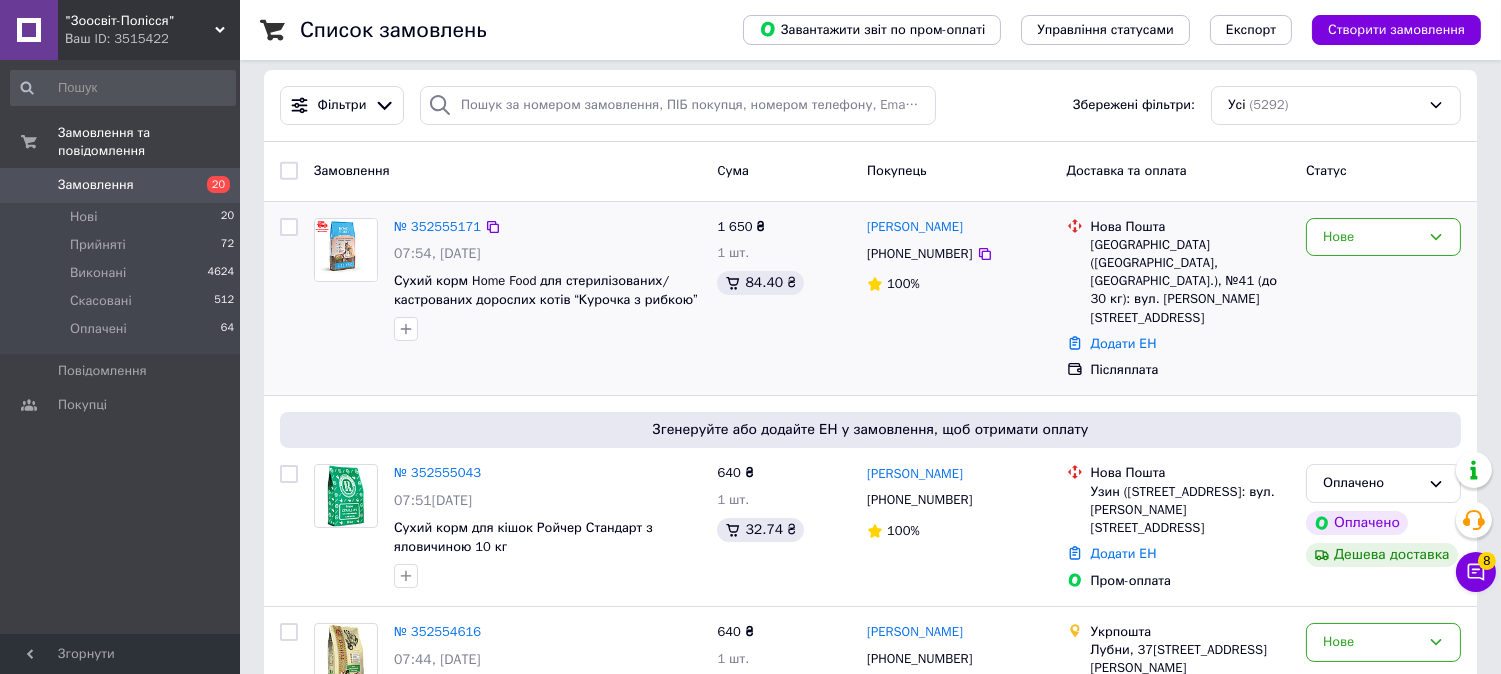 scroll, scrollTop: 111, scrollLeft: 0, axis: vertical 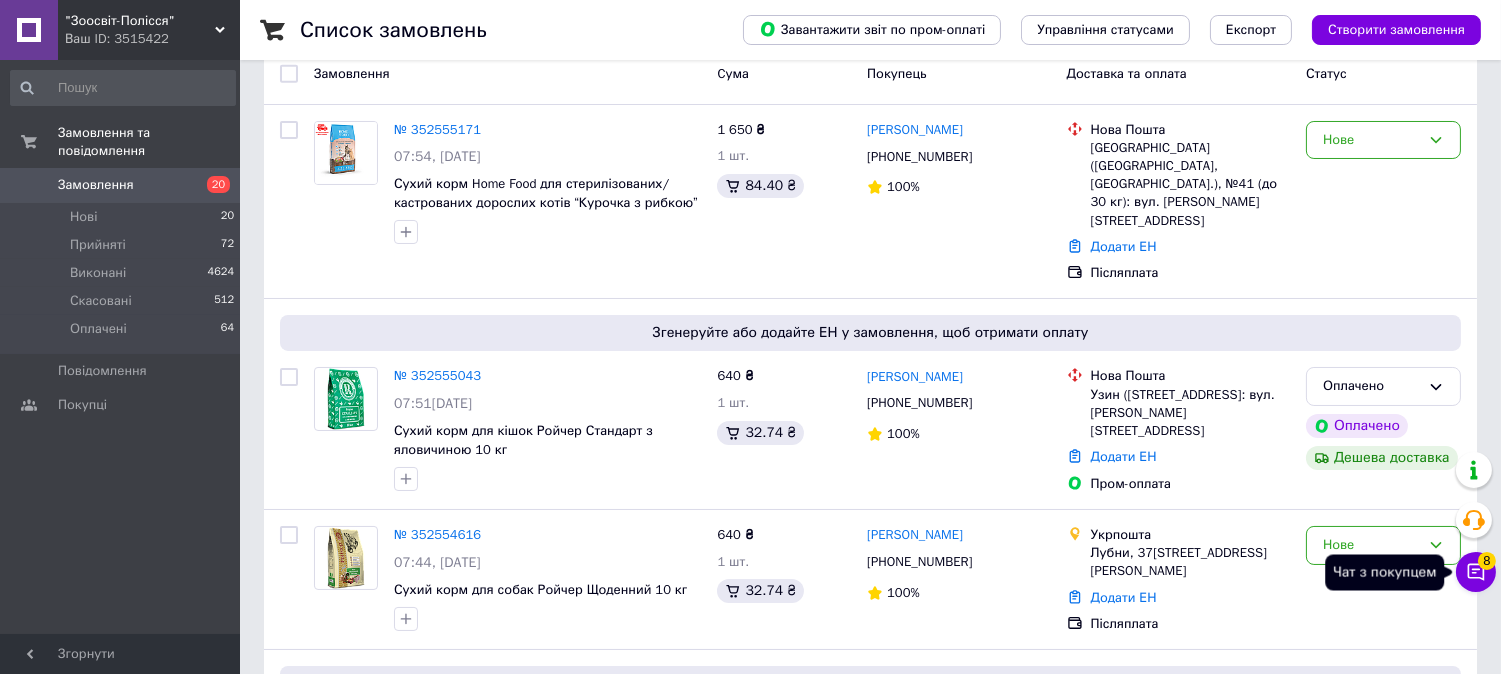 click on "Чат з покупцем 8" at bounding box center [1476, 572] 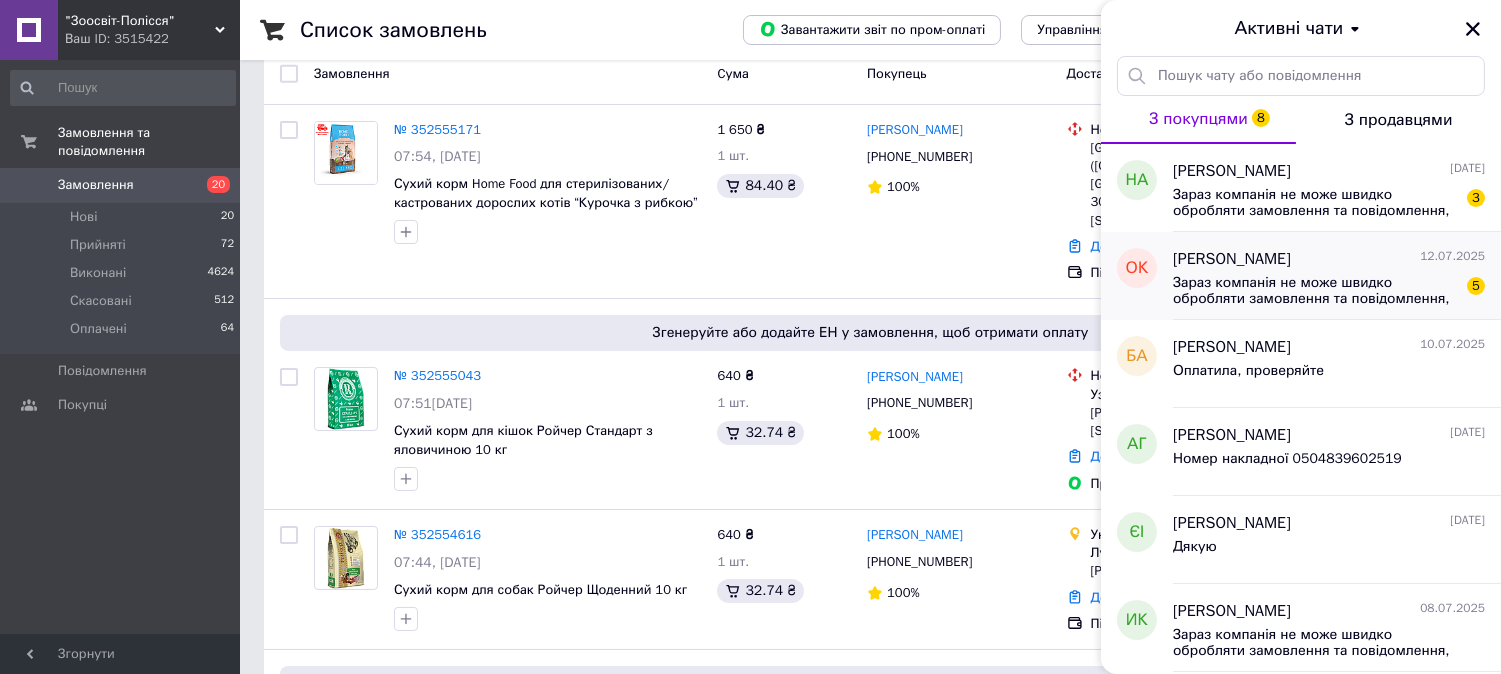 click on "Зараз компанія не може швидко обробляти замовлення та повідомлення, оскільки за її графіком роботи сьогодні вихідний. Ваша заявка буде оброблена в найближчий робочий день." at bounding box center (1315, 291) 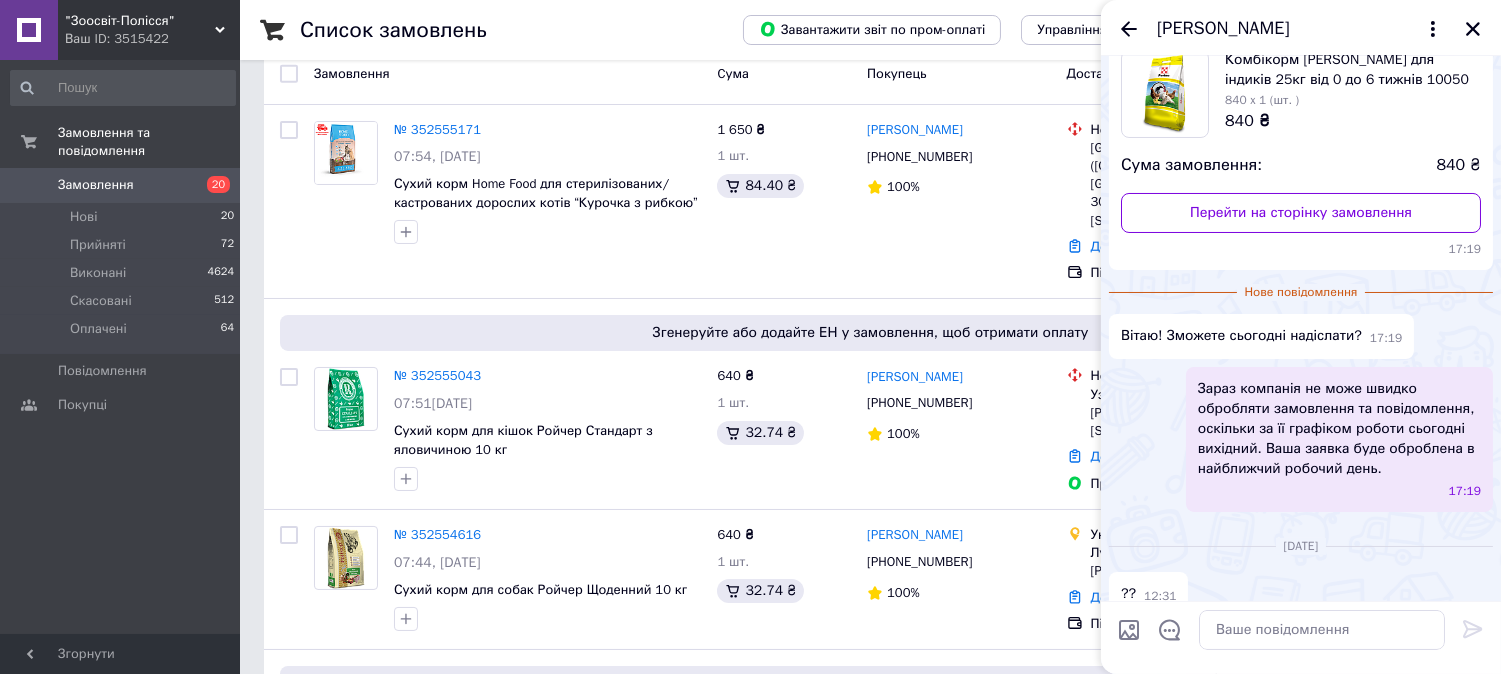 scroll, scrollTop: 50, scrollLeft: 0, axis: vertical 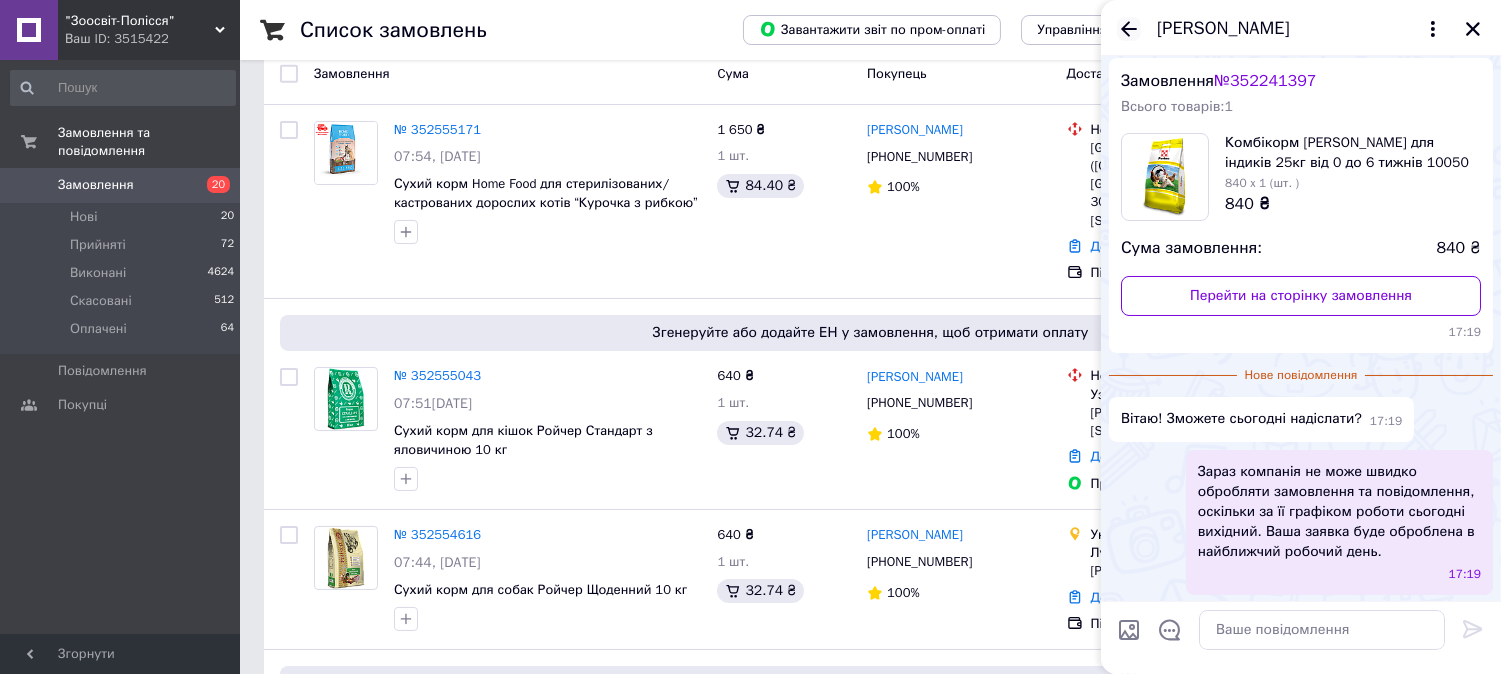 click 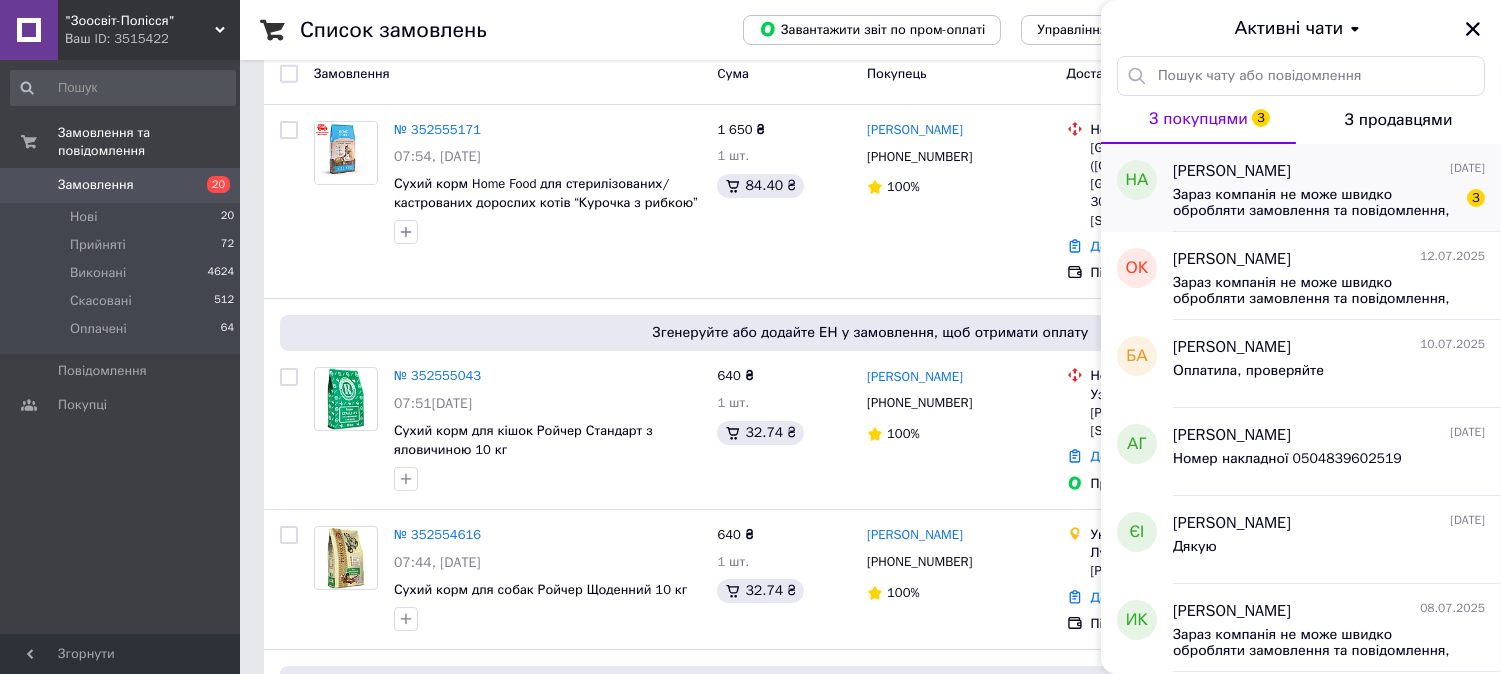 click on "Зараз компанія не може швидко обробляти замовлення та повідомлення, оскільки за її графіком роботи сьогодні вихідний. Ваша заявка буде оброблена в найближчий робочий день. 3" at bounding box center (1329, 201) 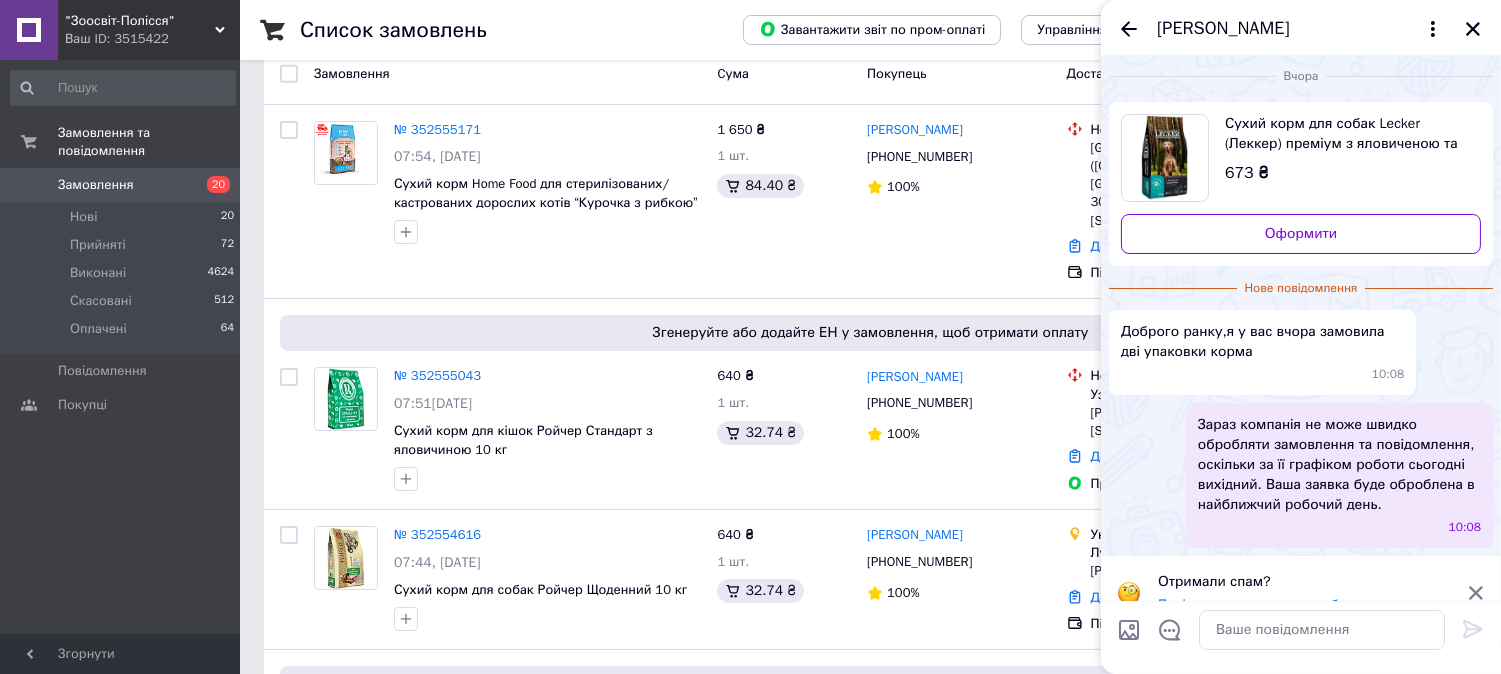scroll, scrollTop: 0, scrollLeft: 0, axis: both 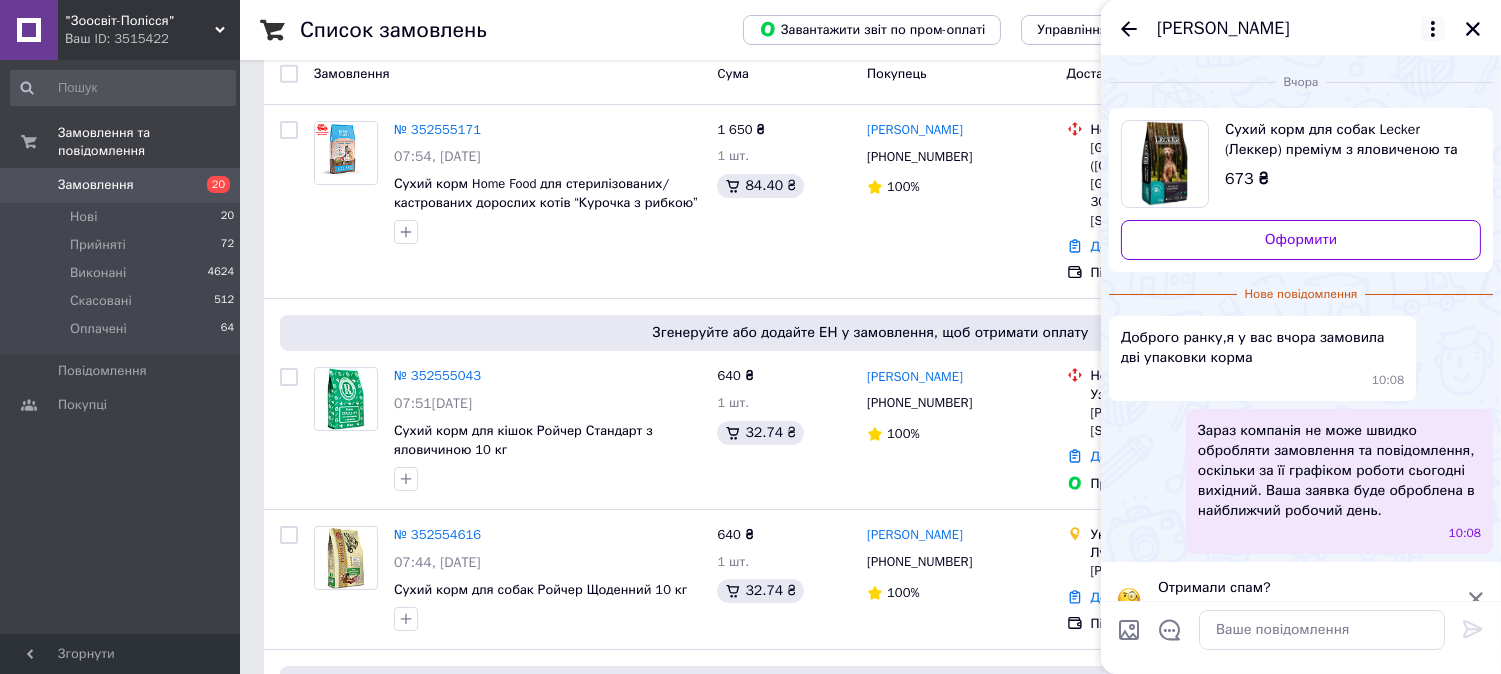 click 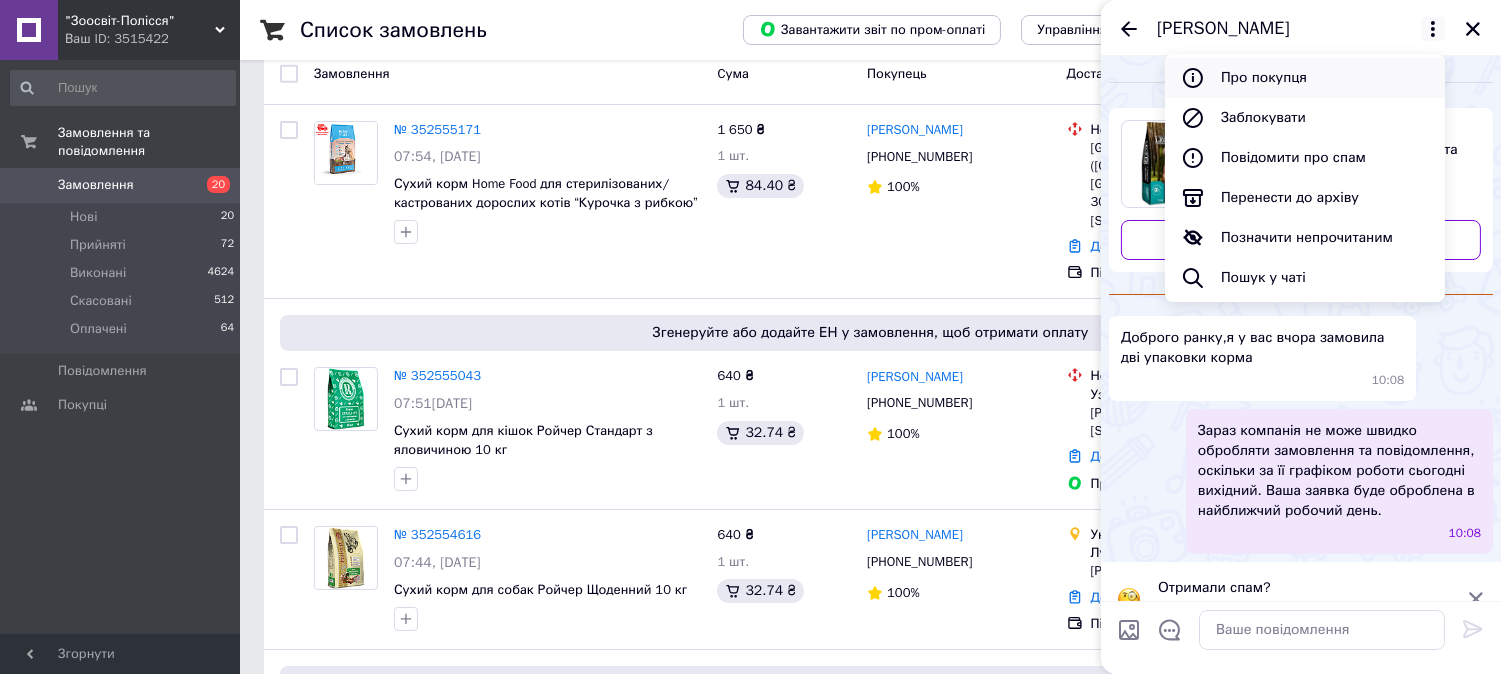 click on "Про покупця" at bounding box center [1305, 78] 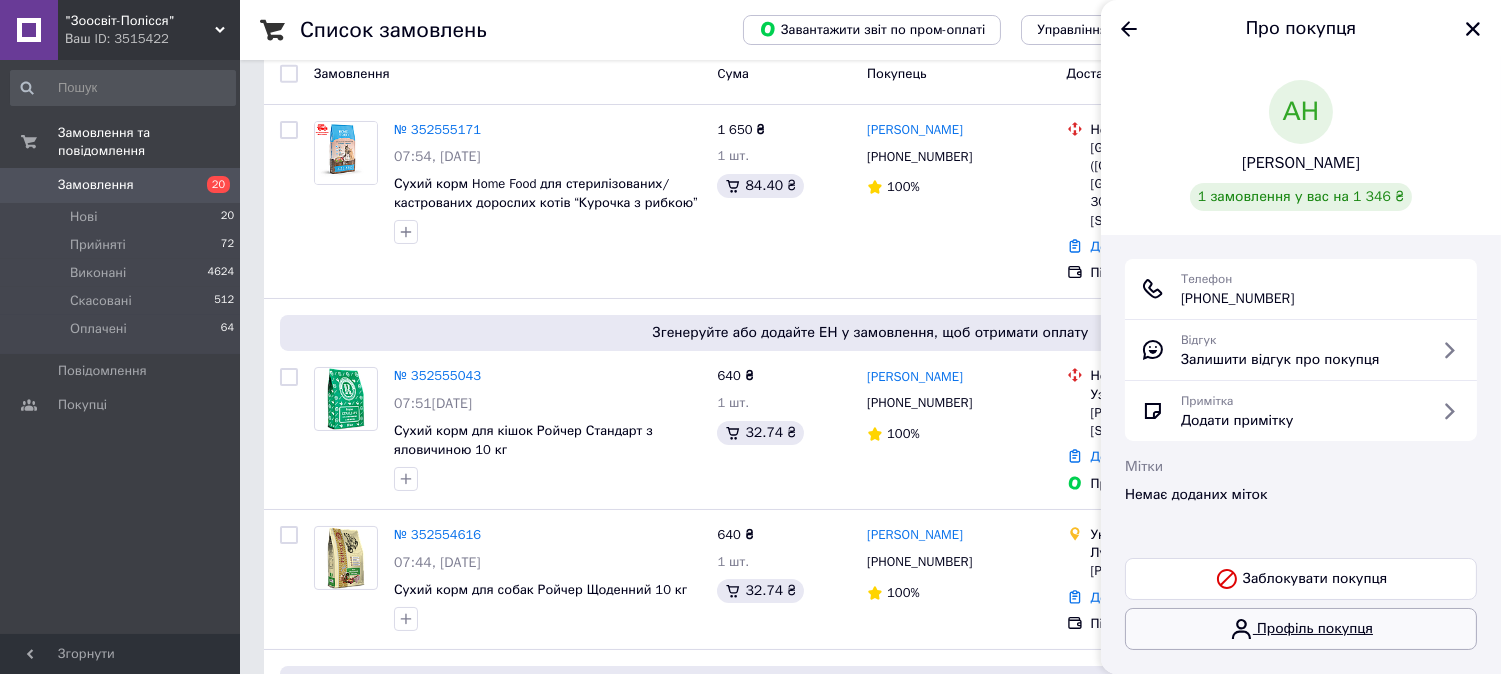 click on "Профіль покупця" at bounding box center (1301, 629) 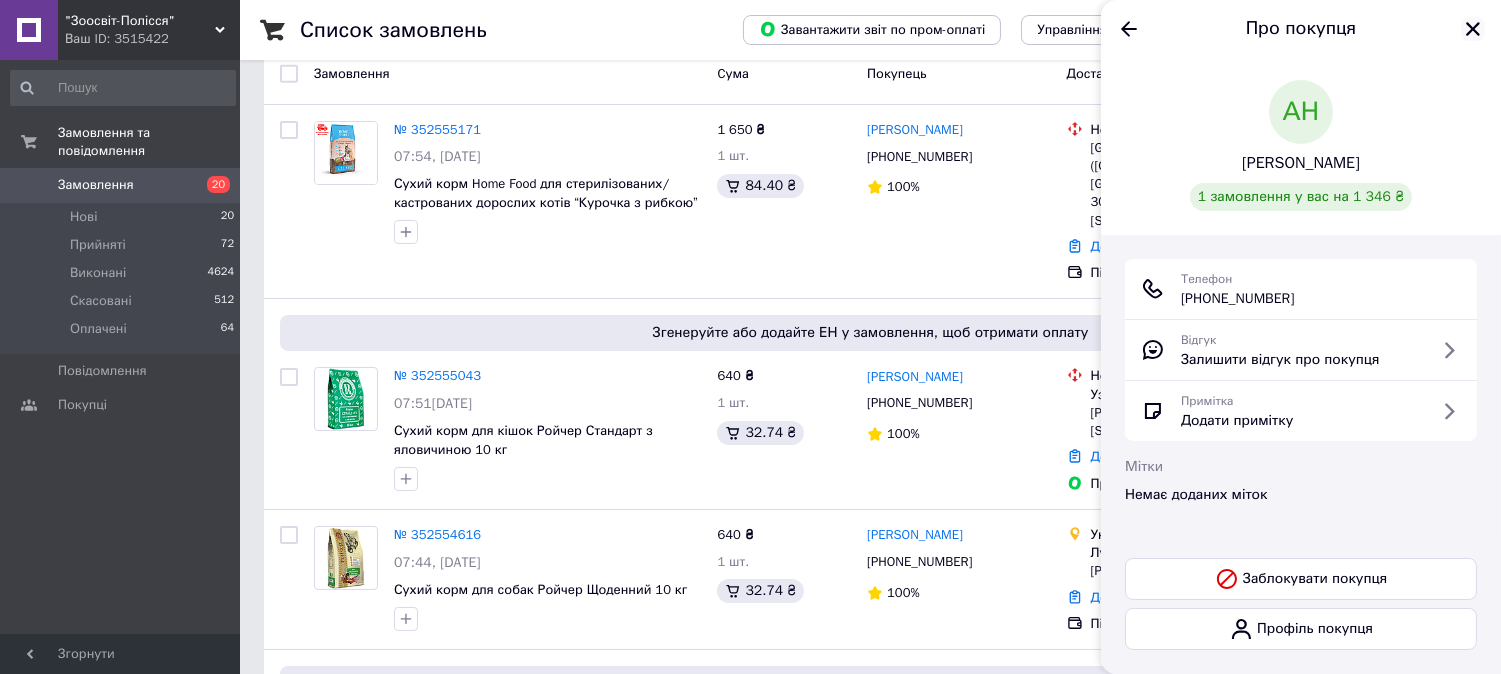 click on "Про покупця" at bounding box center [1301, 28] 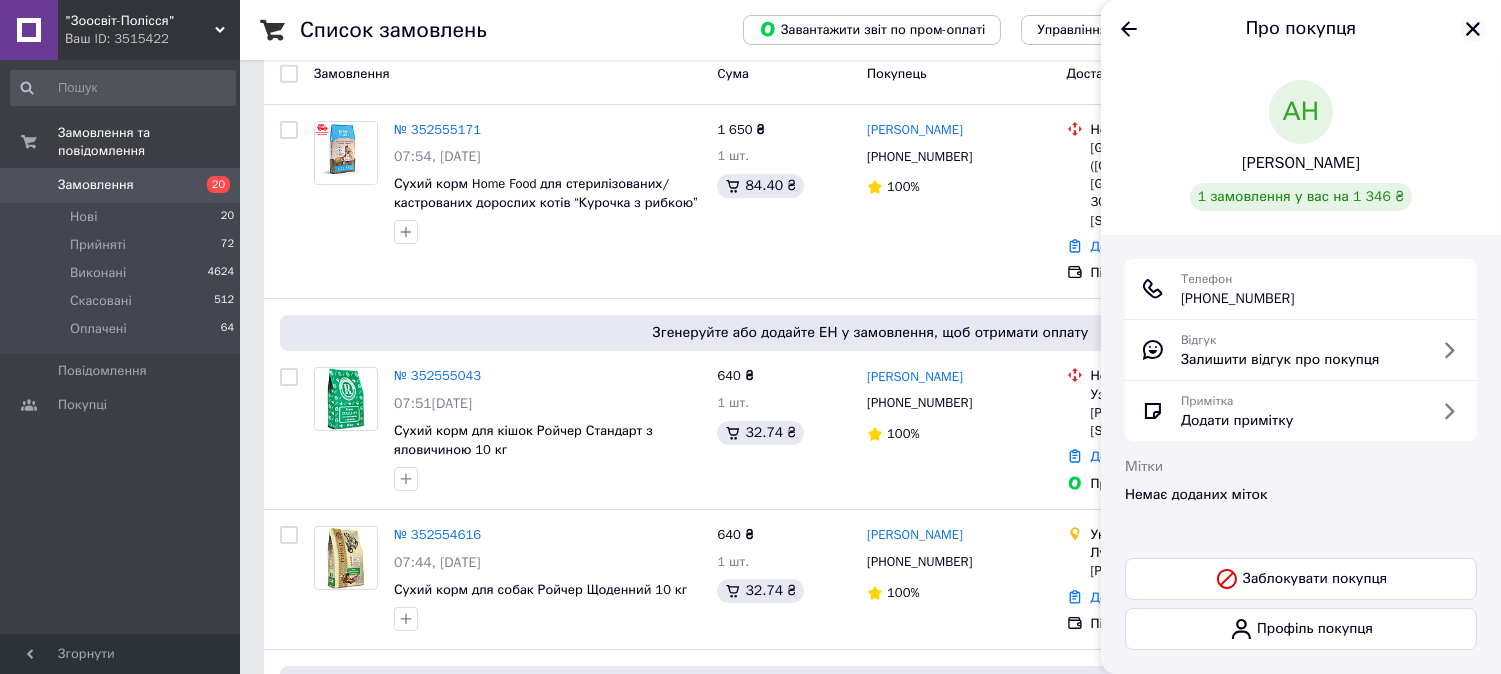 click 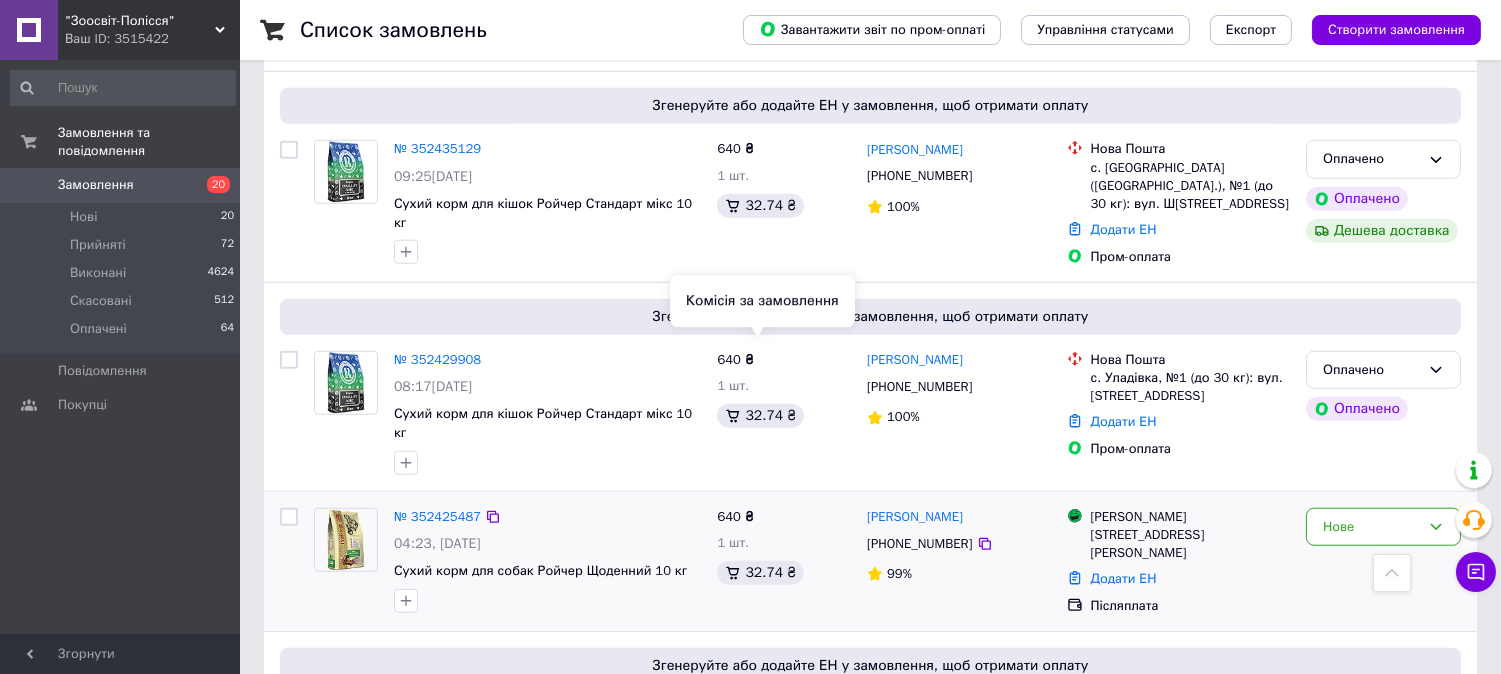 scroll, scrollTop: 3153, scrollLeft: 0, axis: vertical 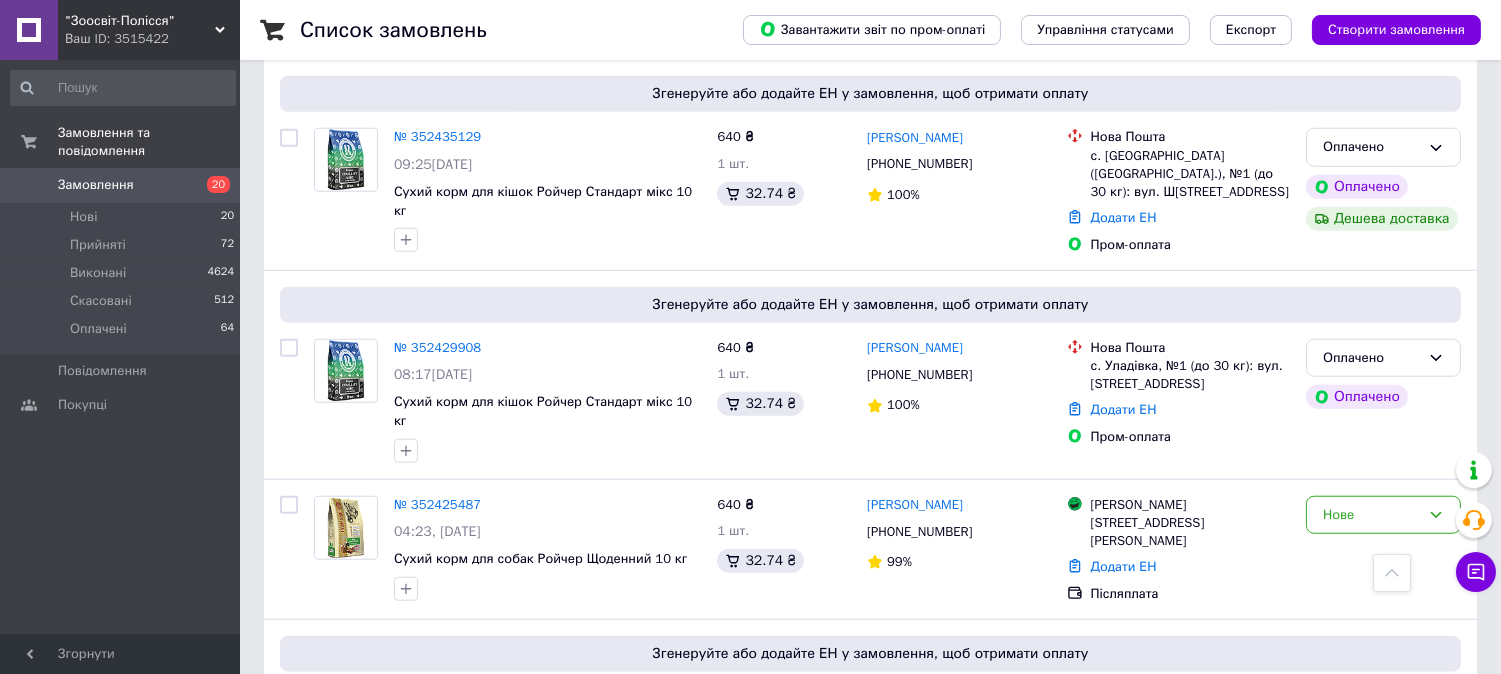 click on "3" at bounding box center (372, 874) 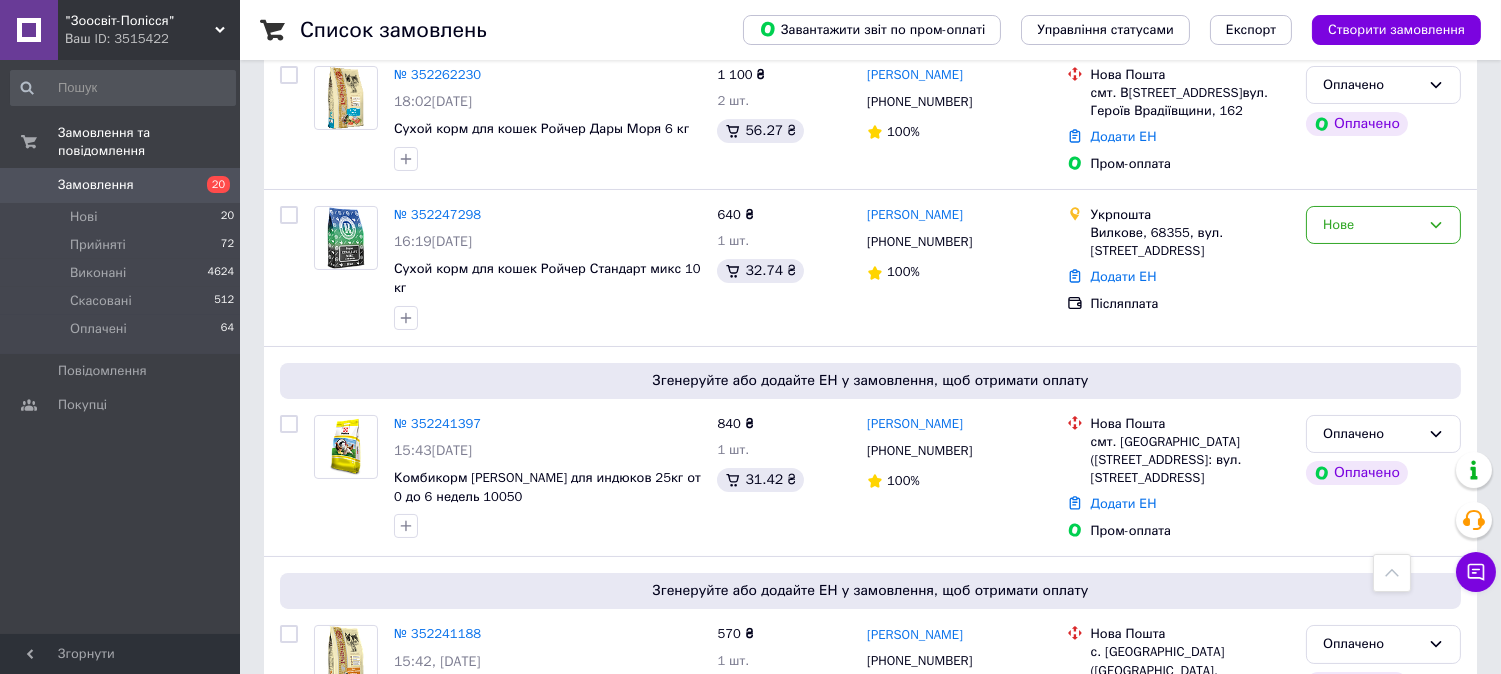 scroll, scrollTop: 0, scrollLeft: 0, axis: both 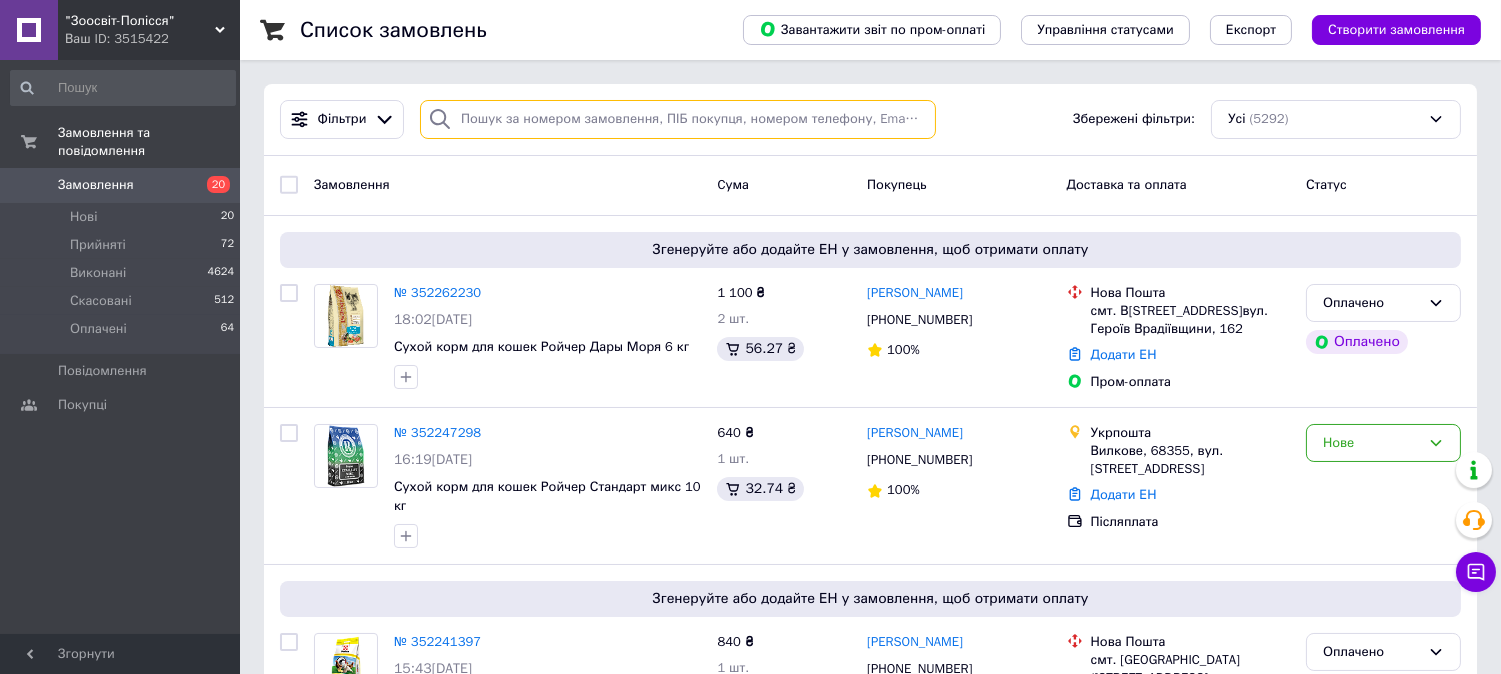 click at bounding box center (678, 119) 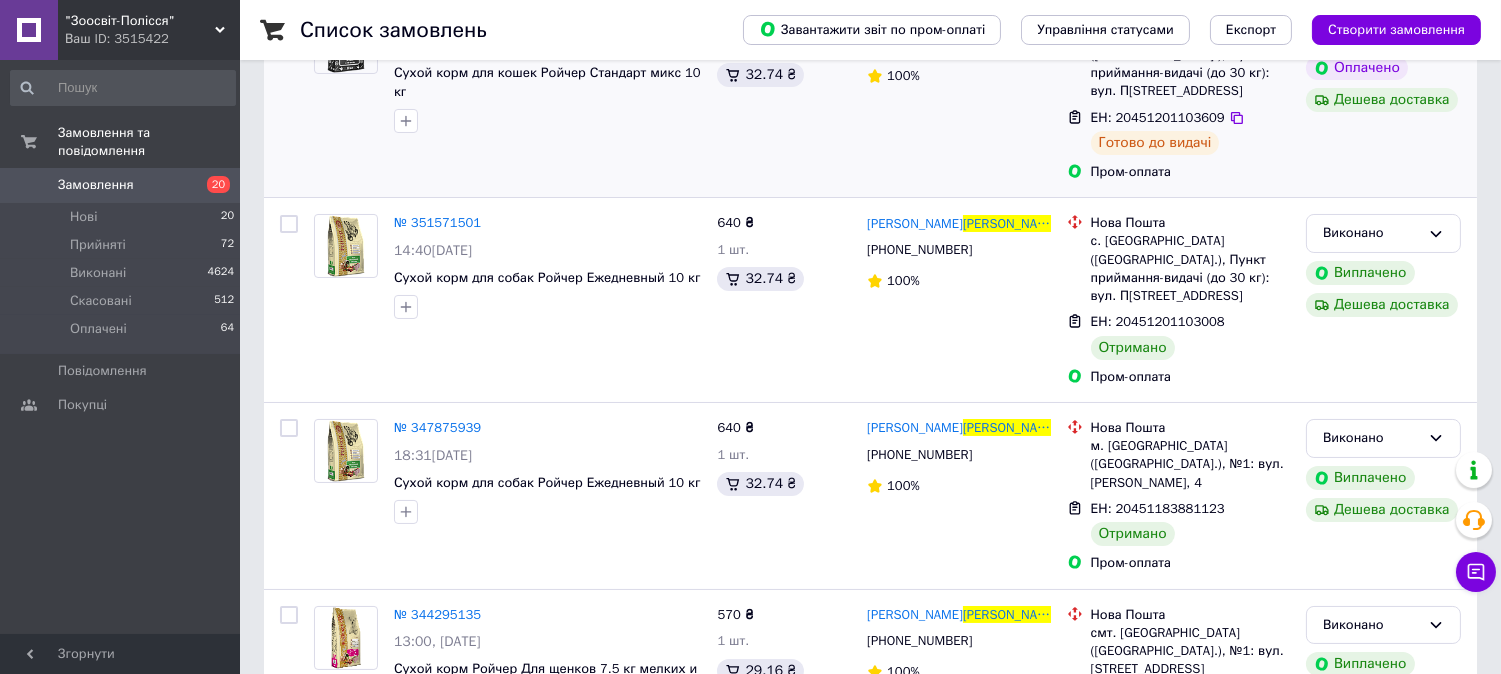 scroll, scrollTop: 0, scrollLeft: 0, axis: both 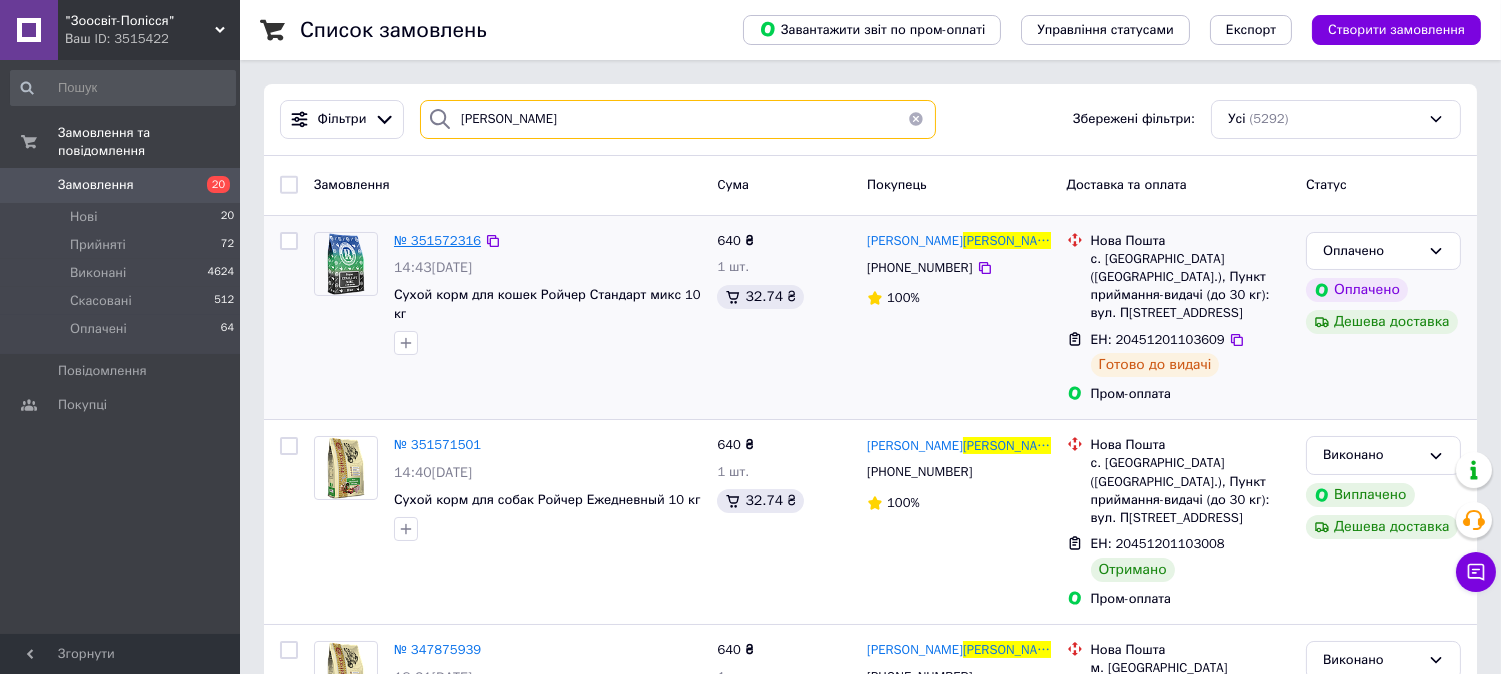 type on "[PERSON_NAME]" 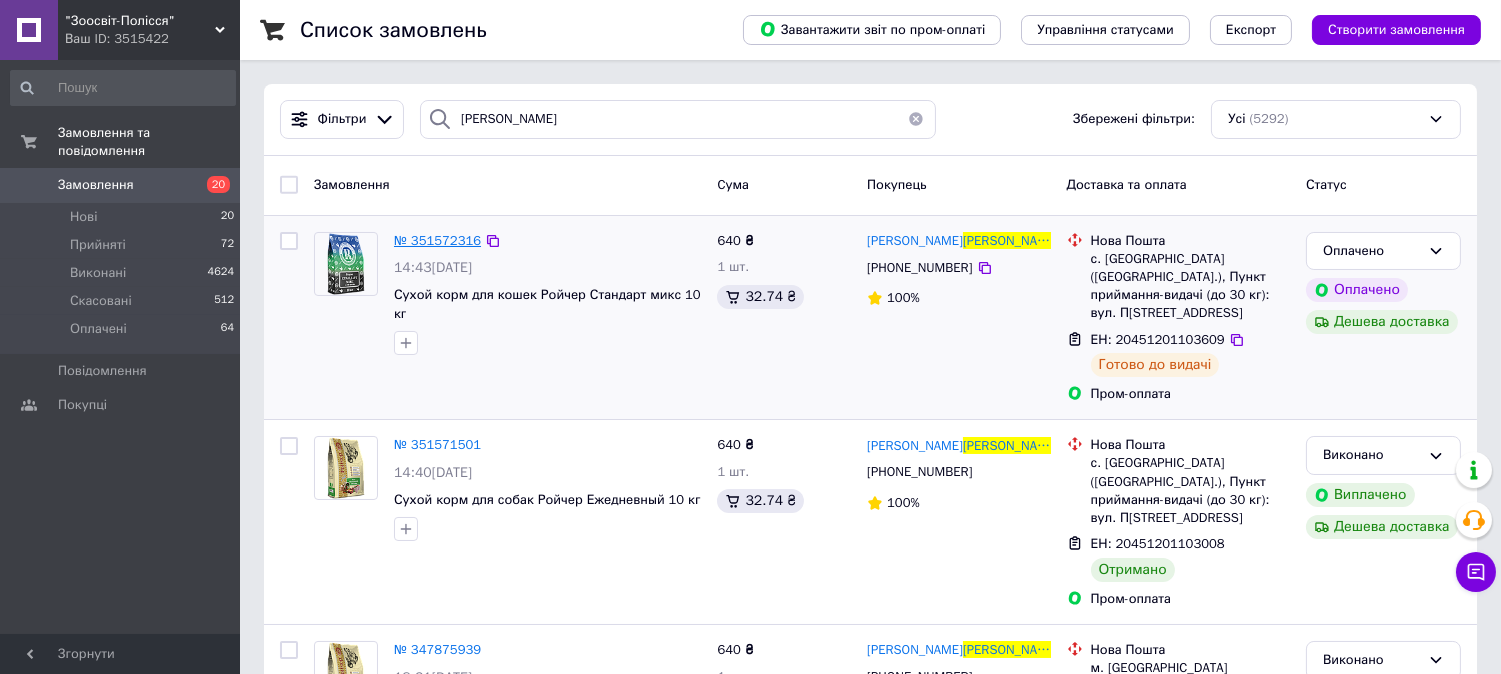 click on "№ 351572316" at bounding box center (437, 240) 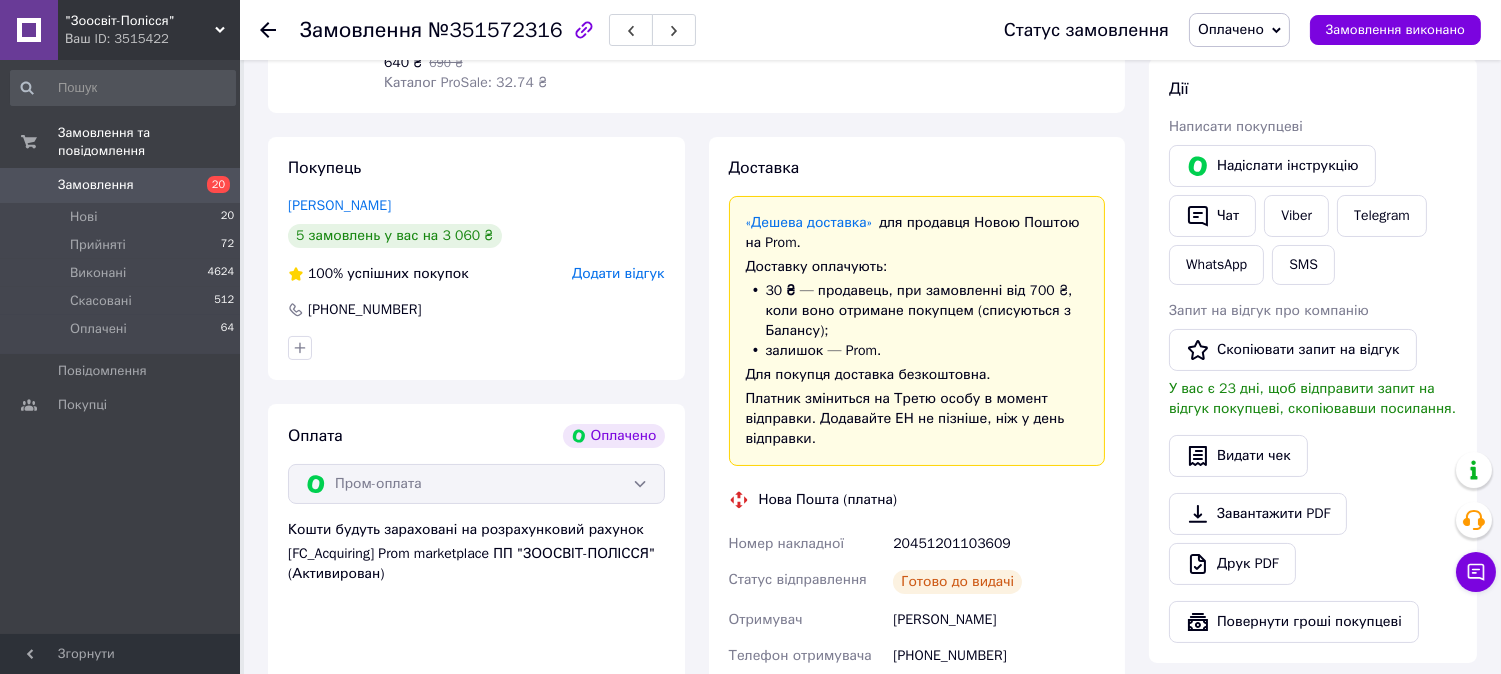 scroll, scrollTop: 333, scrollLeft: 0, axis: vertical 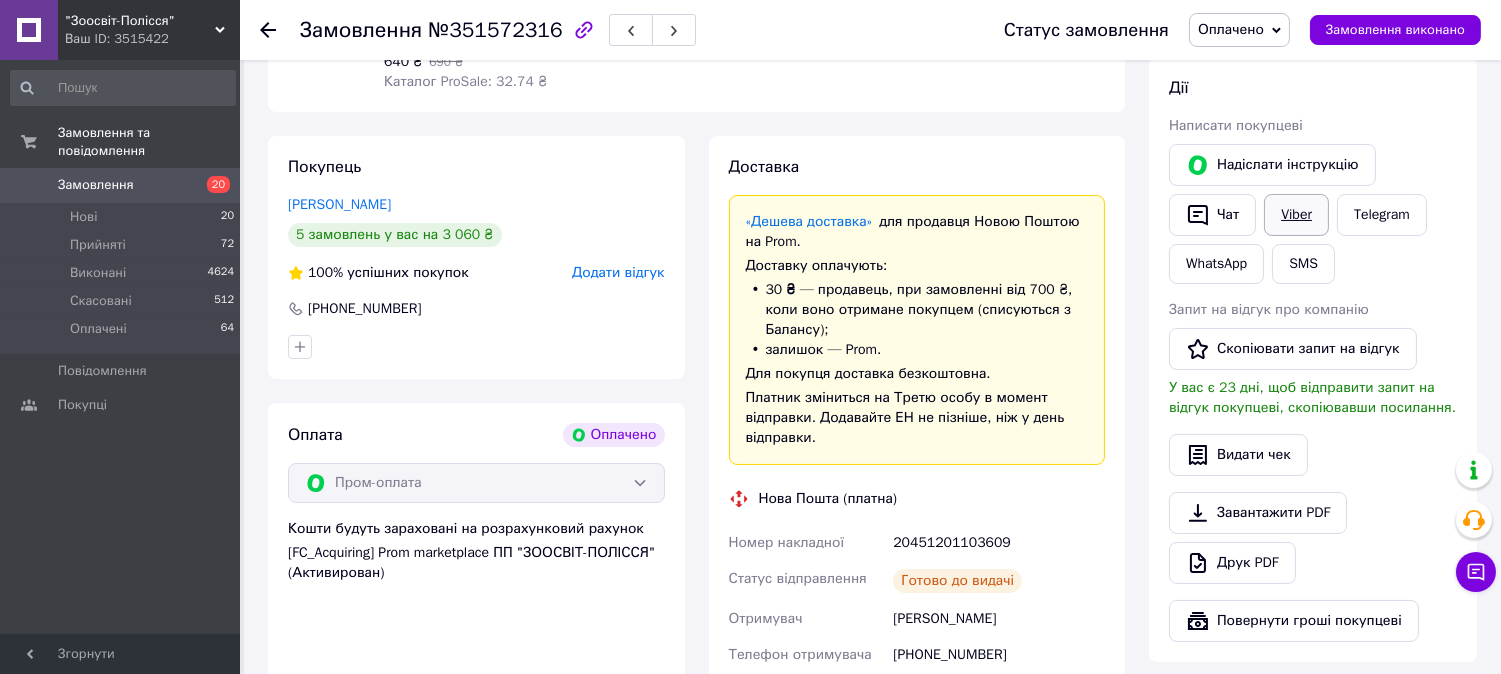 click on "Viber" at bounding box center (1296, 215) 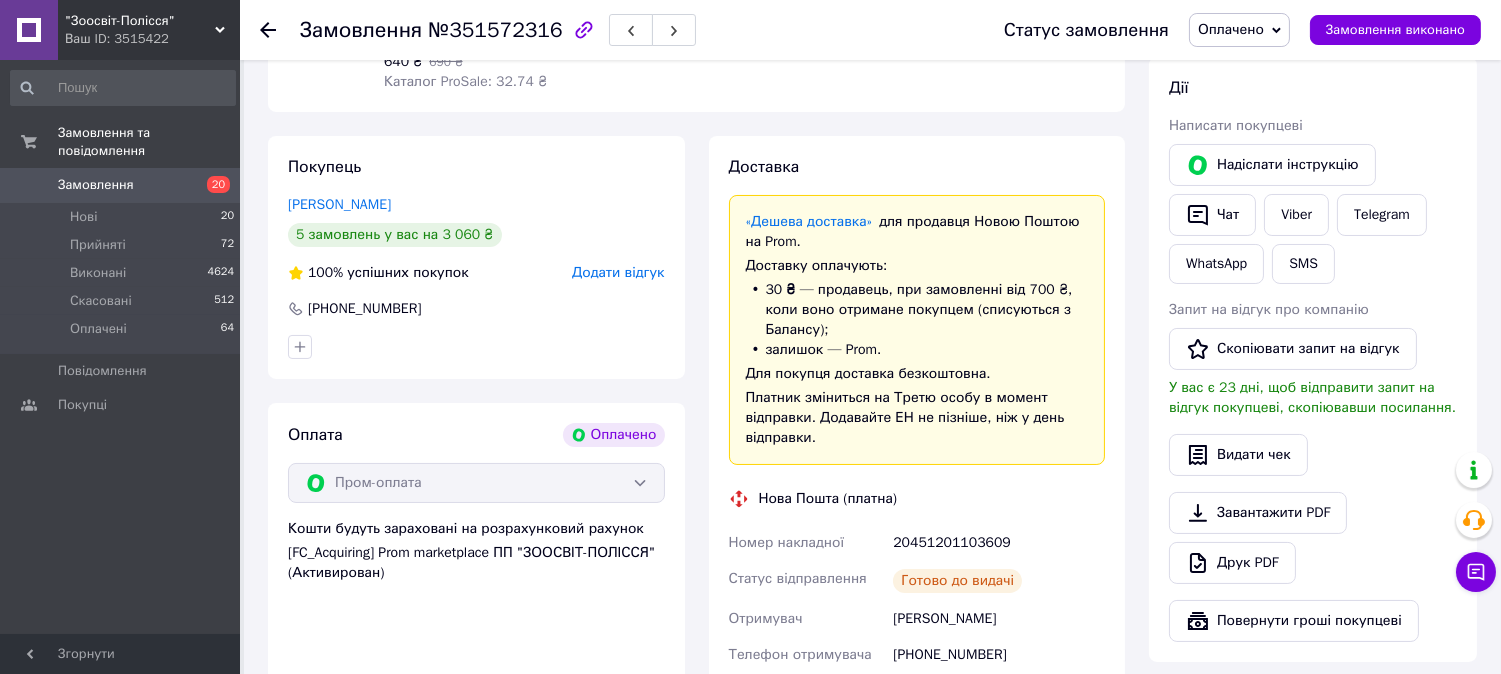 scroll, scrollTop: 0, scrollLeft: 0, axis: both 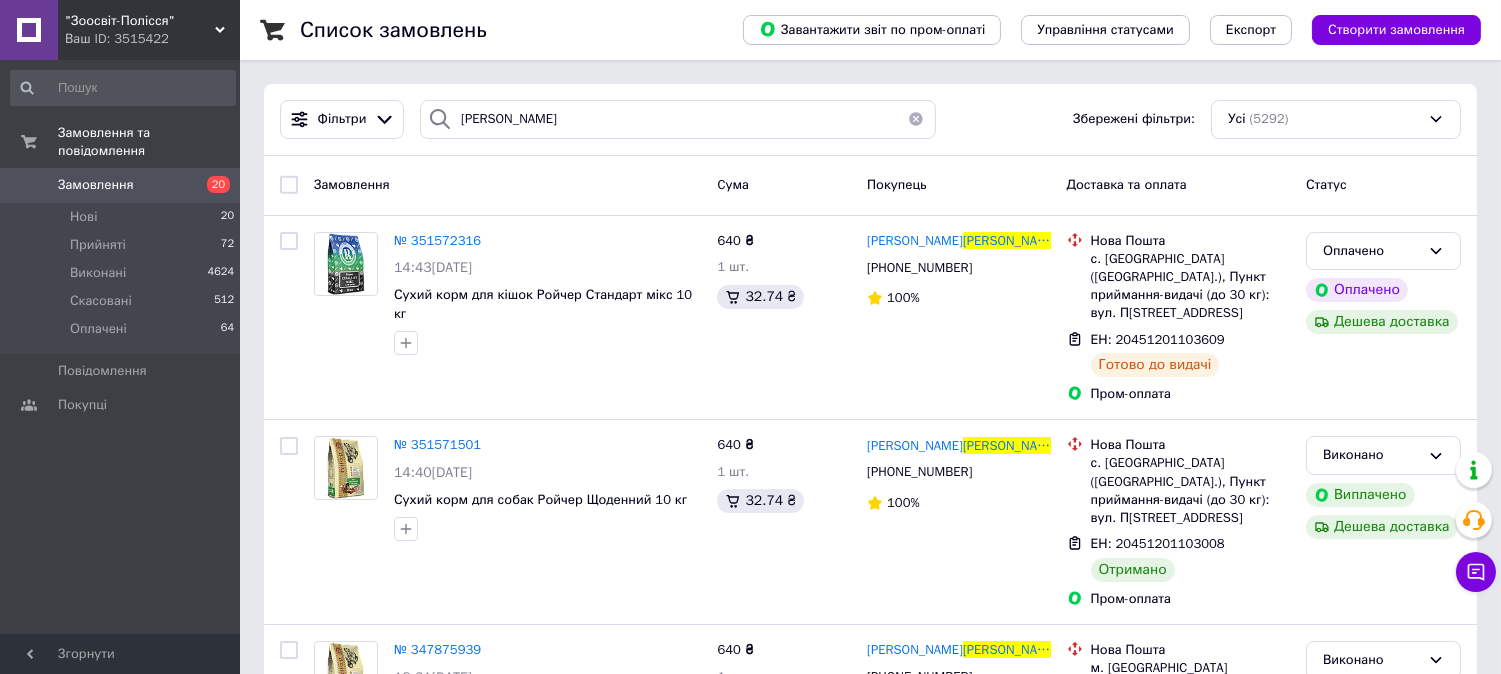 type on "колесн" 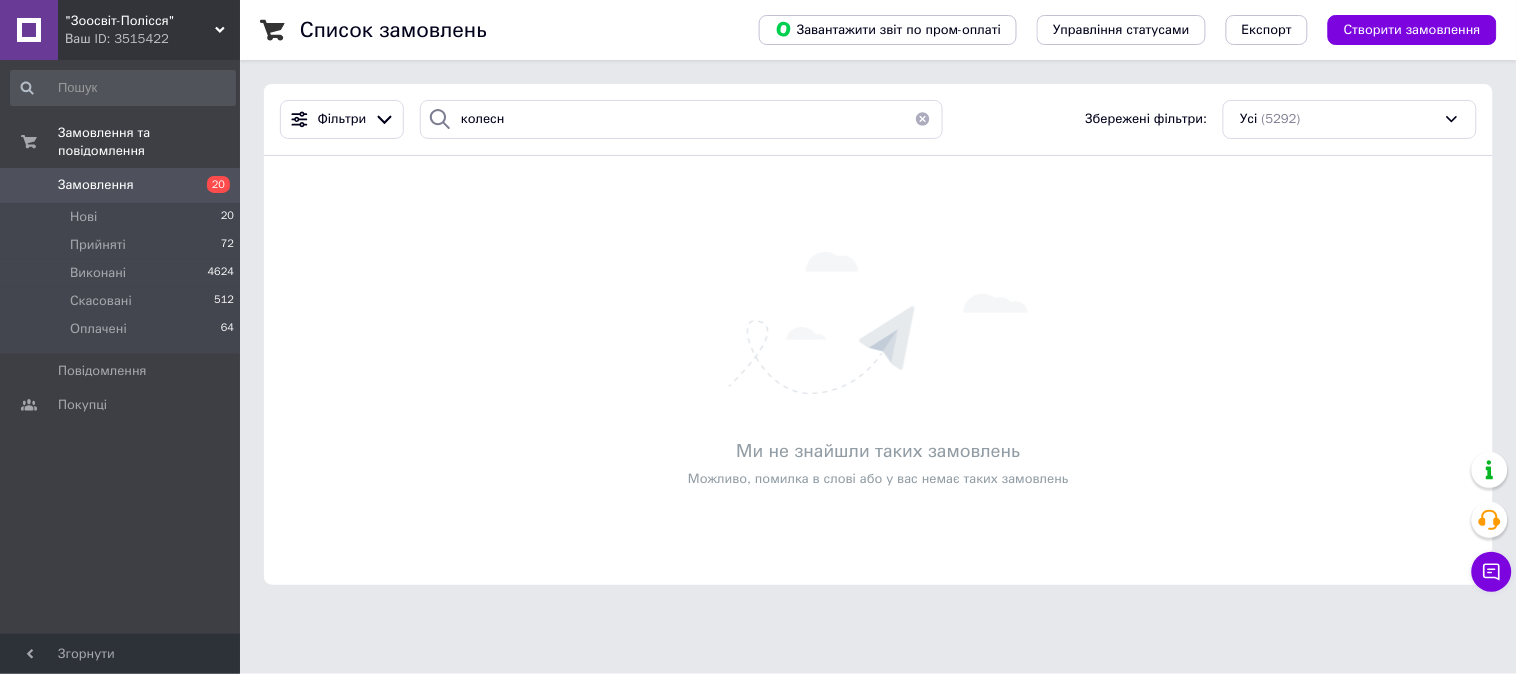 type 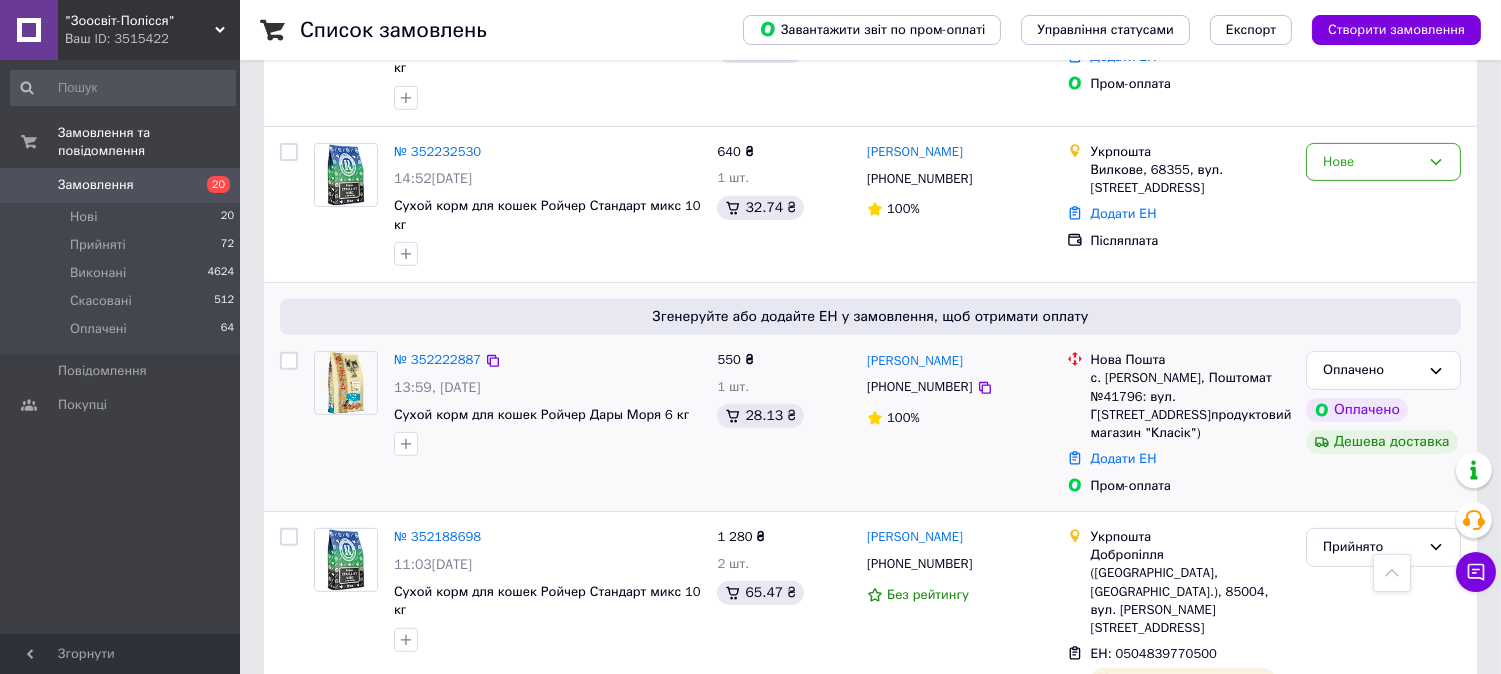 scroll, scrollTop: 1444, scrollLeft: 0, axis: vertical 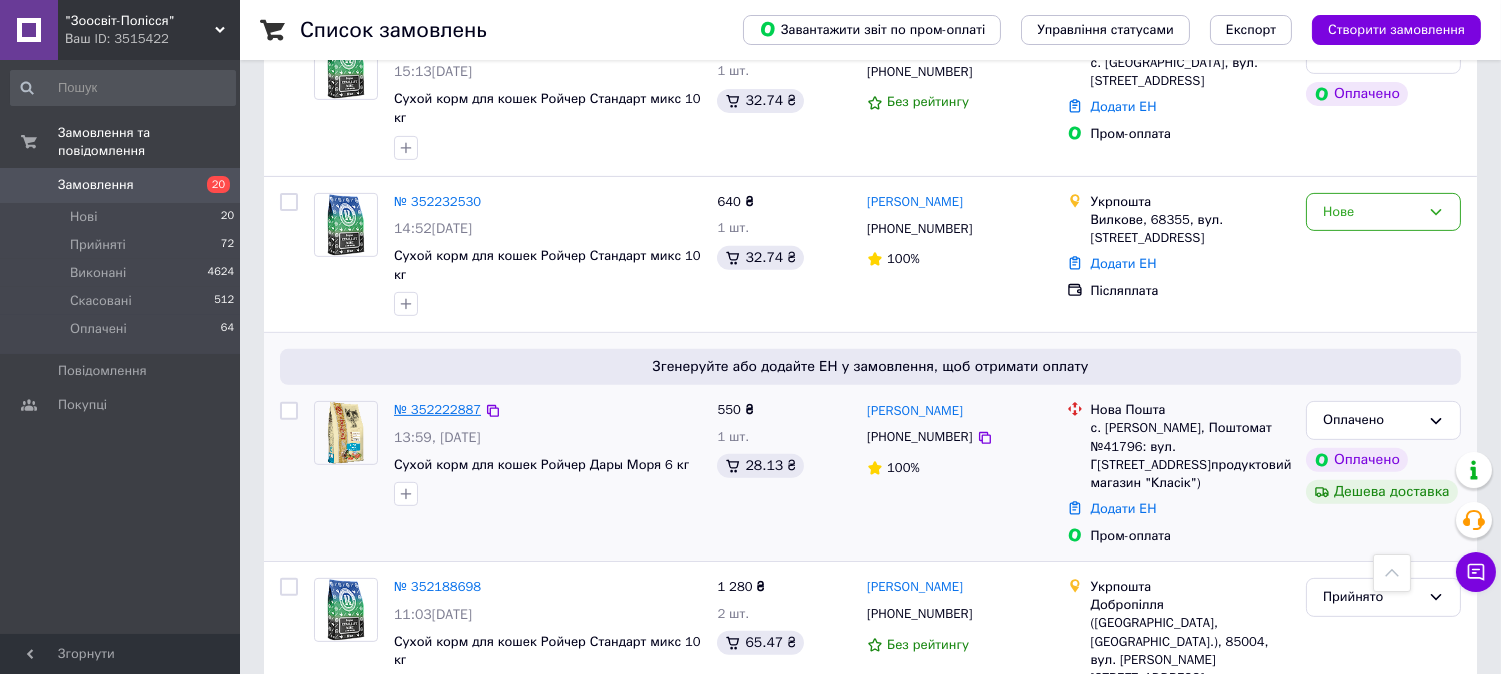 click on "№ 352222887" at bounding box center [437, 409] 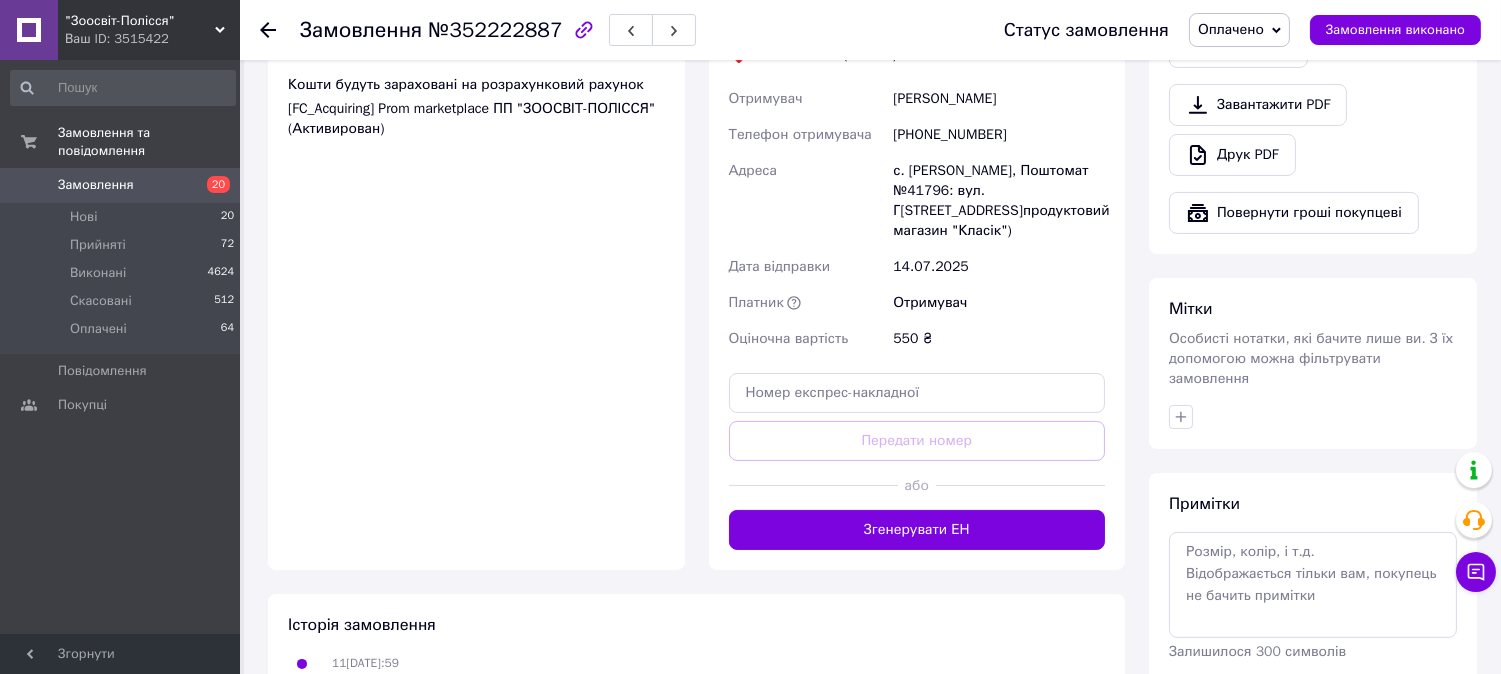 scroll, scrollTop: 888, scrollLeft: 0, axis: vertical 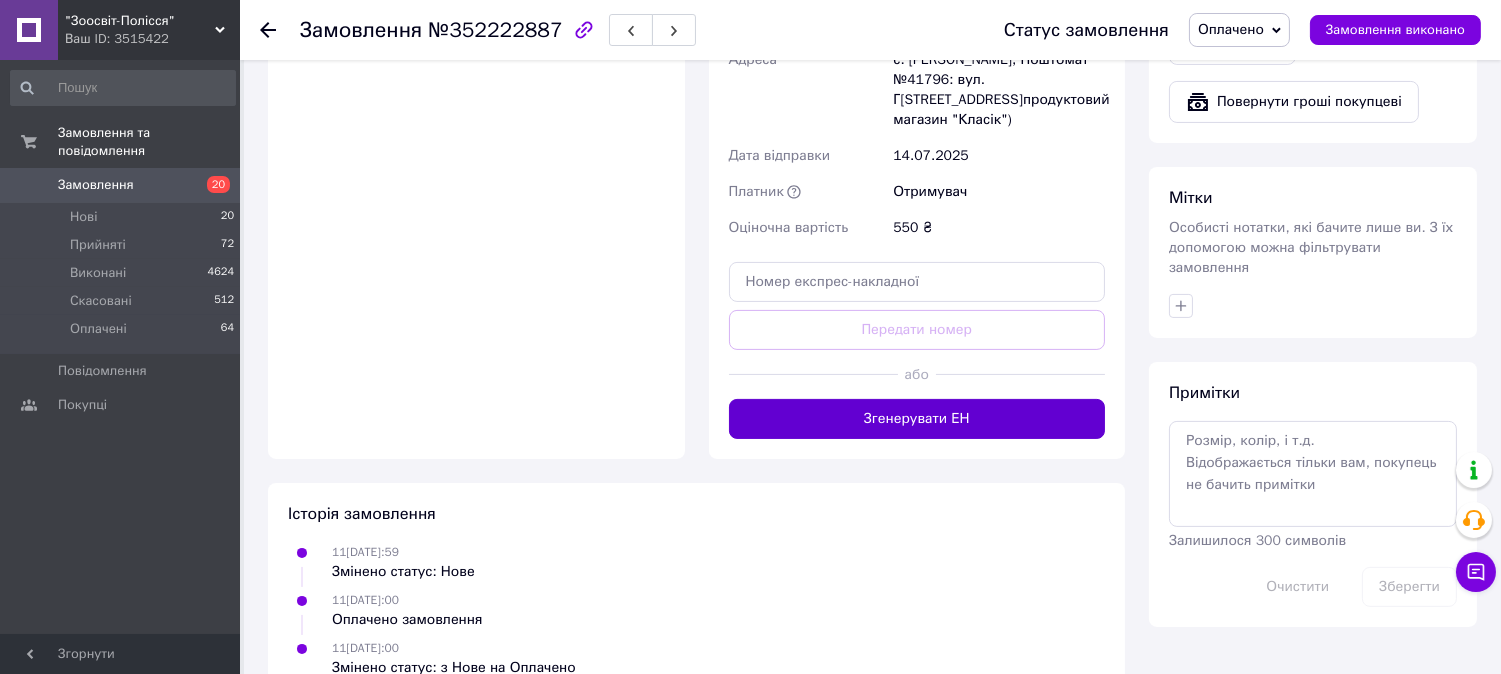 click on "Згенерувати ЕН" at bounding box center (917, 419) 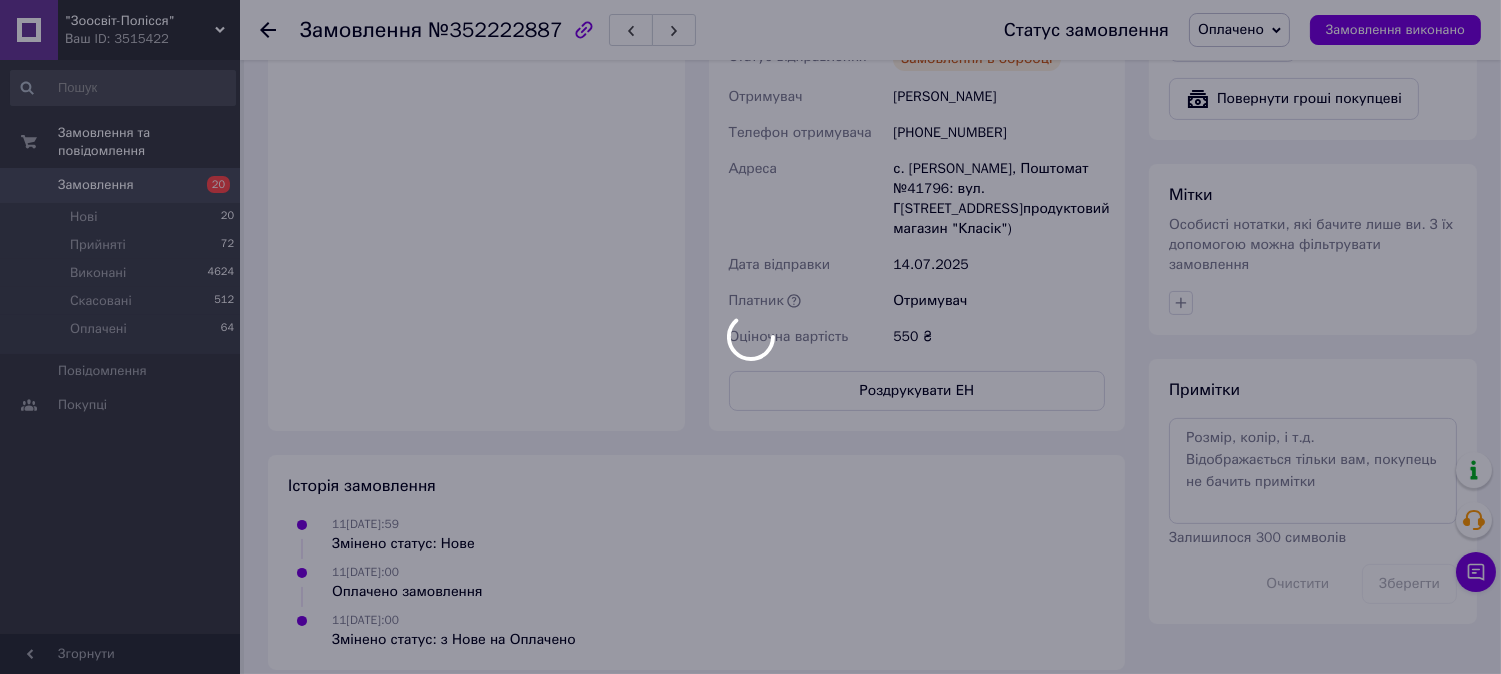 scroll, scrollTop: 888, scrollLeft: 0, axis: vertical 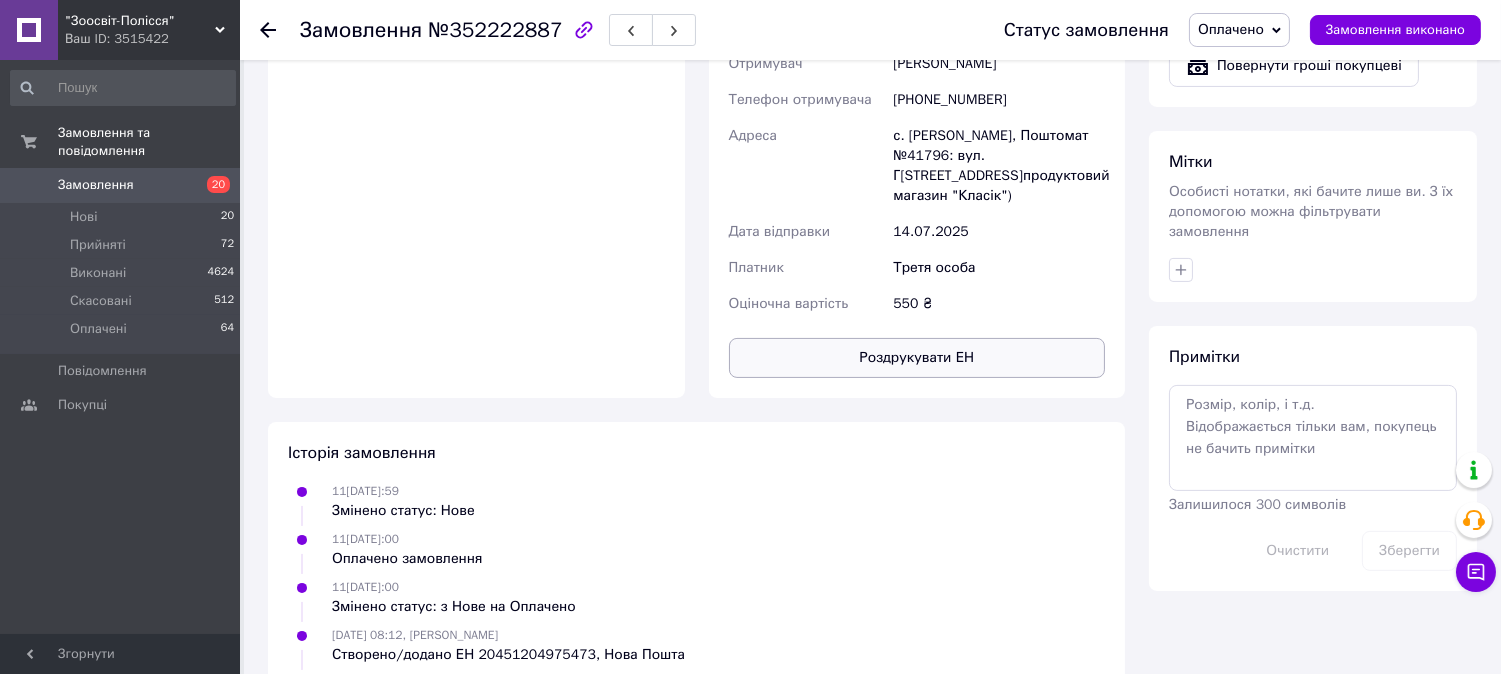 click on "Роздрукувати ЕН" at bounding box center (917, 358) 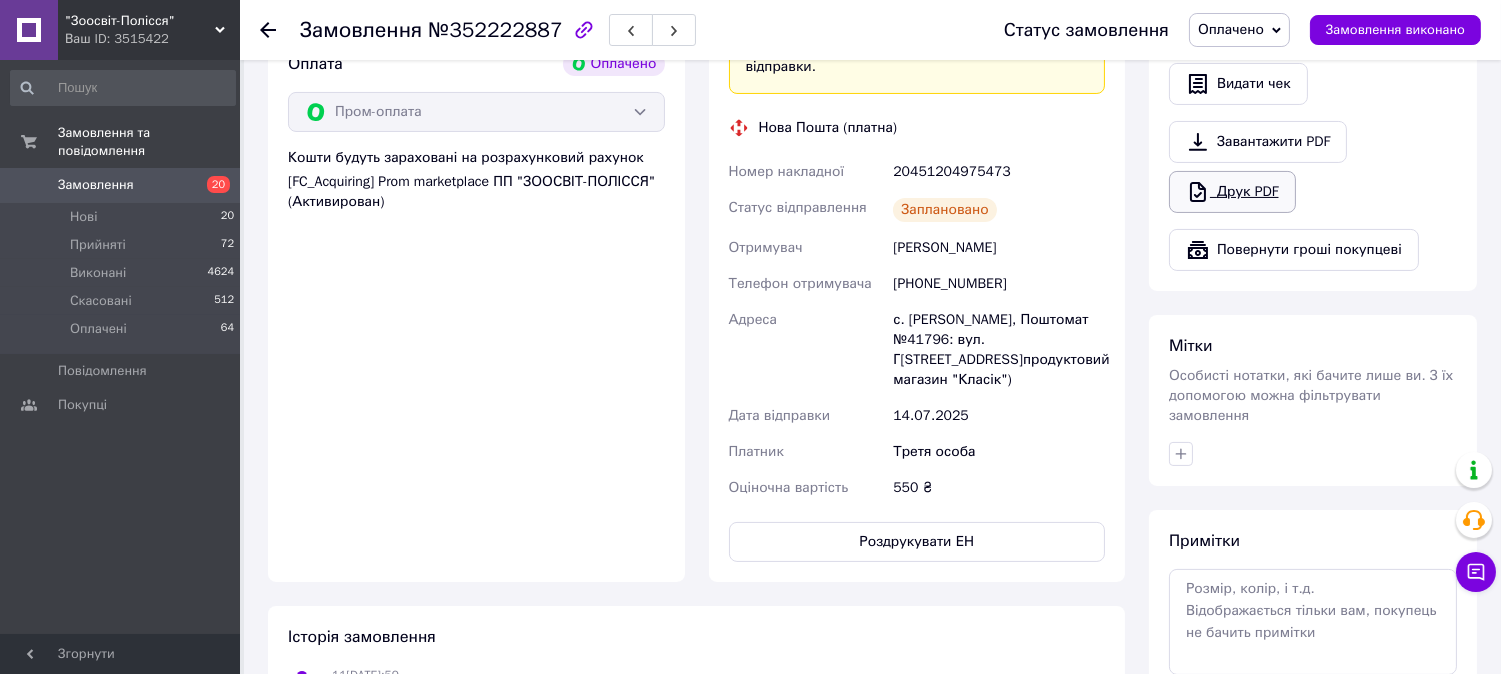 scroll, scrollTop: 666, scrollLeft: 0, axis: vertical 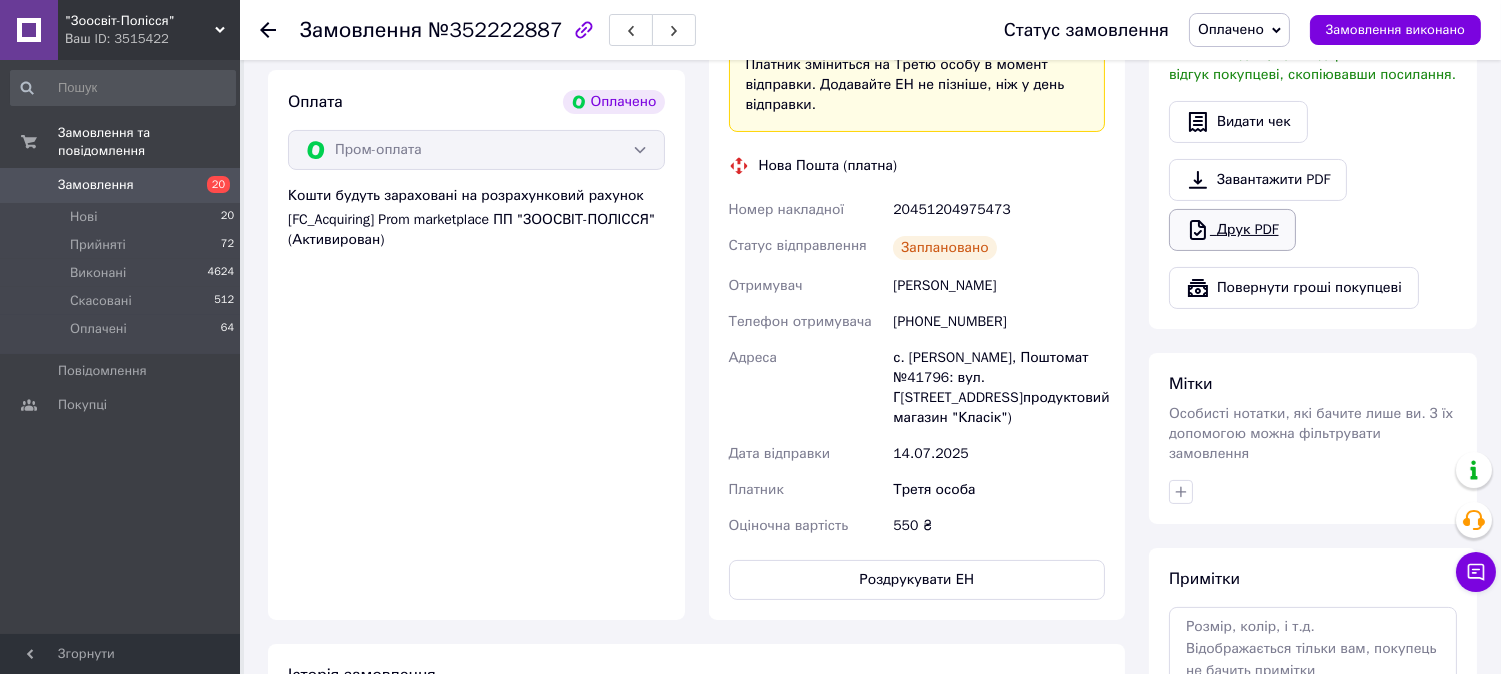click on "Друк PDF" at bounding box center (1232, 230) 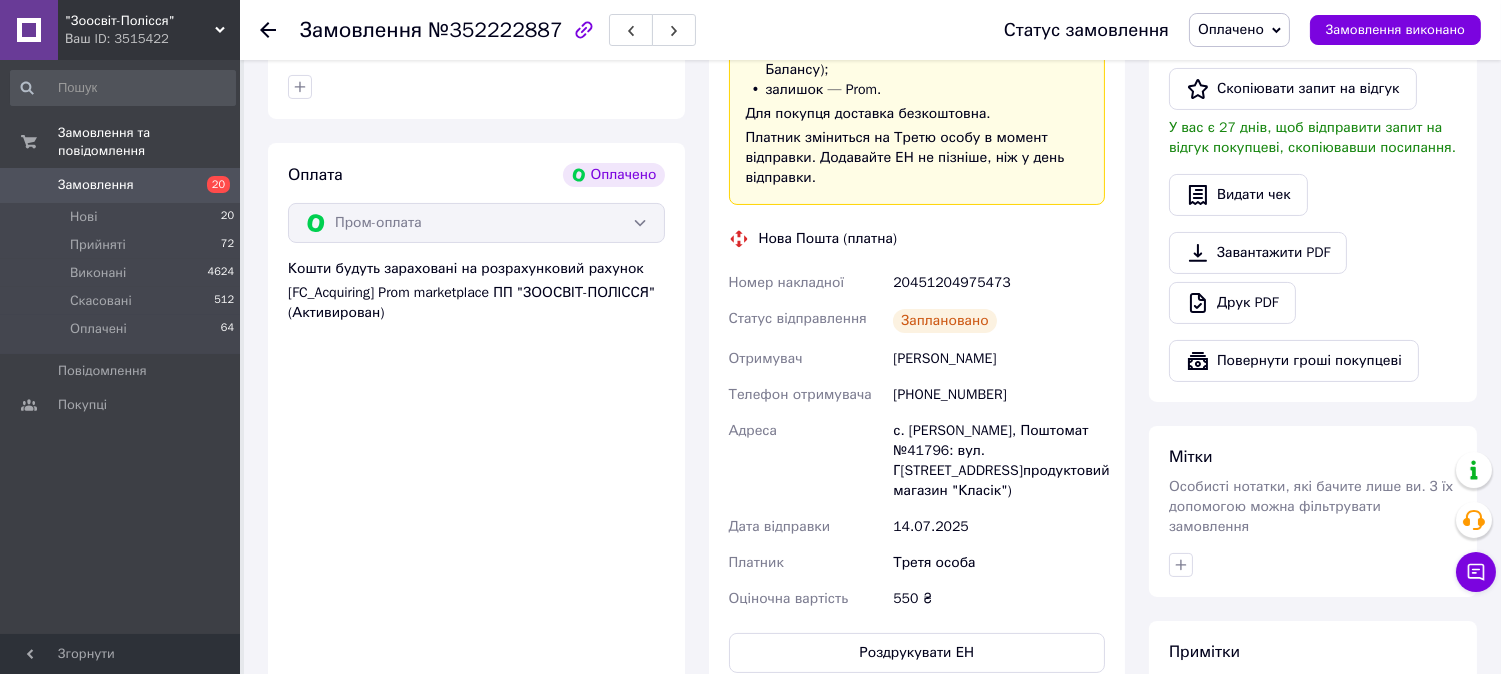 scroll, scrollTop: 555, scrollLeft: 0, axis: vertical 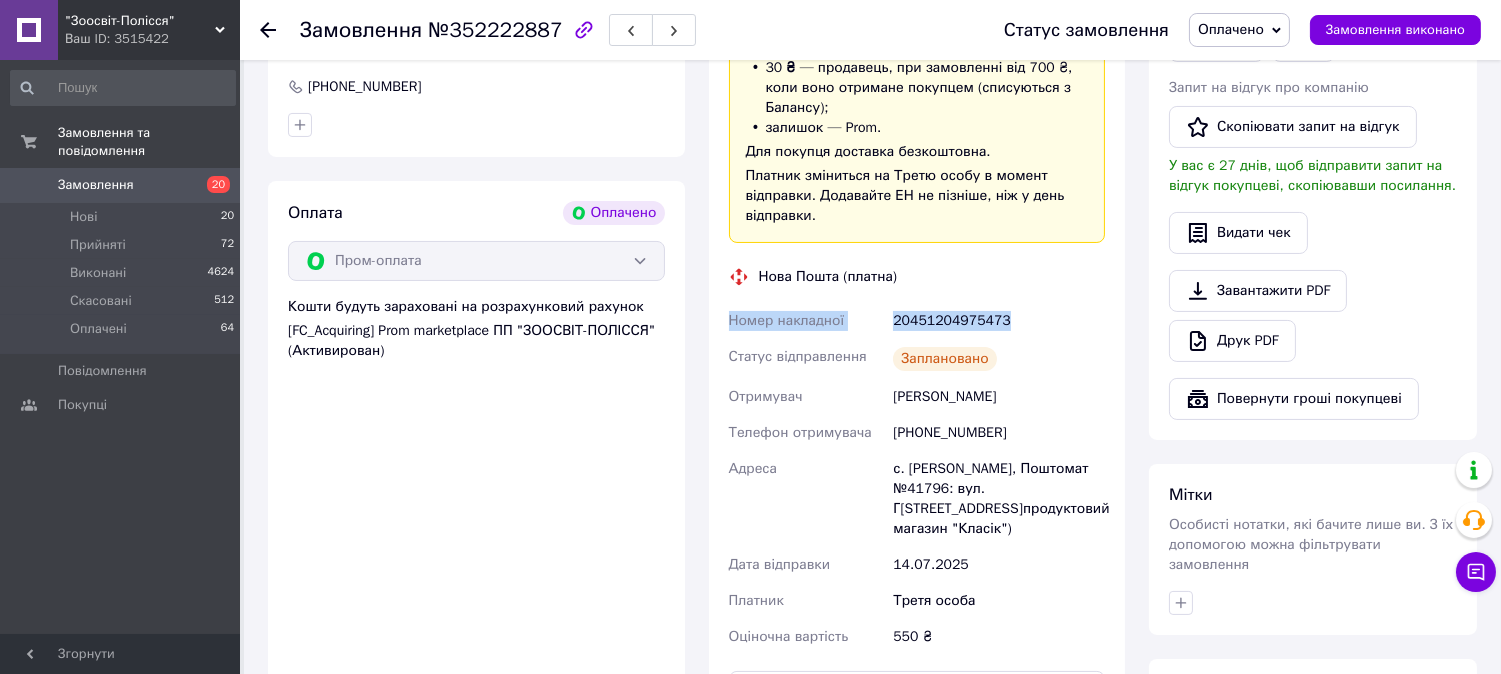 drag, startPoint x: 707, startPoint y: 327, endPoint x: 1042, endPoint y: 312, distance: 335.33566 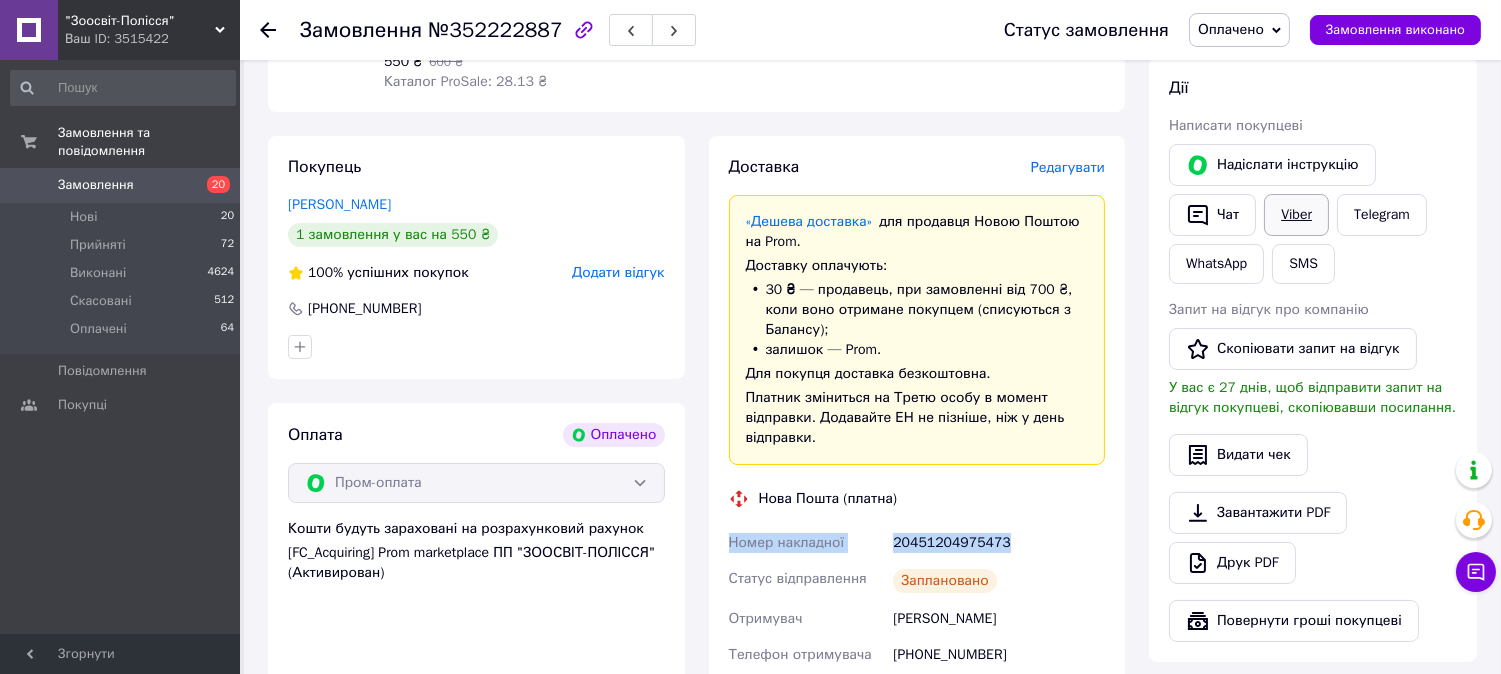 click on "Viber" at bounding box center [1296, 215] 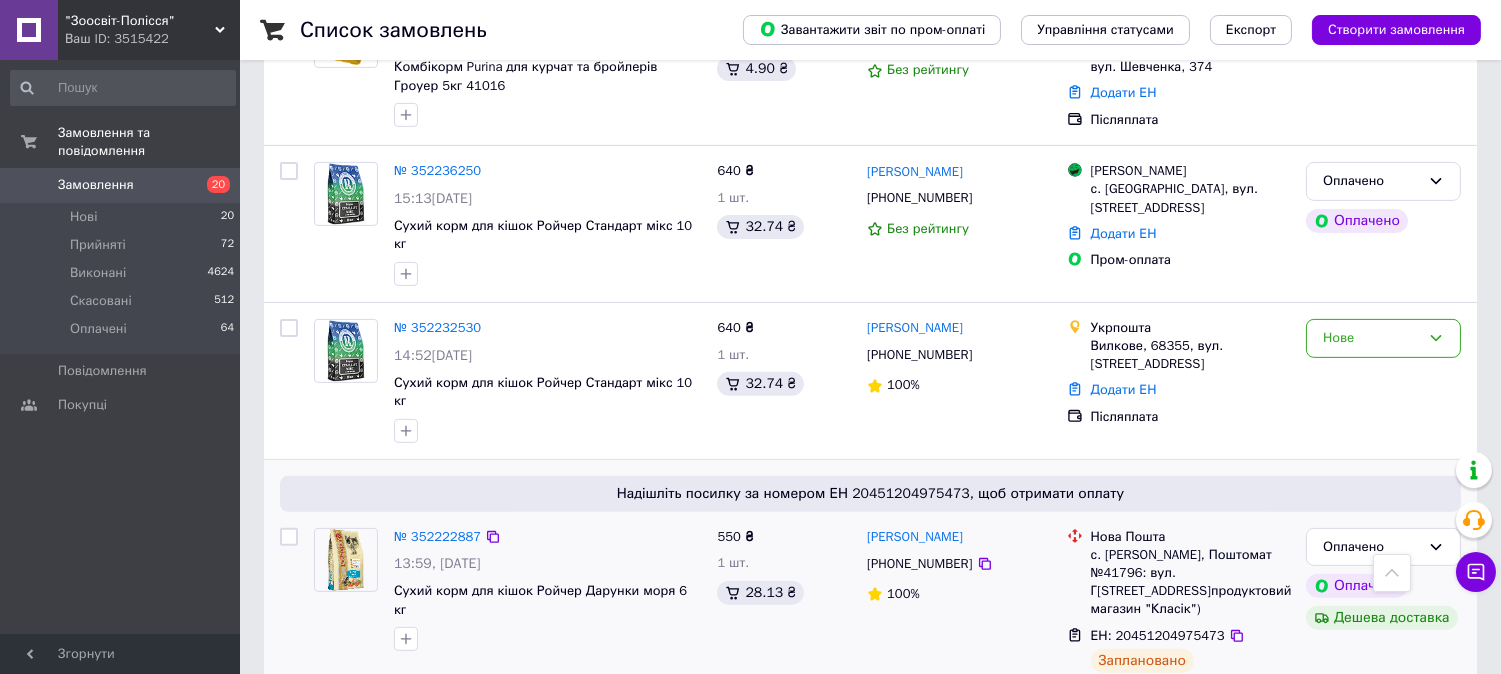 scroll, scrollTop: 1333, scrollLeft: 0, axis: vertical 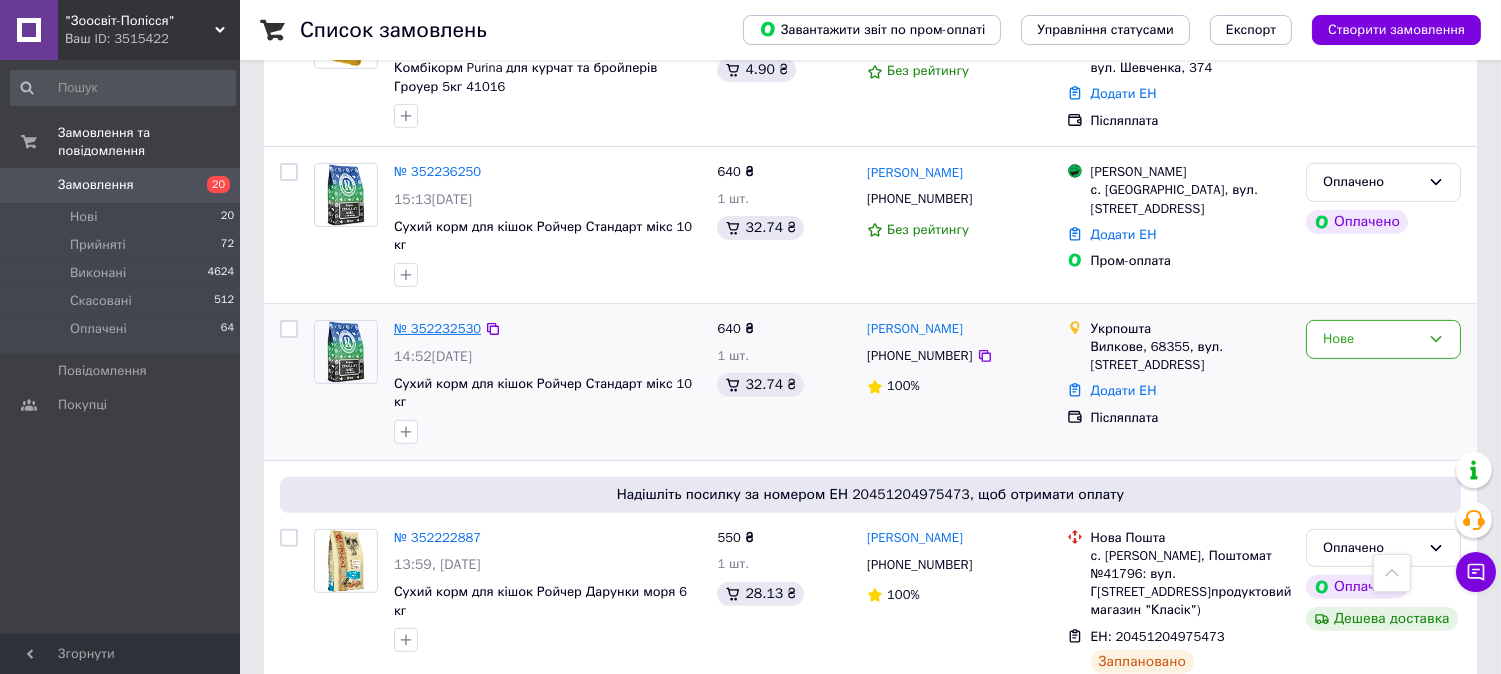 click on "№ 352232530" at bounding box center (437, 328) 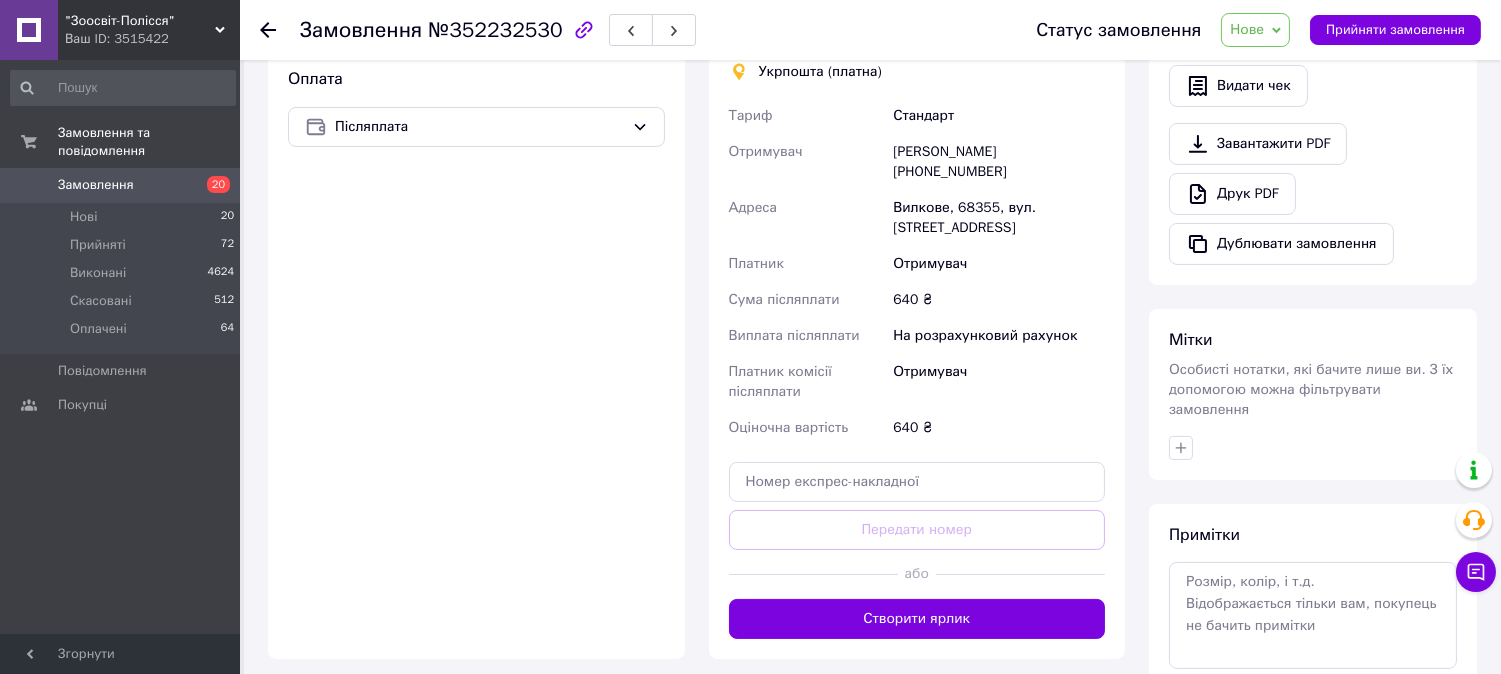 scroll, scrollTop: 777, scrollLeft: 0, axis: vertical 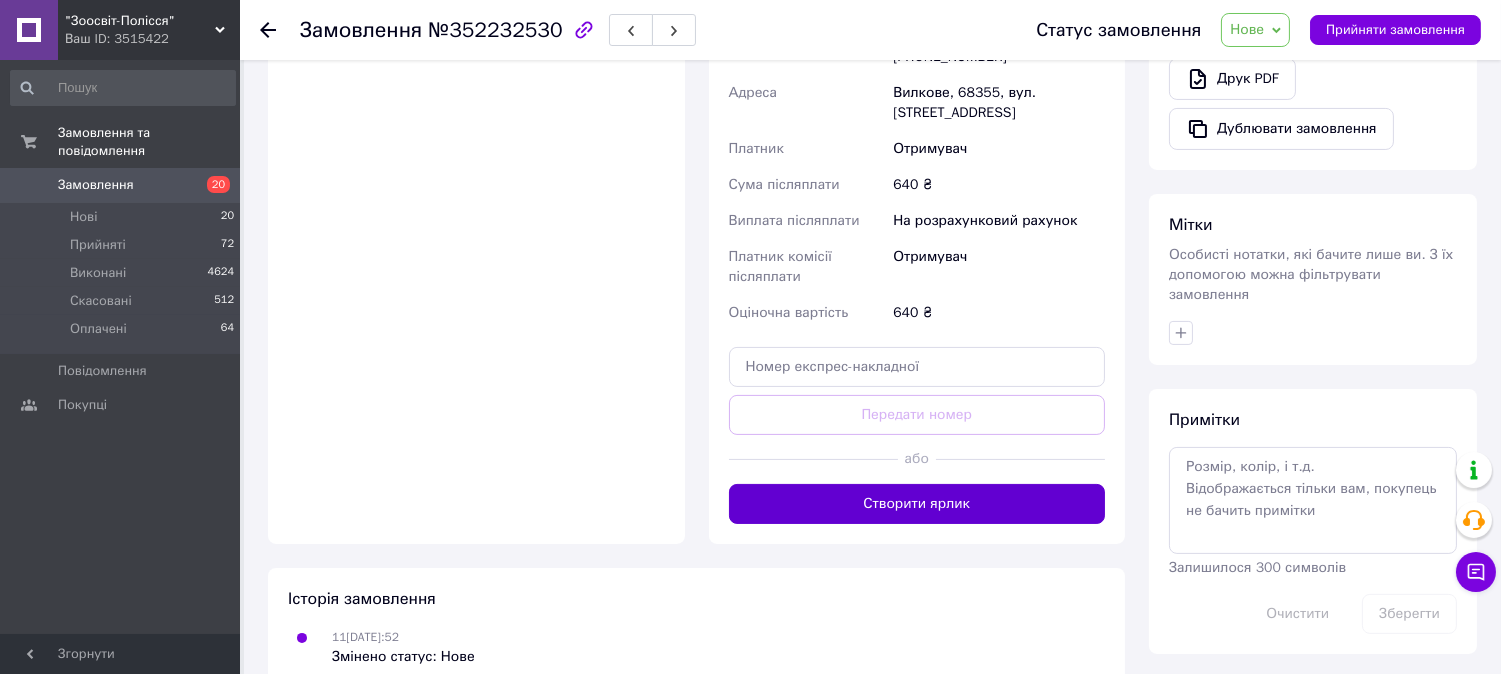 click on "Створити ярлик" at bounding box center (917, 504) 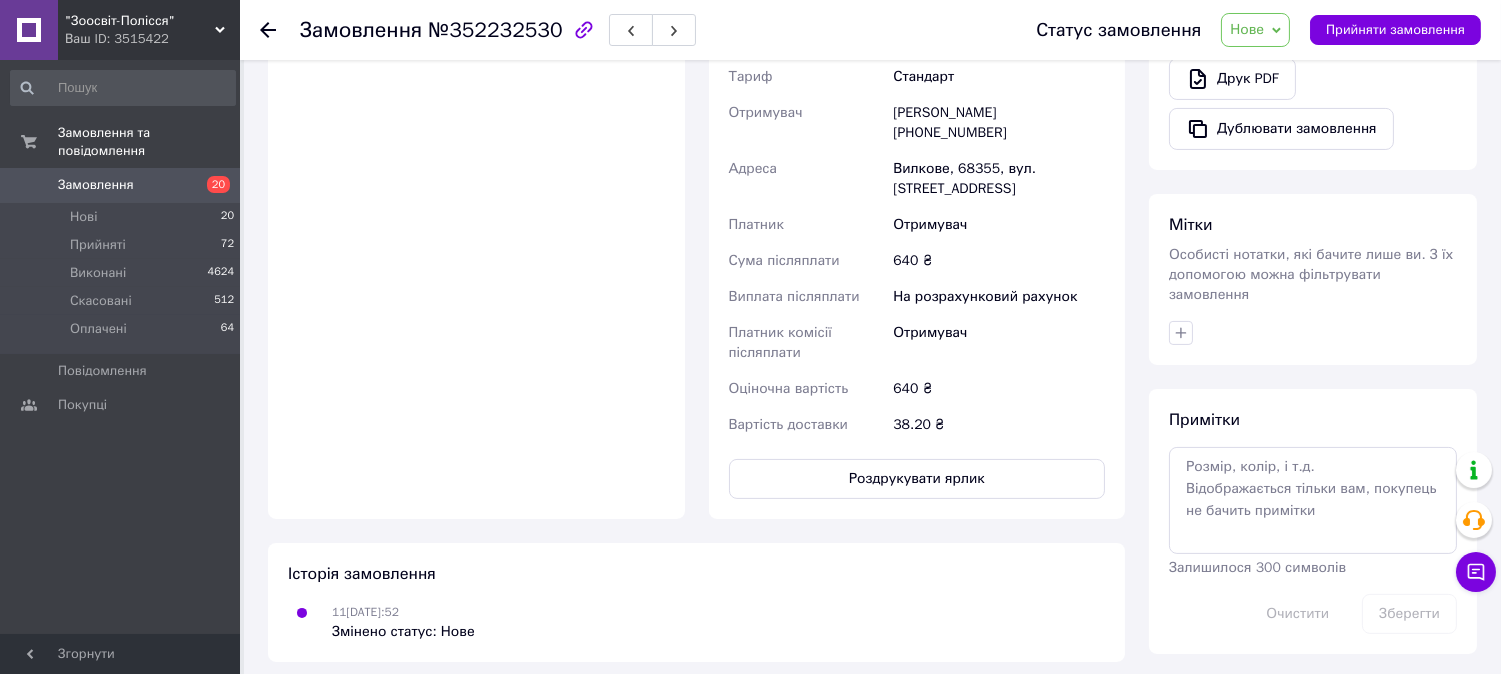 scroll, scrollTop: 767, scrollLeft: 0, axis: vertical 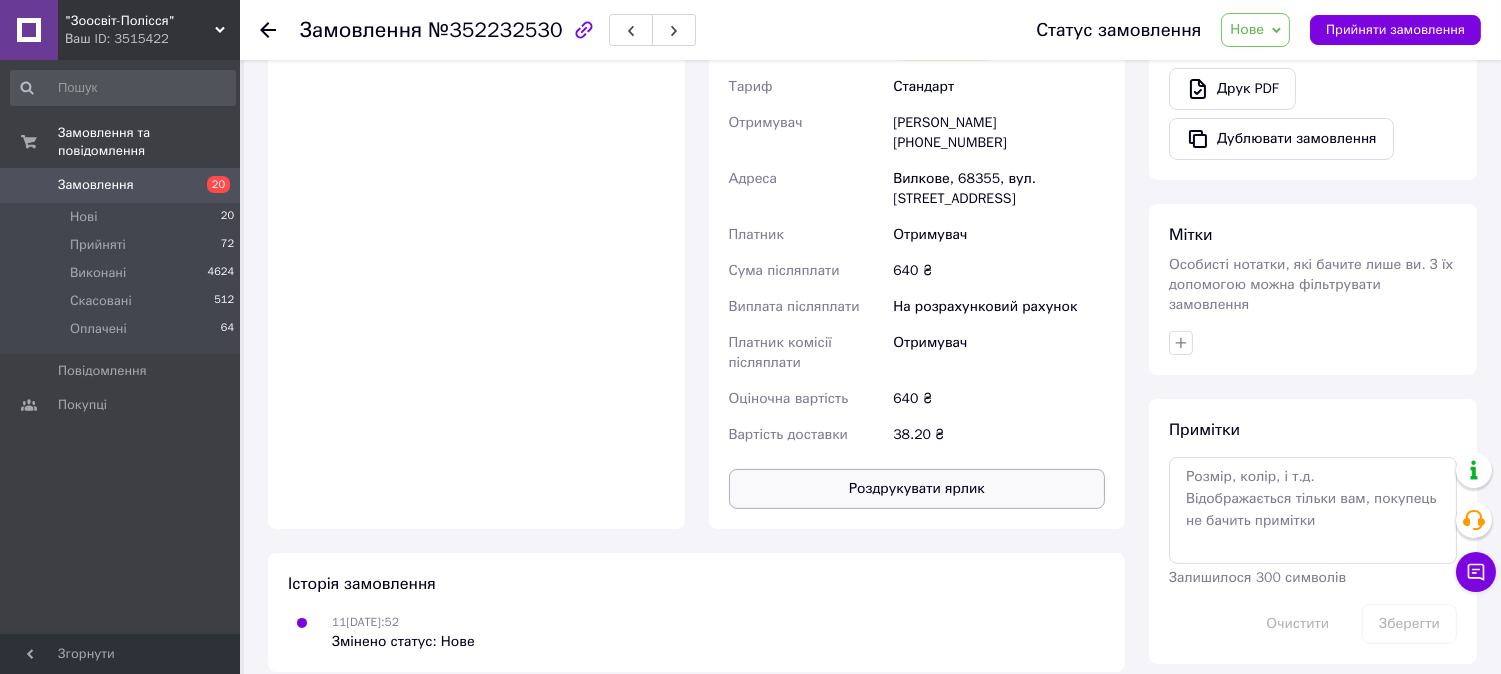 click on "Роздрукувати ярлик" at bounding box center (917, 489) 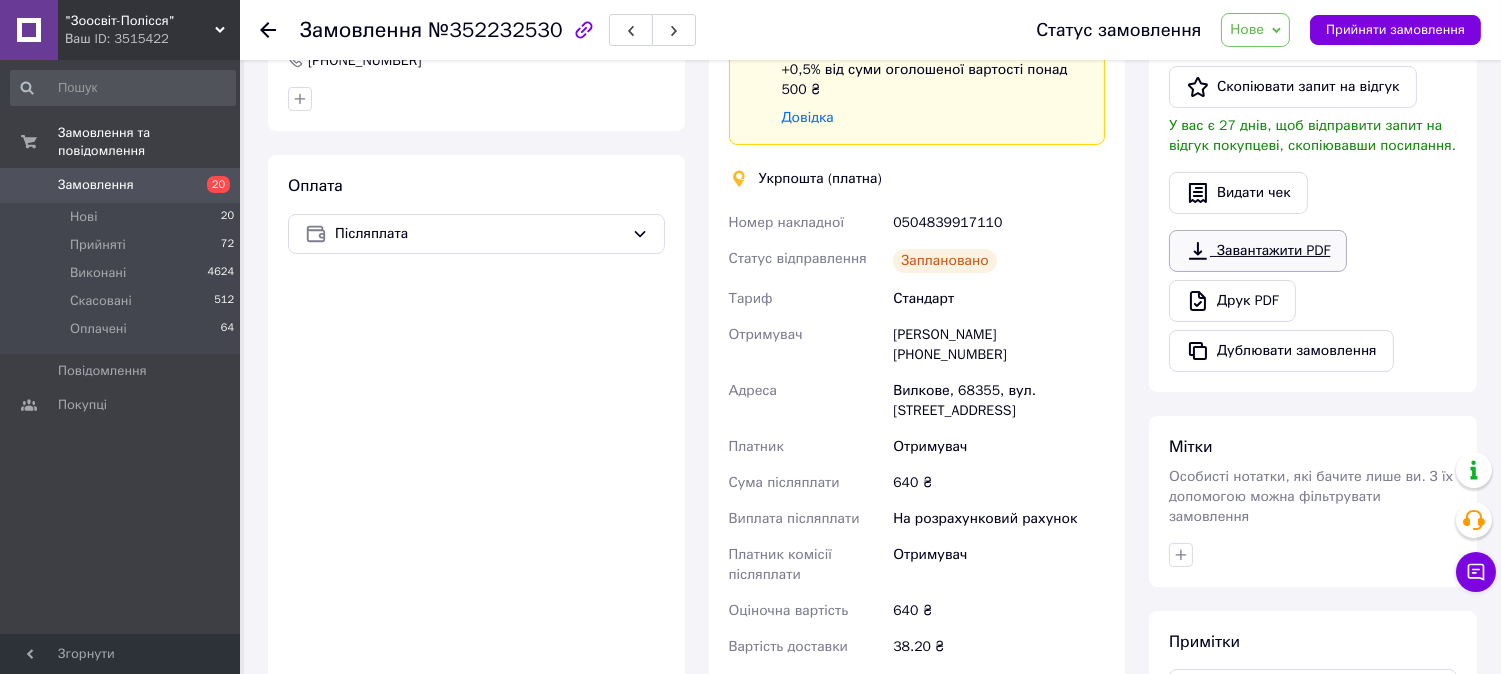 scroll, scrollTop: 545, scrollLeft: 0, axis: vertical 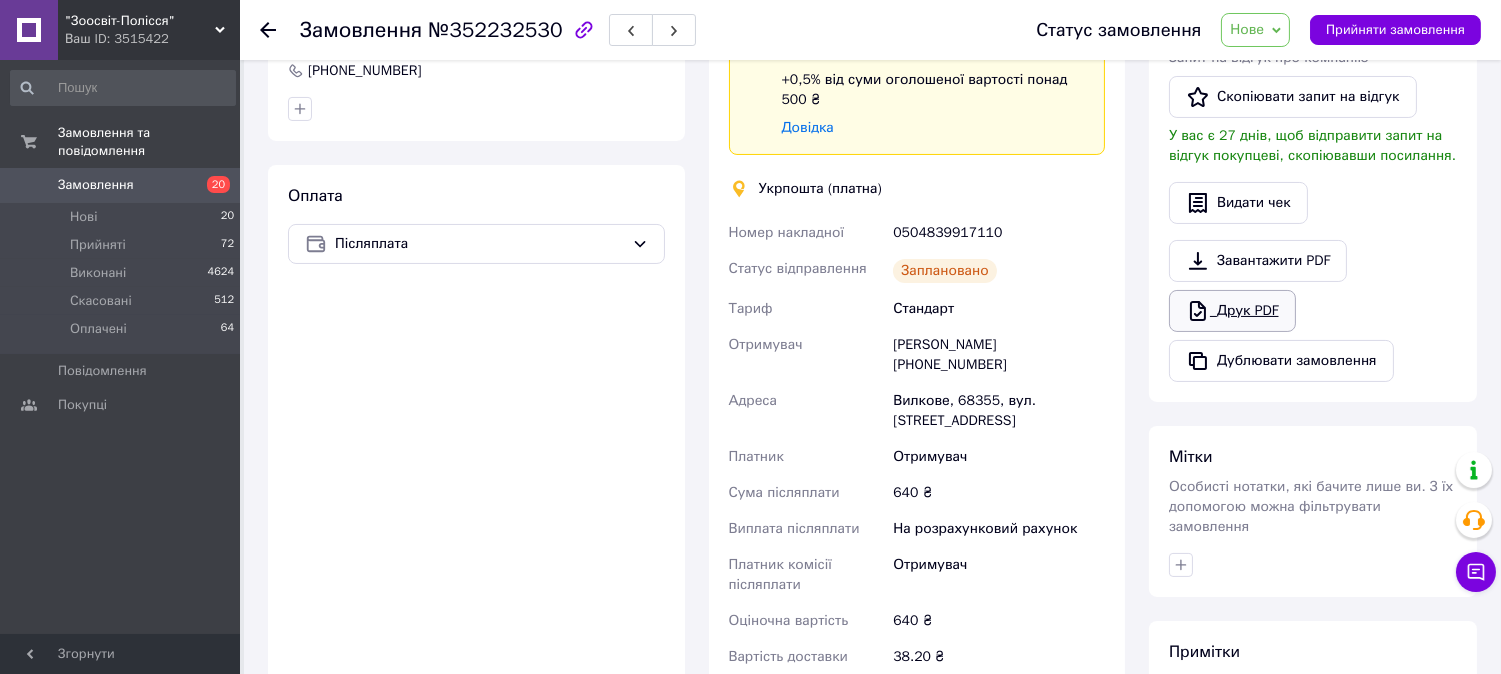 click on "Друк PDF" at bounding box center (1232, 311) 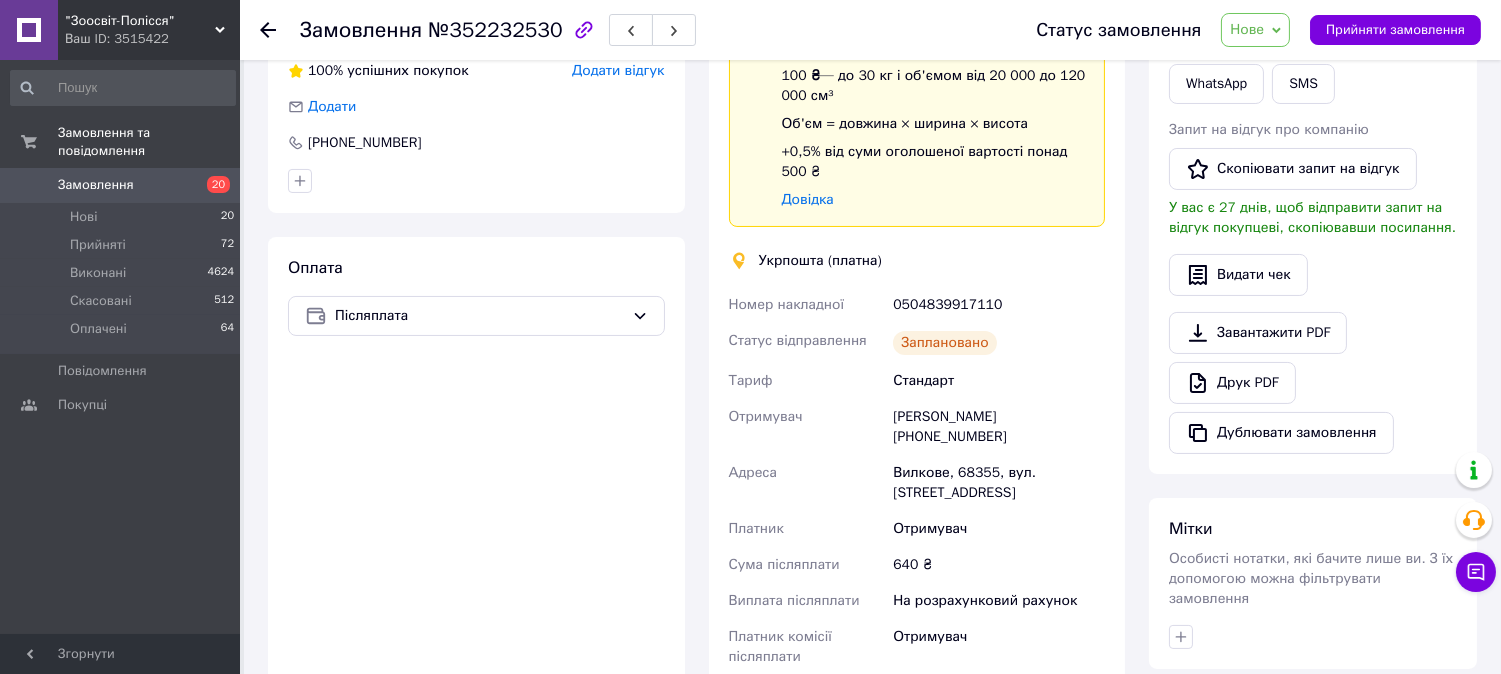 scroll, scrollTop: 434, scrollLeft: 0, axis: vertical 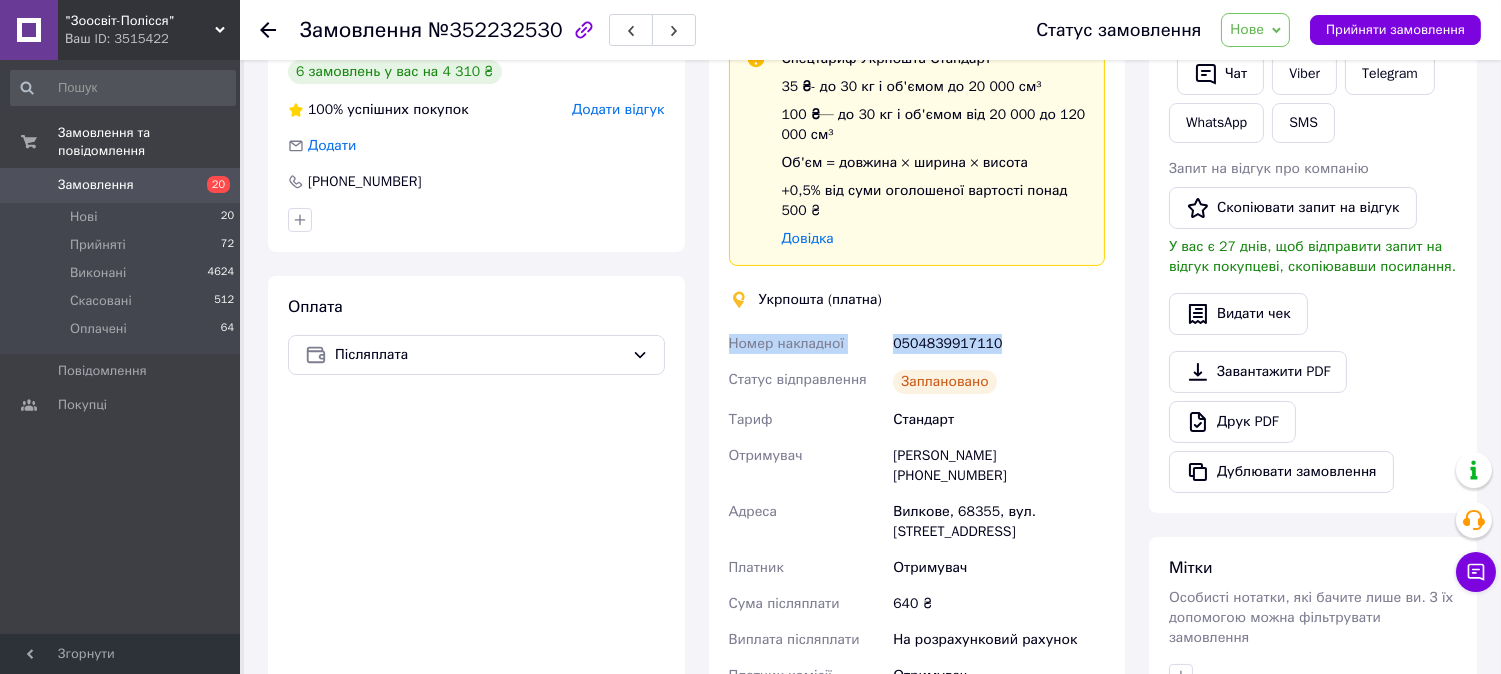 drag, startPoint x: 718, startPoint y: 347, endPoint x: 1057, endPoint y: 333, distance: 339.28897 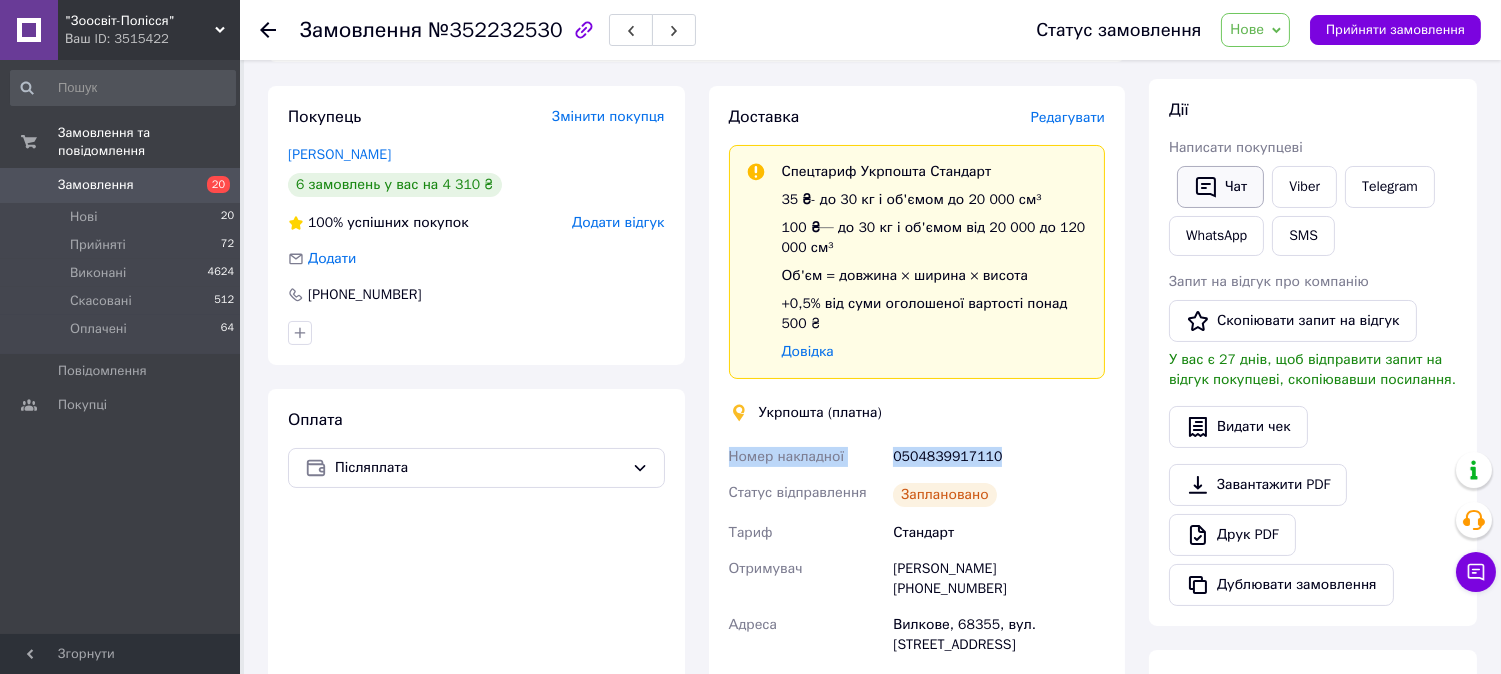 scroll, scrollTop: 212, scrollLeft: 0, axis: vertical 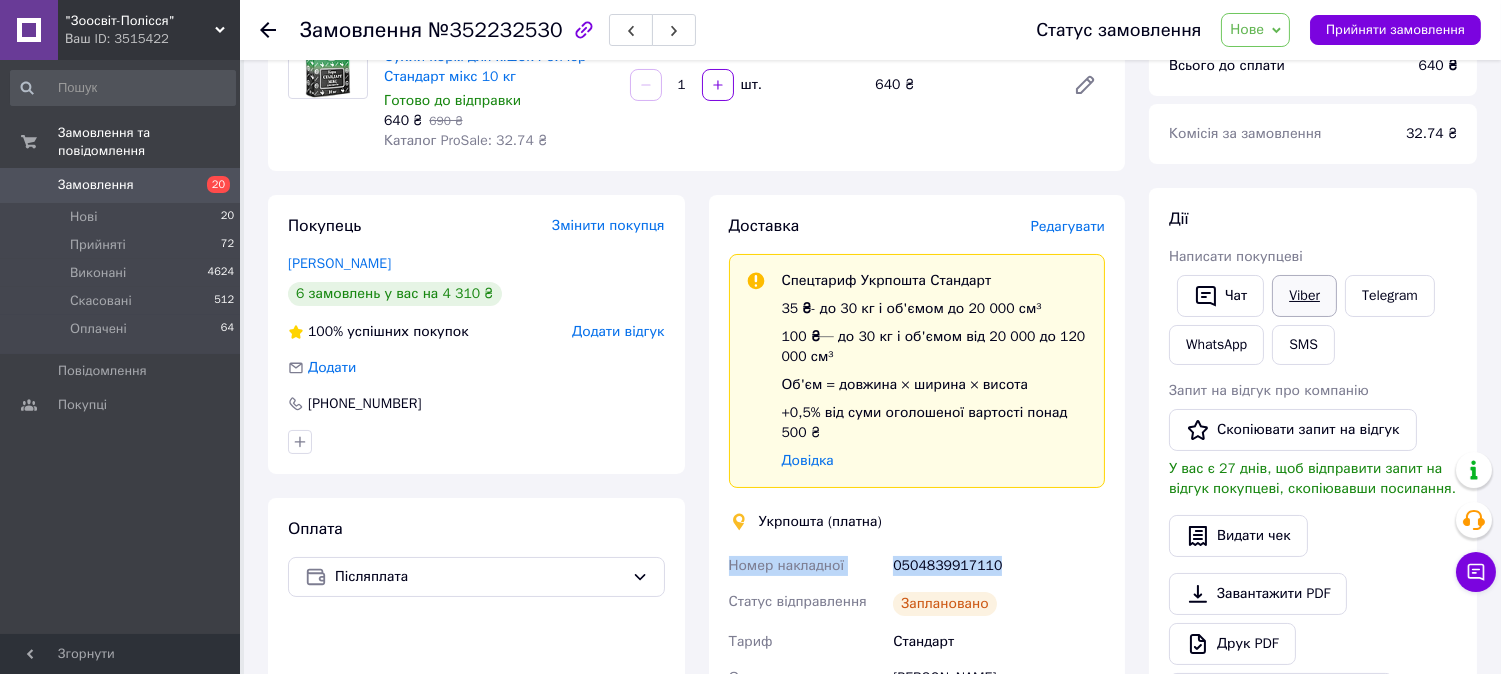 click on "Viber" at bounding box center (1304, 296) 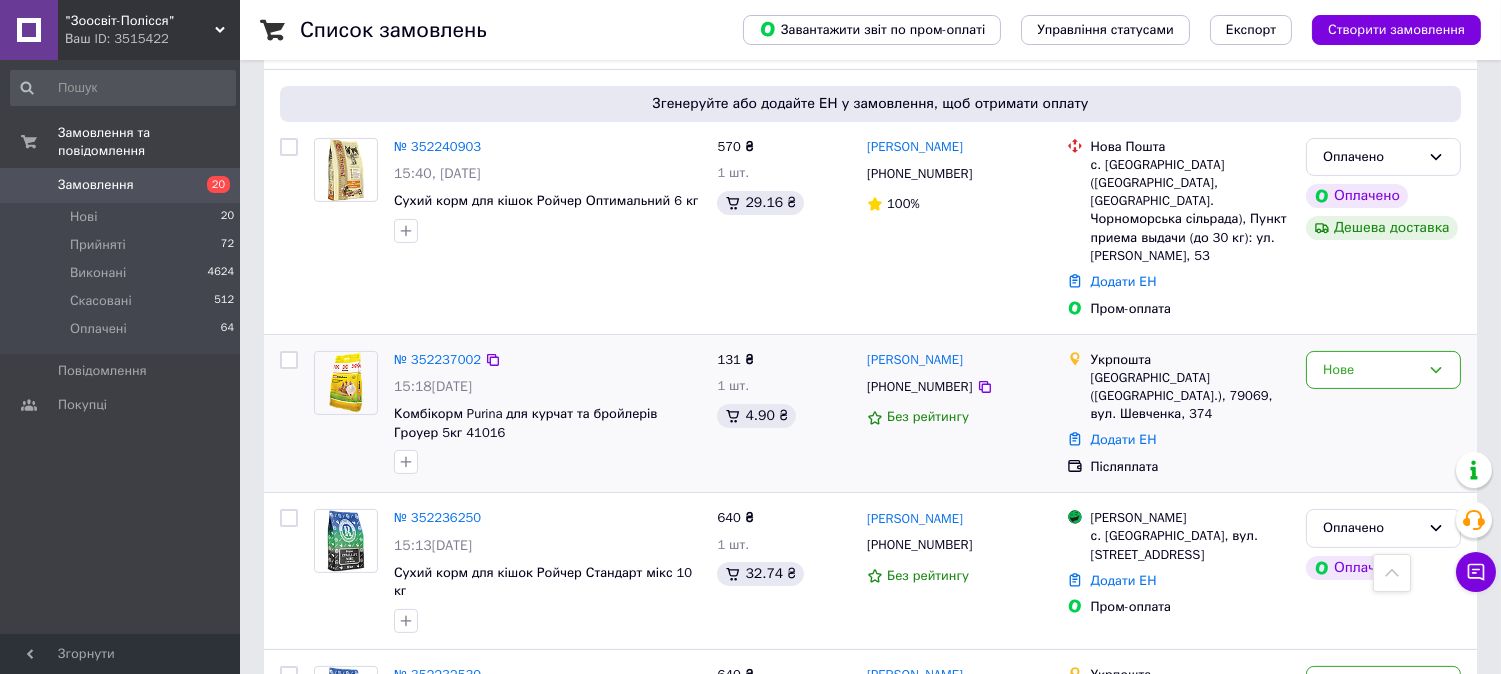 scroll, scrollTop: 1111, scrollLeft: 0, axis: vertical 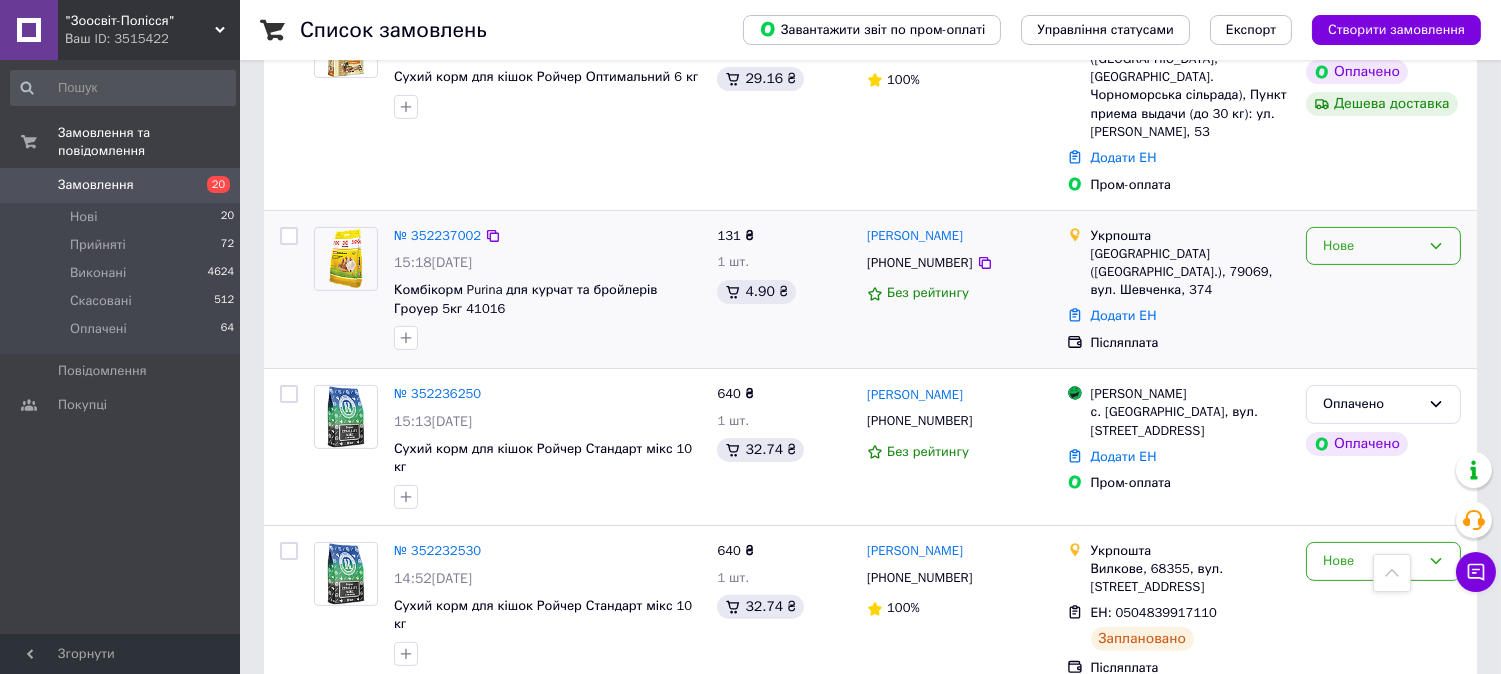 drag, startPoint x: 1325, startPoint y: 183, endPoint x: 1336, endPoint y: 187, distance: 11.7046995 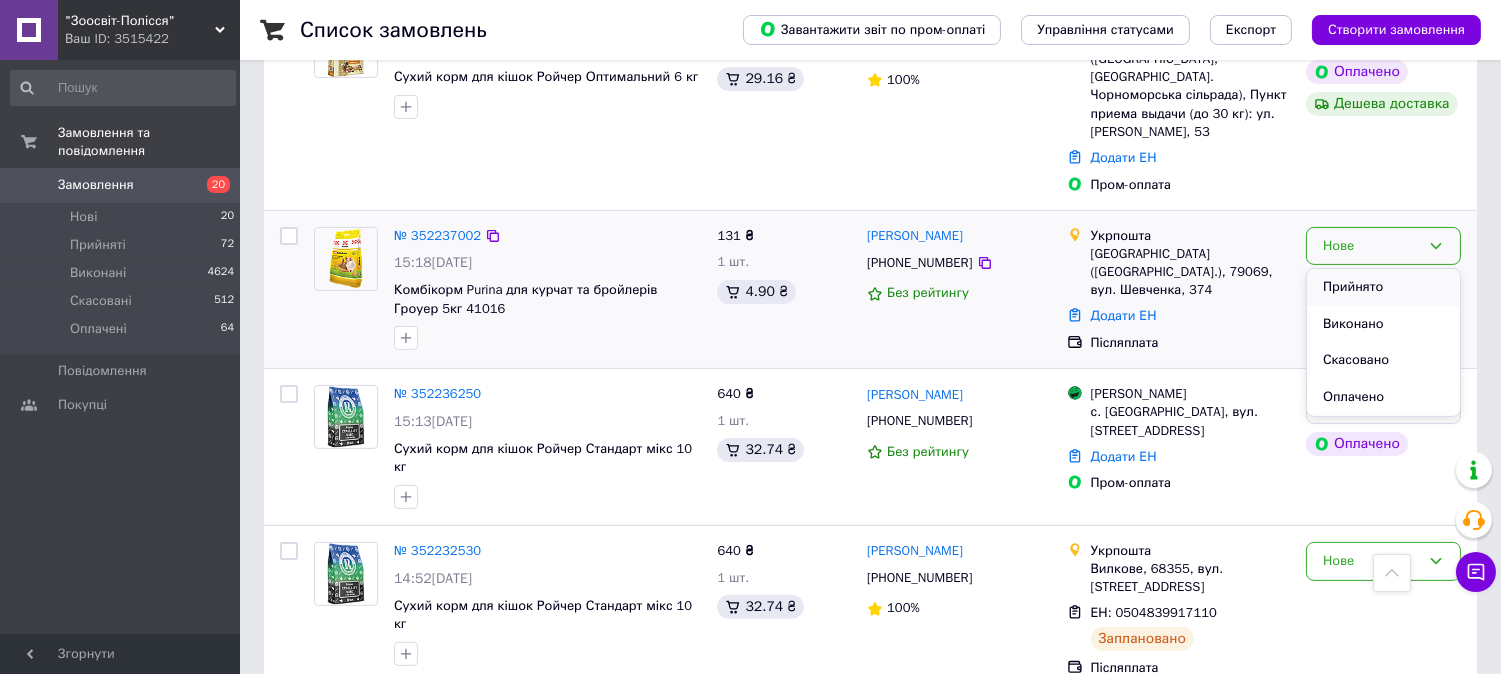 click on "Прийнято" at bounding box center [1383, 287] 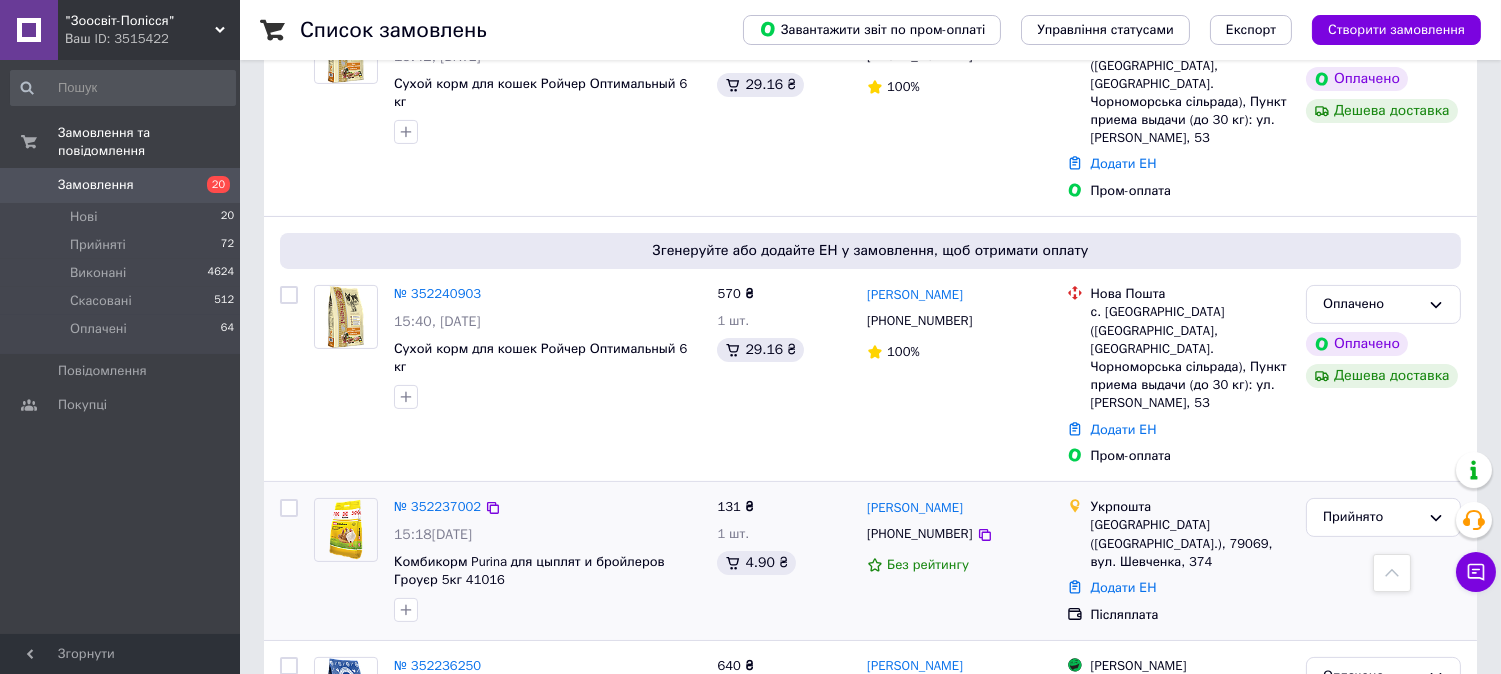 scroll, scrollTop: 777, scrollLeft: 0, axis: vertical 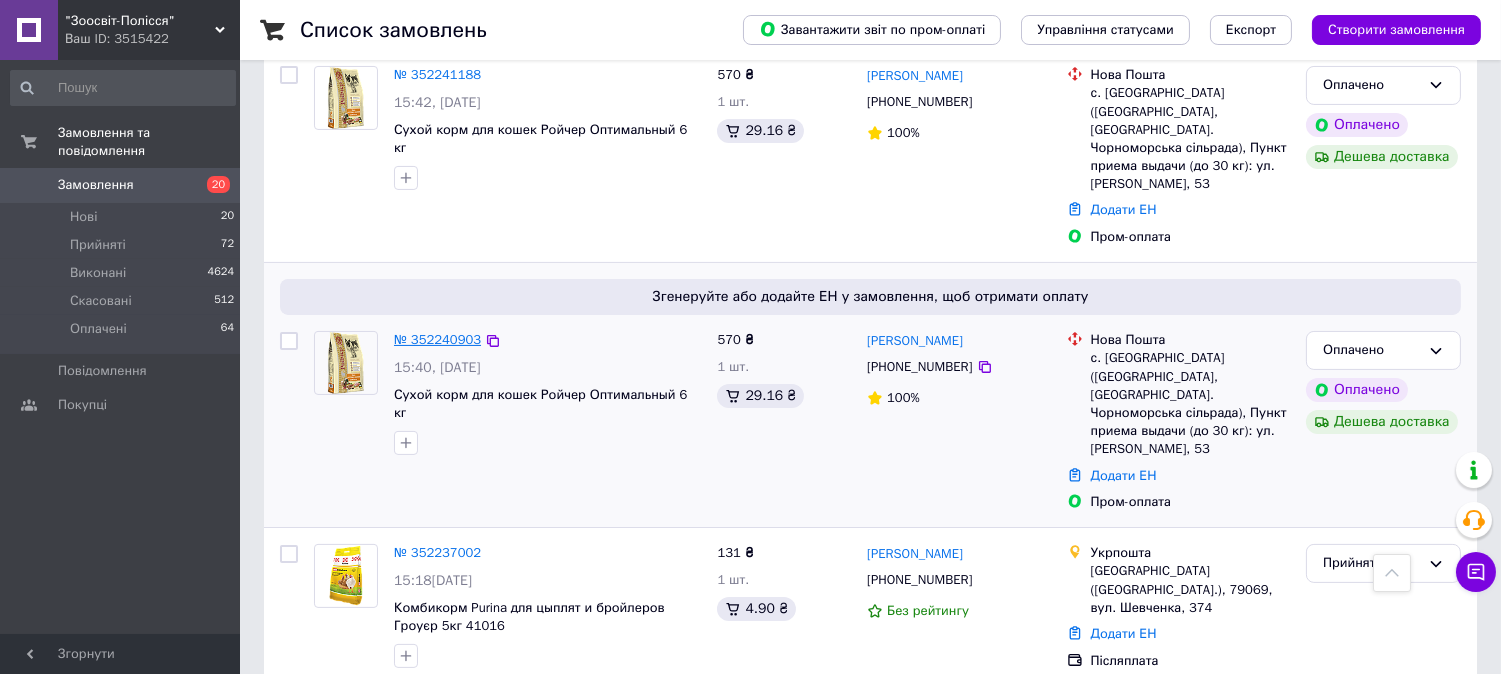 click on "№ 352240903" at bounding box center (437, 339) 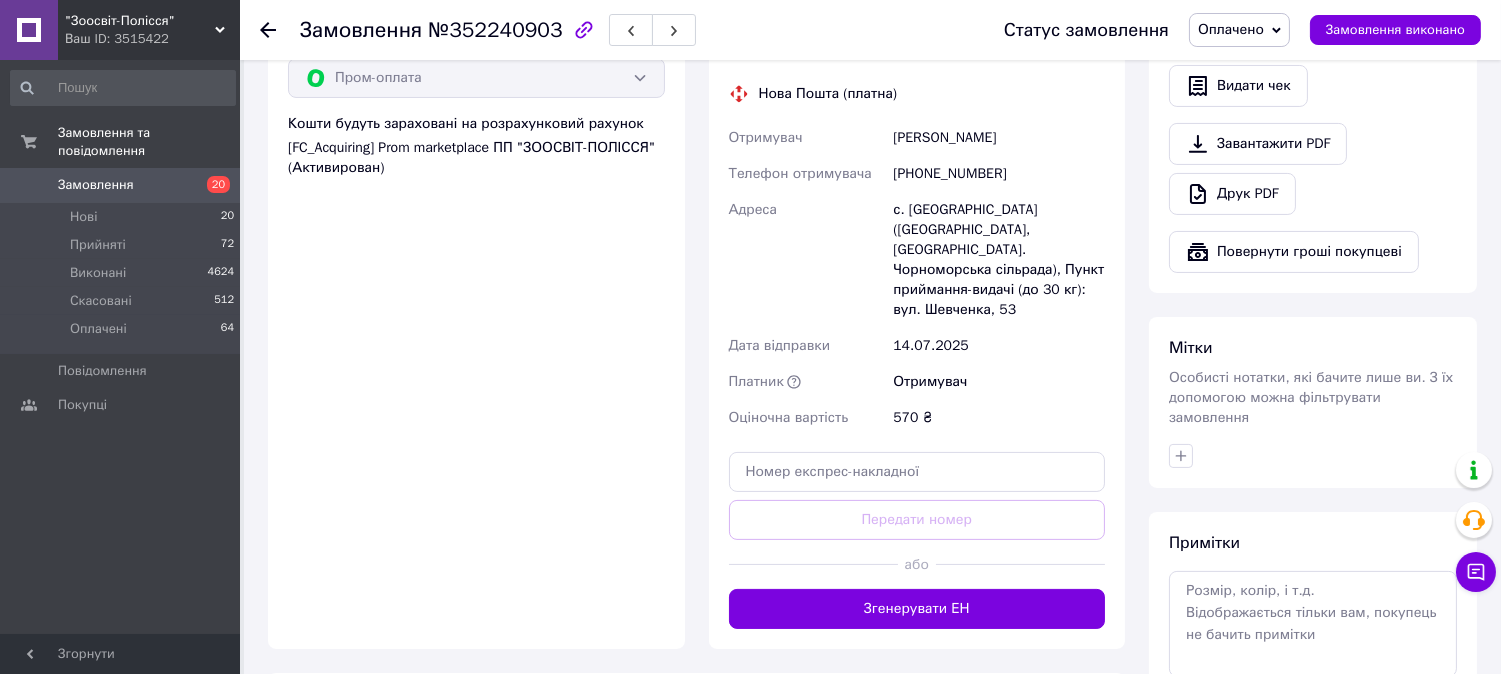 scroll, scrollTop: 777, scrollLeft: 0, axis: vertical 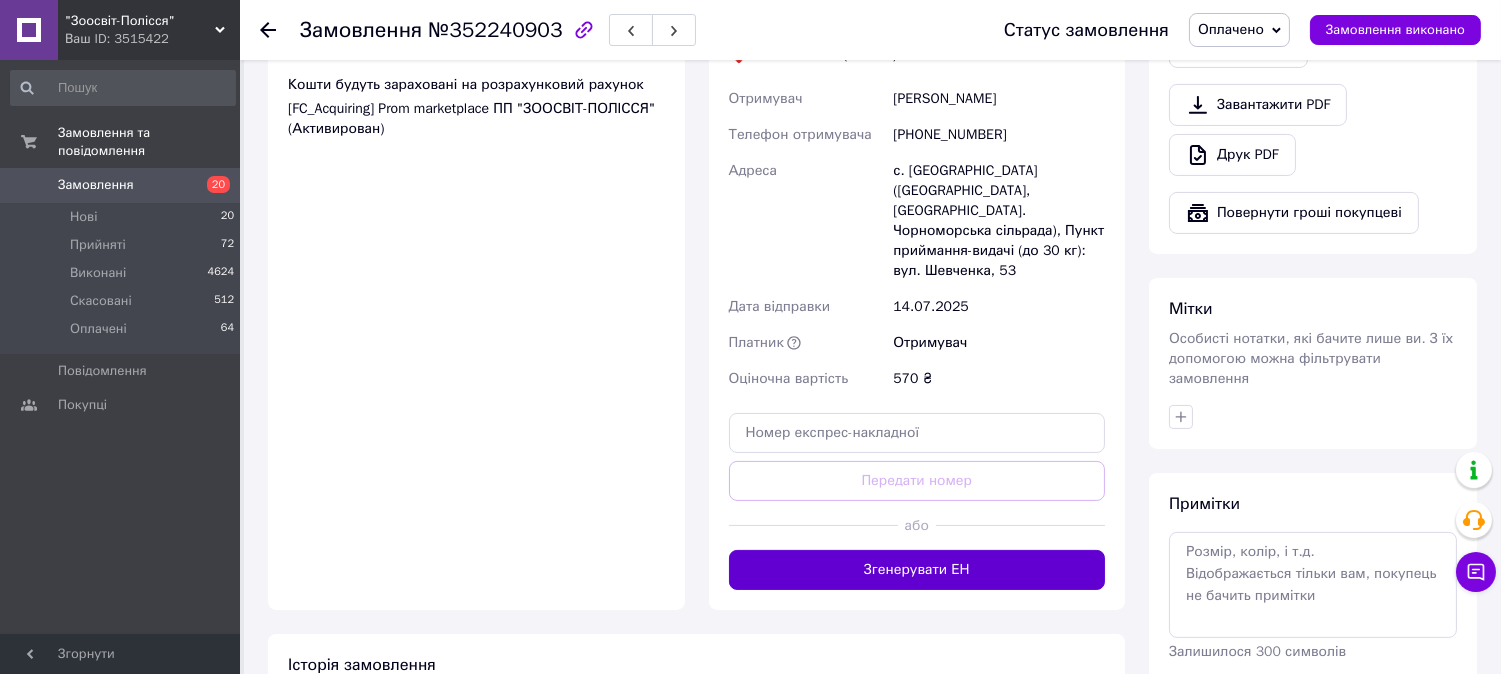 click on "Згенерувати ЕН" at bounding box center [917, 570] 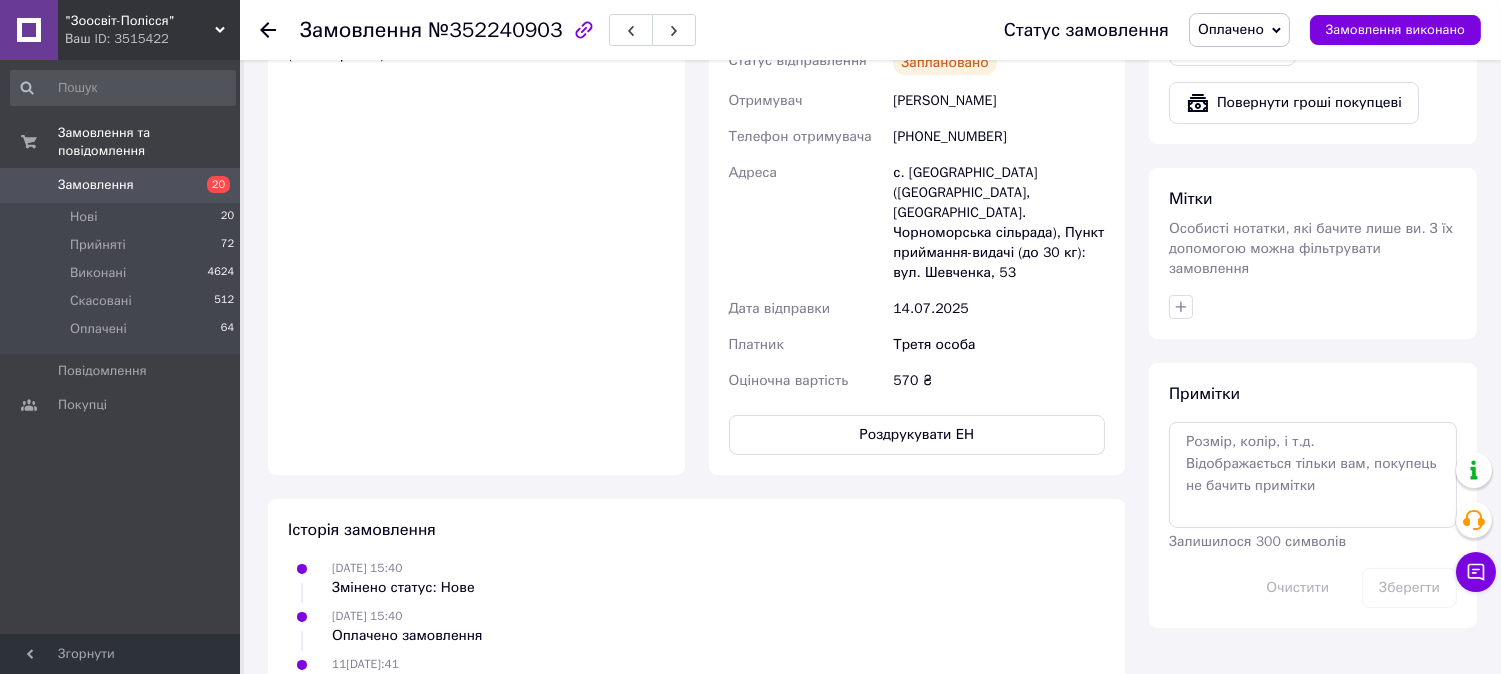 scroll, scrollTop: 888, scrollLeft: 0, axis: vertical 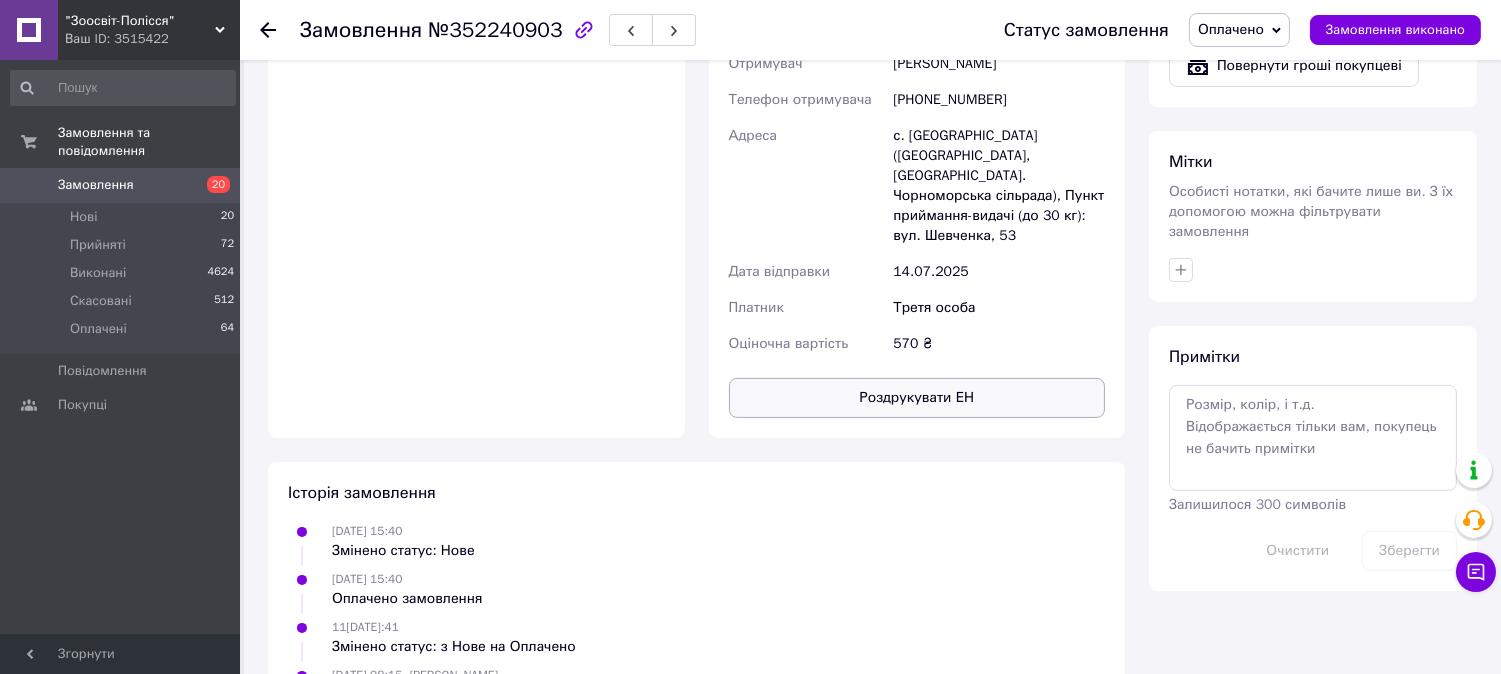 click on "Роздрукувати ЕН" at bounding box center (917, 398) 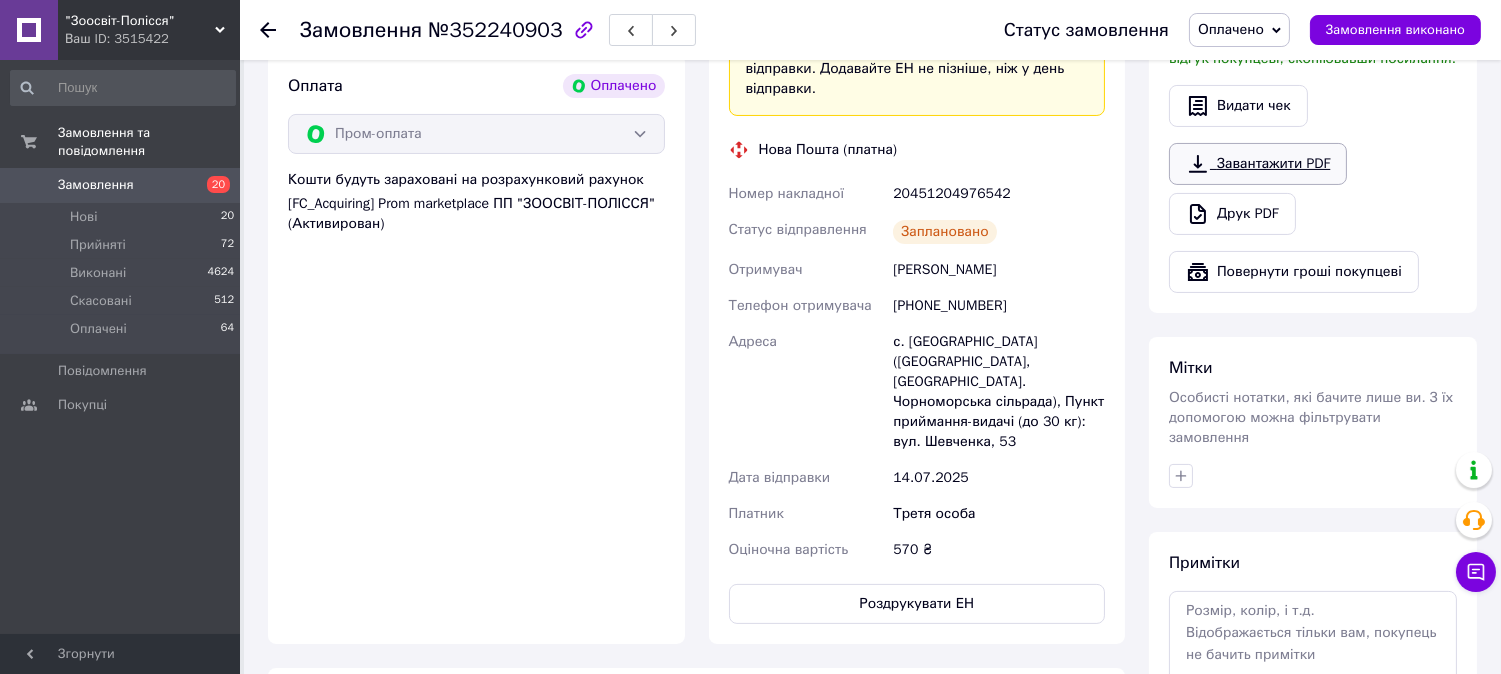 scroll, scrollTop: 666, scrollLeft: 0, axis: vertical 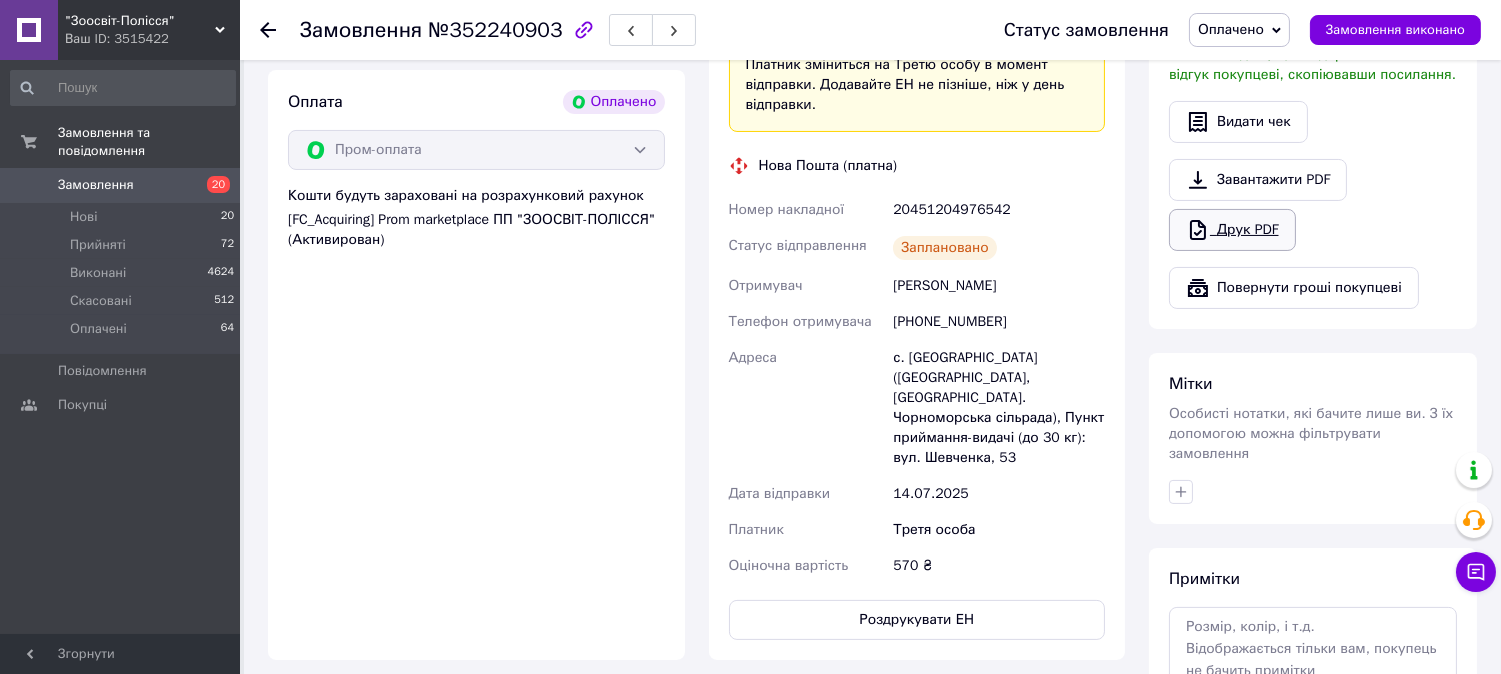 click on "Друк PDF" at bounding box center [1232, 230] 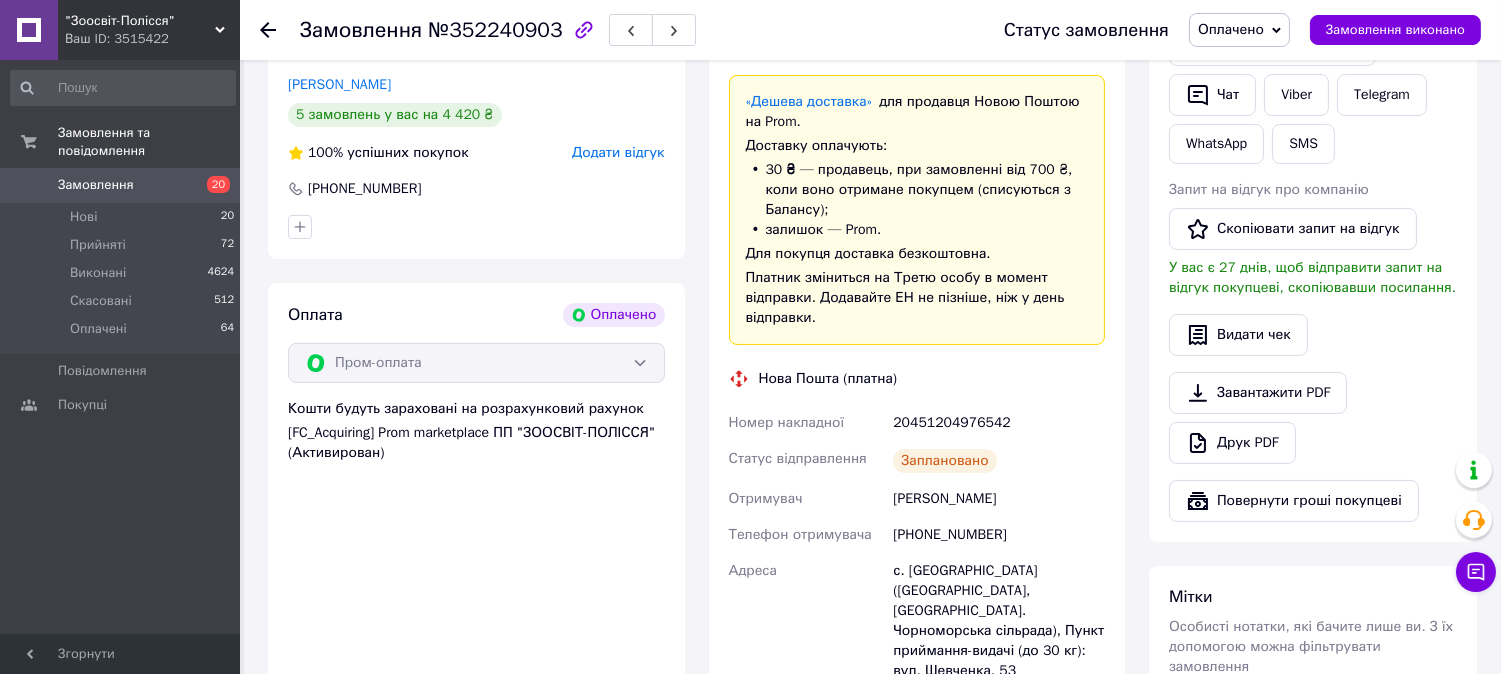 scroll, scrollTop: 444, scrollLeft: 0, axis: vertical 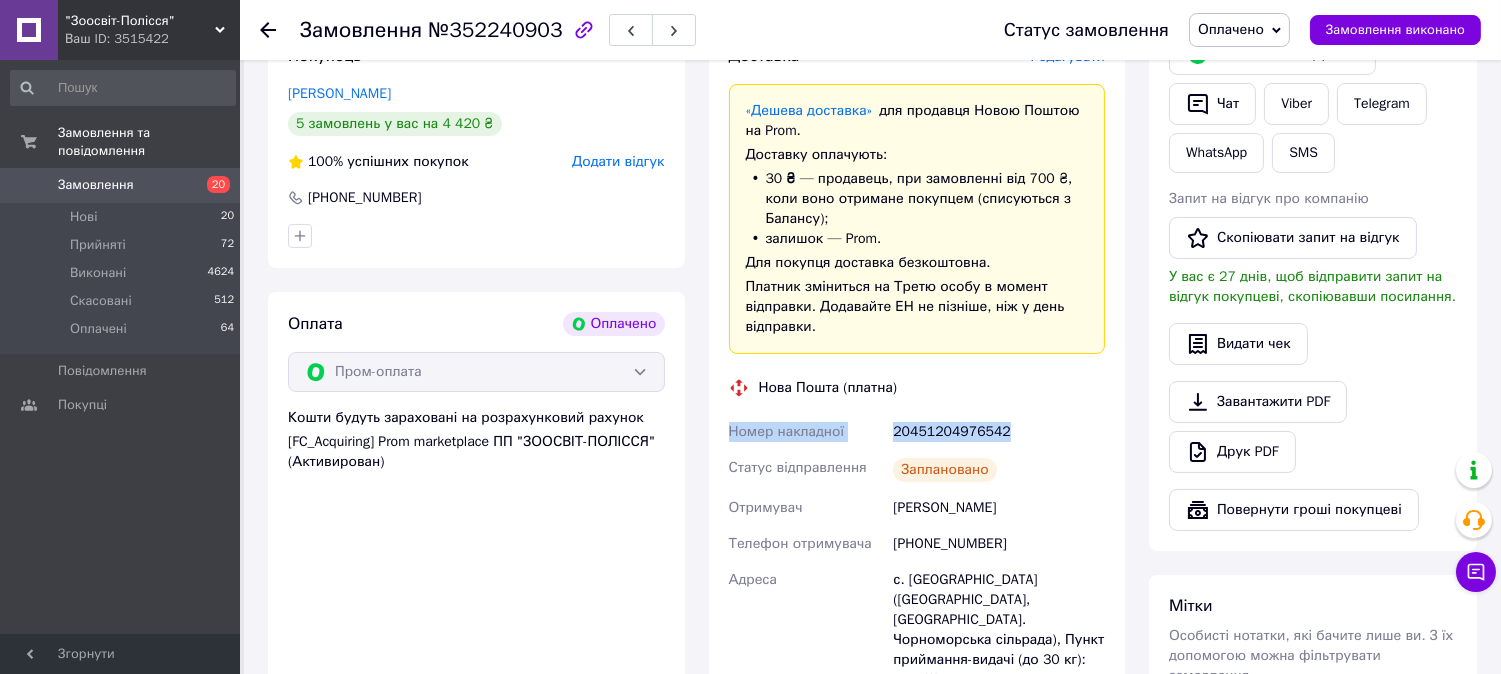 drag, startPoint x: 716, startPoint y: 441, endPoint x: 1032, endPoint y: 424, distance: 316.45694 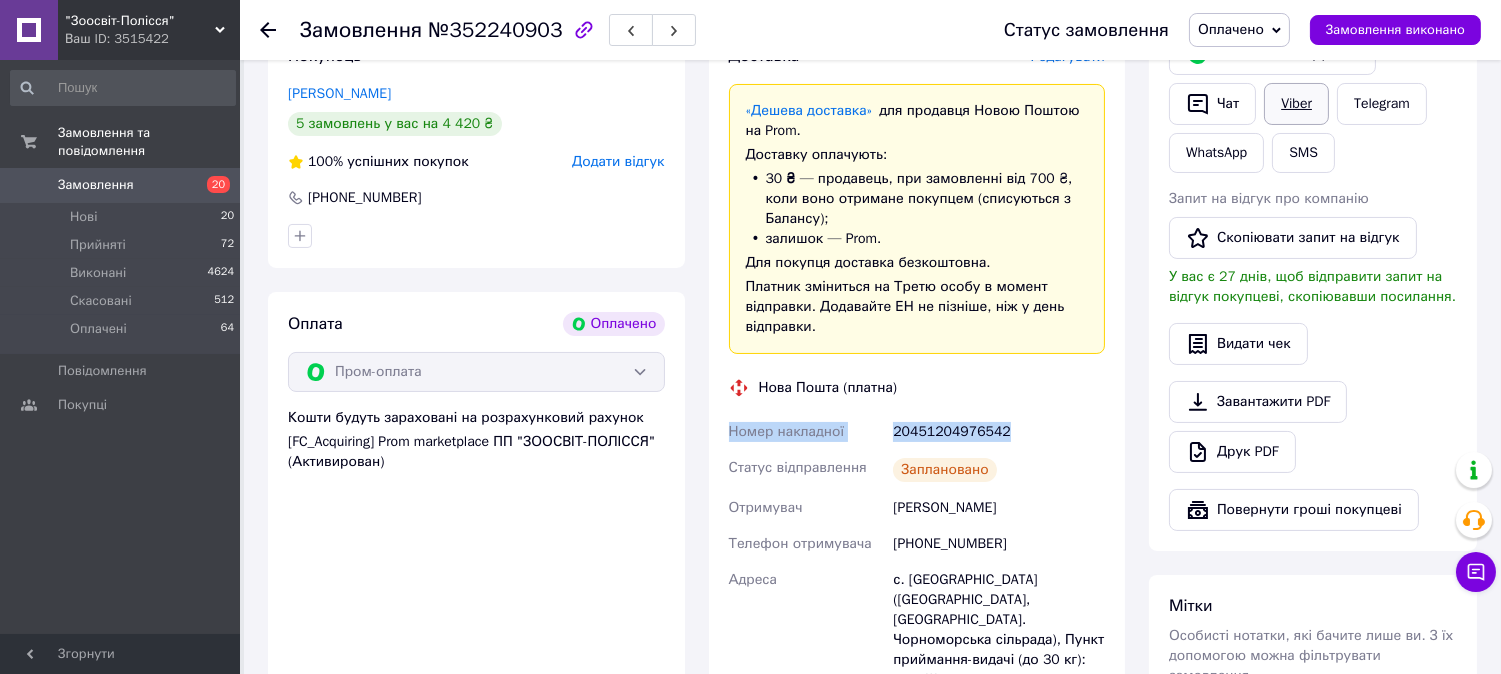 click on "Viber" at bounding box center (1296, 104) 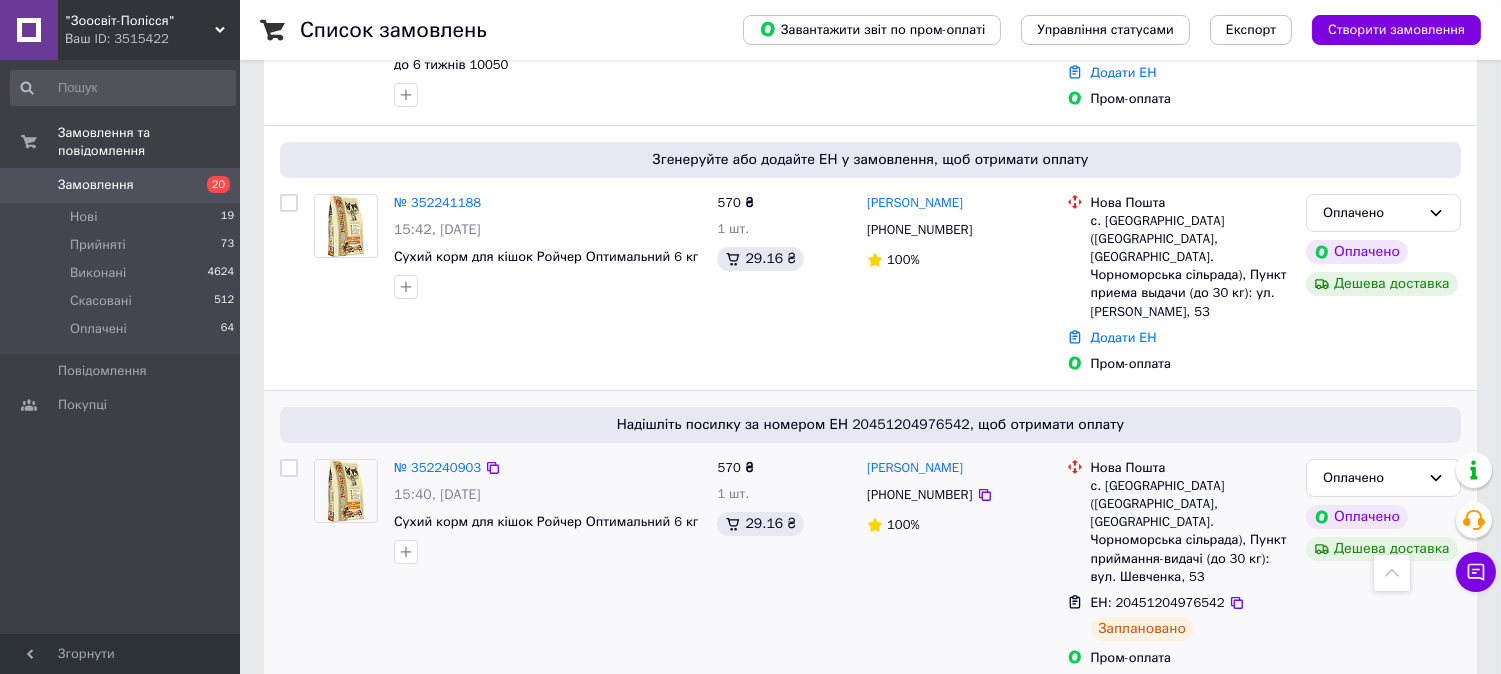 scroll, scrollTop: 555, scrollLeft: 0, axis: vertical 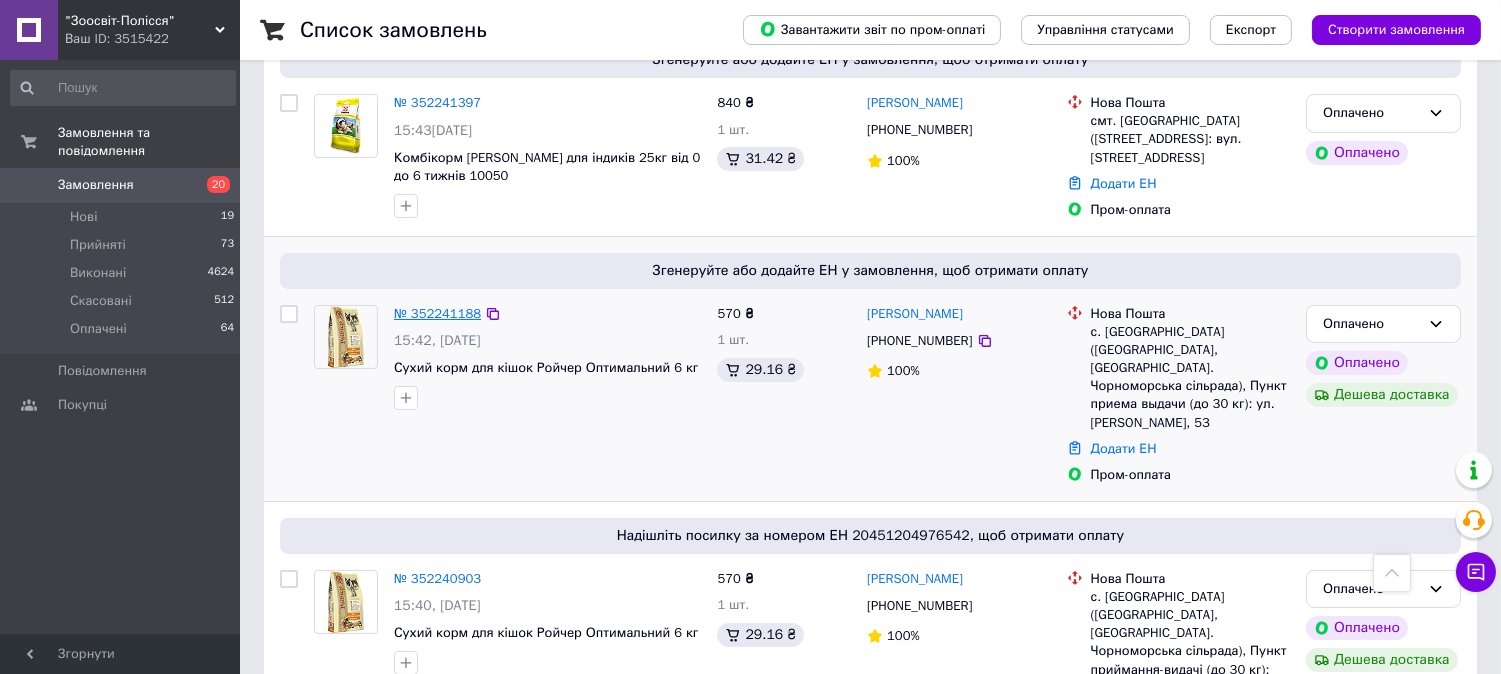 click on "№ 352241188" at bounding box center (437, 313) 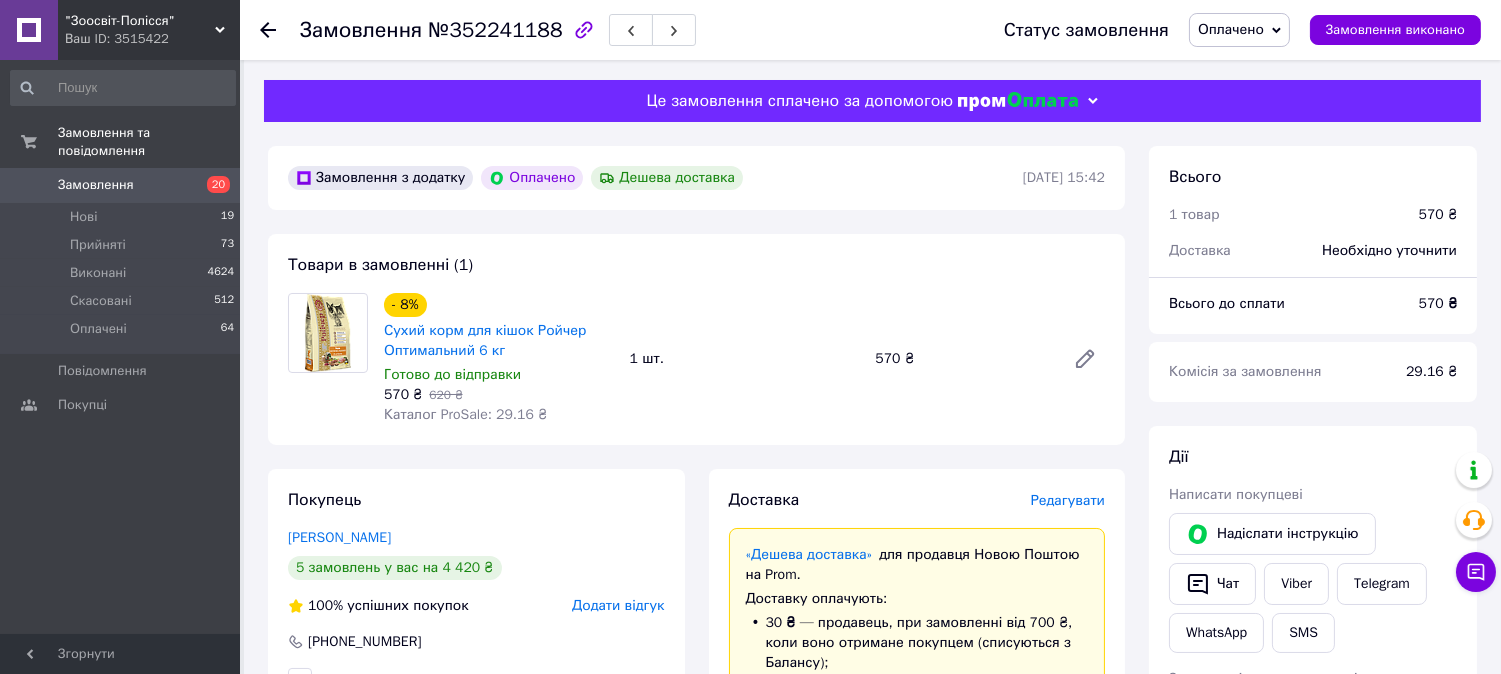 scroll, scrollTop: 111, scrollLeft: 0, axis: vertical 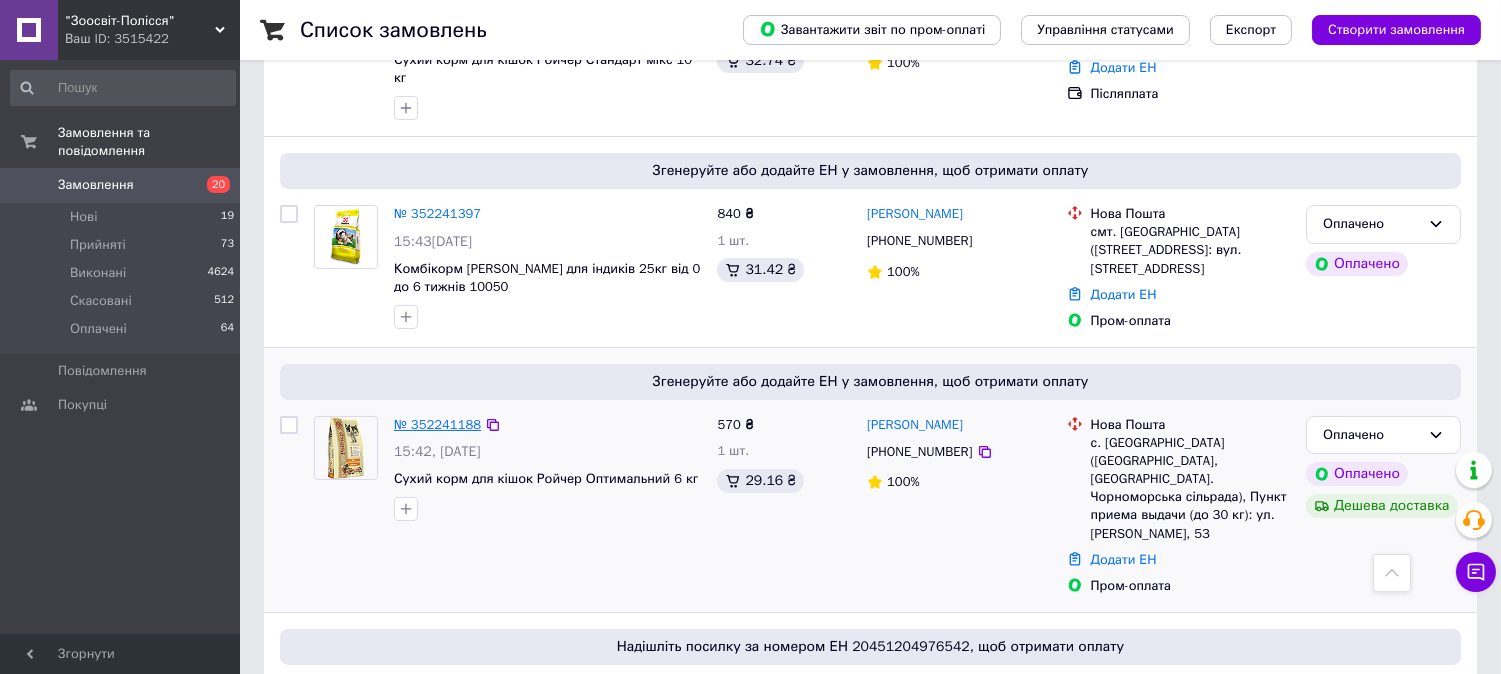 click on "№ 352241188" at bounding box center (437, 424) 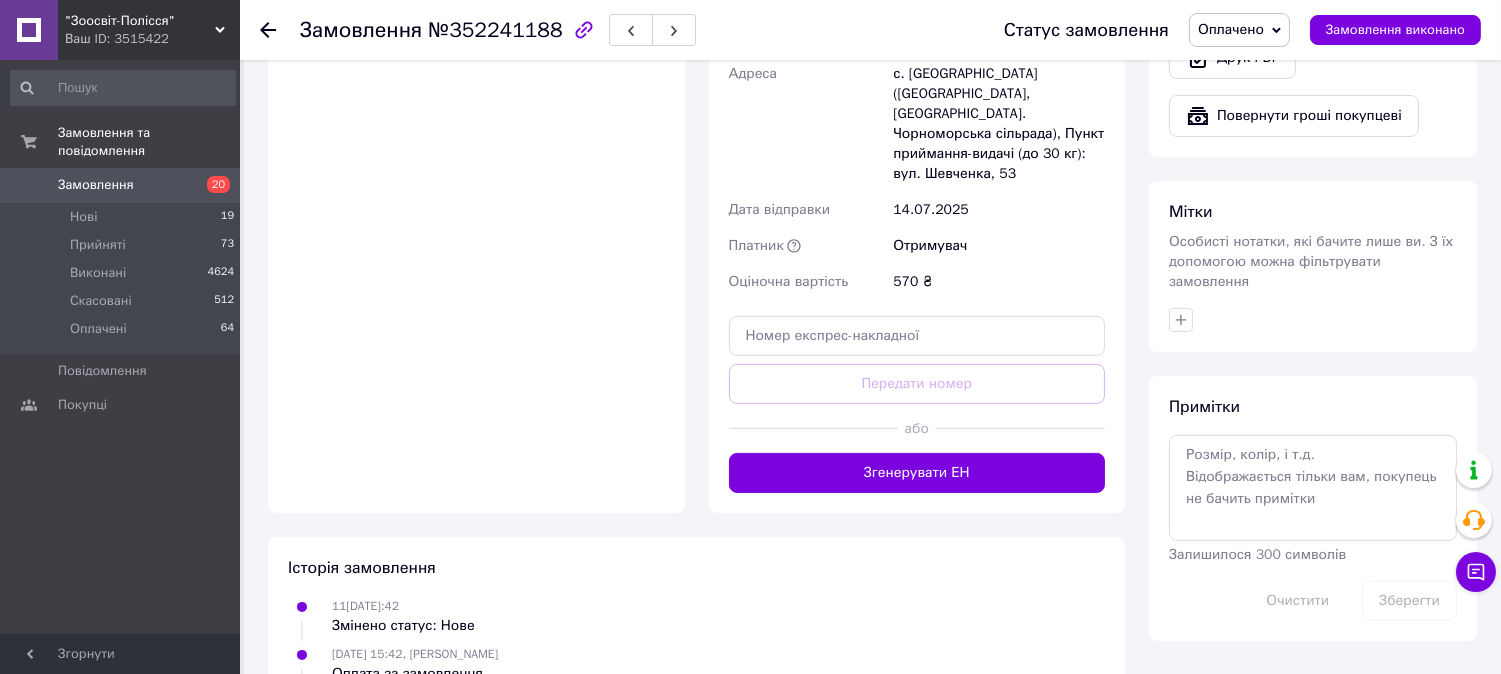 scroll, scrollTop: 888, scrollLeft: 0, axis: vertical 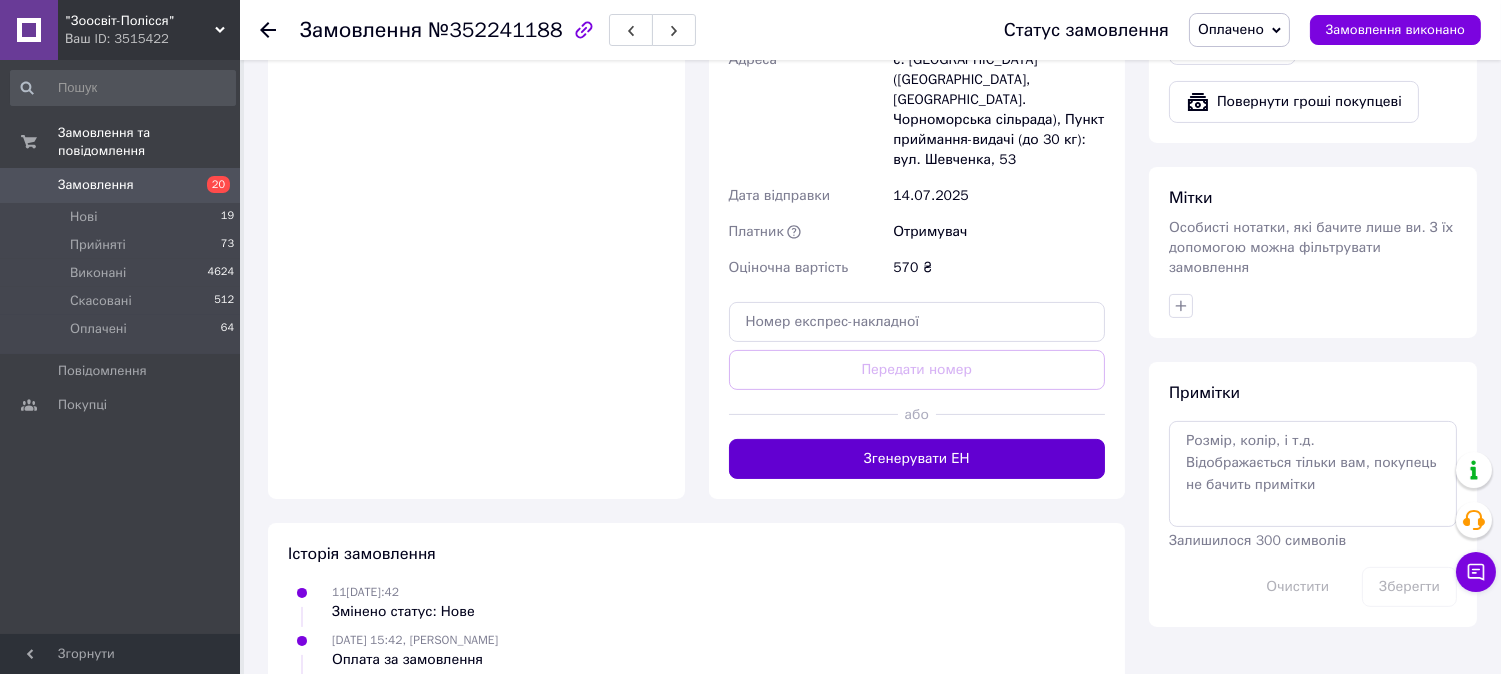 click on "Згенерувати ЕН" at bounding box center (917, 459) 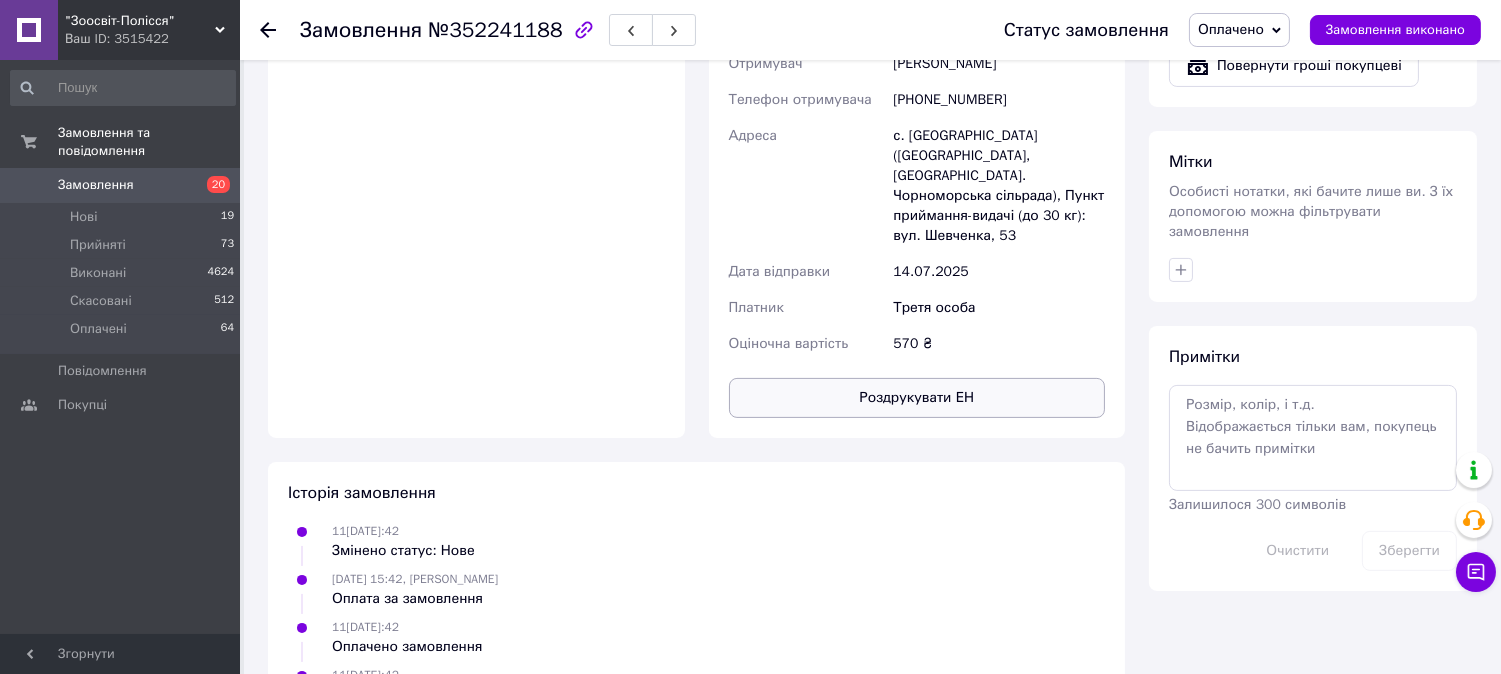 click on "Роздрукувати ЕН" at bounding box center (917, 398) 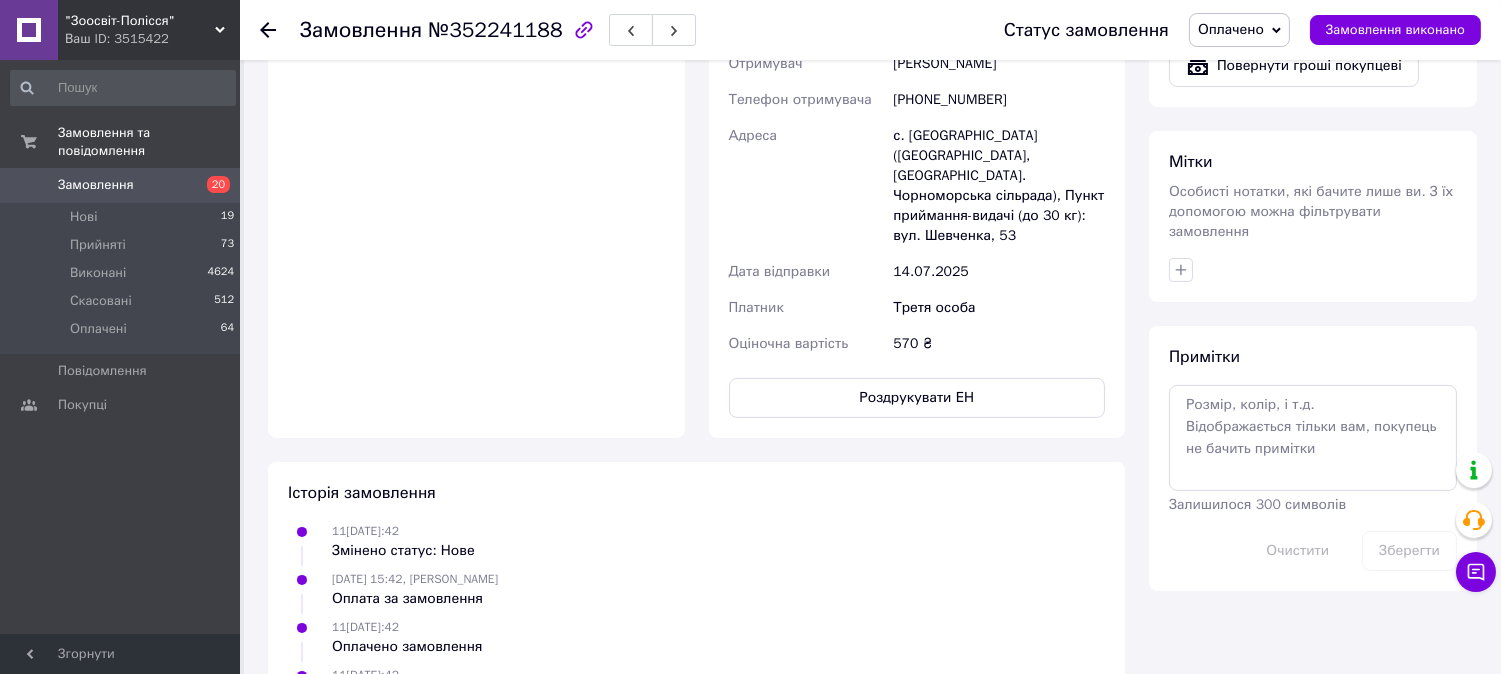 scroll, scrollTop: 777, scrollLeft: 0, axis: vertical 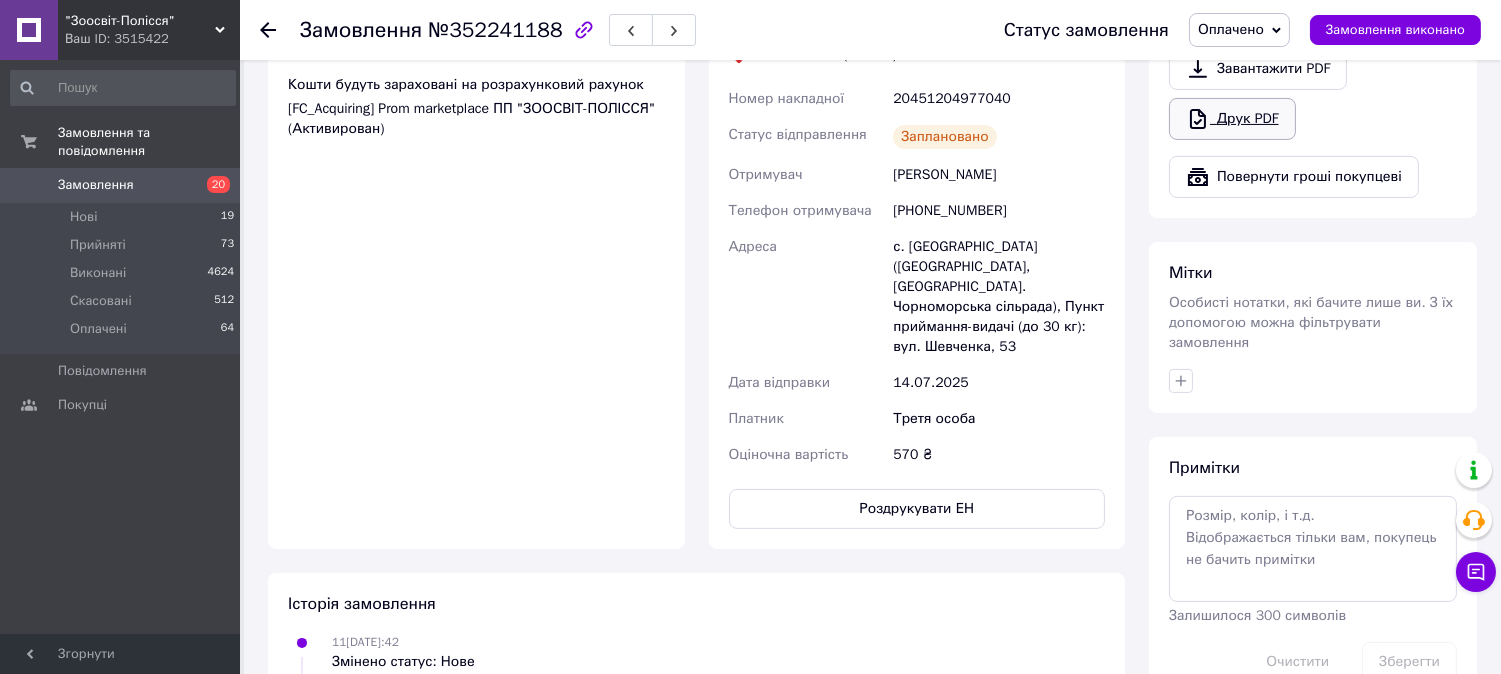 click on "Друк PDF" at bounding box center (1232, 119) 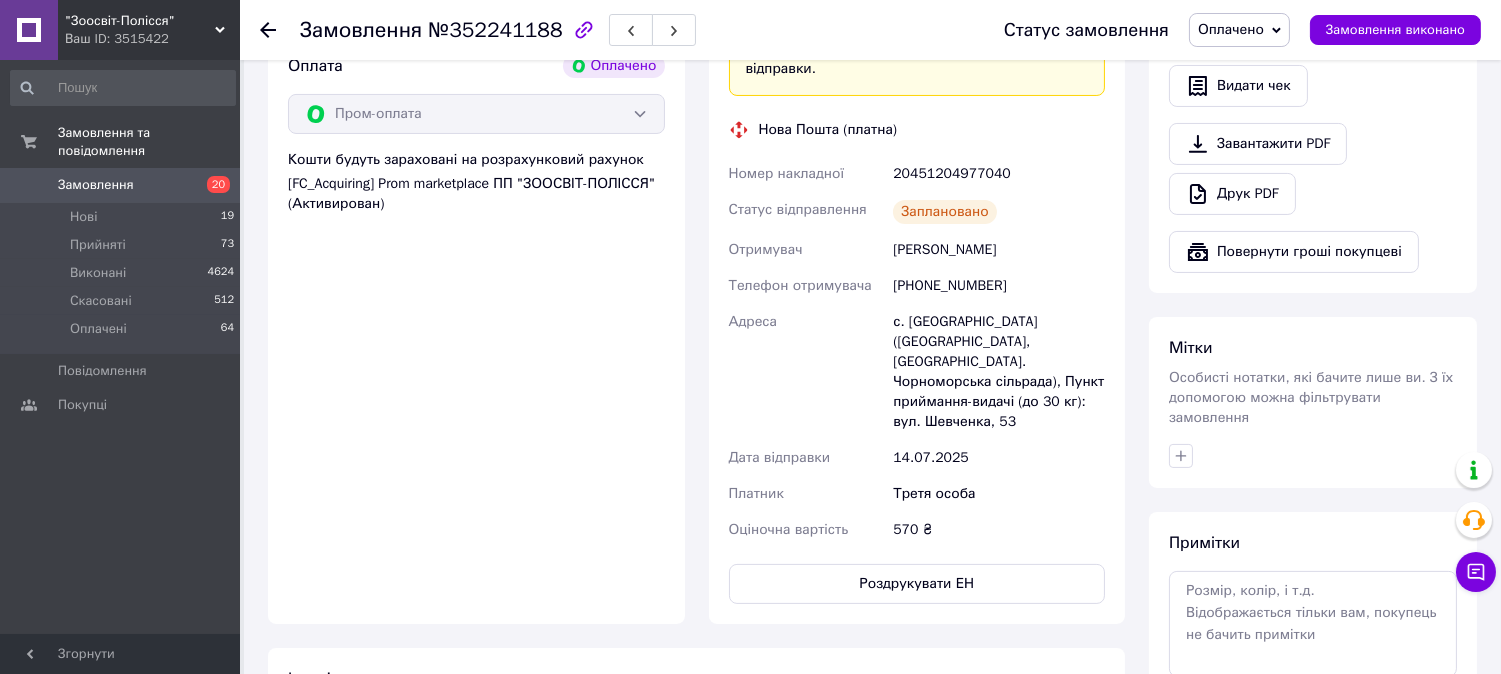 scroll, scrollTop: 666, scrollLeft: 0, axis: vertical 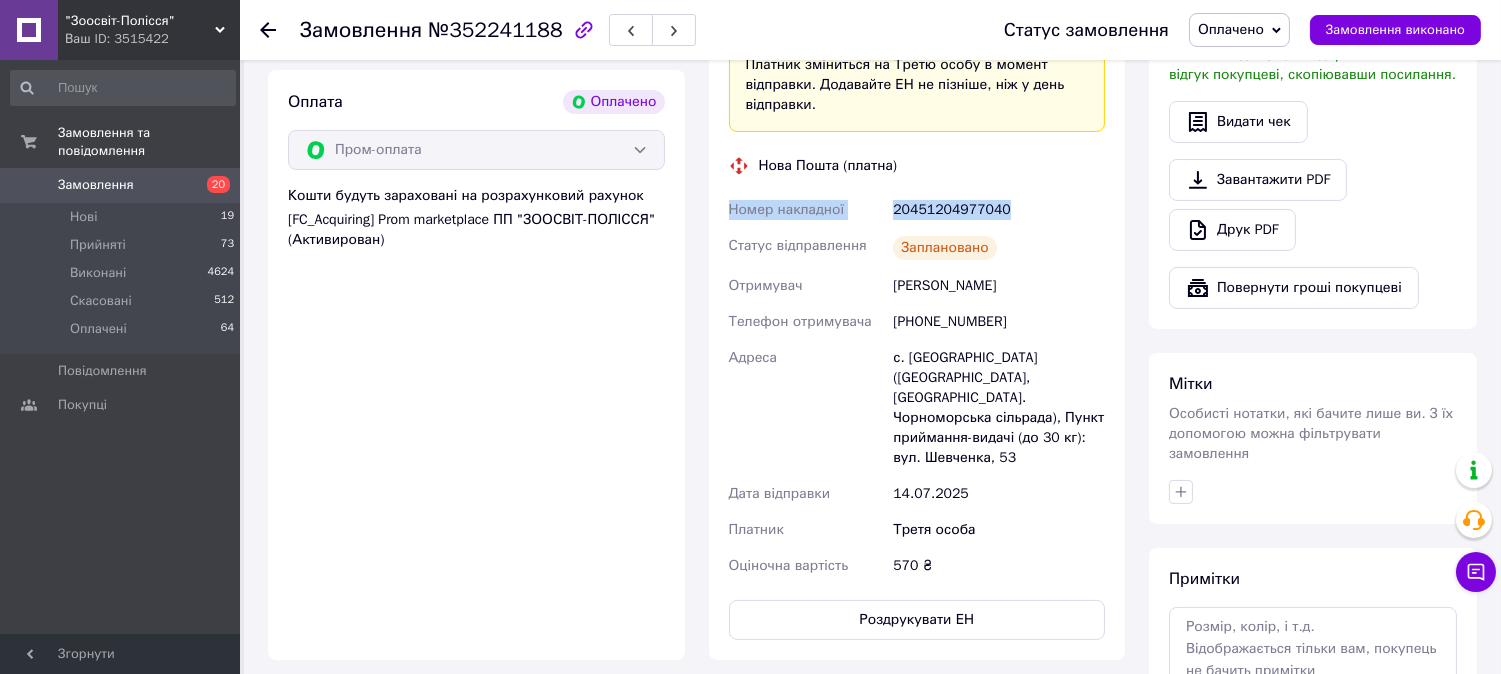 drag, startPoint x: 720, startPoint y: 211, endPoint x: 1021, endPoint y: 191, distance: 301.66373 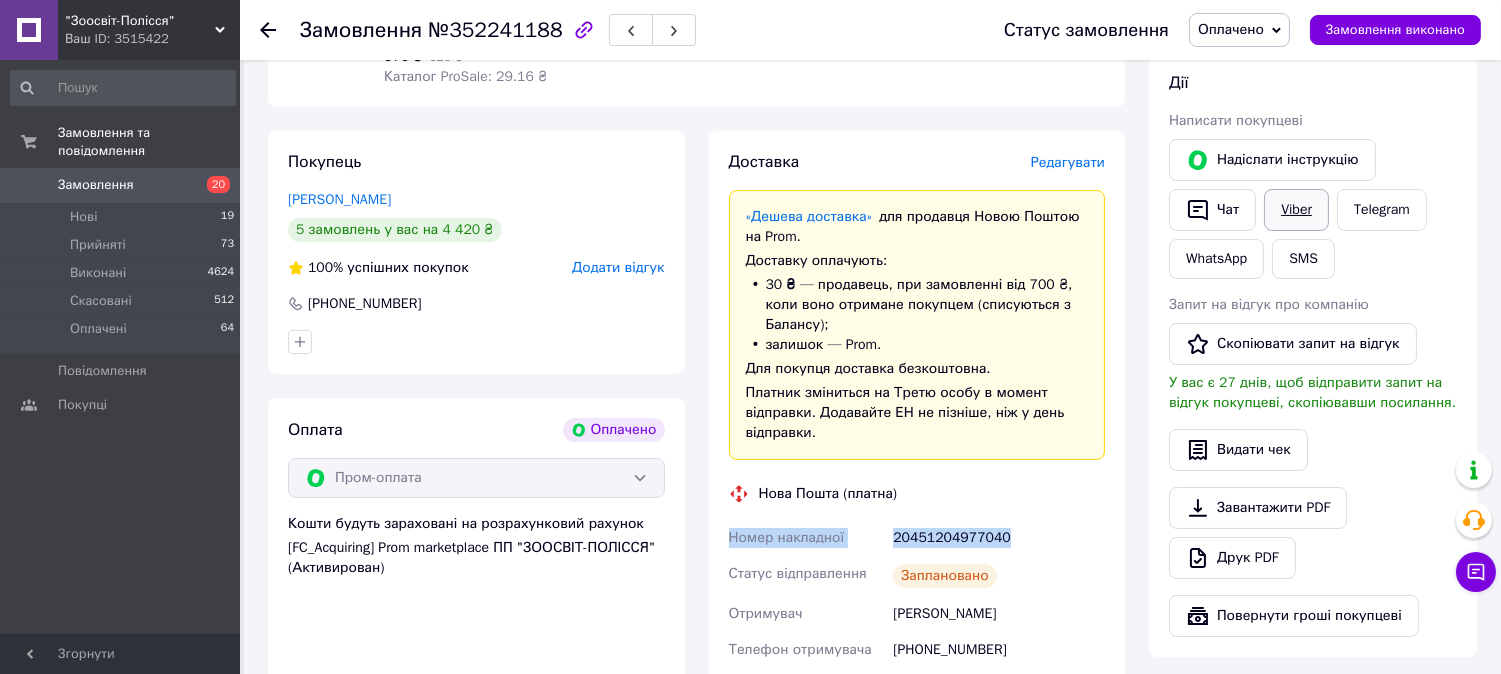 scroll, scrollTop: 333, scrollLeft: 0, axis: vertical 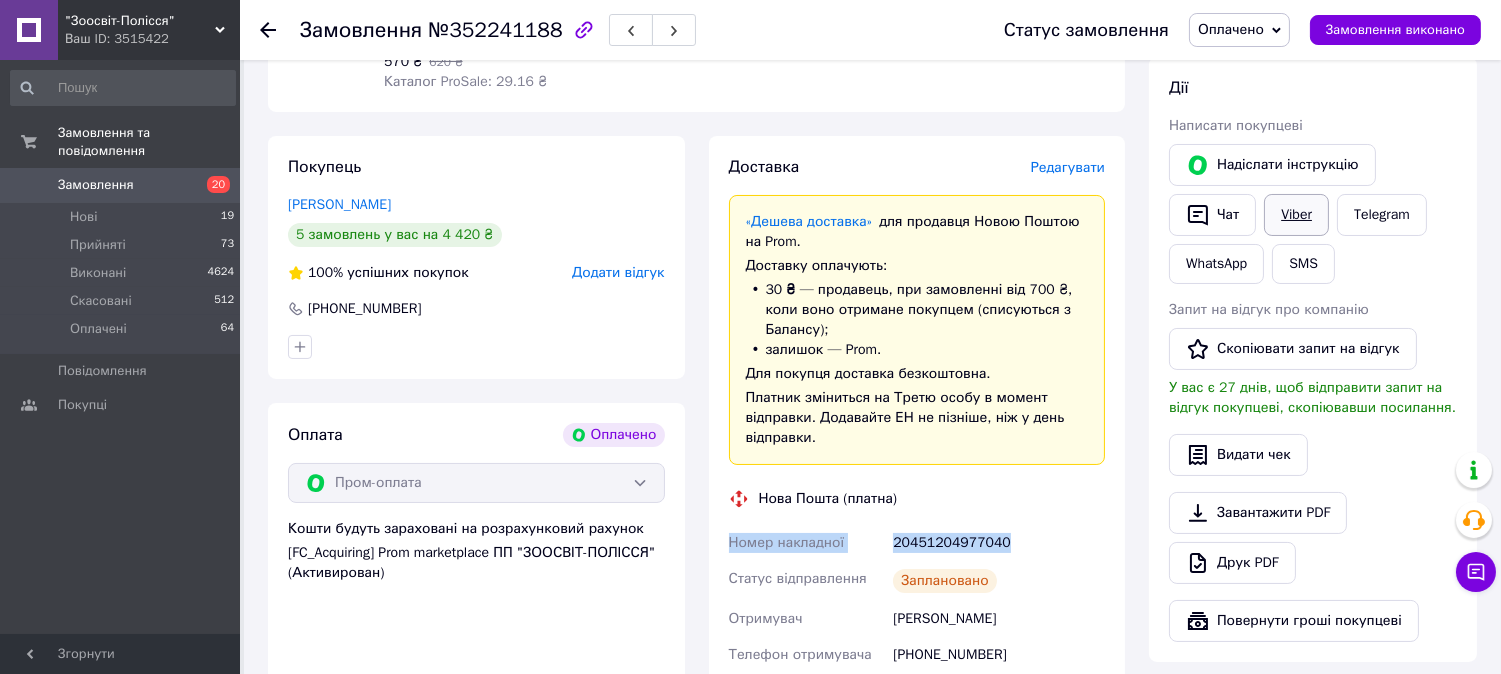 click on "Viber" at bounding box center (1296, 215) 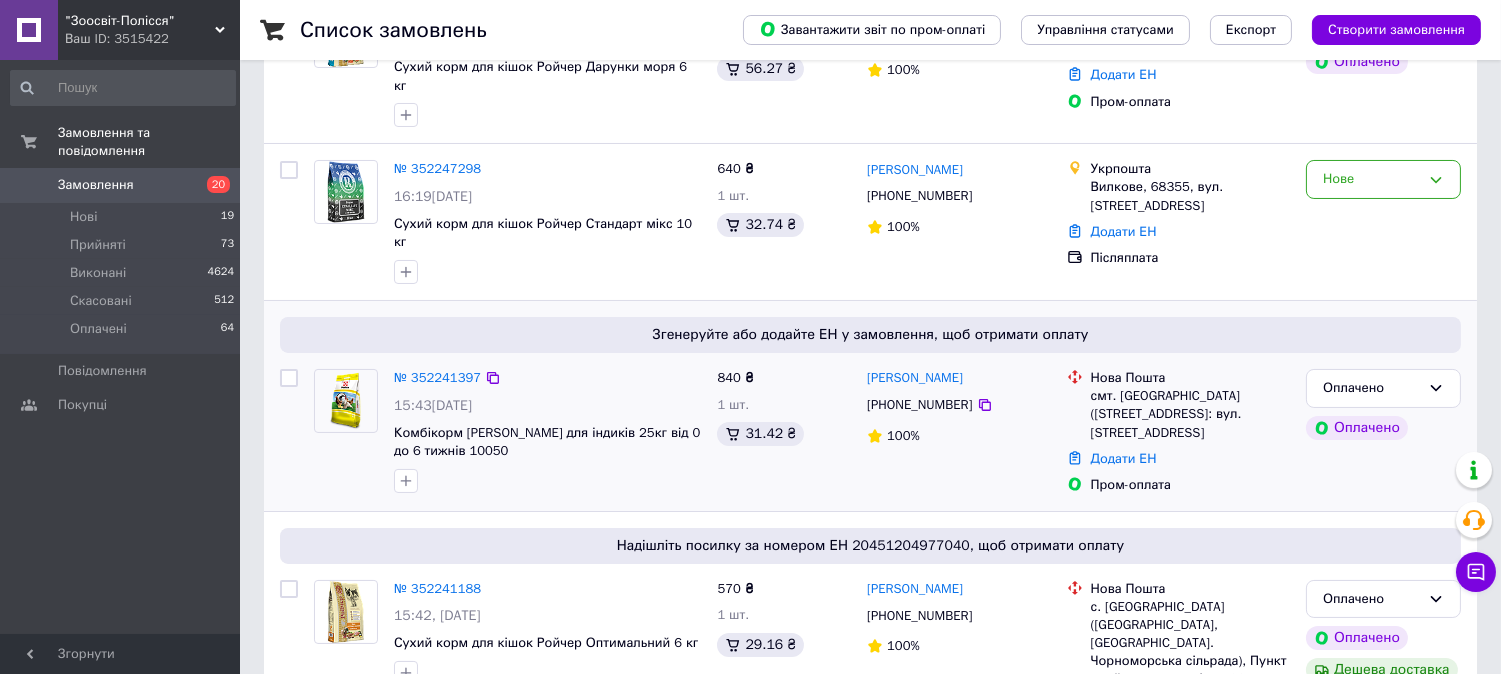scroll, scrollTop: 333, scrollLeft: 0, axis: vertical 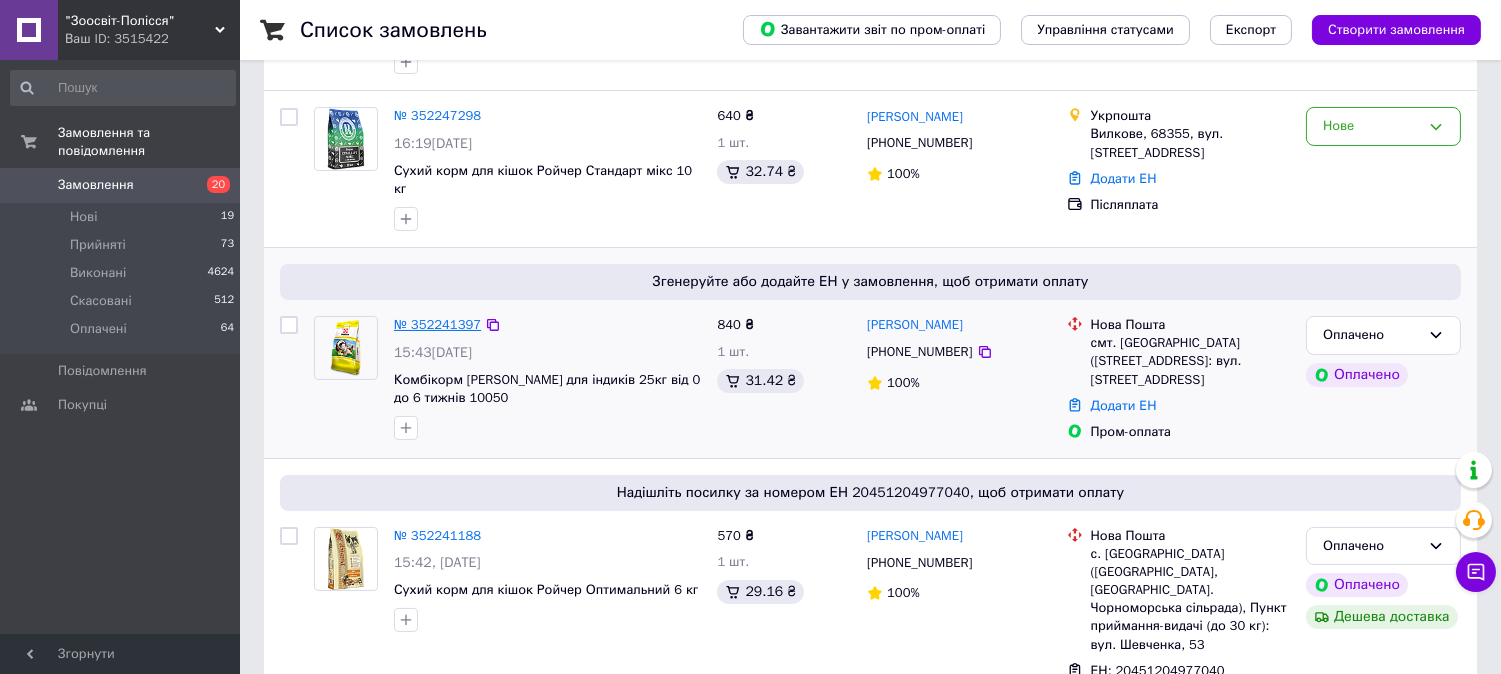 click on "№ 352241397" at bounding box center [437, 324] 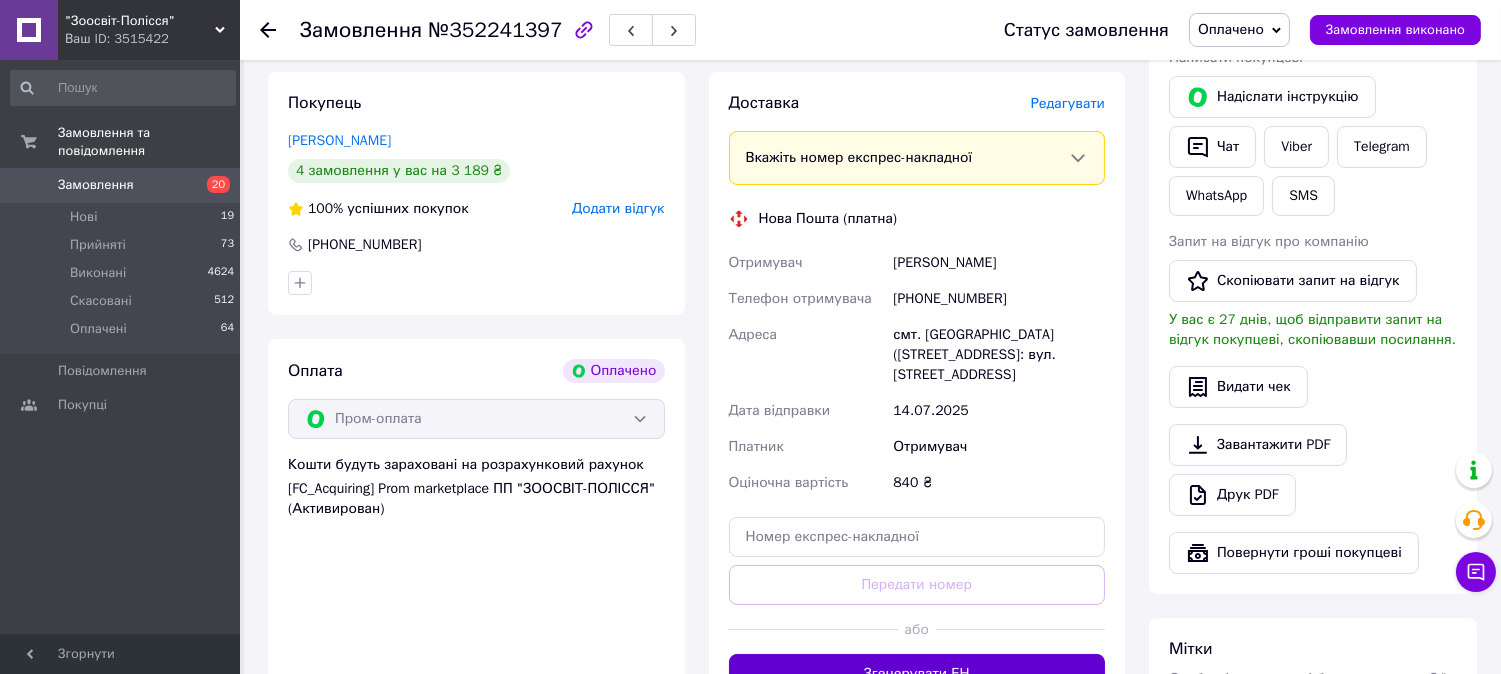 scroll, scrollTop: 555, scrollLeft: 0, axis: vertical 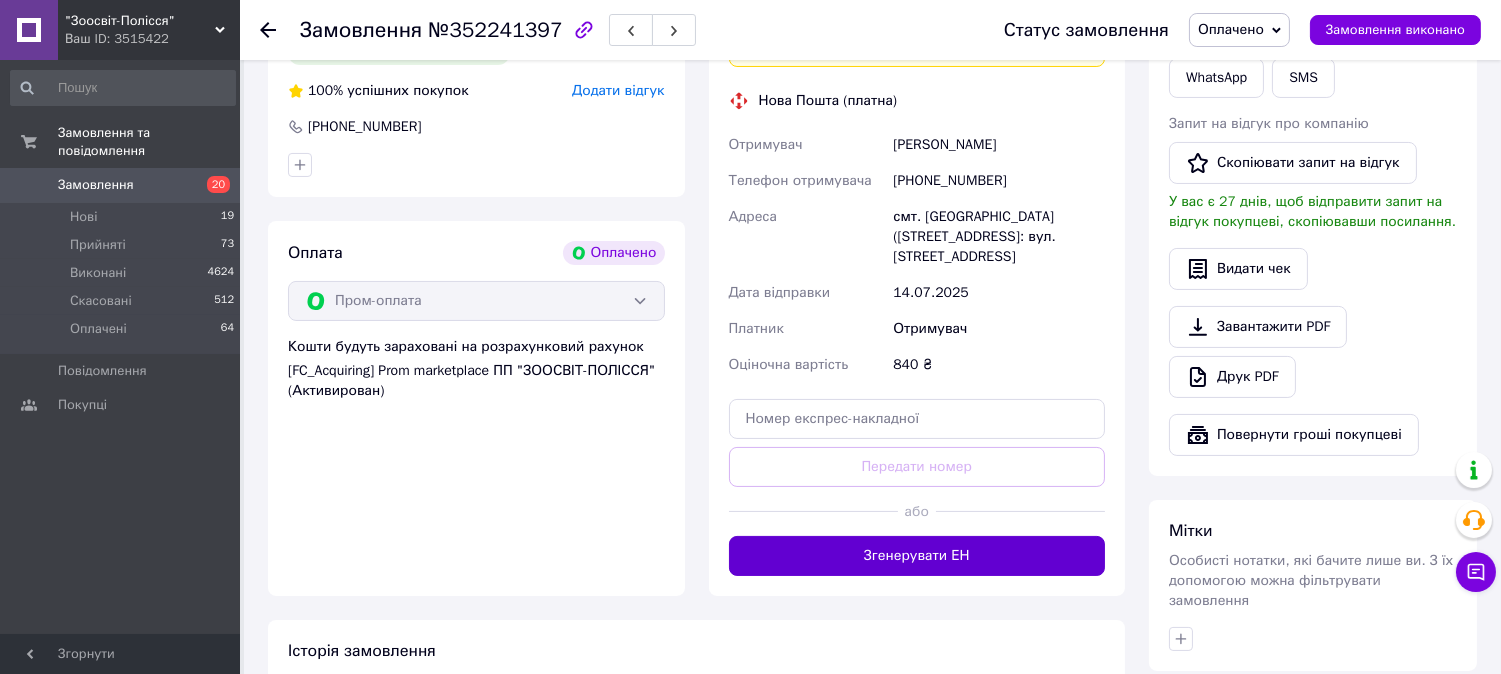 click on "Згенерувати ЕН" at bounding box center [917, 556] 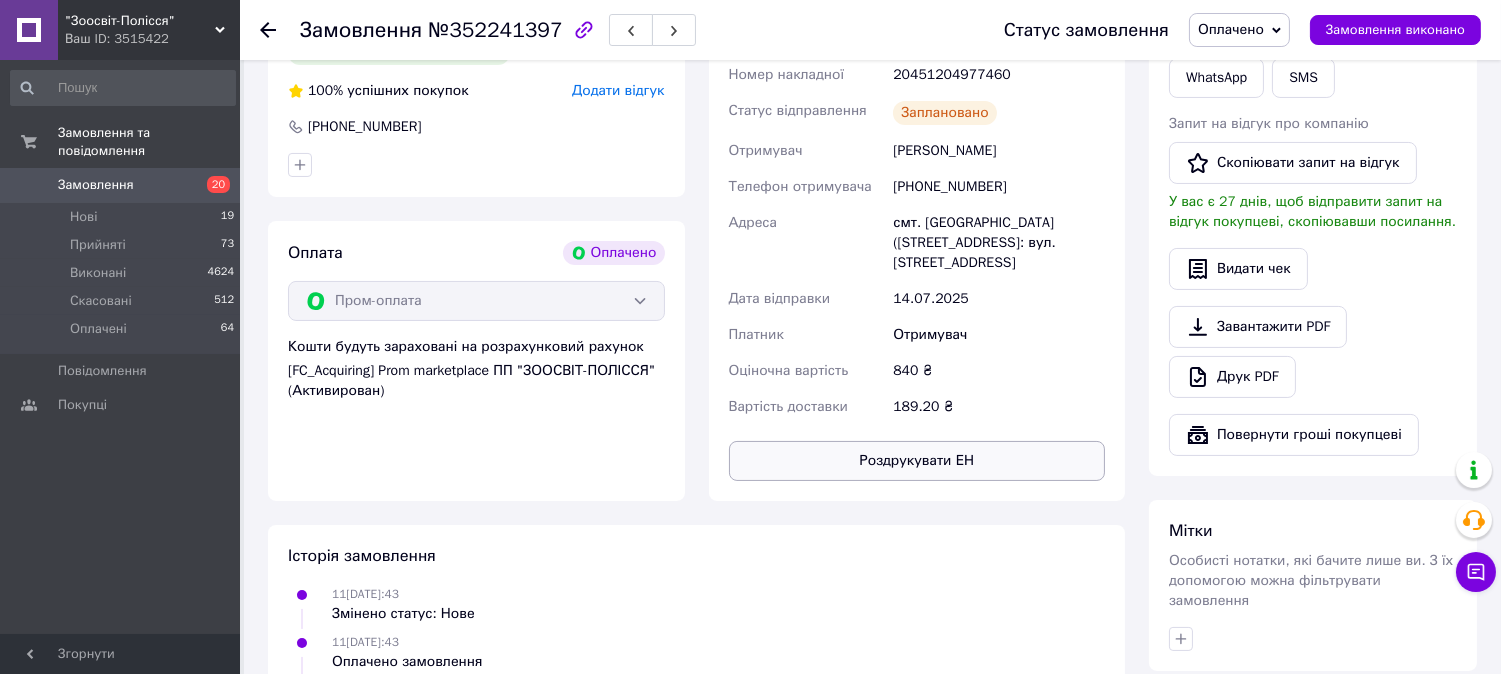 click on "Роздрукувати ЕН" at bounding box center [917, 461] 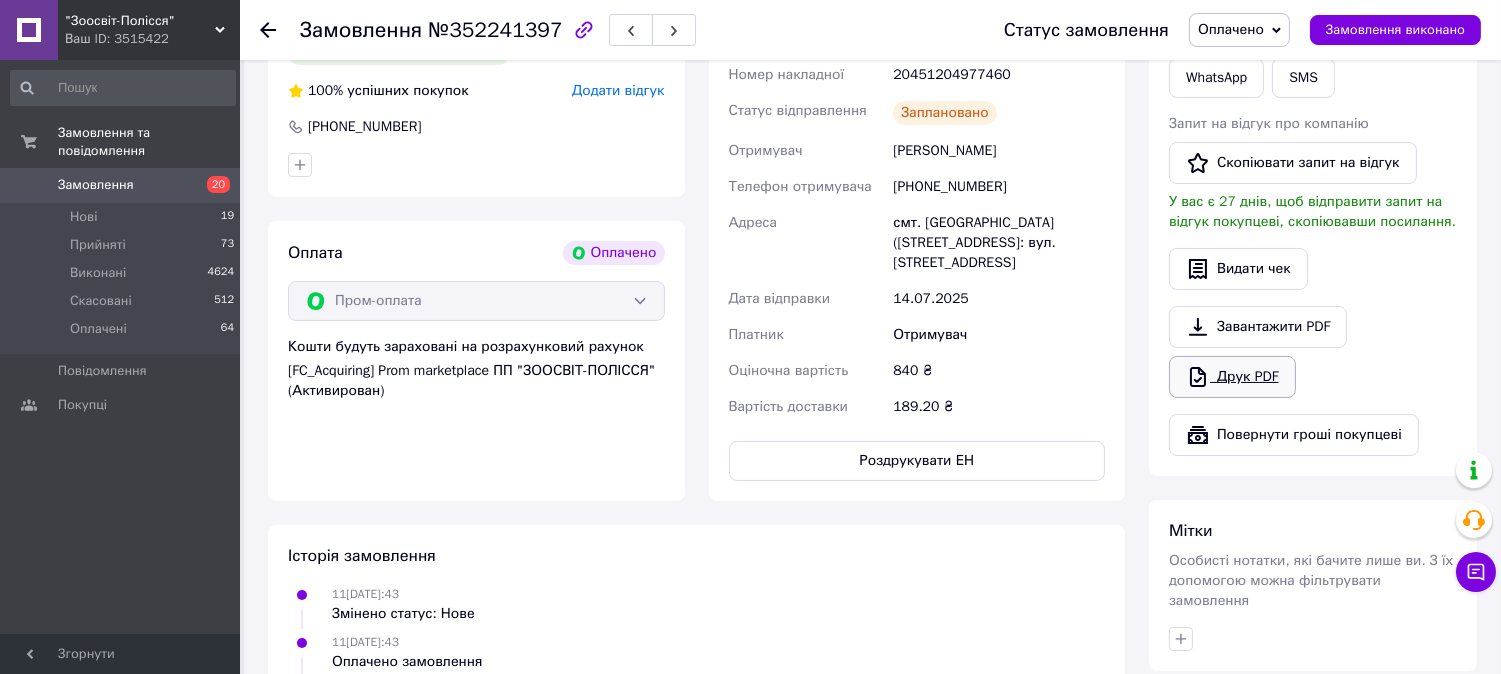click on "Друк PDF" at bounding box center [1232, 377] 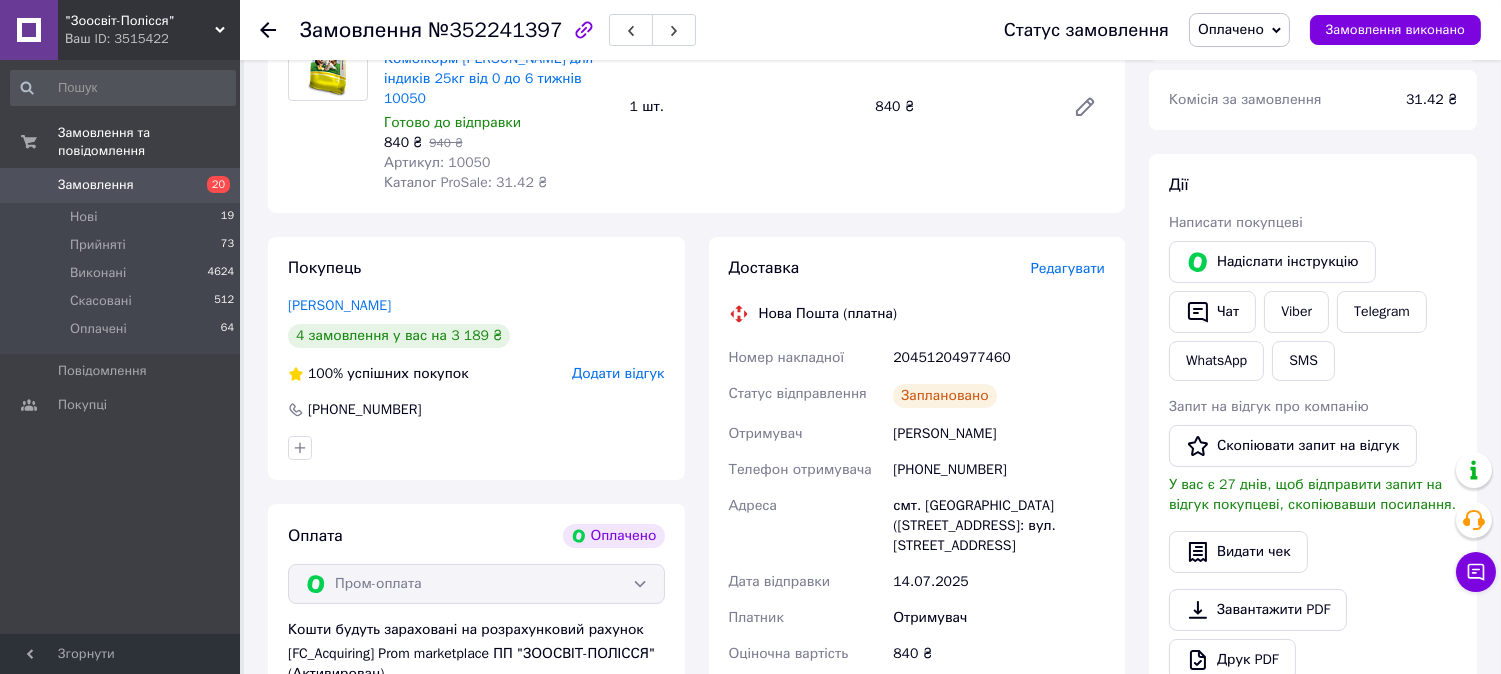 scroll, scrollTop: 222, scrollLeft: 0, axis: vertical 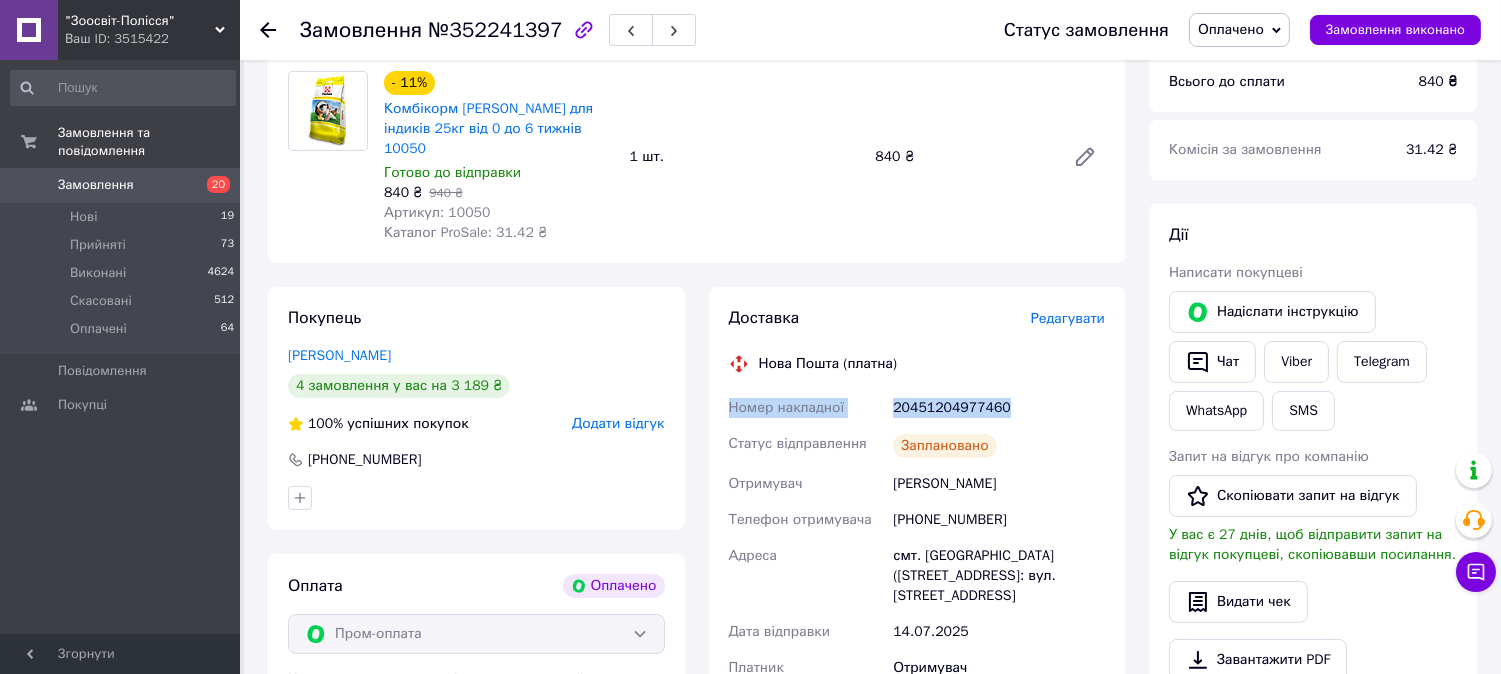 drag, startPoint x: 727, startPoint y: 385, endPoint x: 1071, endPoint y: 381, distance: 344.02325 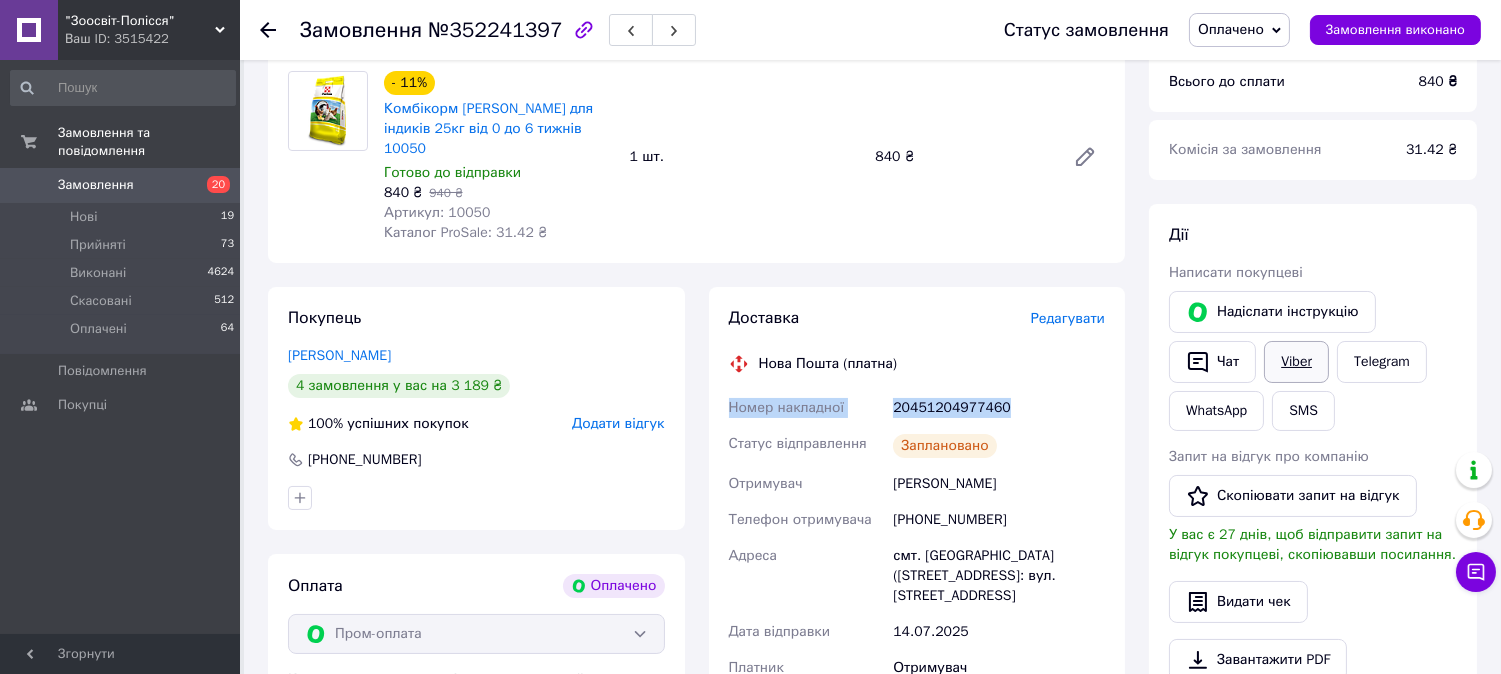 click on "Viber" at bounding box center (1296, 362) 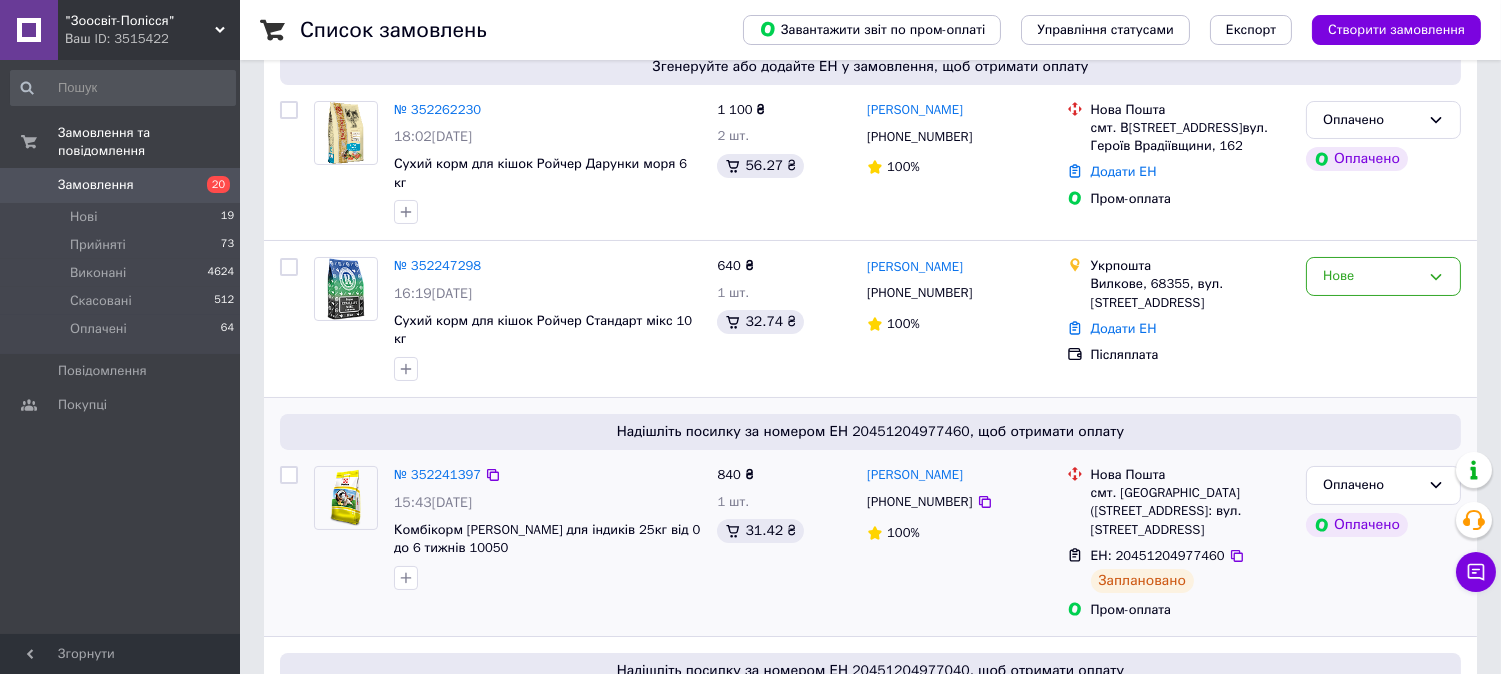 scroll, scrollTop: 222, scrollLeft: 0, axis: vertical 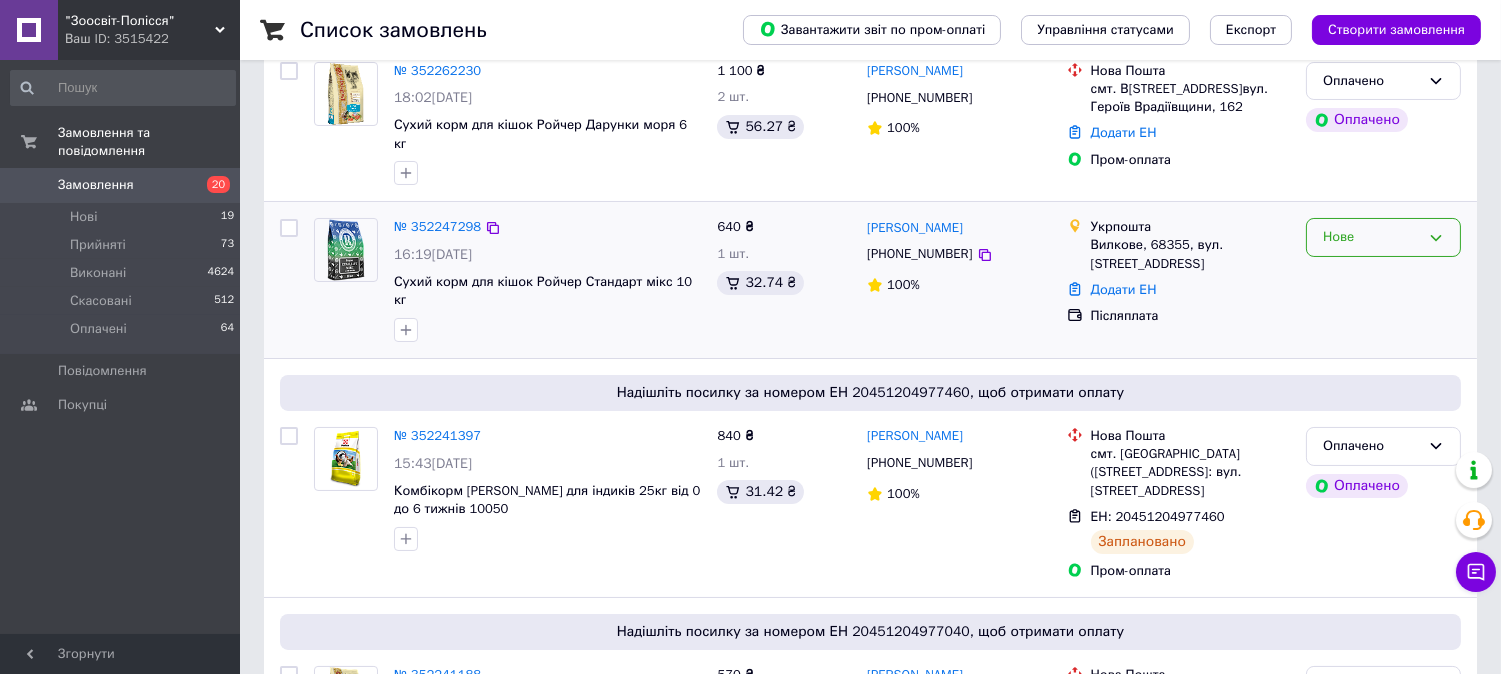 click on "Нове" at bounding box center (1371, 237) 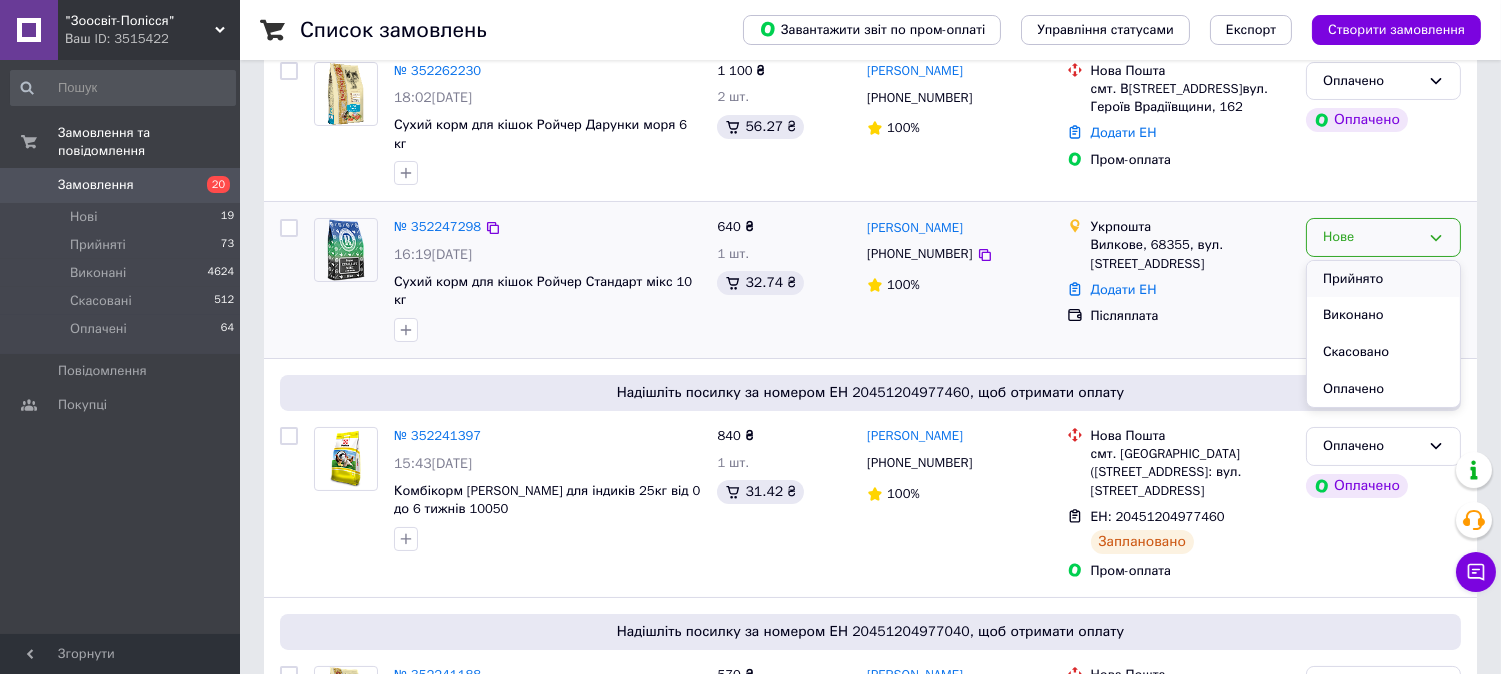 click on "Прийнято" at bounding box center (1383, 279) 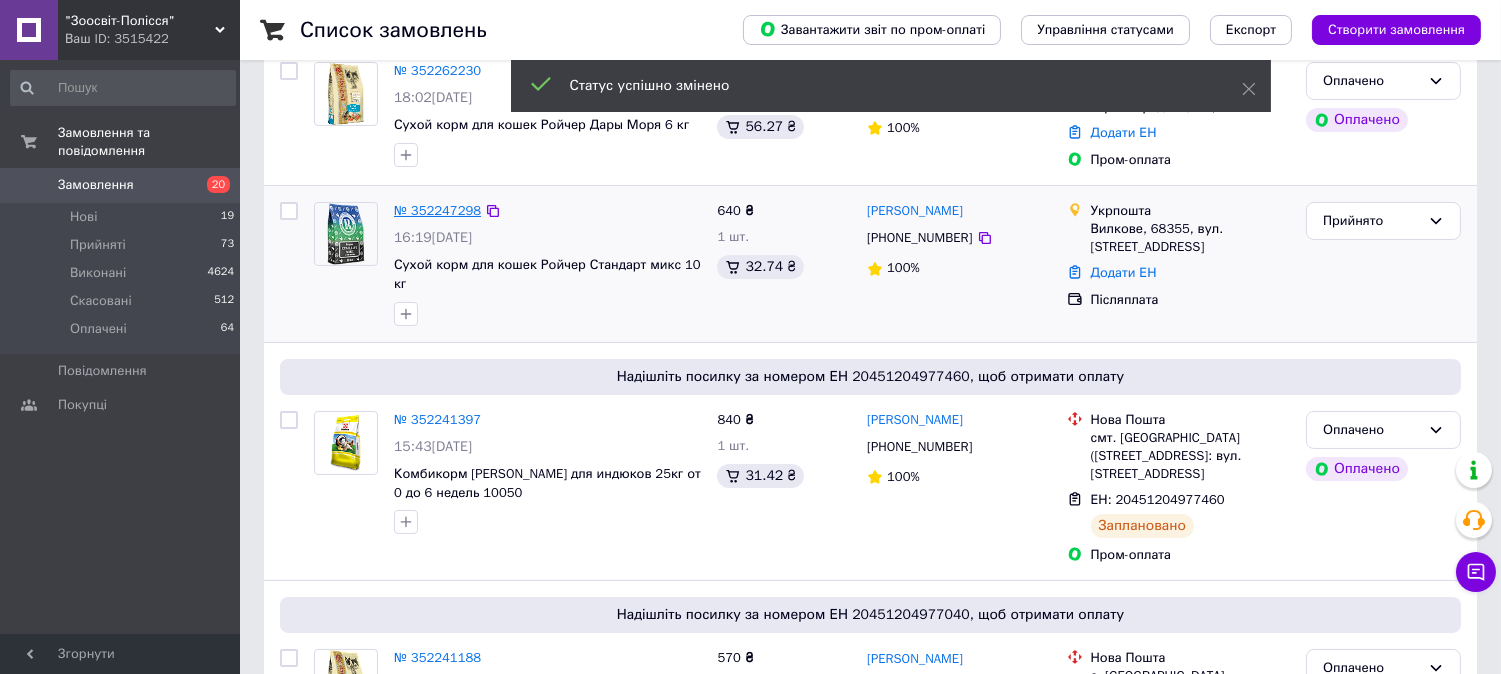 click on "№ 352247298" at bounding box center (437, 210) 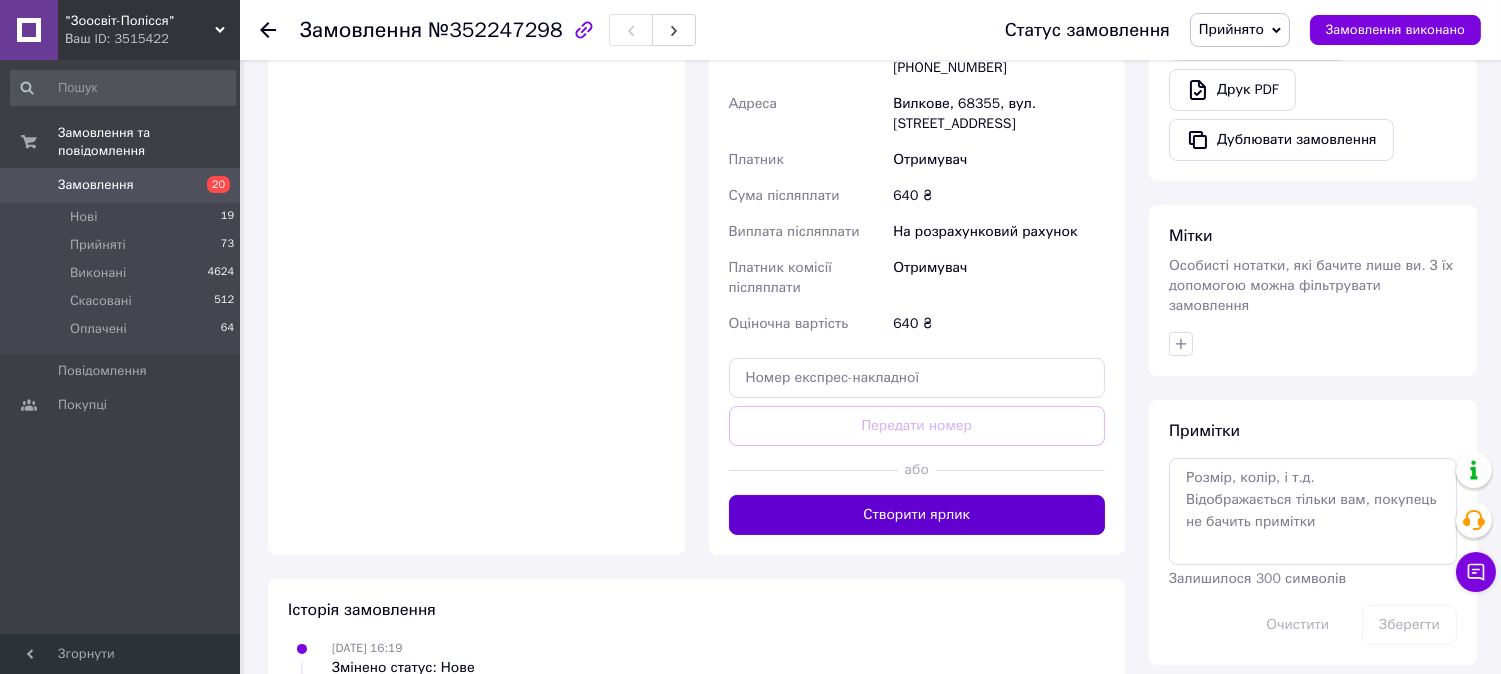 scroll, scrollTop: 842, scrollLeft: 0, axis: vertical 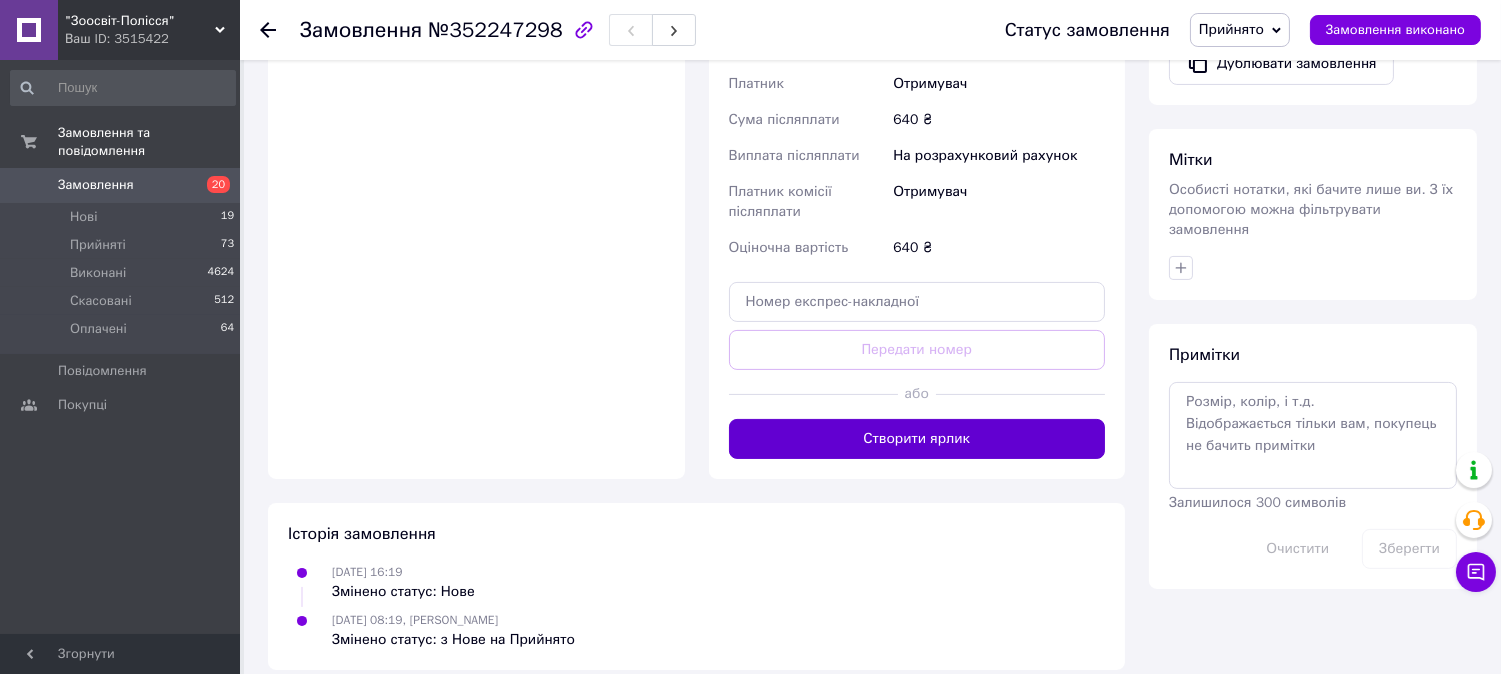 click on "Створити ярлик" at bounding box center [917, 439] 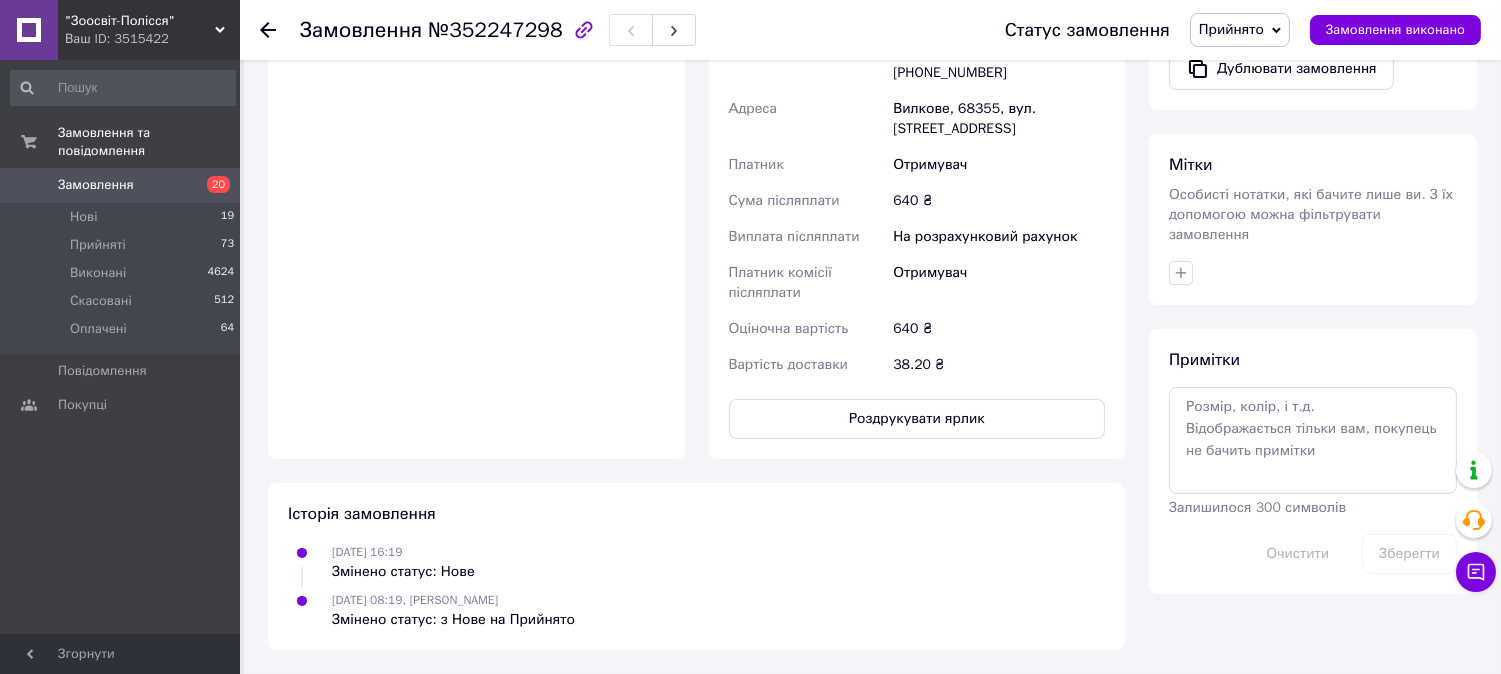 scroll, scrollTop: 816, scrollLeft: 0, axis: vertical 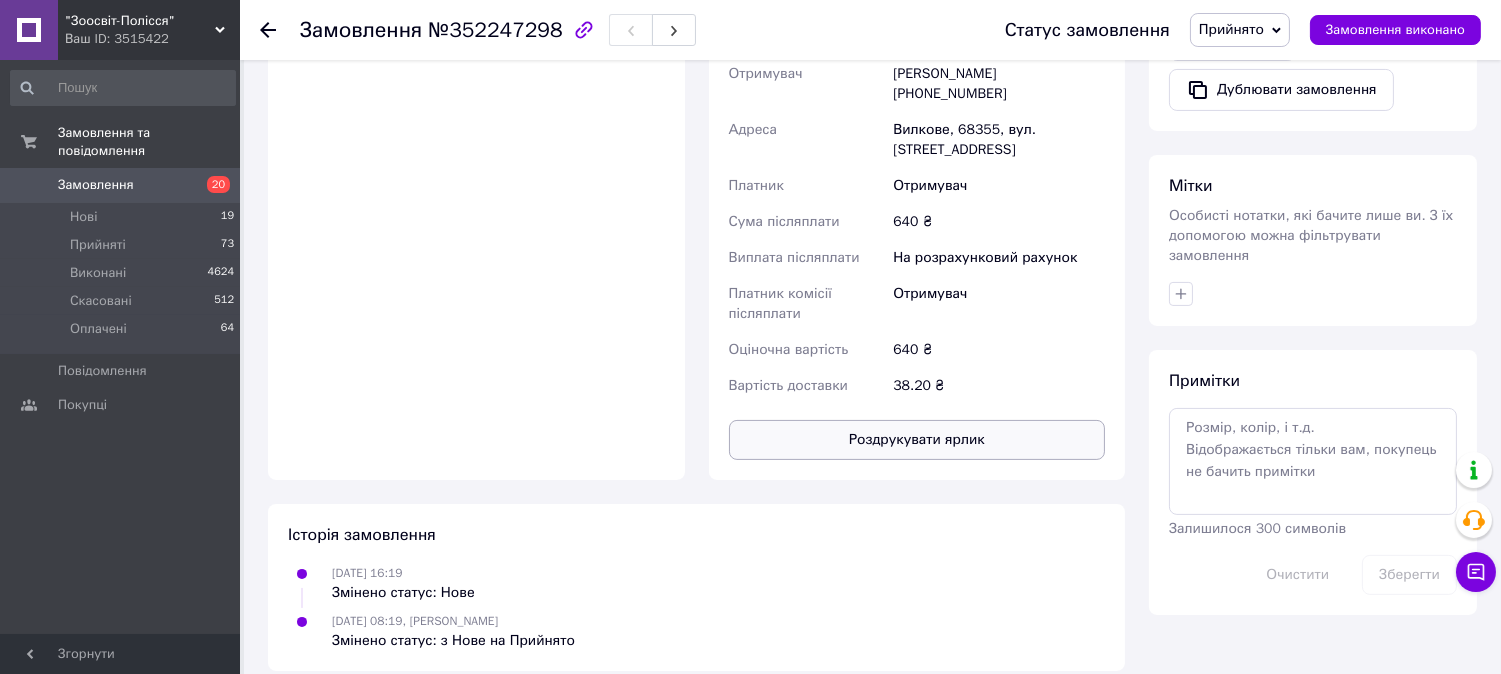 click on "Роздрукувати ярлик" at bounding box center [917, 440] 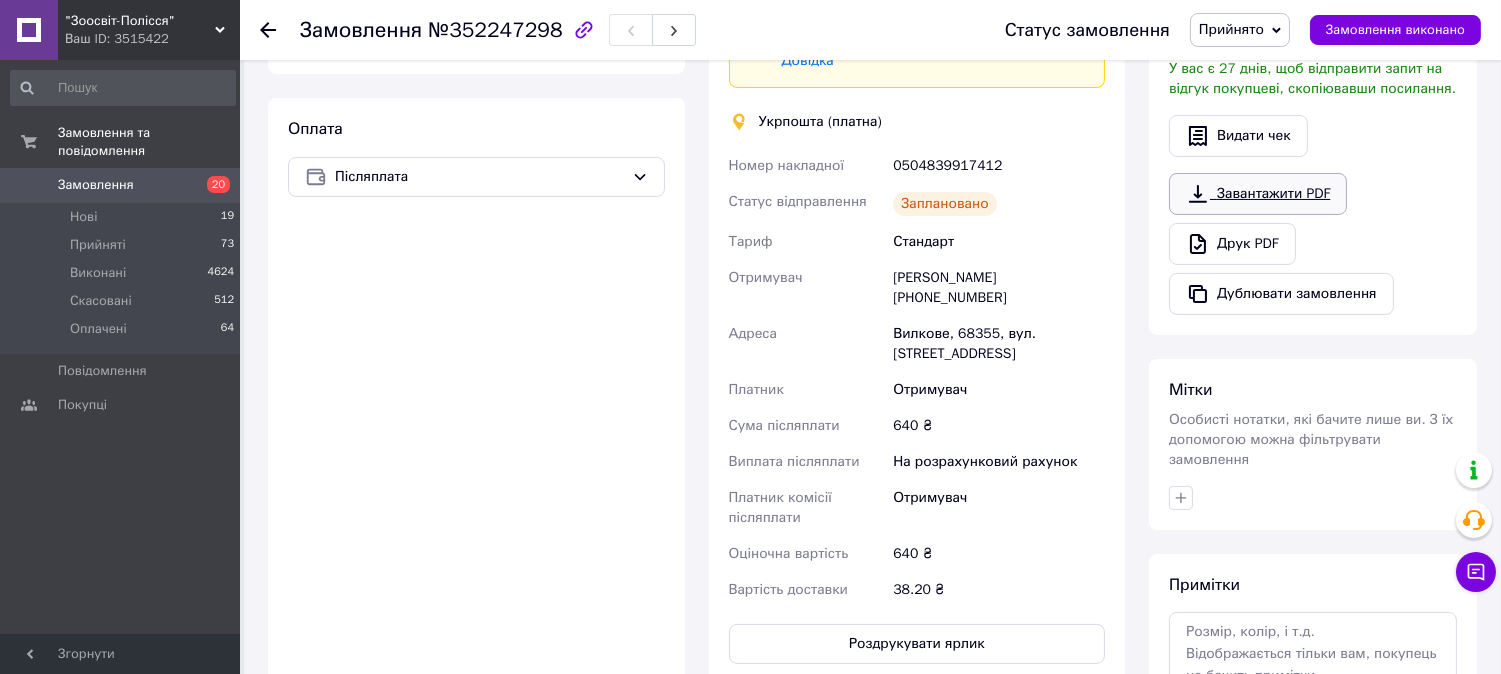 scroll, scrollTop: 594, scrollLeft: 0, axis: vertical 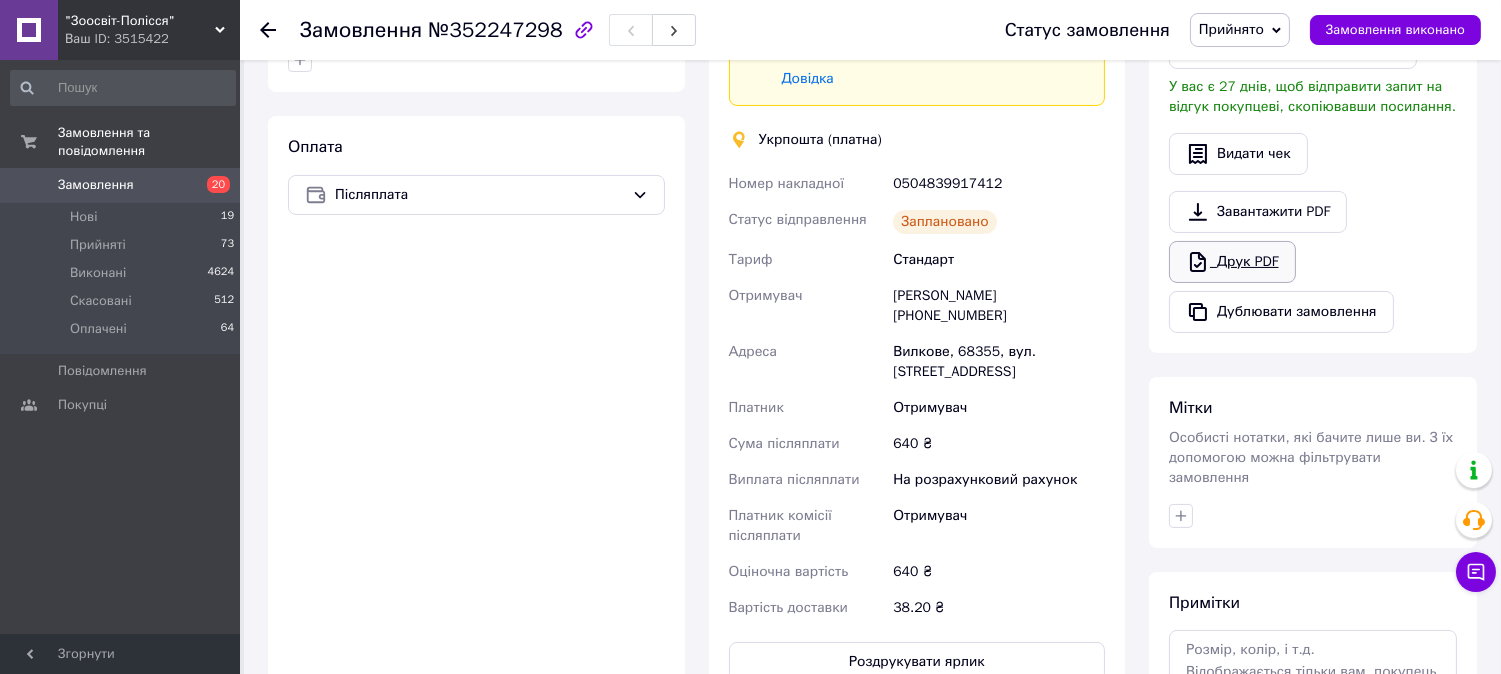 click on "Друк PDF" at bounding box center [1232, 262] 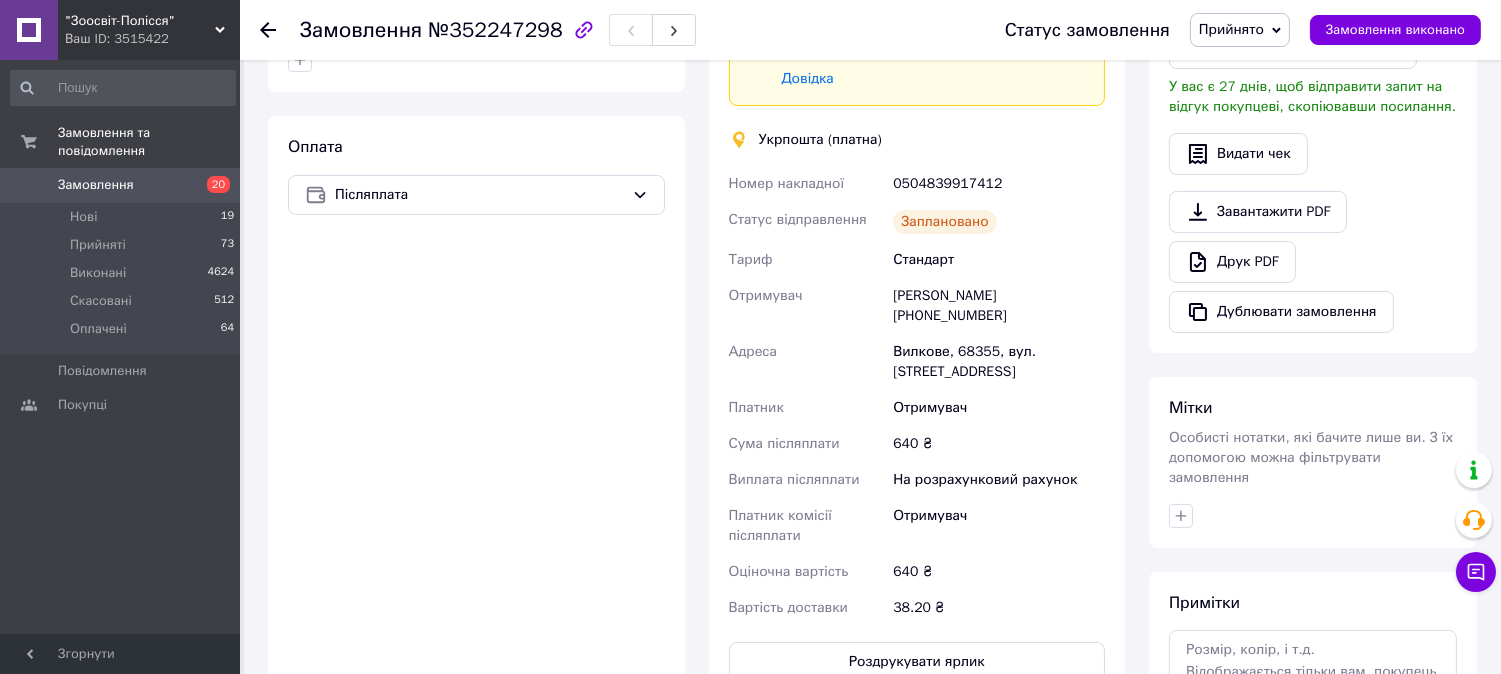 scroll, scrollTop: 483, scrollLeft: 0, axis: vertical 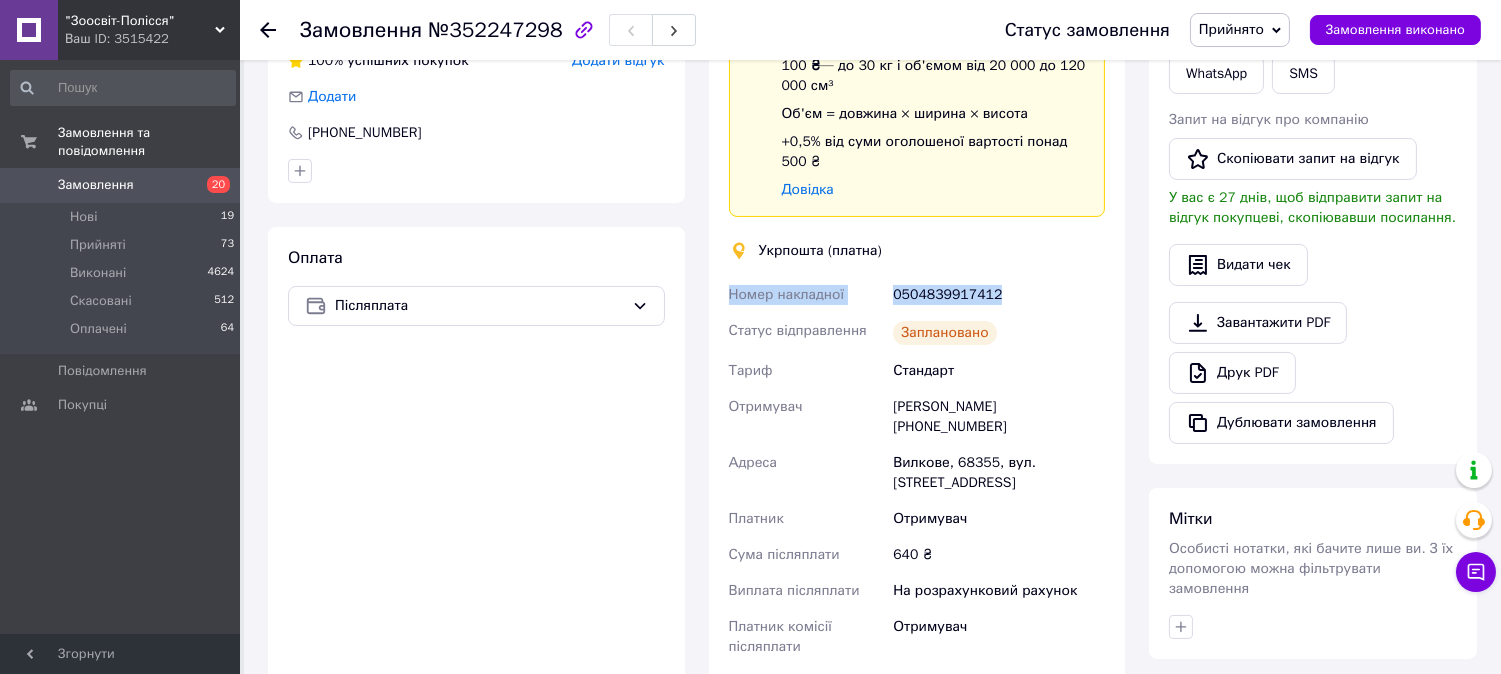 drag, startPoint x: 710, startPoint y: 312, endPoint x: 723, endPoint y: 285, distance: 29.966648 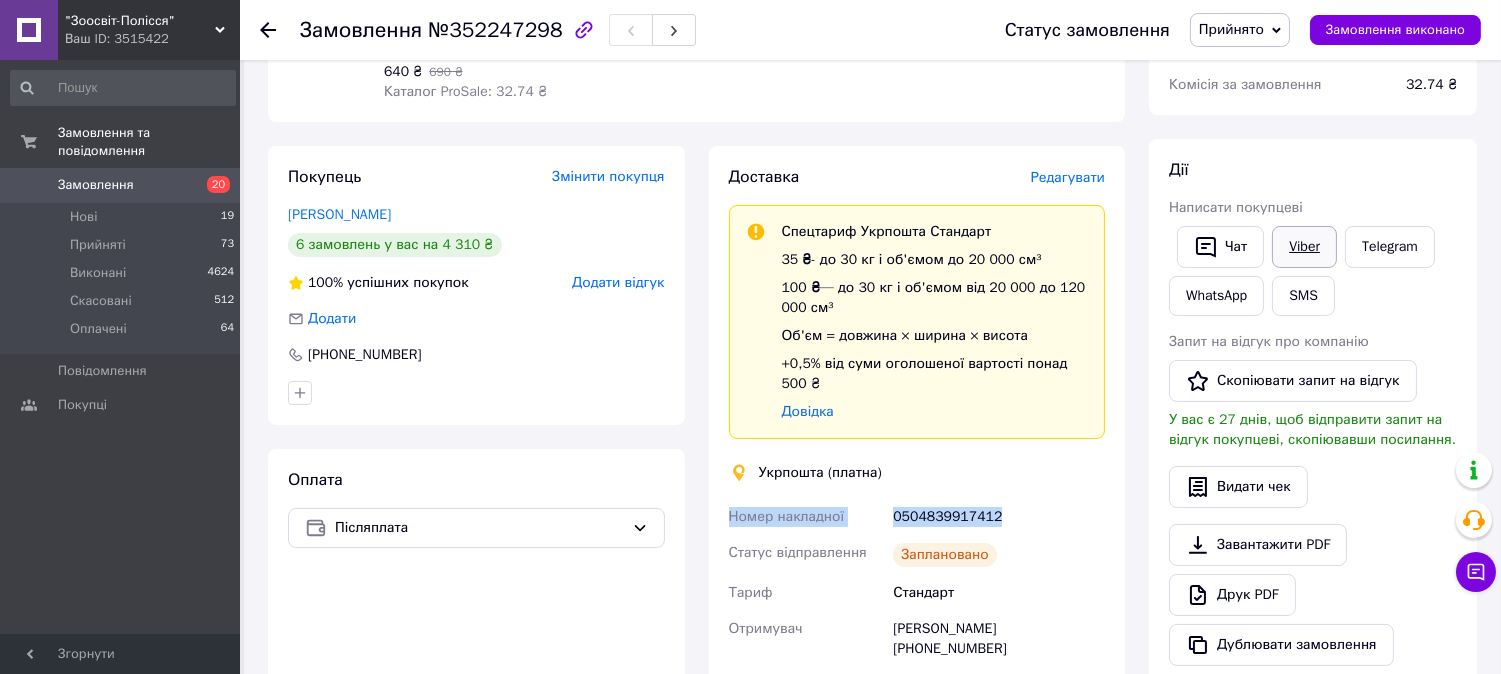 click on "Viber" at bounding box center (1304, 247) 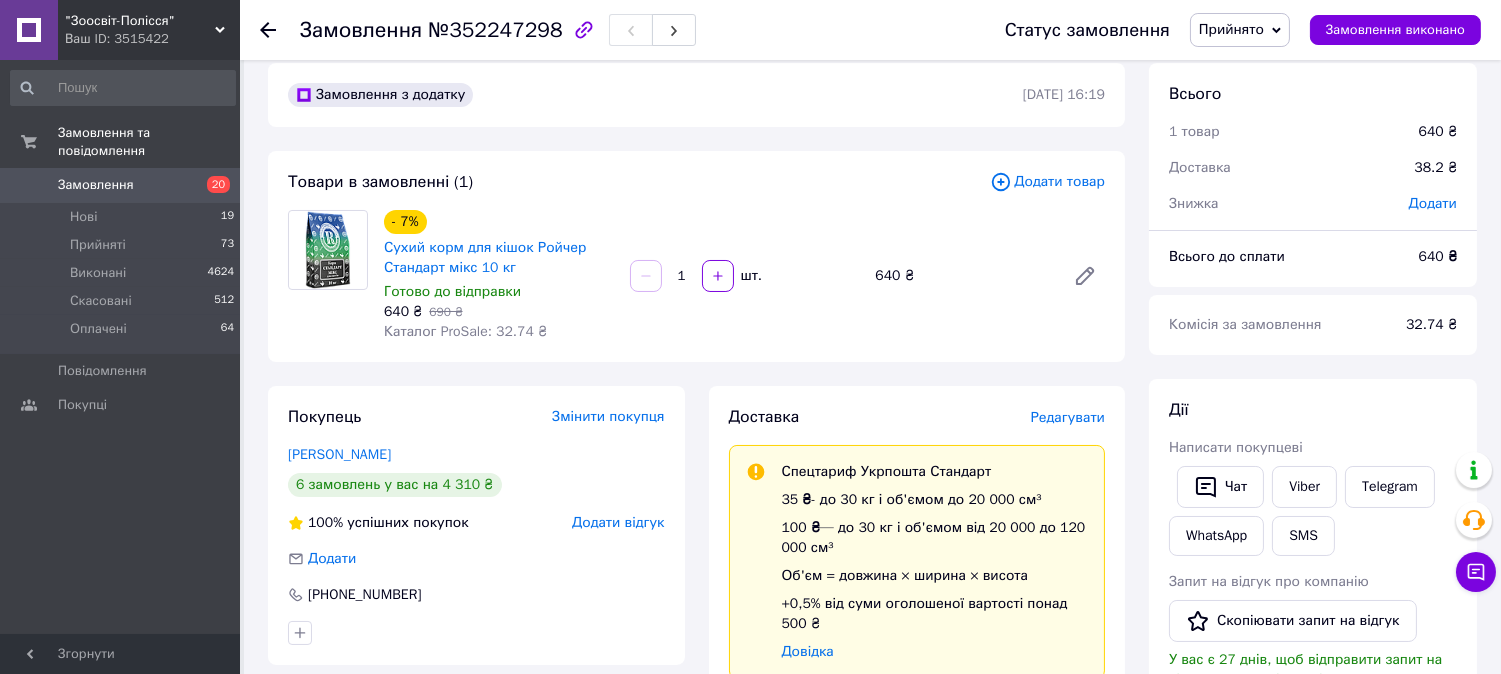 scroll, scrollTop: 0, scrollLeft: 0, axis: both 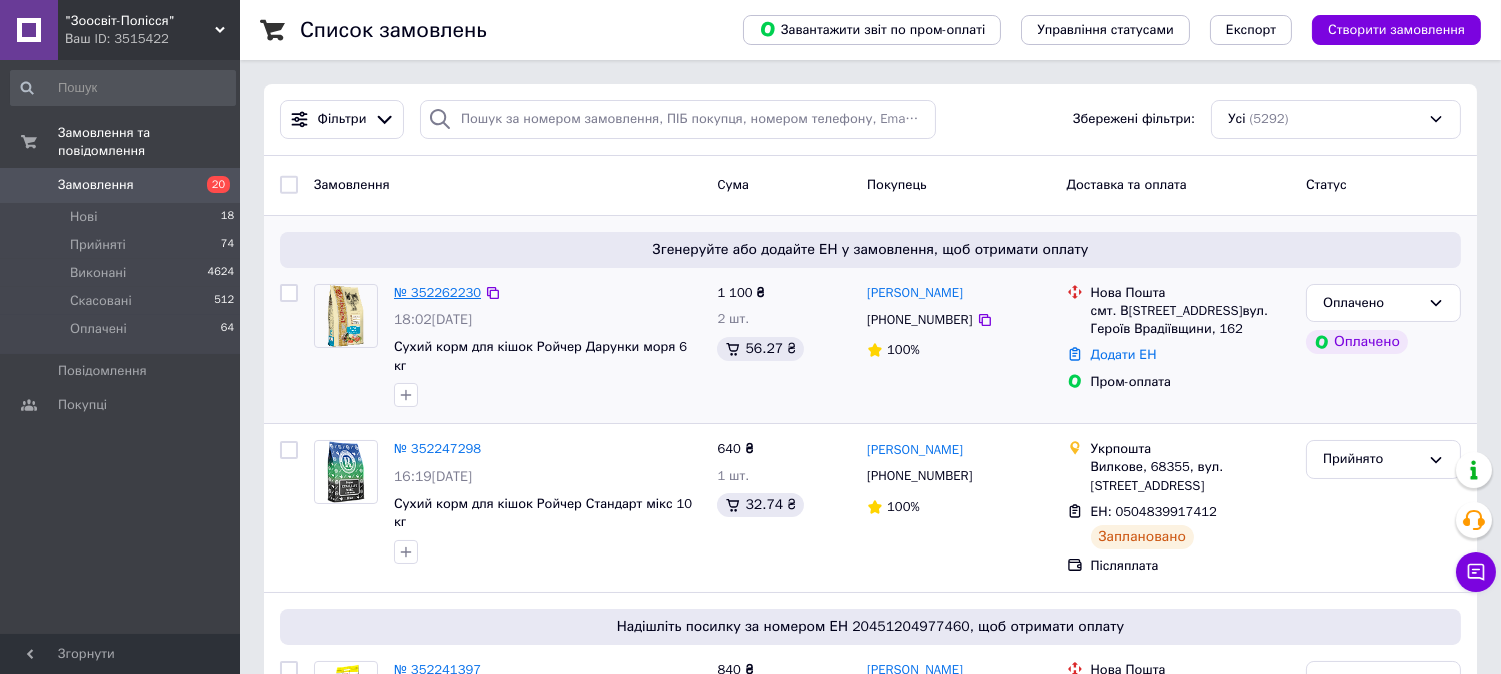 click on "№ 352262230" at bounding box center (437, 292) 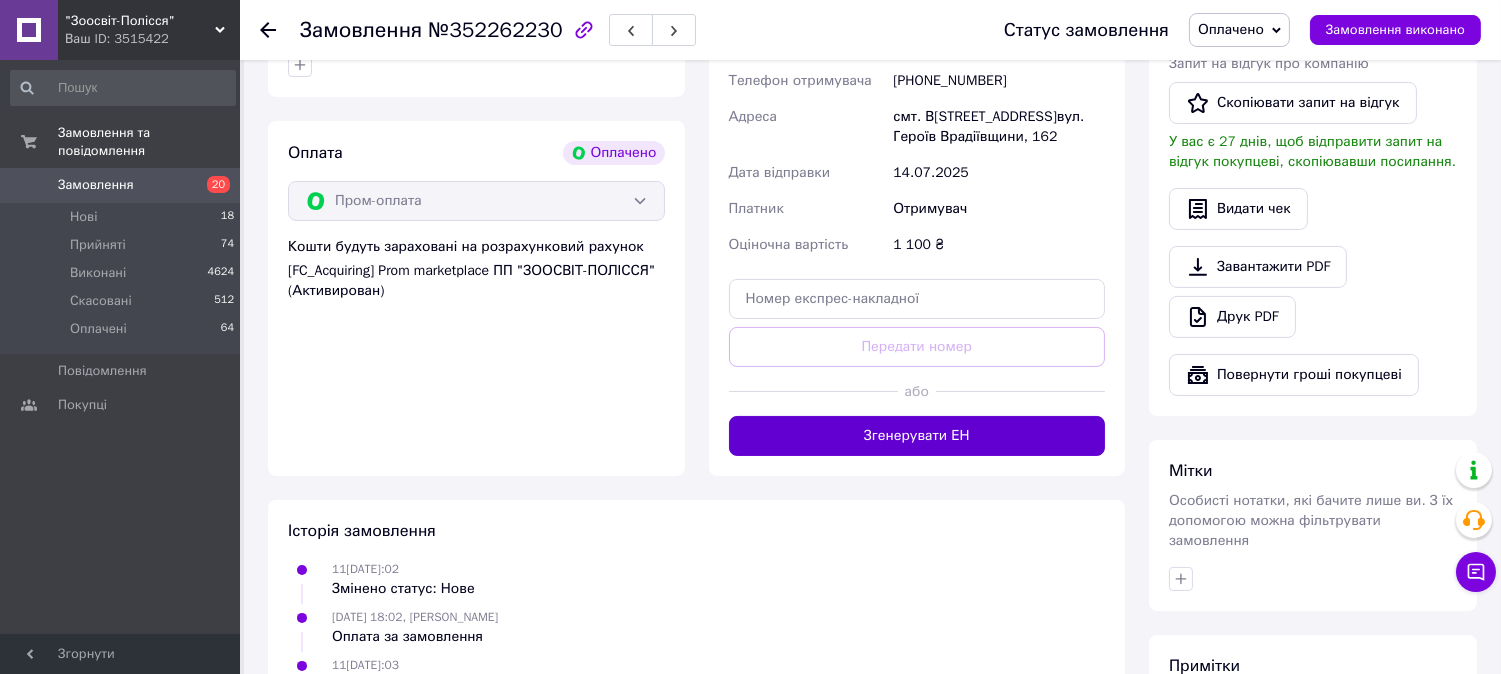 scroll, scrollTop: 666, scrollLeft: 0, axis: vertical 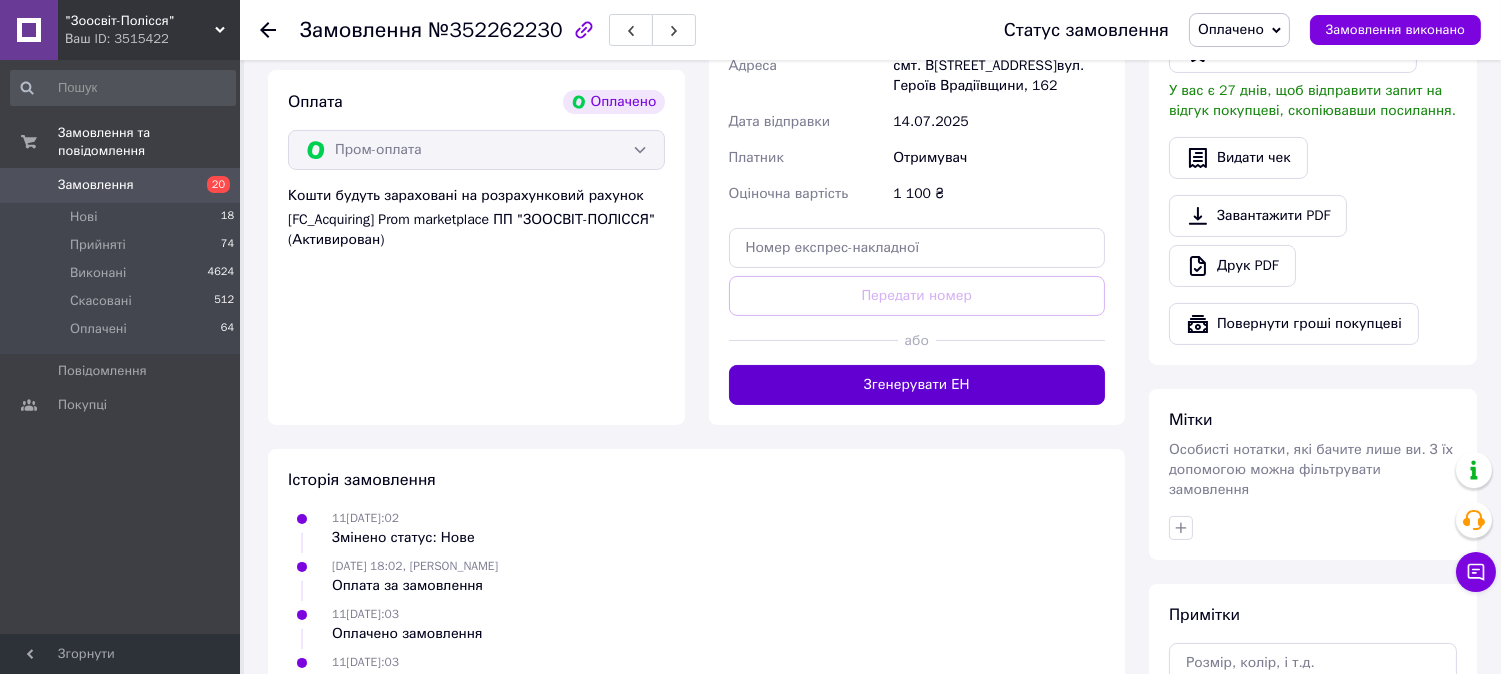click on "Згенерувати ЕН" at bounding box center (917, 385) 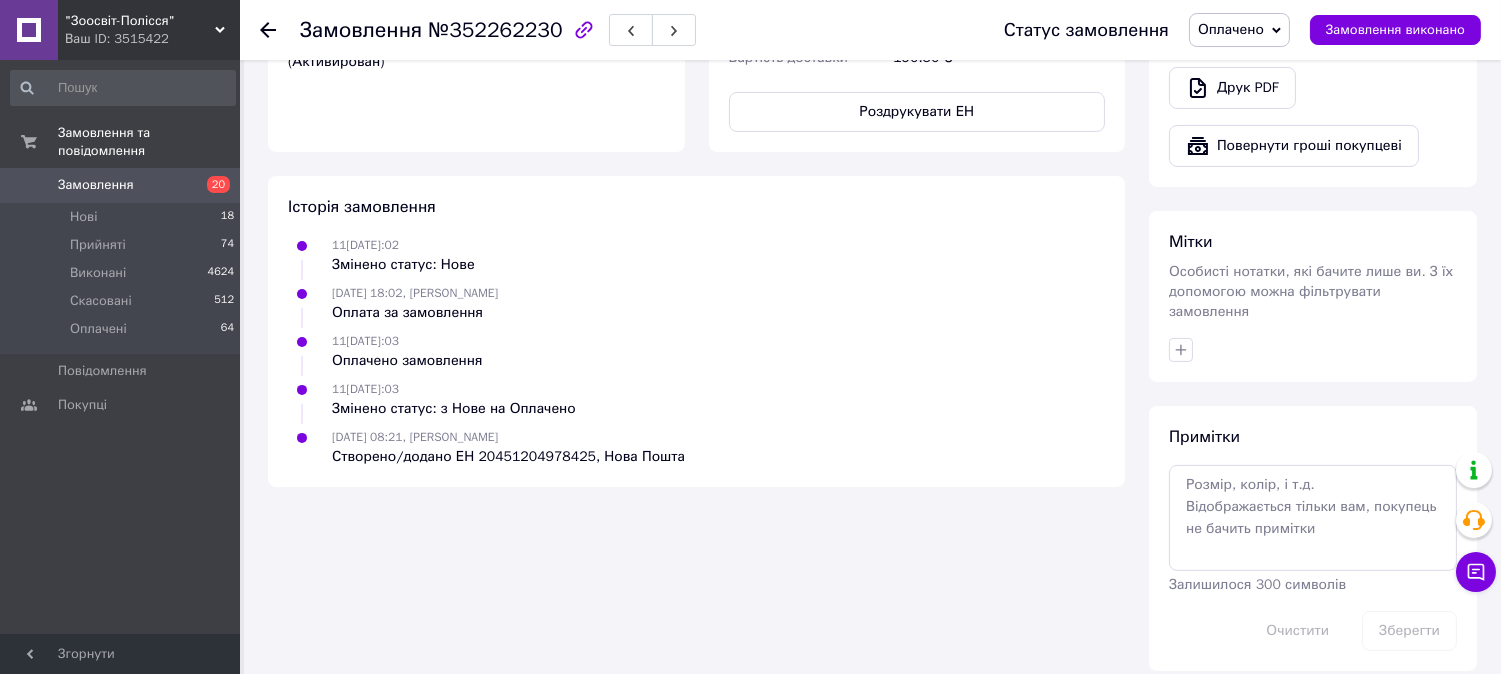 scroll, scrollTop: 846, scrollLeft: 0, axis: vertical 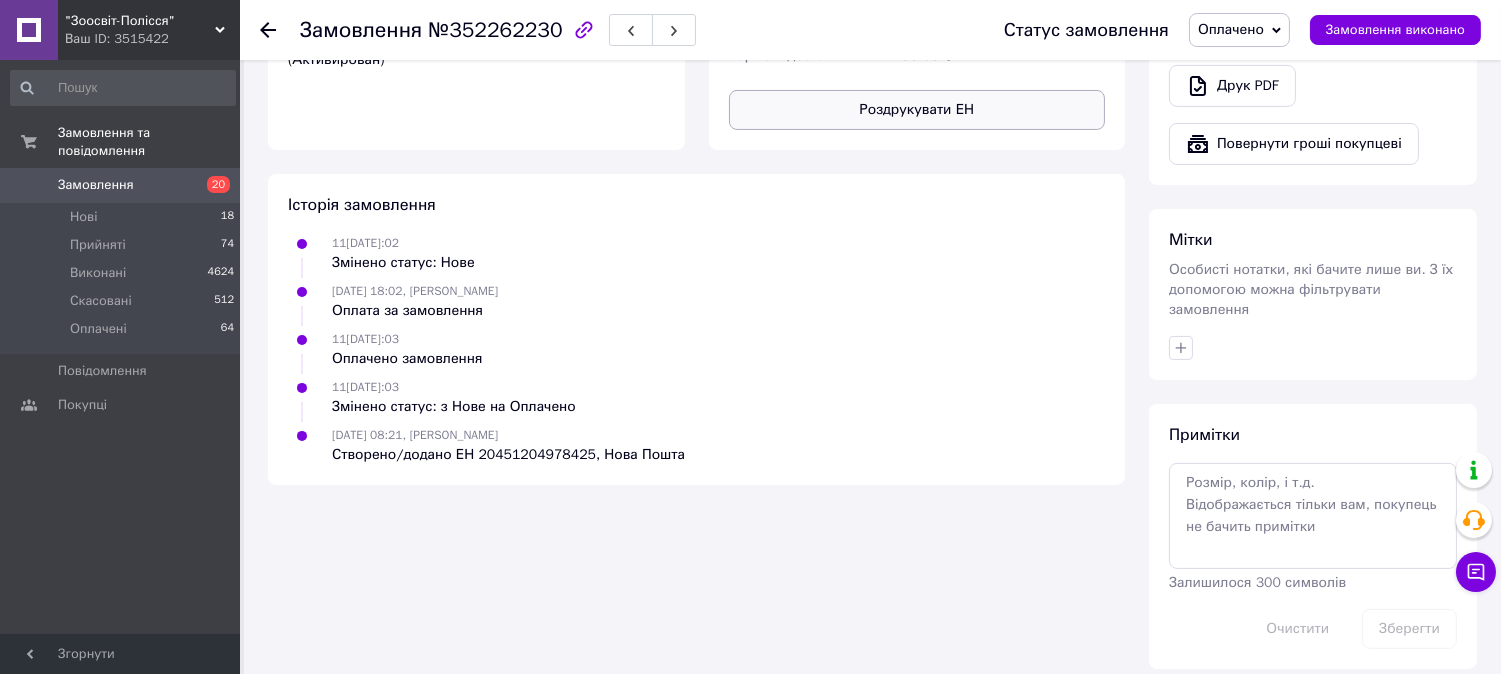 click on "Роздрукувати ЕН" at bounding box center [917, 110] 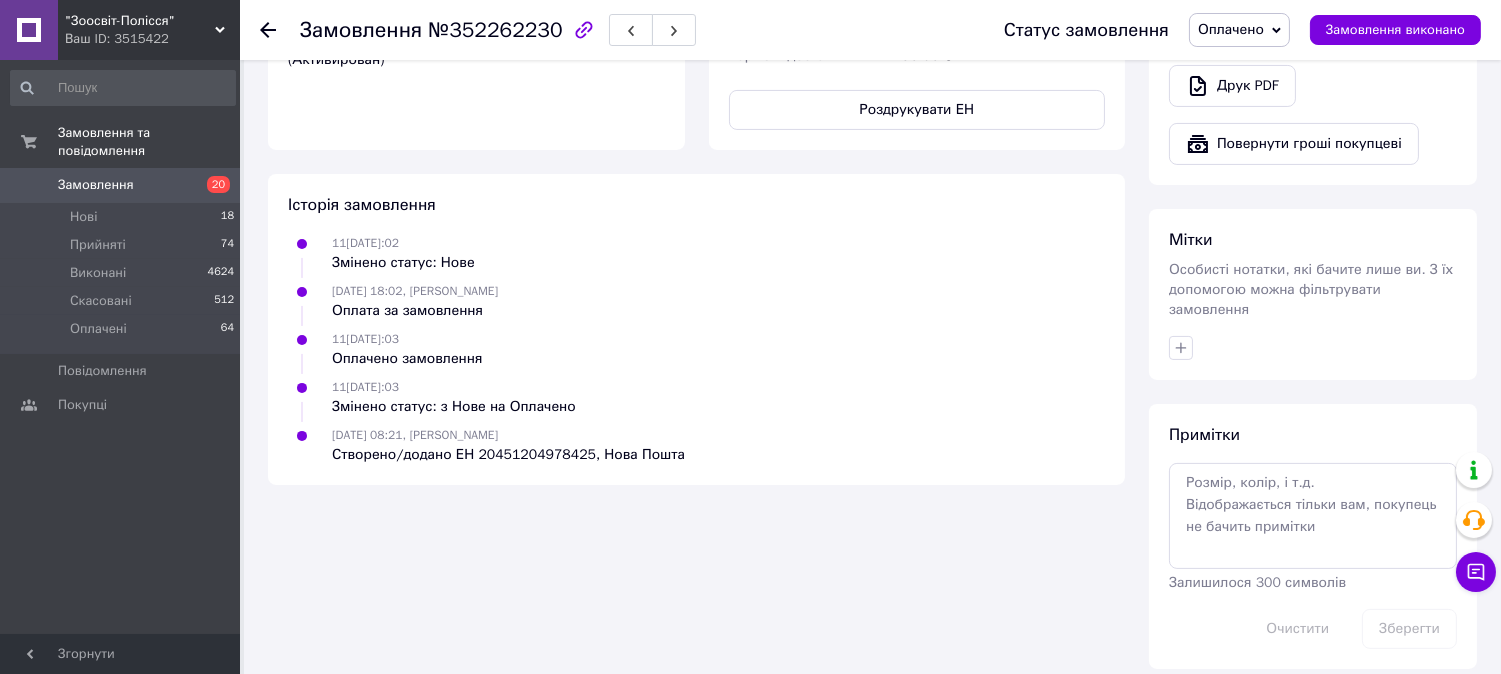 scroll, scrollTop: 624, scrollLeft: 0, axis: vertical 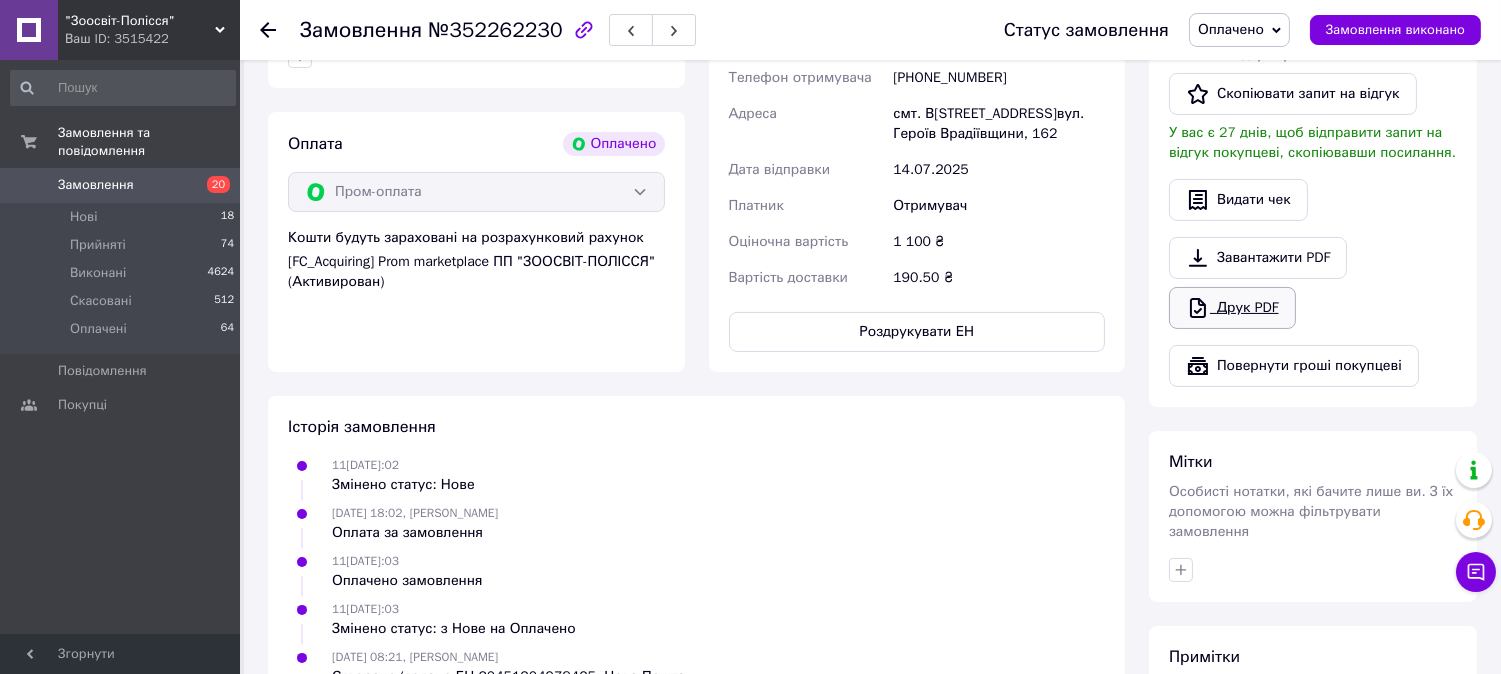 click on "Друк PDF" at bounding box center [1232, 308] 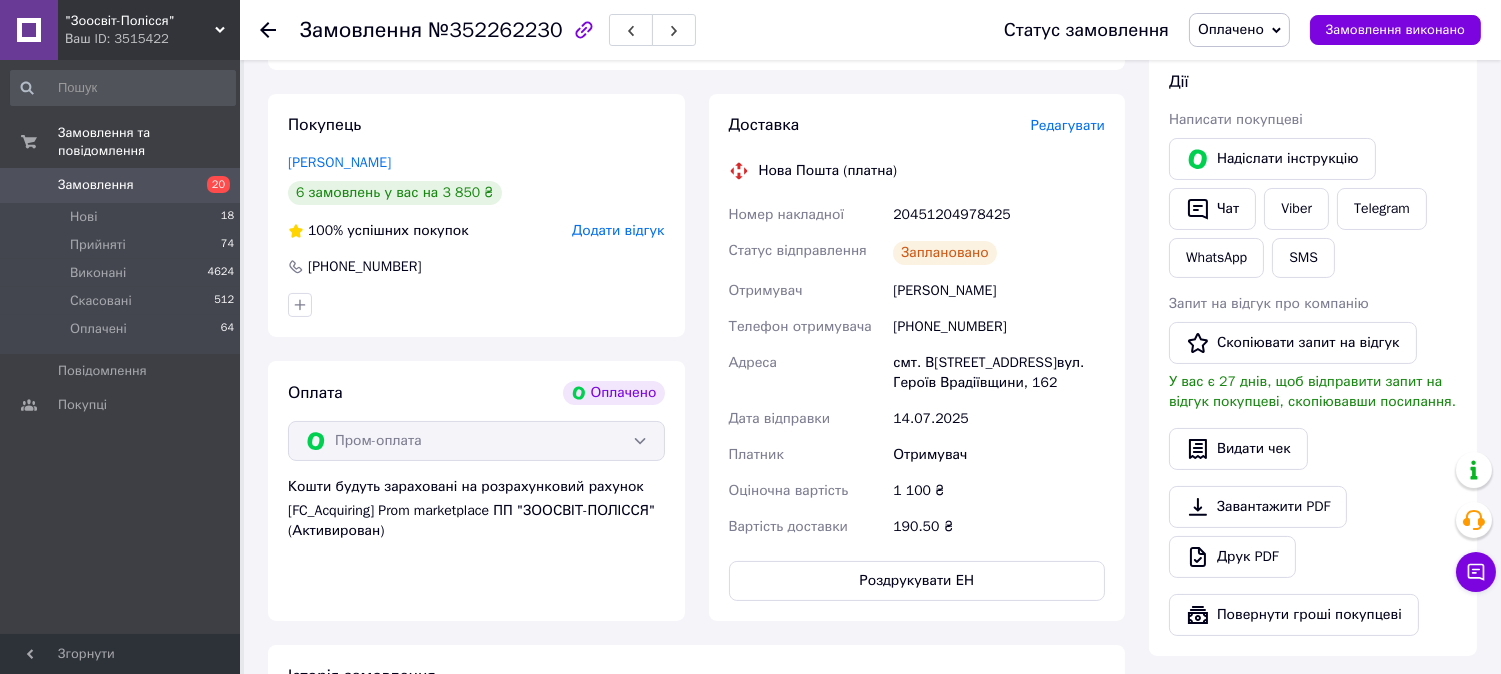 scroll, scrollTop: 291, scrollLeft: 0, axis: vertical 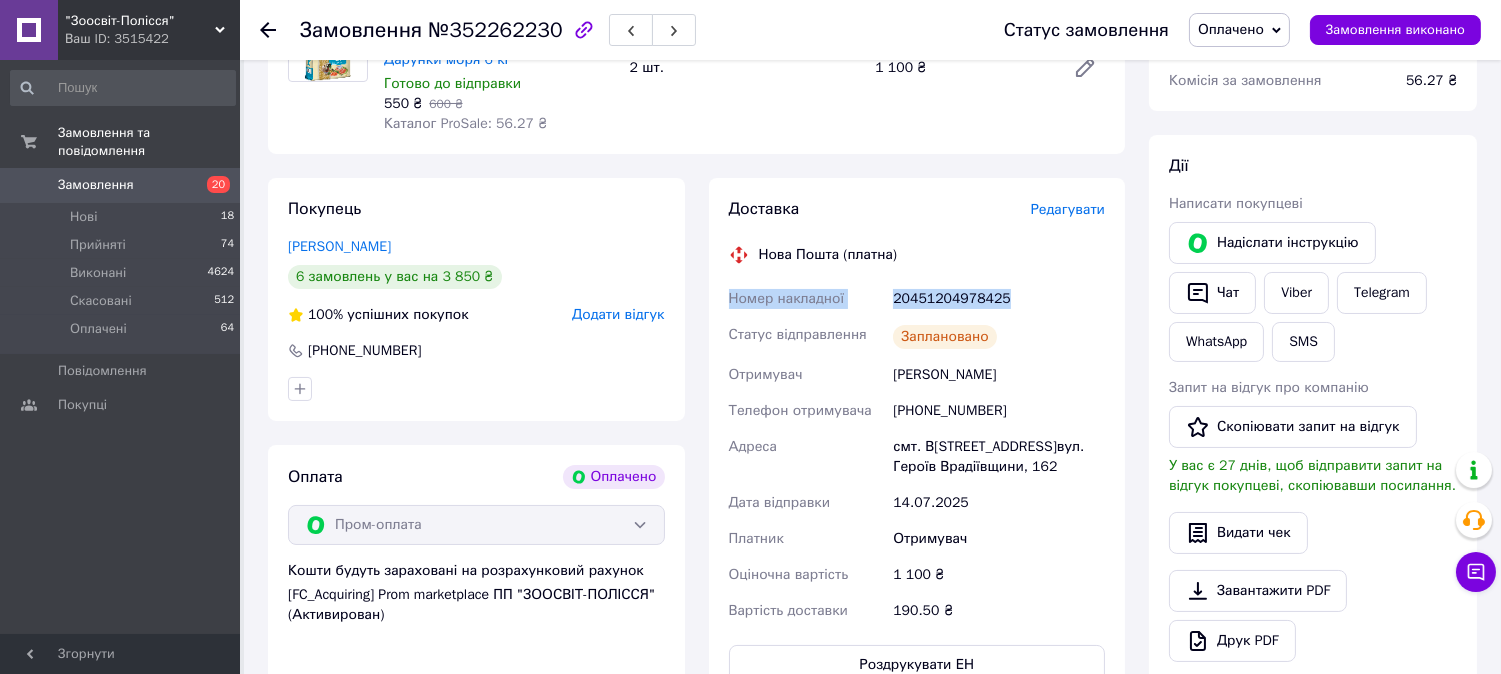drag, startPoint x: 718, startPoint y: 308, endPoint x: 977, endPoint y: 290, distance: 259.62473 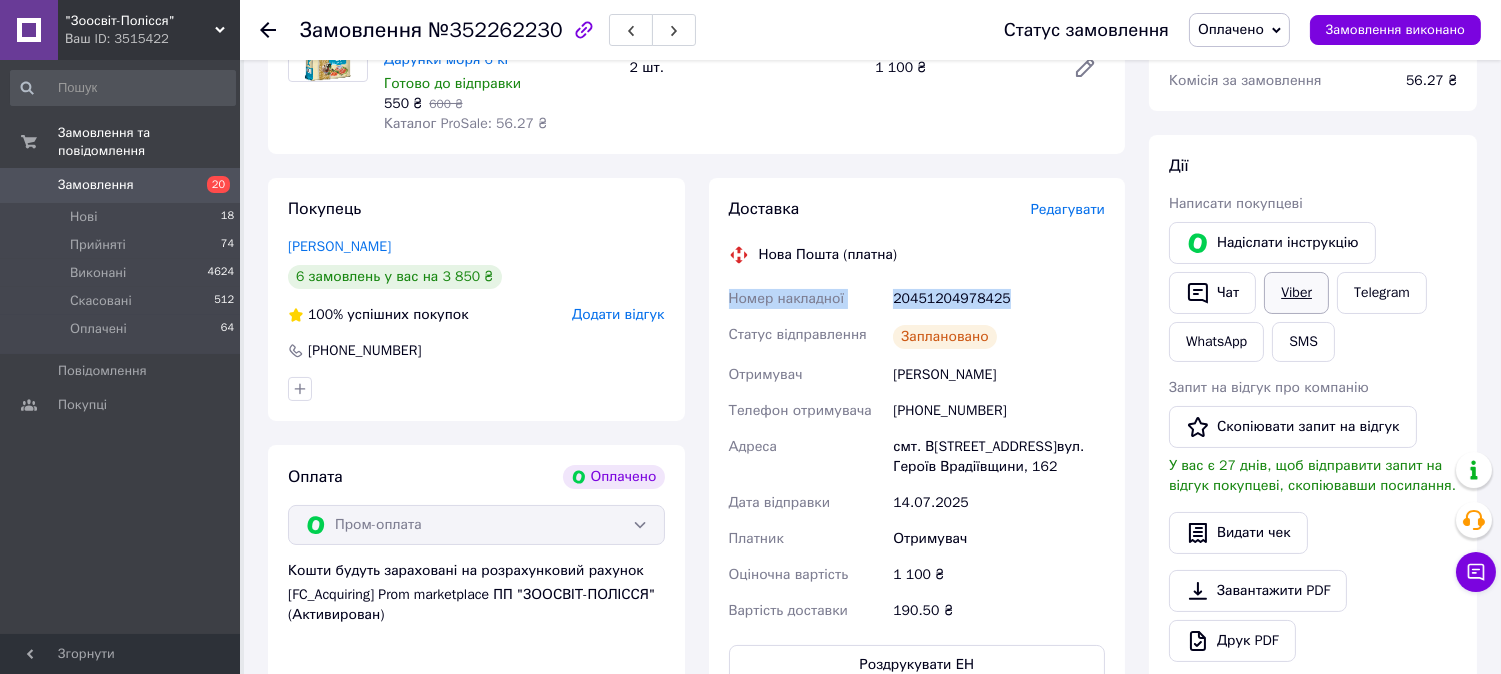 click on "Viber" at bounding box center (1296, 293) 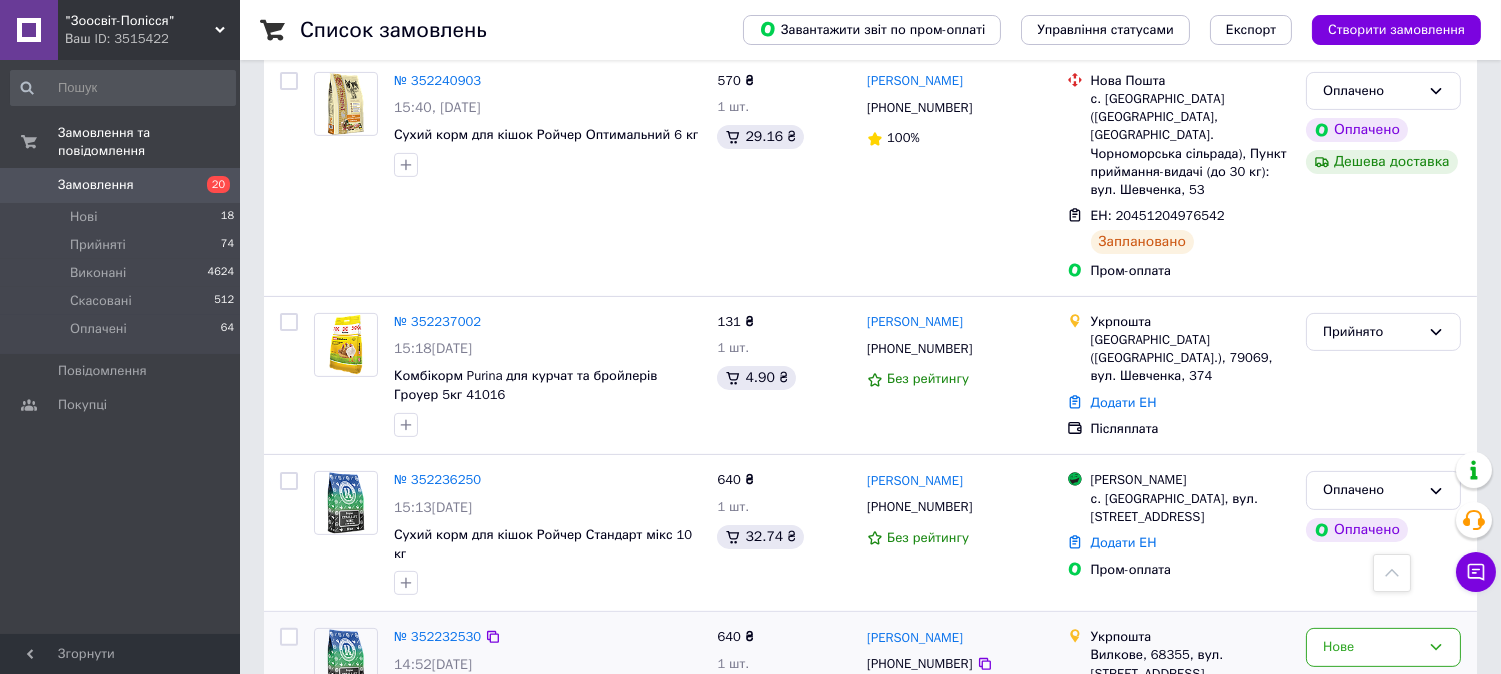 scroll, scrollTop: 1111, scrollLeft: 0, axis: vertical 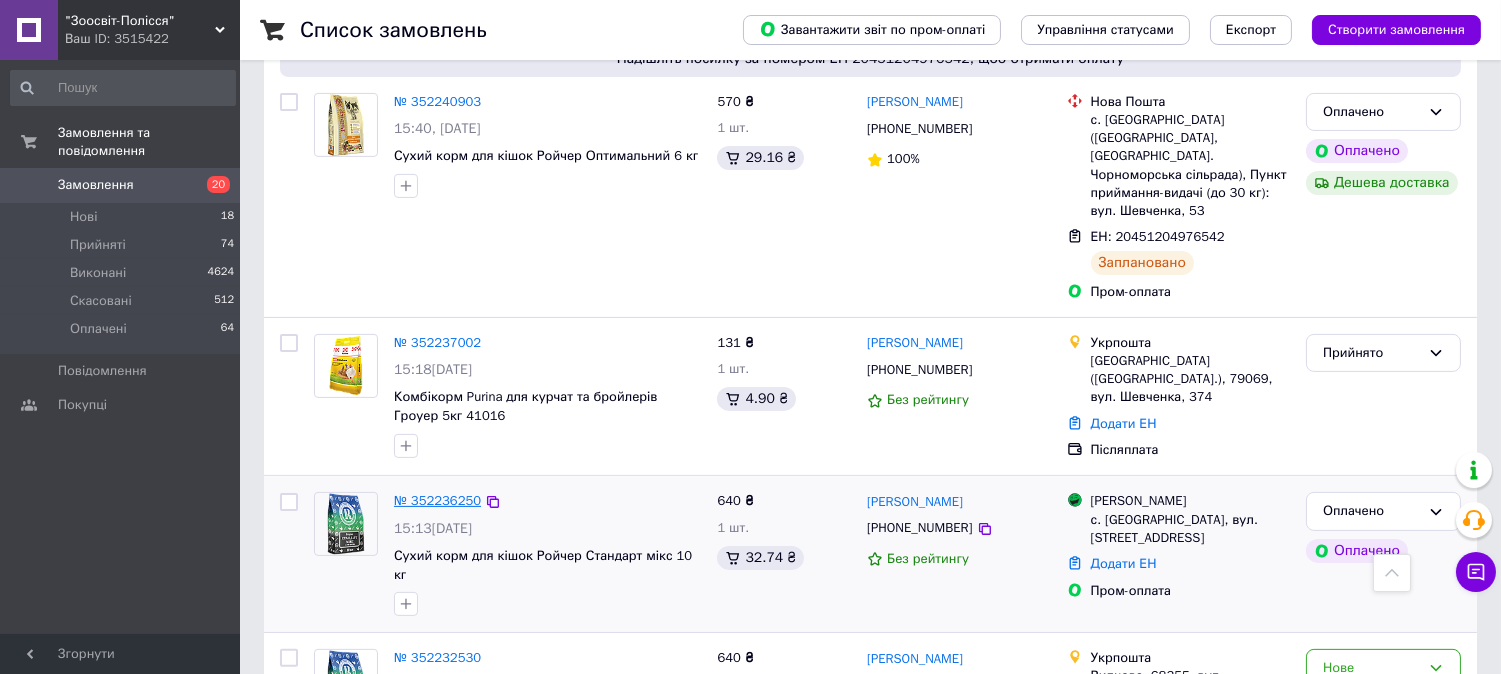 click on "№ 352236250" at bounding box center [437, 500] 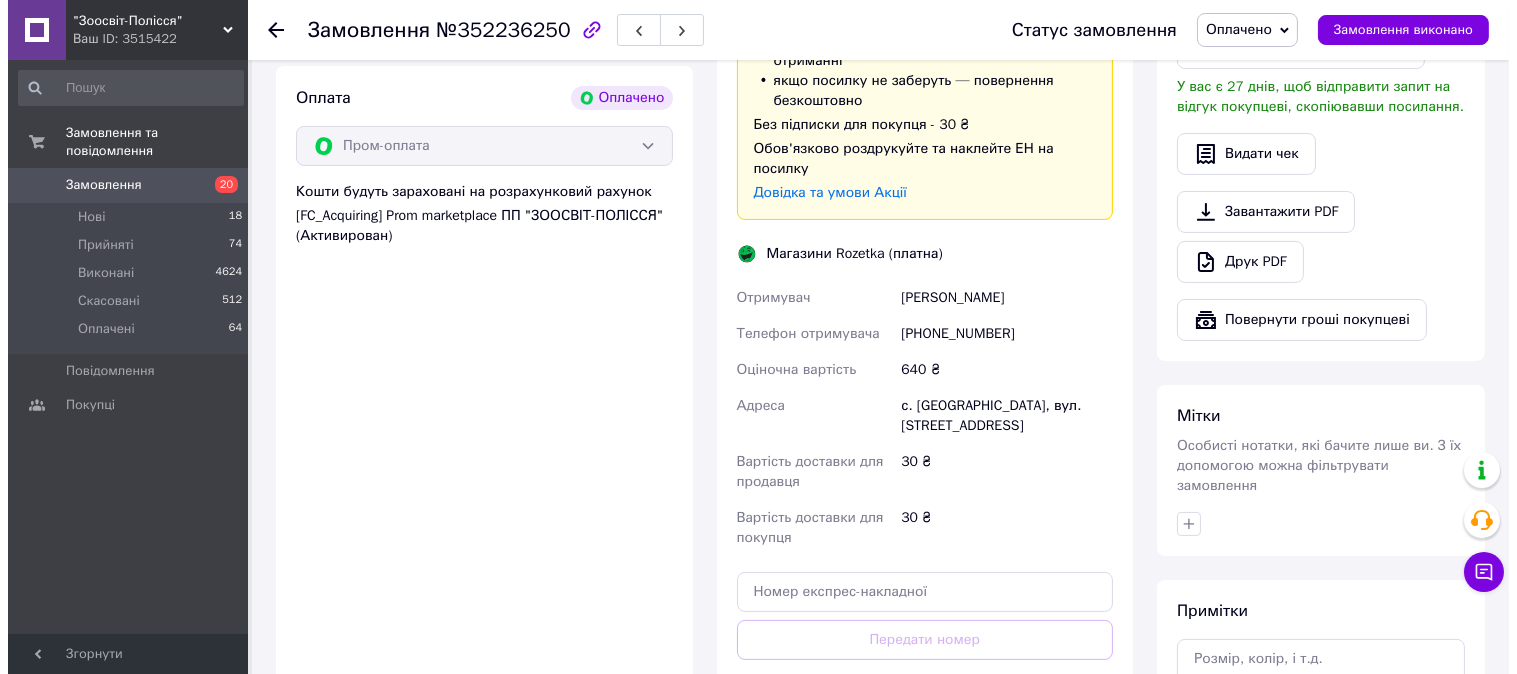 scroll, scrollTop: 777, scrollLeft: 0, axis: vertical 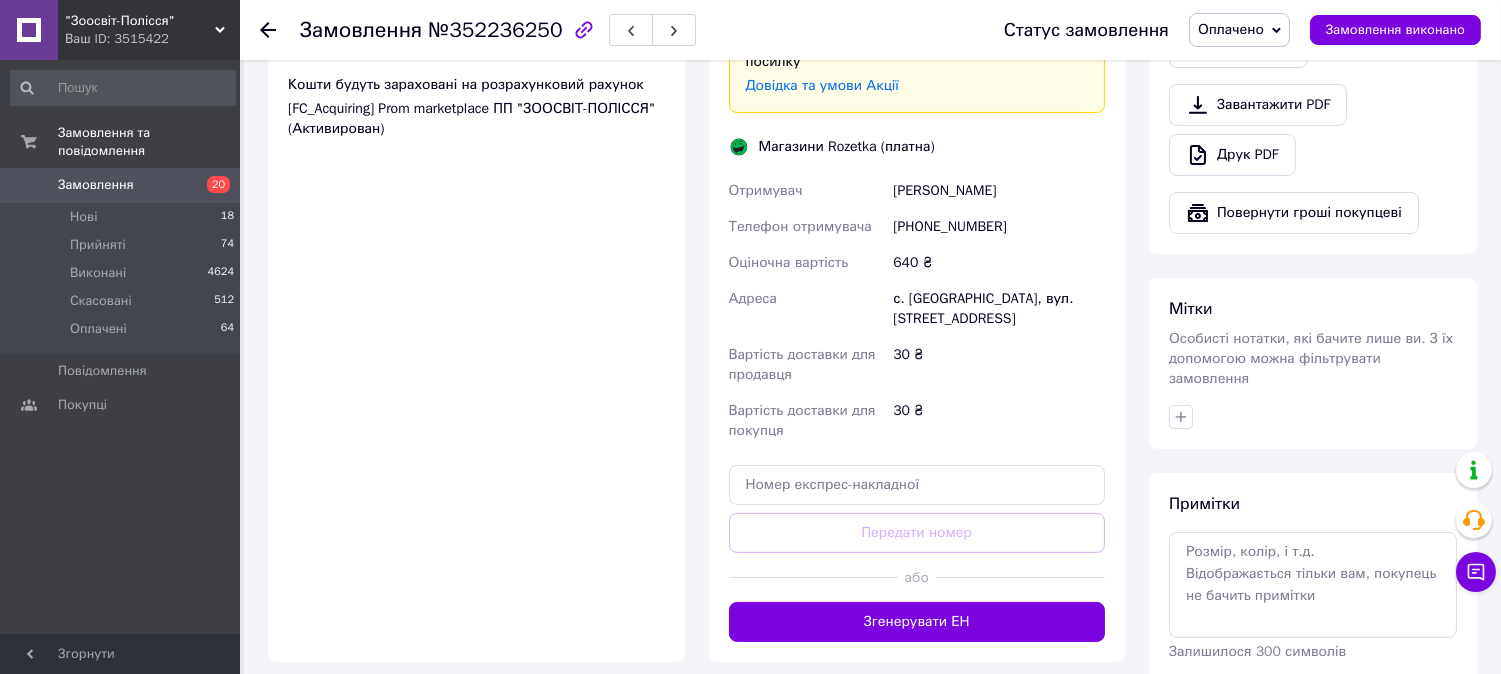 click on "або" at bounding box center [917, 577] 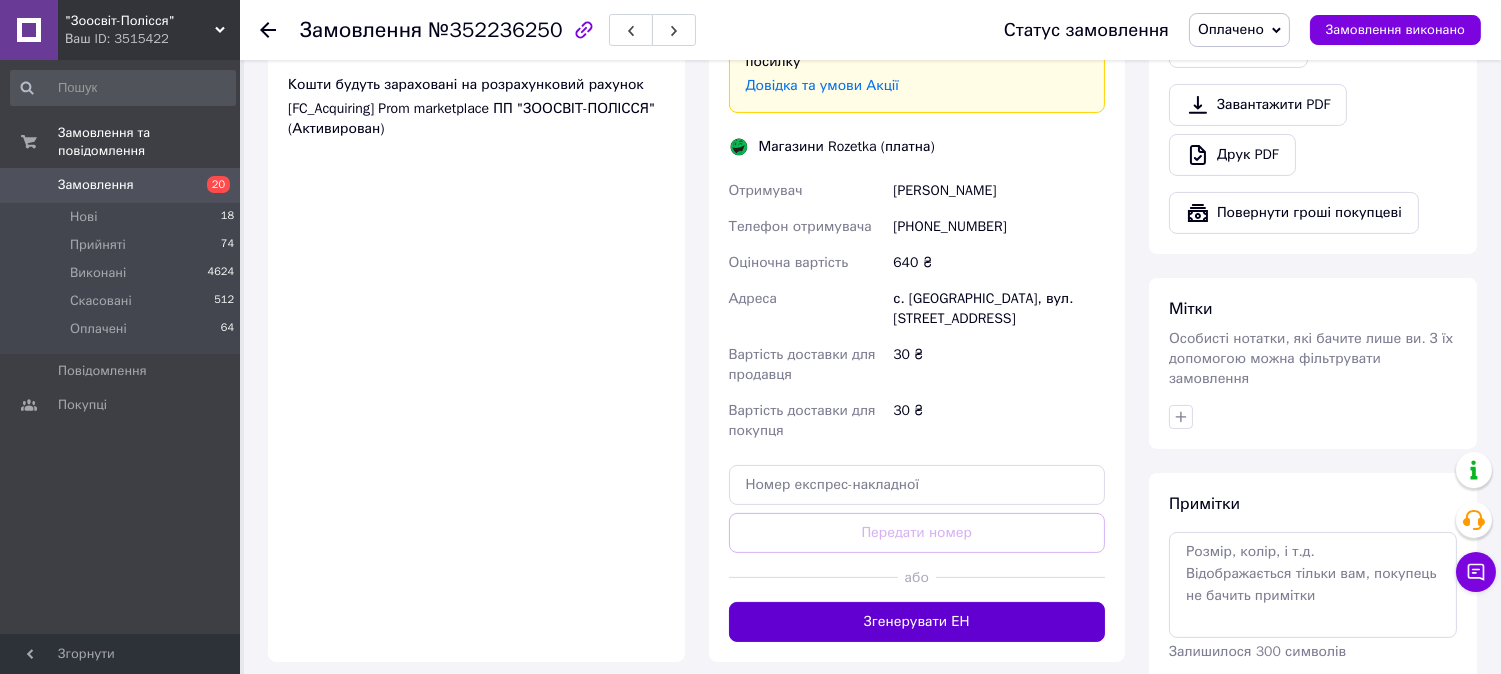 click on "Згенерувати ЕН" at bounding box center (917, 622) 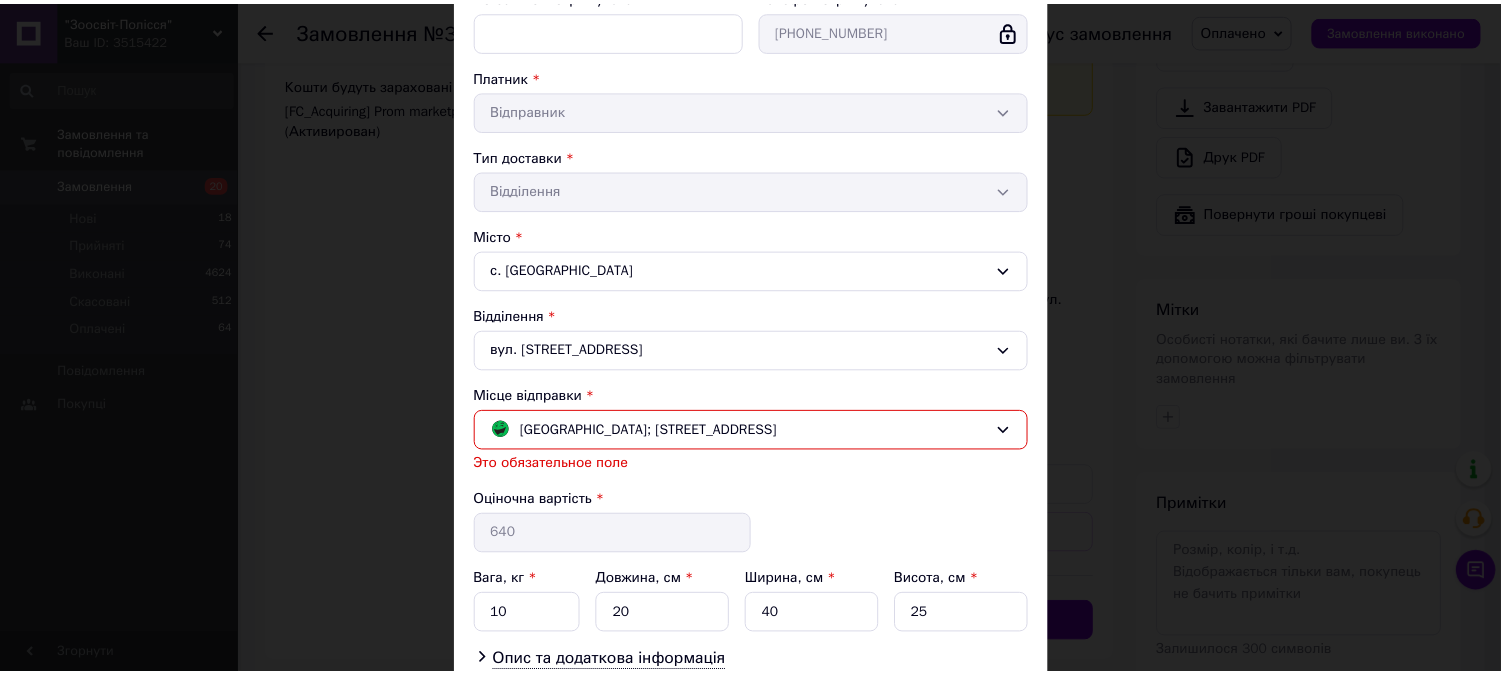 scroll, scrollTop: 444, scrollLeft: 0, axis: vertical 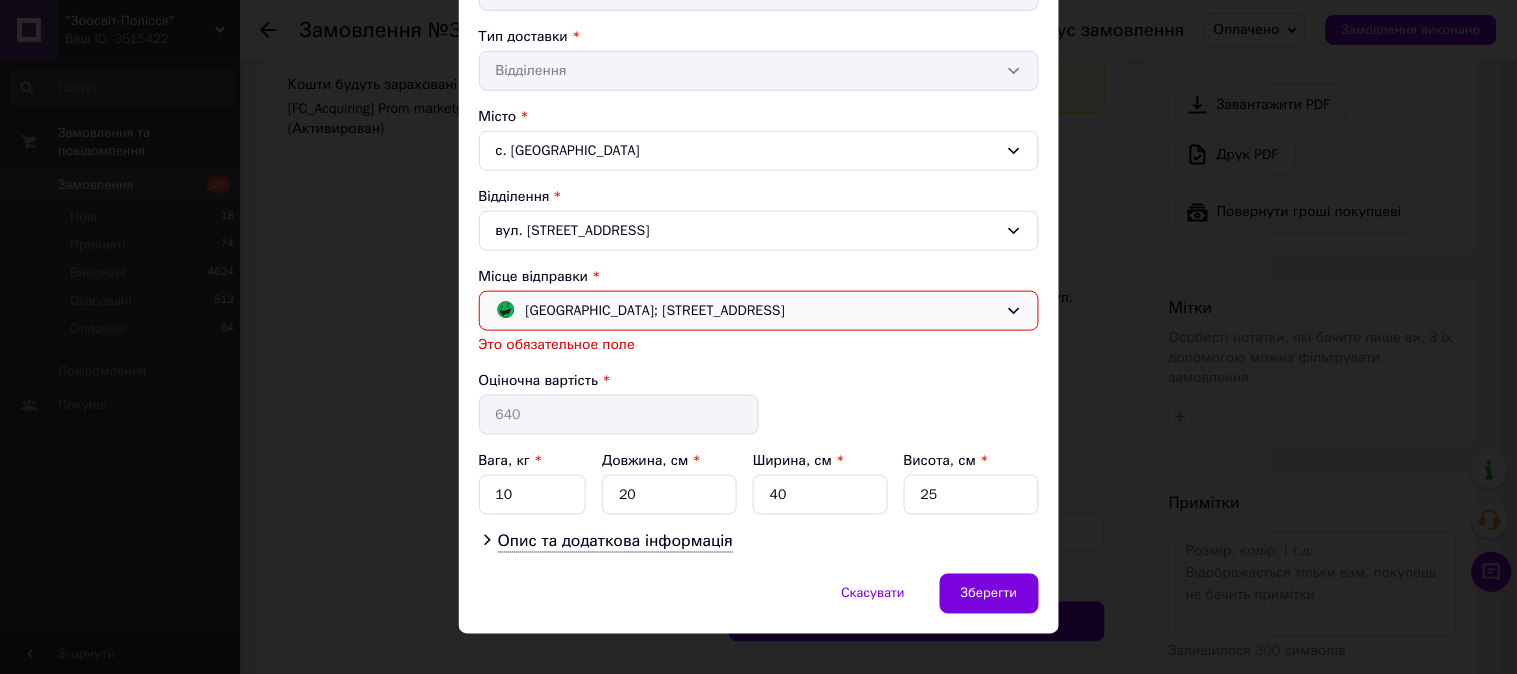 click on "[GEOGRAPHIC_DATA]; [STREET_ADDRESS]" at bounding box center (747, 311) 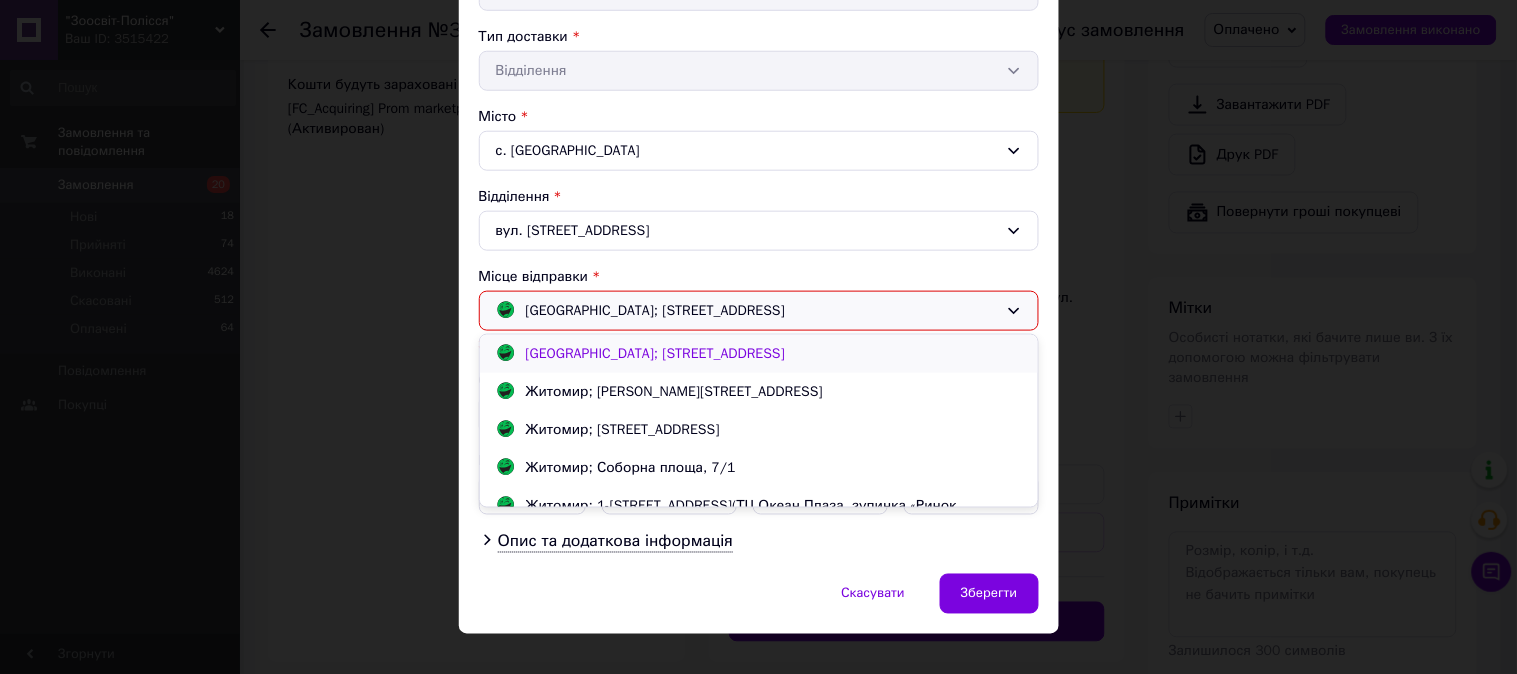 click on "[GEOGRAPHIC_DATA]; [STREET_ADDRESS]" at bounding box center (759, 354) 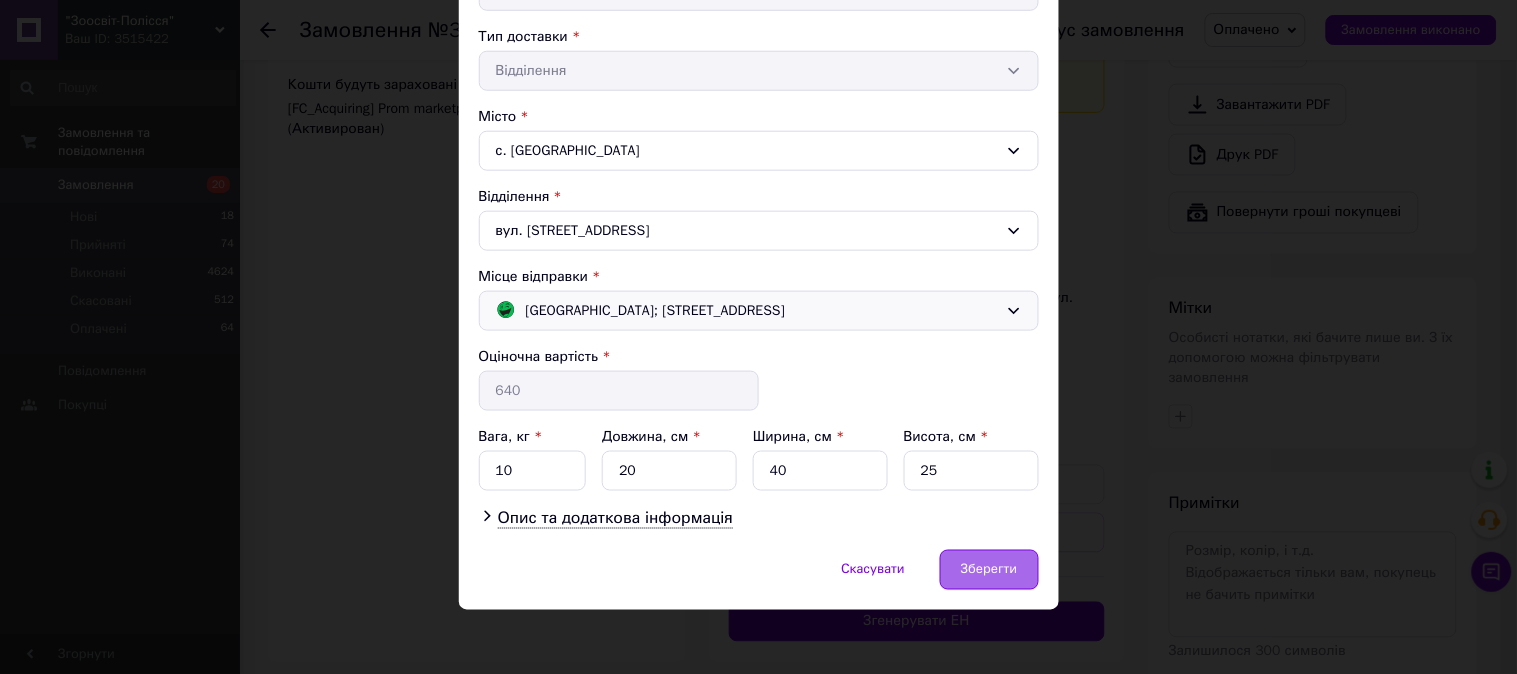 click on "Зберегти" at bounding box center [989, 570] 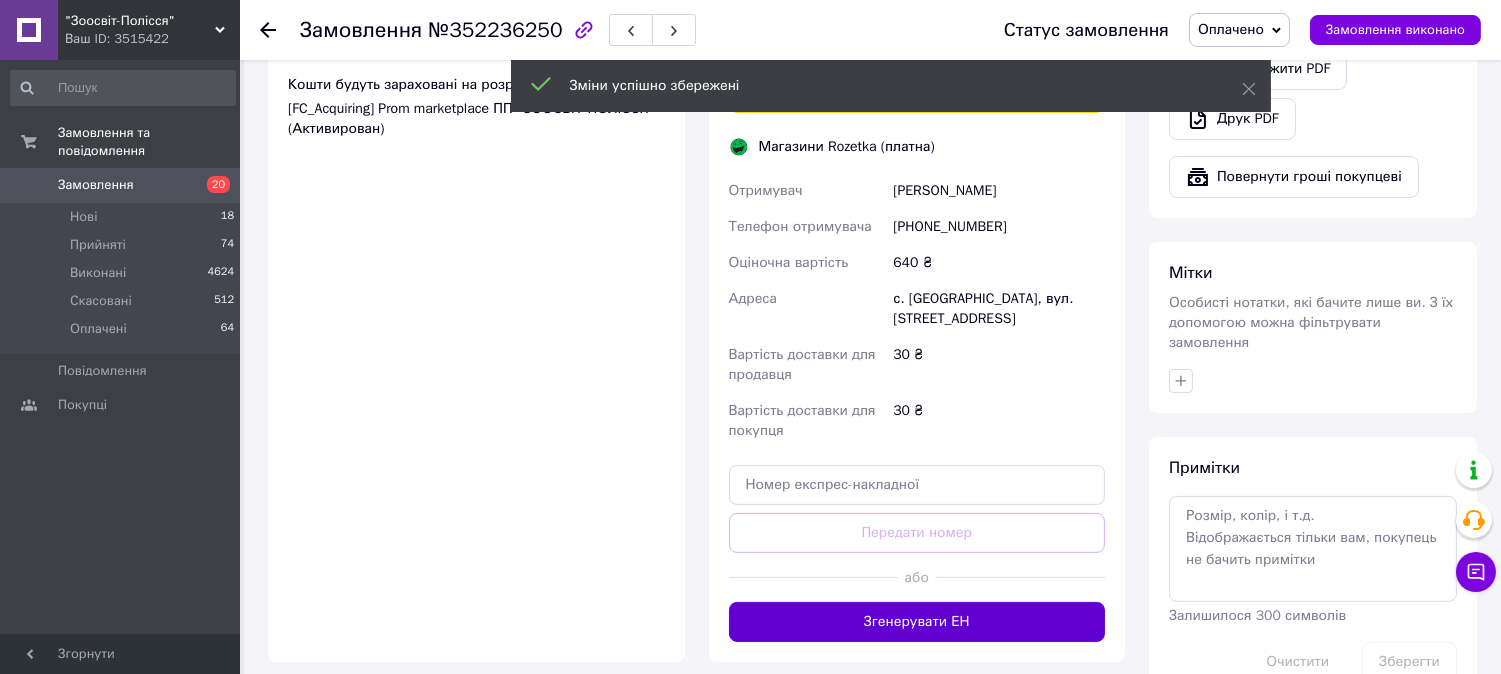 click on "Згенерувати ЕН" at bounding box center (917, 622) 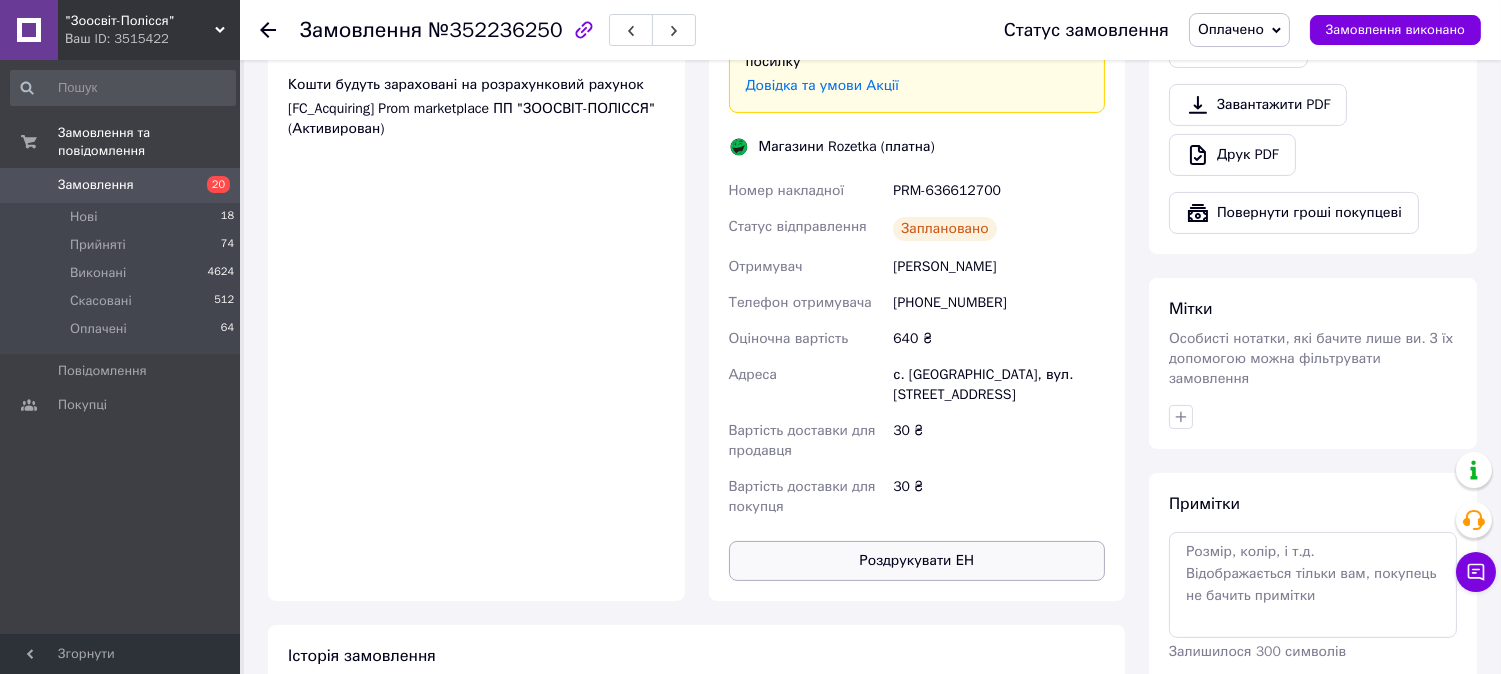 click on "Роздрукувати ЕН" at bounding box center [917, 561] 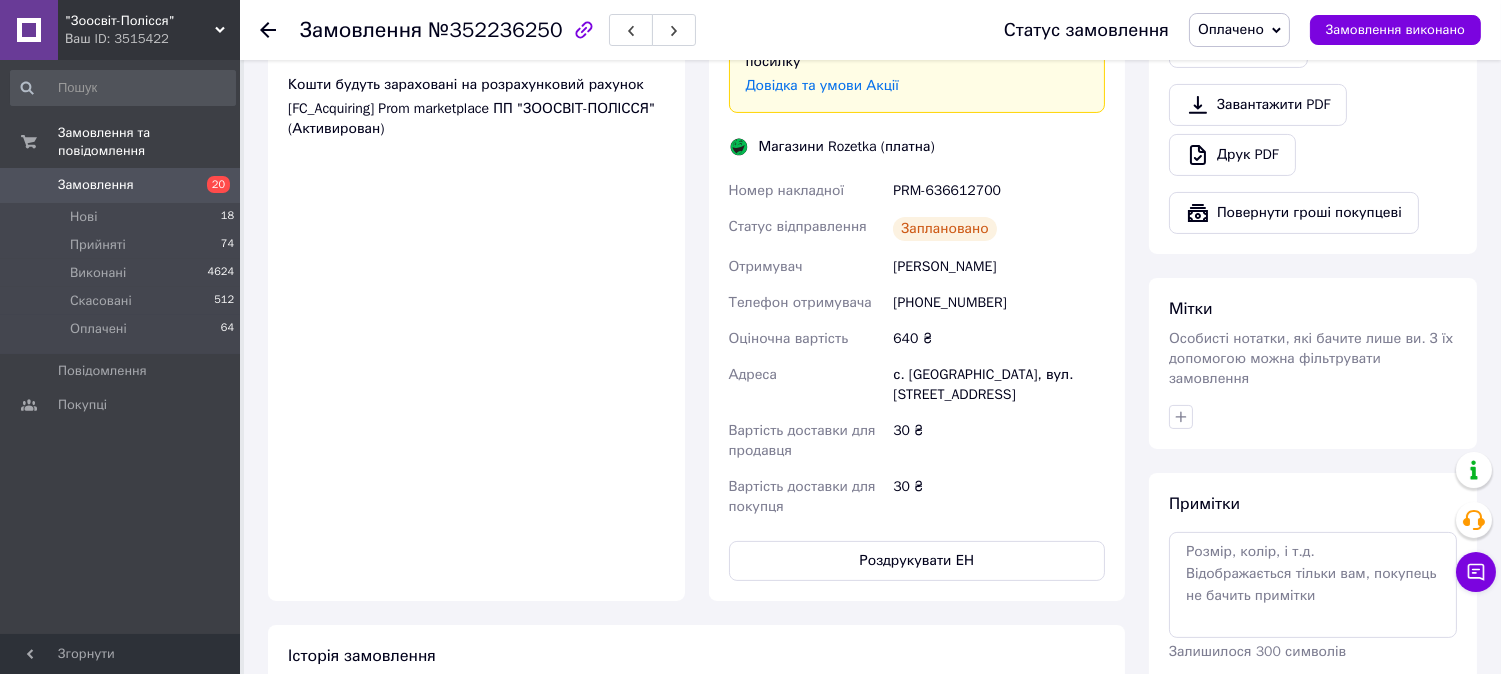 click on "[PERSON_NAME] покупцеві   [PERSON_NAME] інструкцію   Чат Viber Telegram WhatsApp SMS Запит на відгук про компанію   Скопіювати запит на відгук У вас є 27 днів, щоб відправити запит на відгук покупцеві, скопіювавши посилання.   Видати чек   Завантажити PDF   Друк PDF   Повернути гроші покупцеві" at bounding box center [1313, -49] 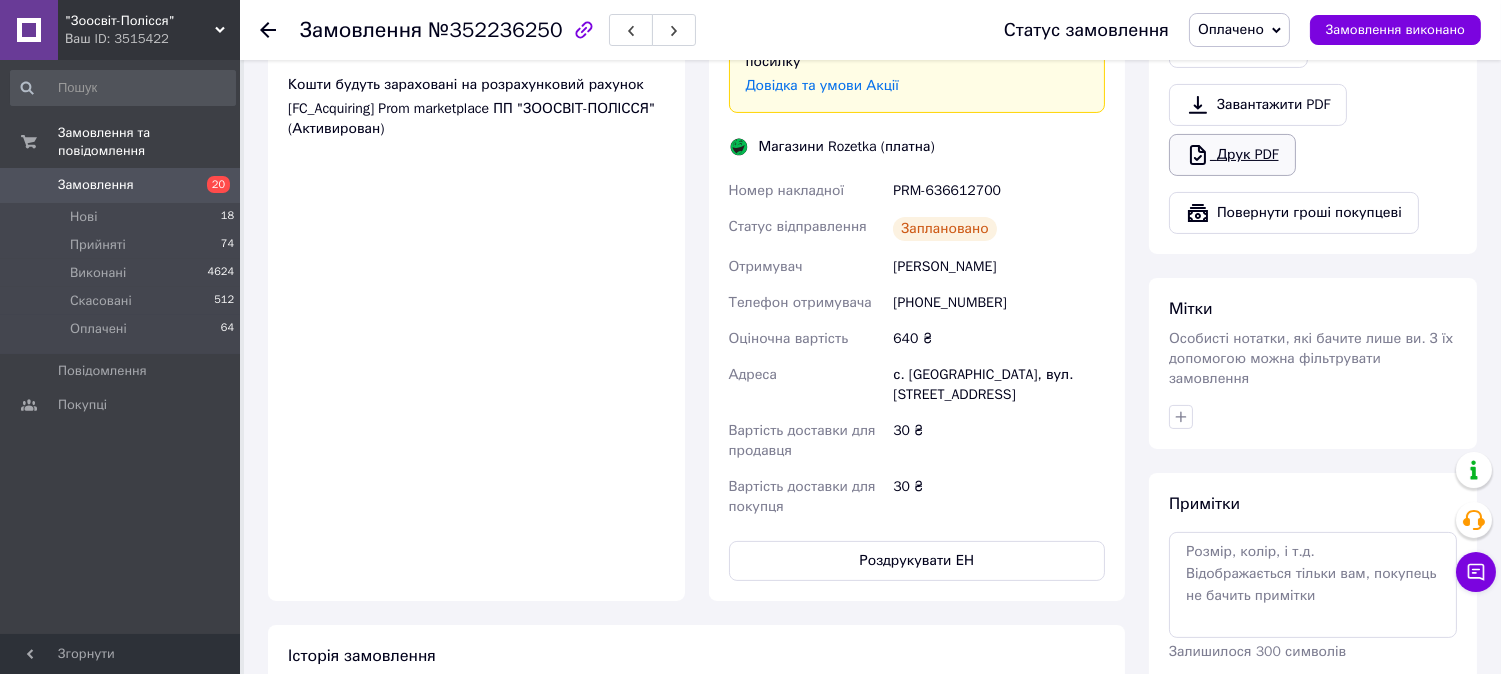 click on "Друк PDF" at bounding box center [1232, 155] 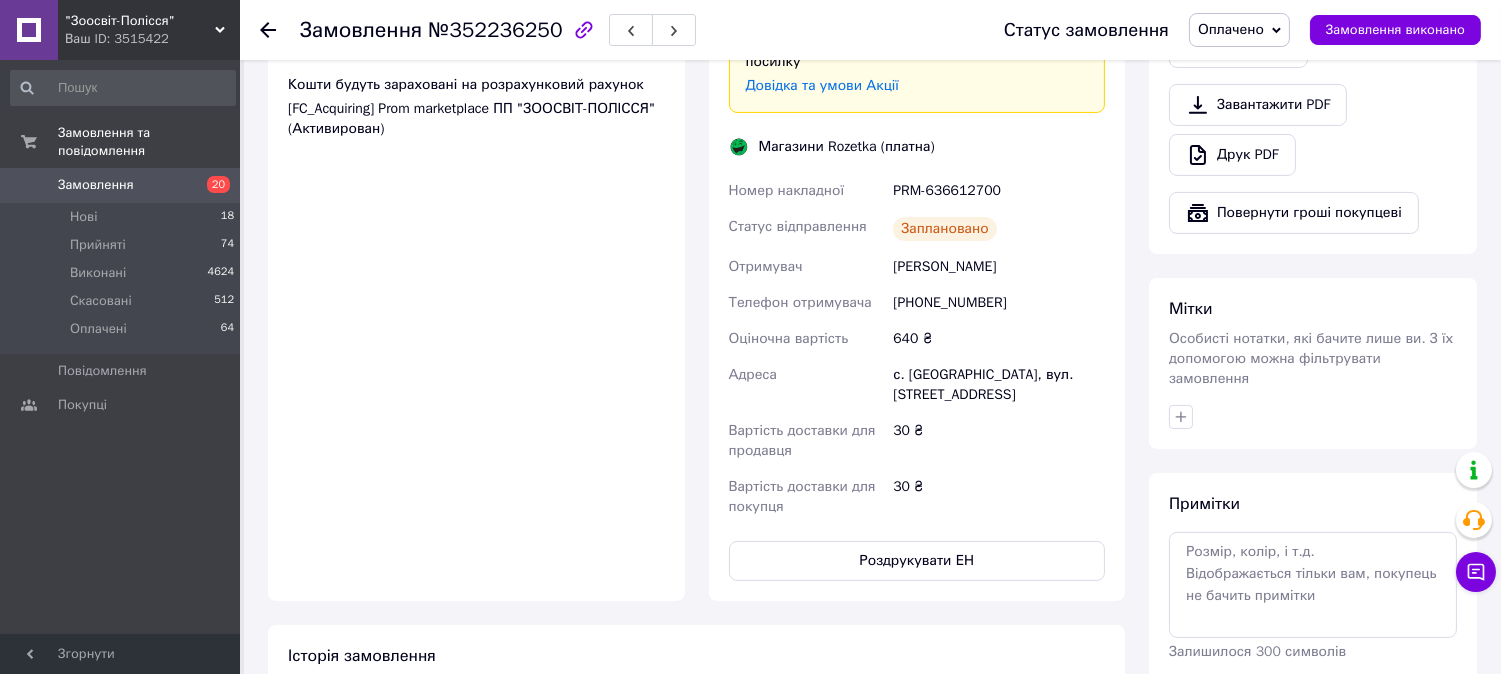 scroll, scrollTop: 666, scrollLeft: 0, axis: vertical 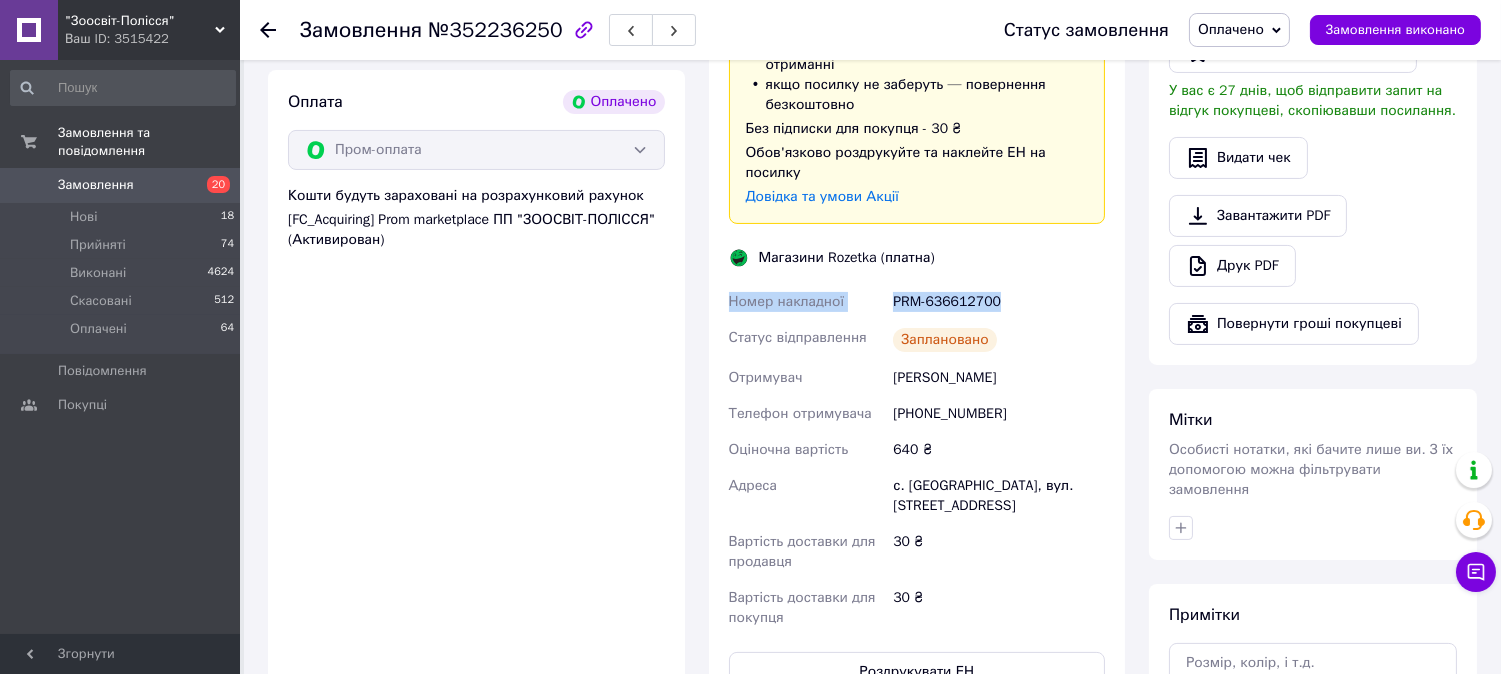 drag, startPoint x: 721, startPoint y: 286, endPoint x: 998, endPoint y: 282, distance: 277.02887 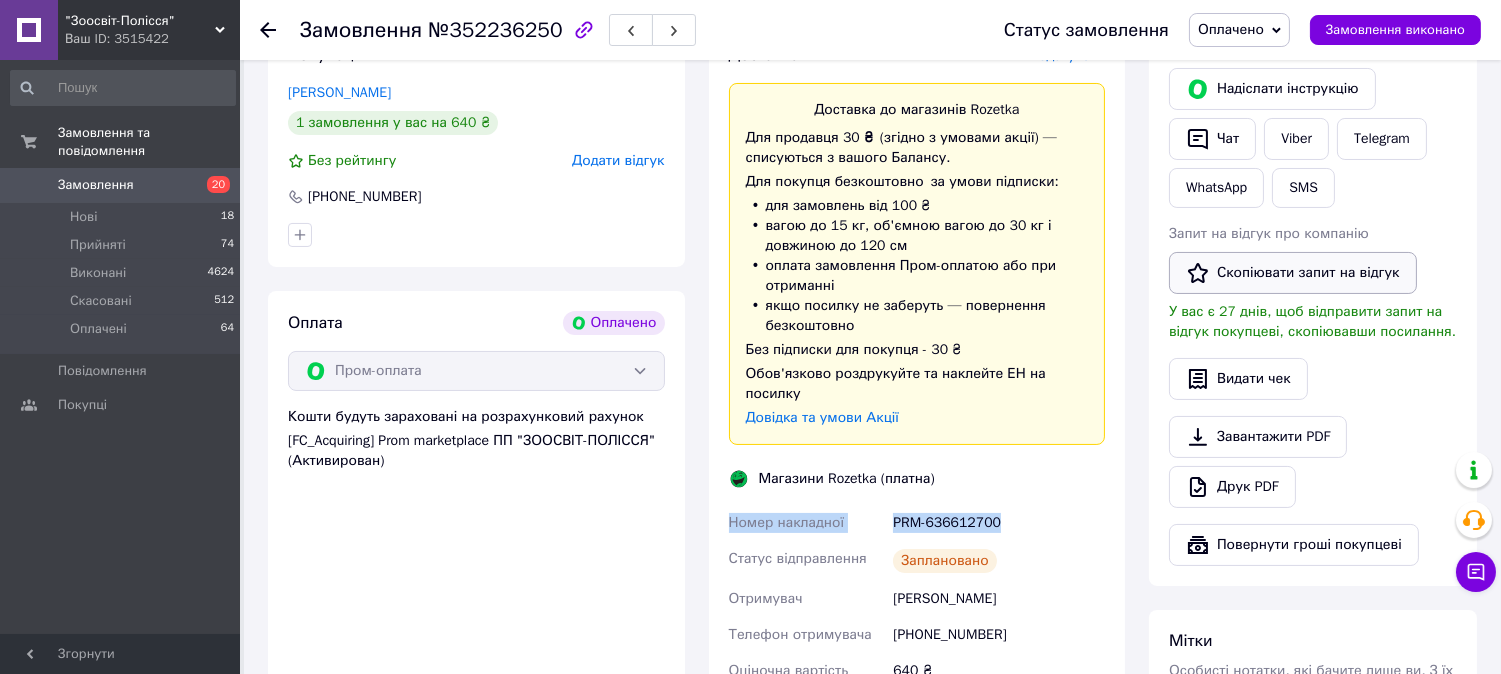 scroll, scrollTop: 444, scrollLeft: 0, axis: vertical 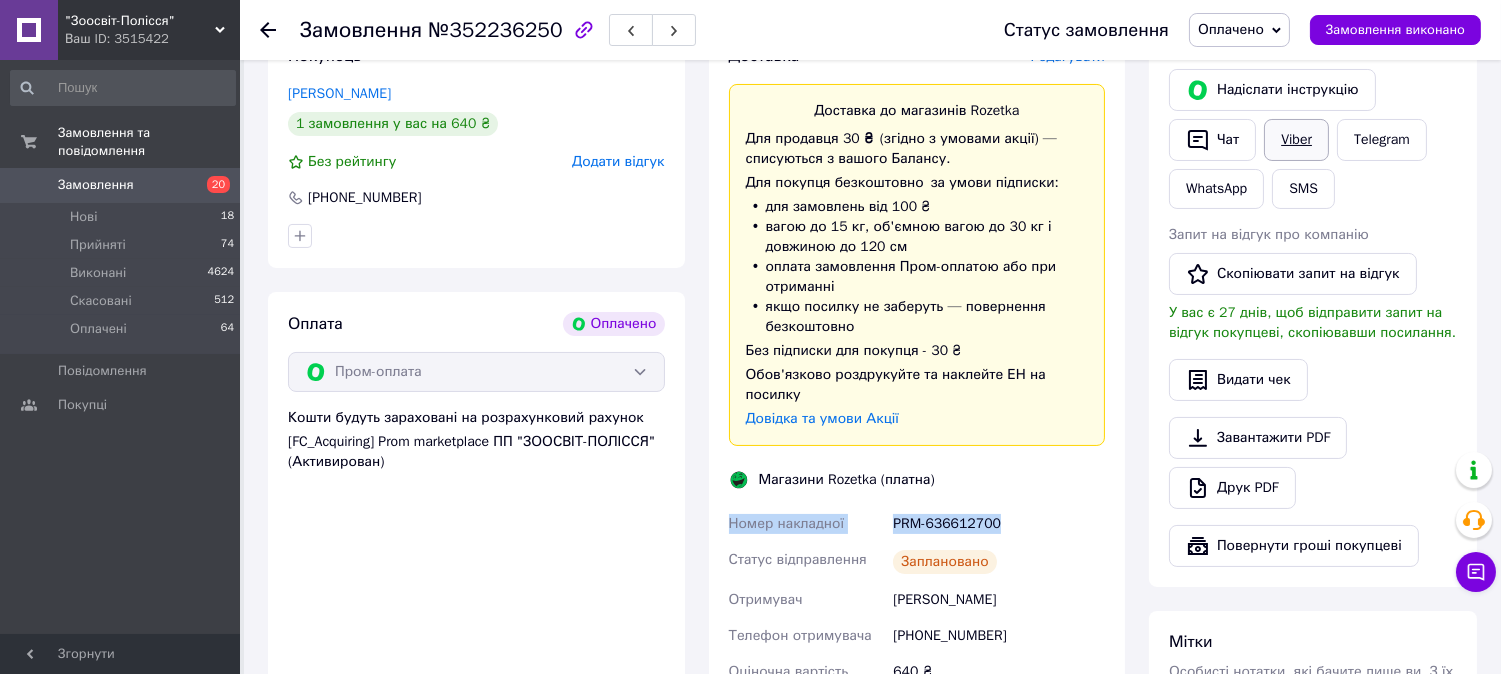 click on "Viber" at bounding box center (1296, 140) 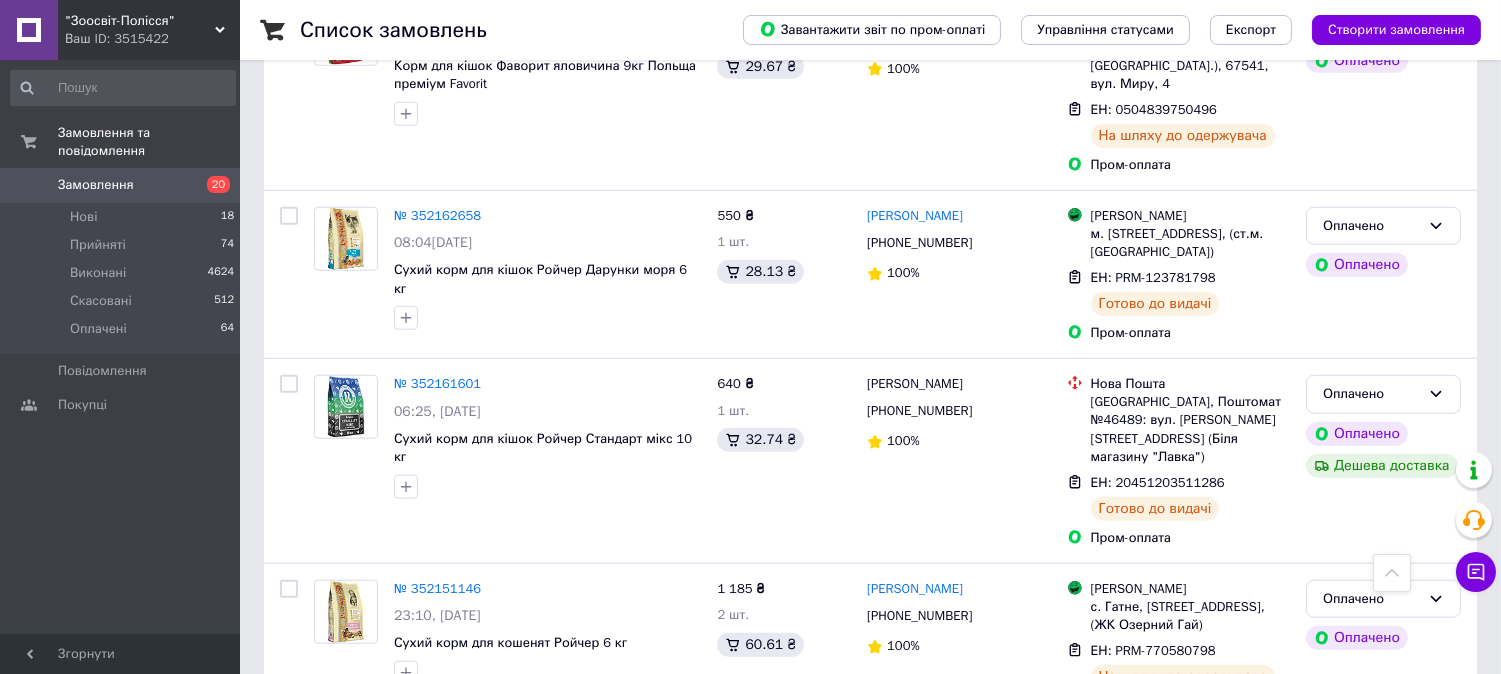 scroll, scrollTop: 3484, scrollLeft: 0, axis: vertical 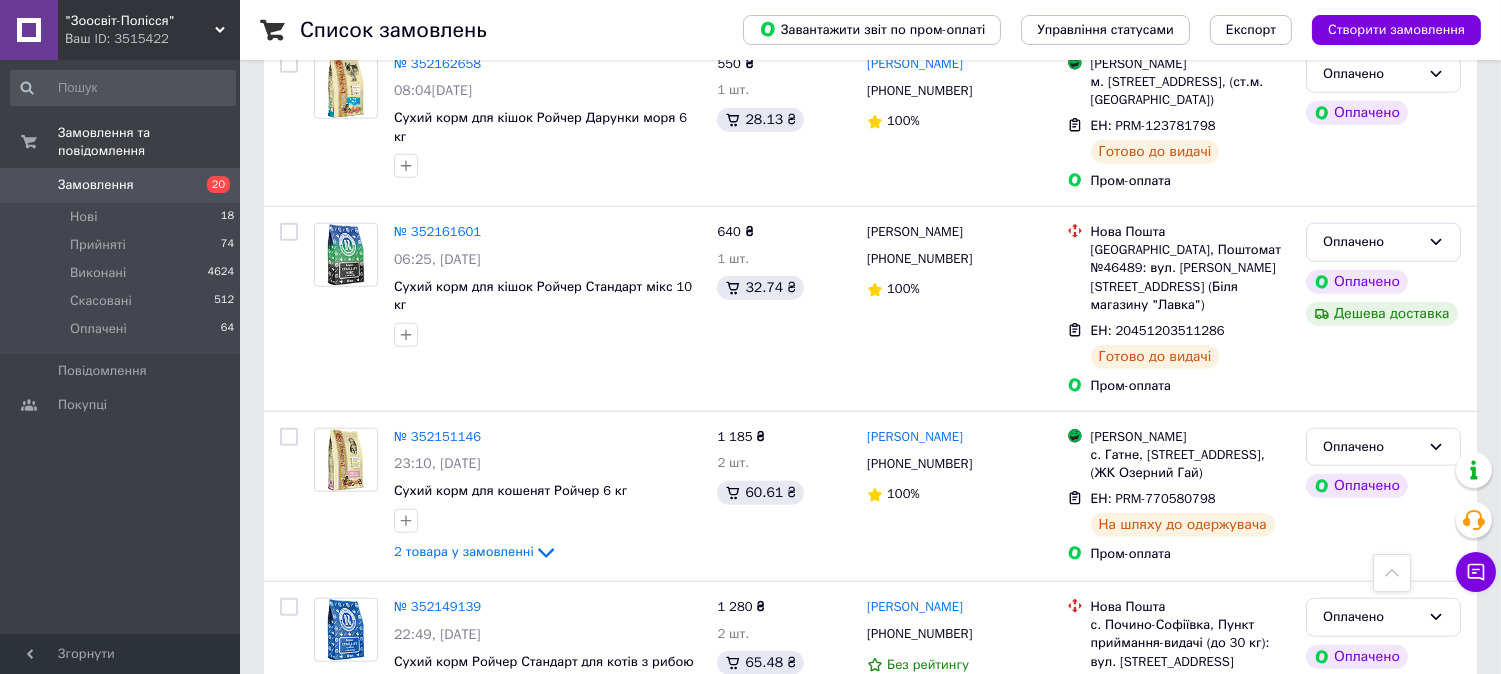 click on "2" at bounding box center [449, 815] 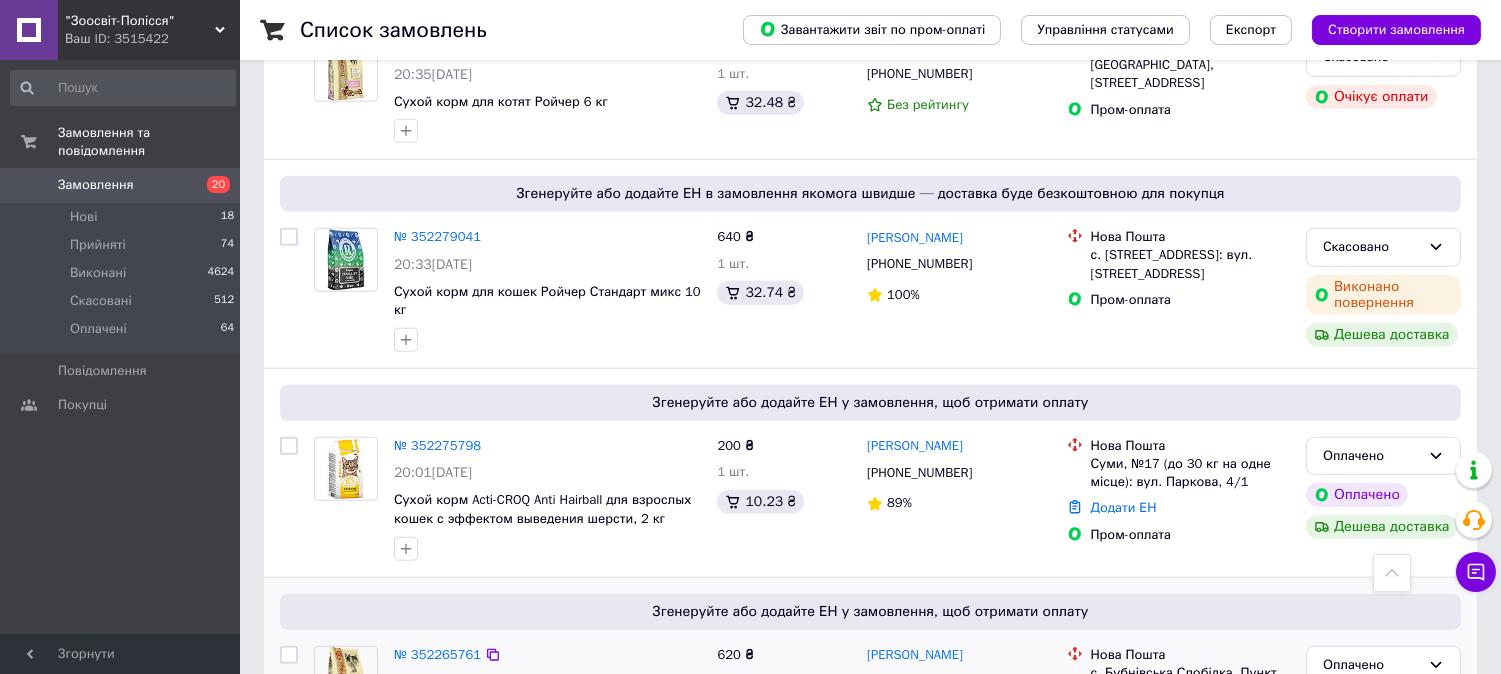 scroll, scrollTop: 3325, scrollLeft: 0, axis: vertical 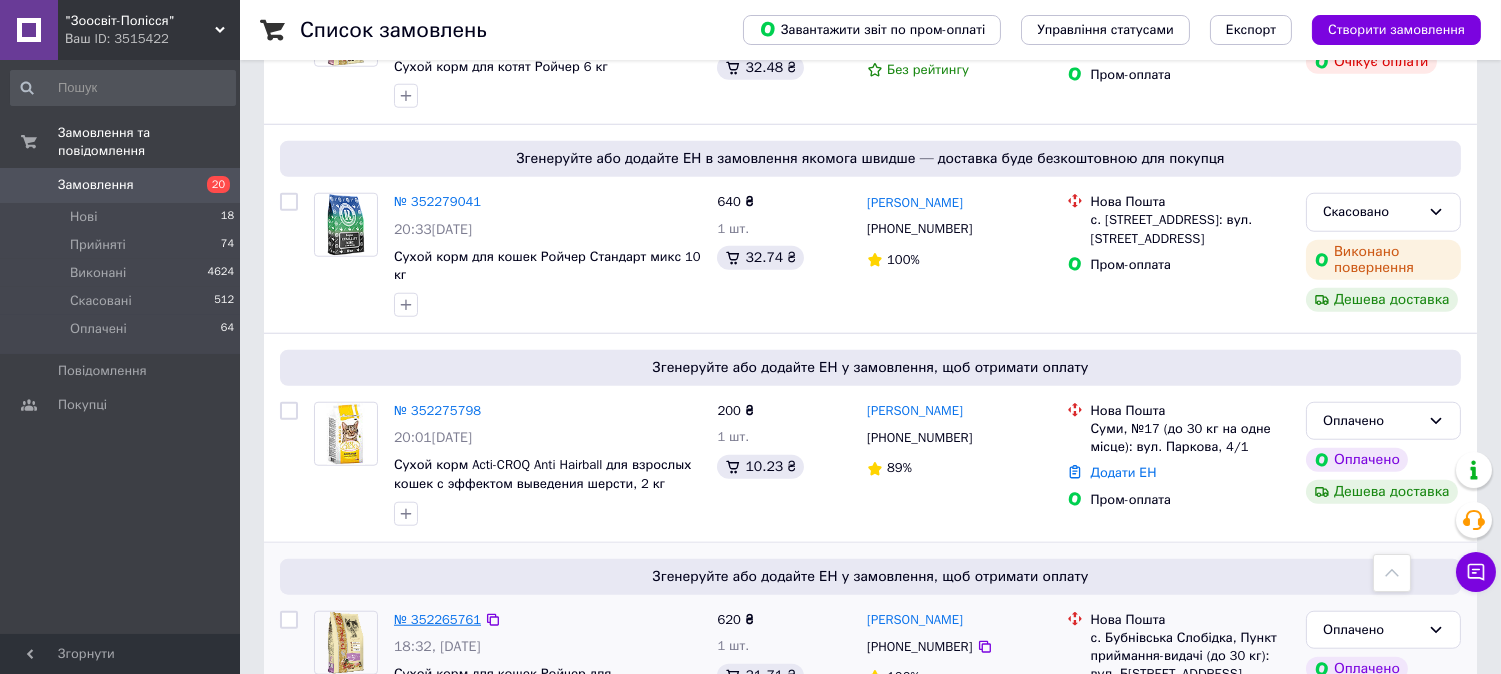 click on "№ 352265761" at bounding box center (437, 619) 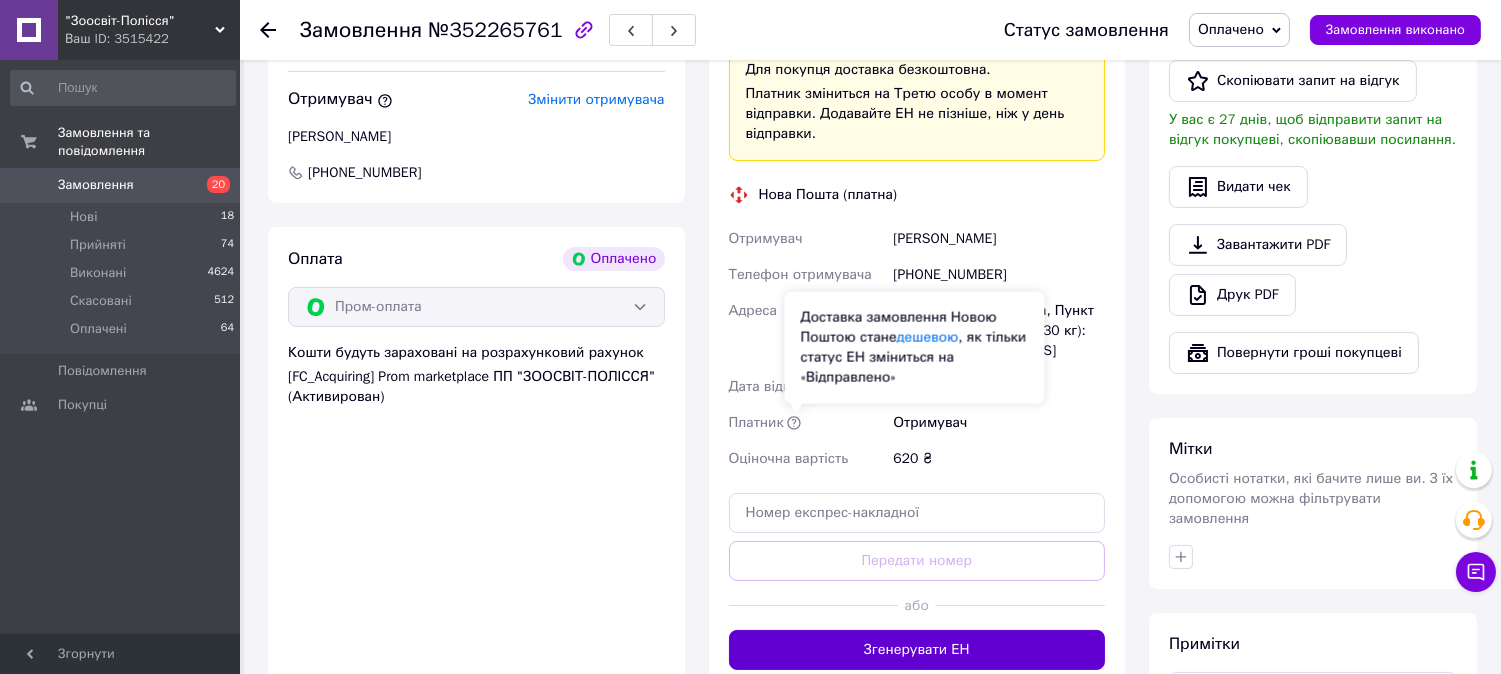 scroll, scrollTop: 777, scrollLeft: 0, axis: vertical 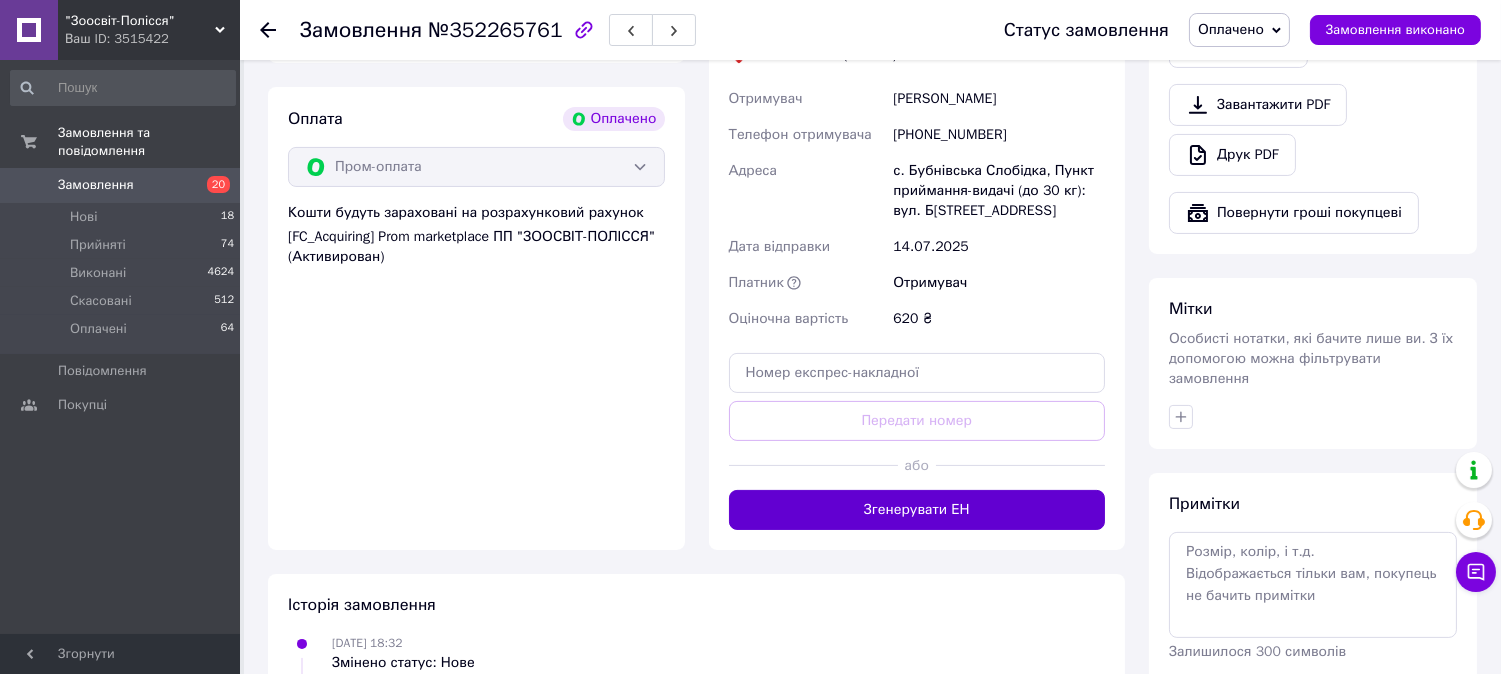 click on "Згенерувати ЕН" at bounding box center [917, 510] 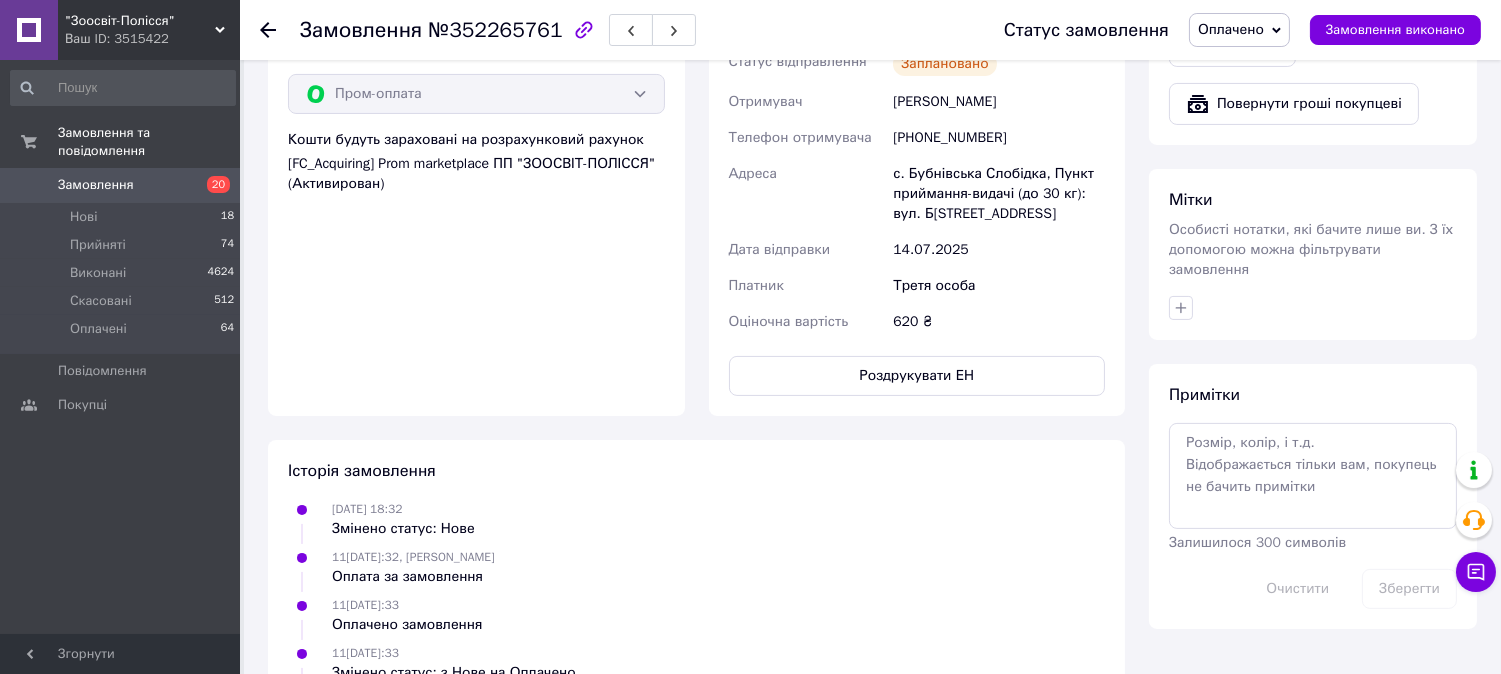 scroll, scrollTop: 888, scrollLeft: 0, axis: vertical 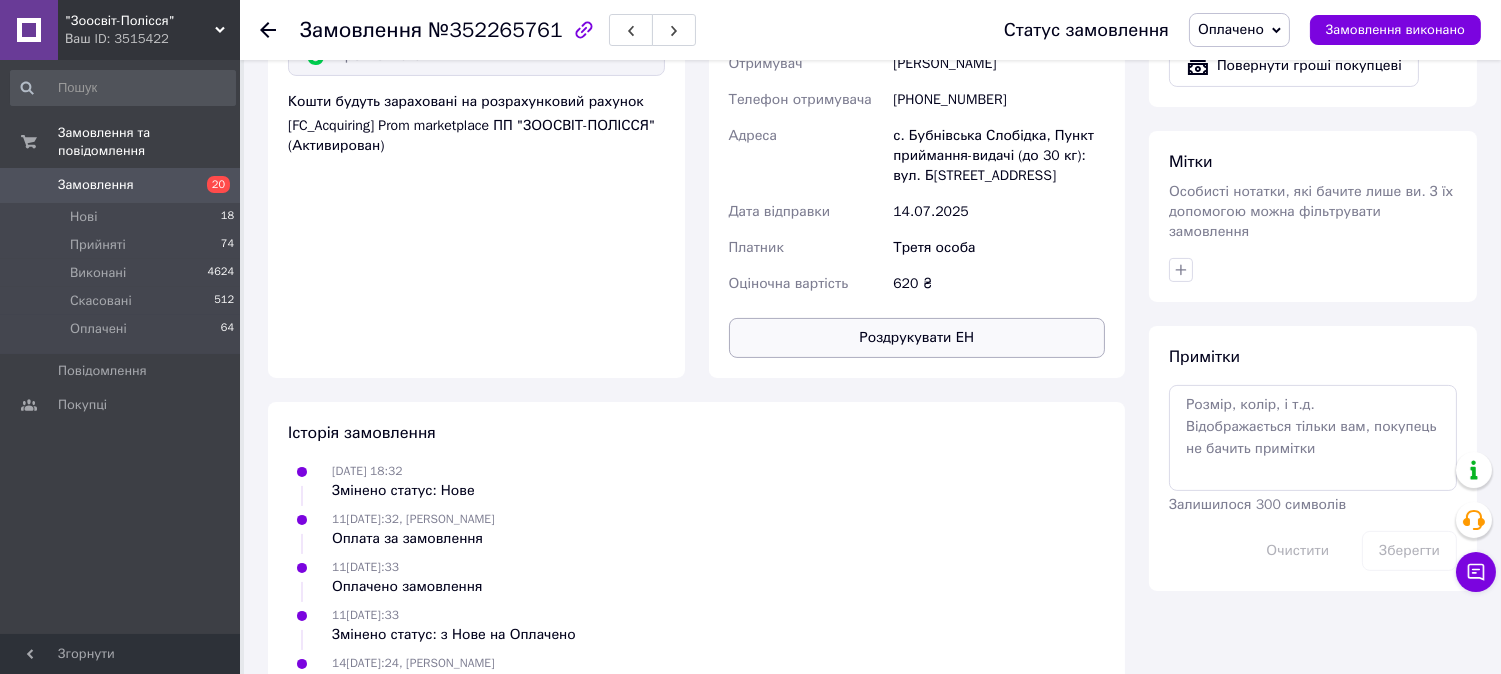 click on "Доставка Редагувати «Дешева доставка»   для продавця [GEOGRAPHIC_DATA] на Prom. Доставку оплачують: 30 ₴   — продавець , при замовленні від 700 ₴, коли воно отримане покупцем (списуються з Балансу); залишок — Prom. Для покупця доставка безкоштовна. Платник зміниться на Третю особу в момент відправки. Додавайте ЕН не пізніше, ніж у день відправки. Нова Пошта (платна) Номер накладної 20451204979897 Статус відправлення Заплановано Отримувач [PERSON_NAME] Телефон отримувача [PHONE_NUMBER] Адреса с. Бубнівська Слобідка, Пункт приймання-видачі (до 30 кг): вул. [PERSON_NAME], 5 14[DATE]20" at bounding box center (917, -21) 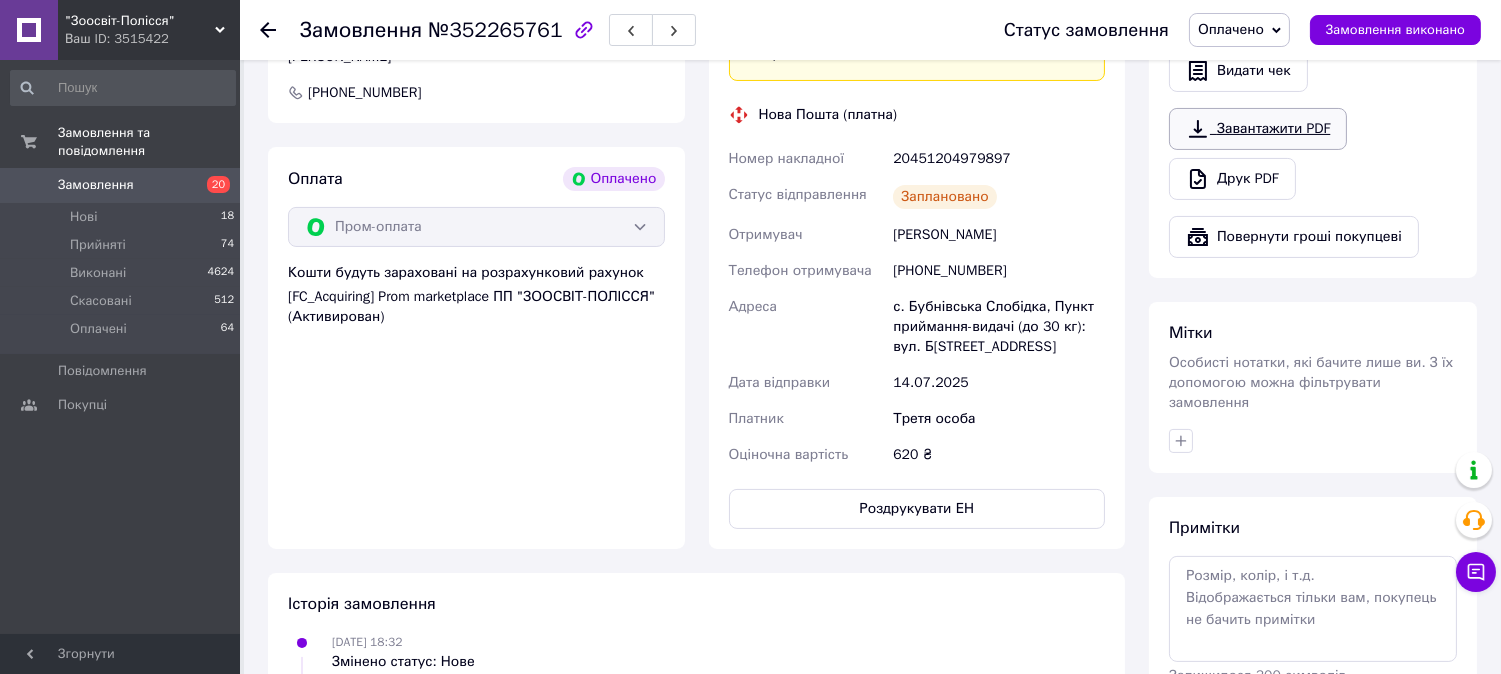 scroll, scrollTop: 666, scrollLeft: 0, axis: vertical 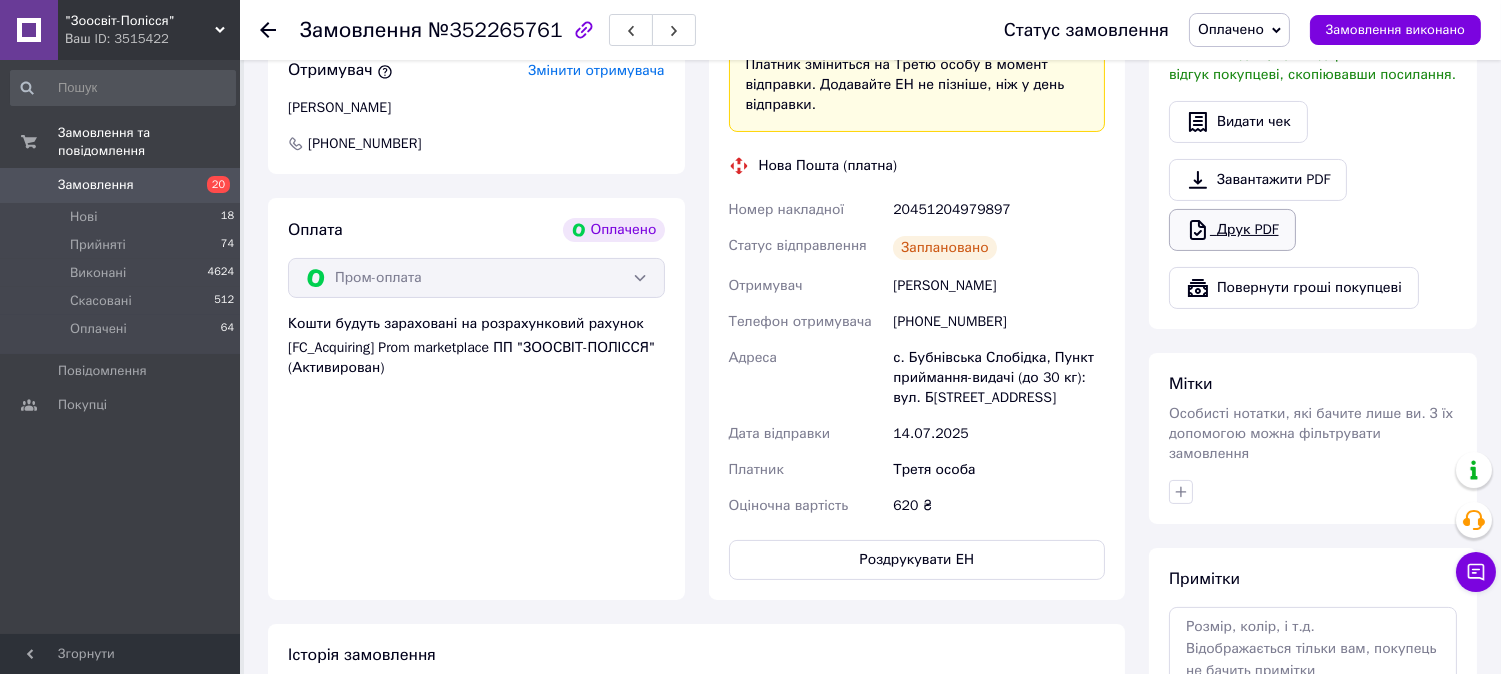click on "Друк PDF" at bounding box center (1232, 230) 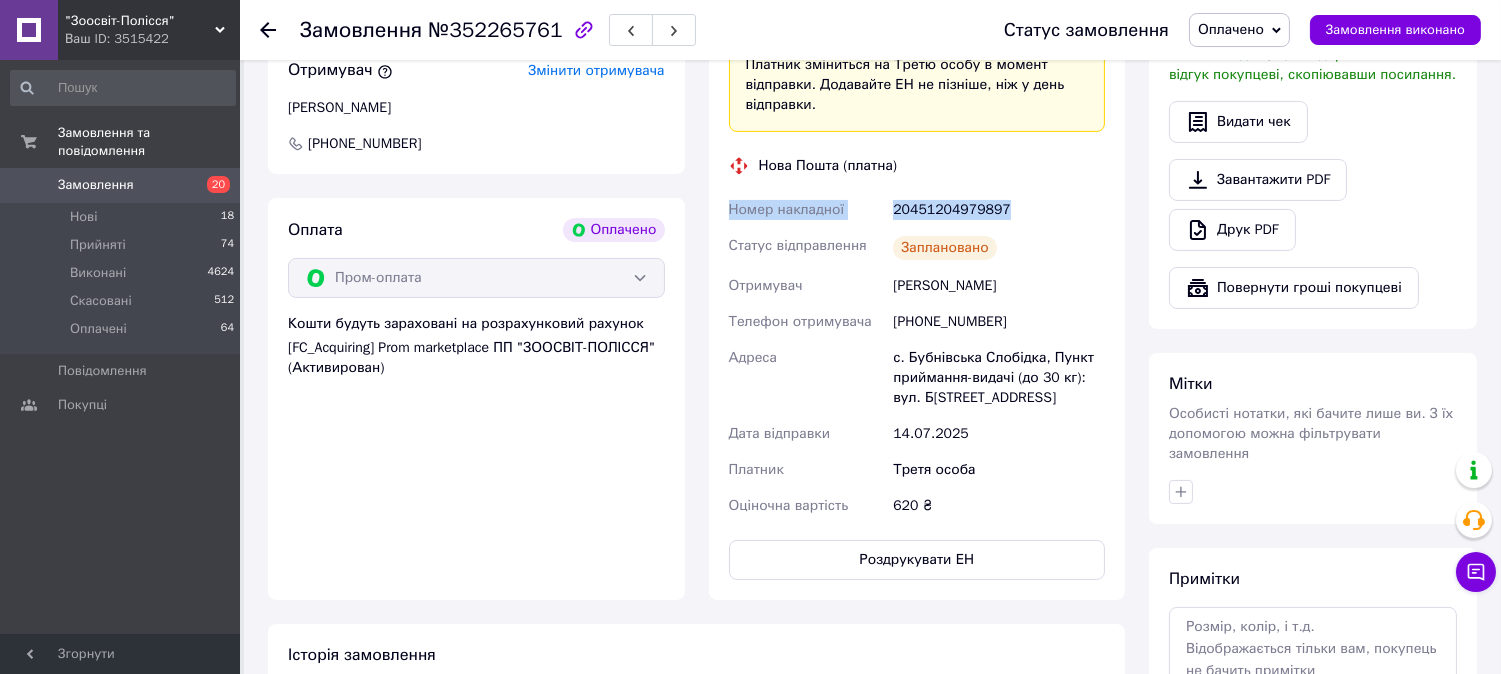 drag, startPoint x: 715, startPoint y: 211, endPoint x: 1030, endPoint y: 206, distance: 315.03967 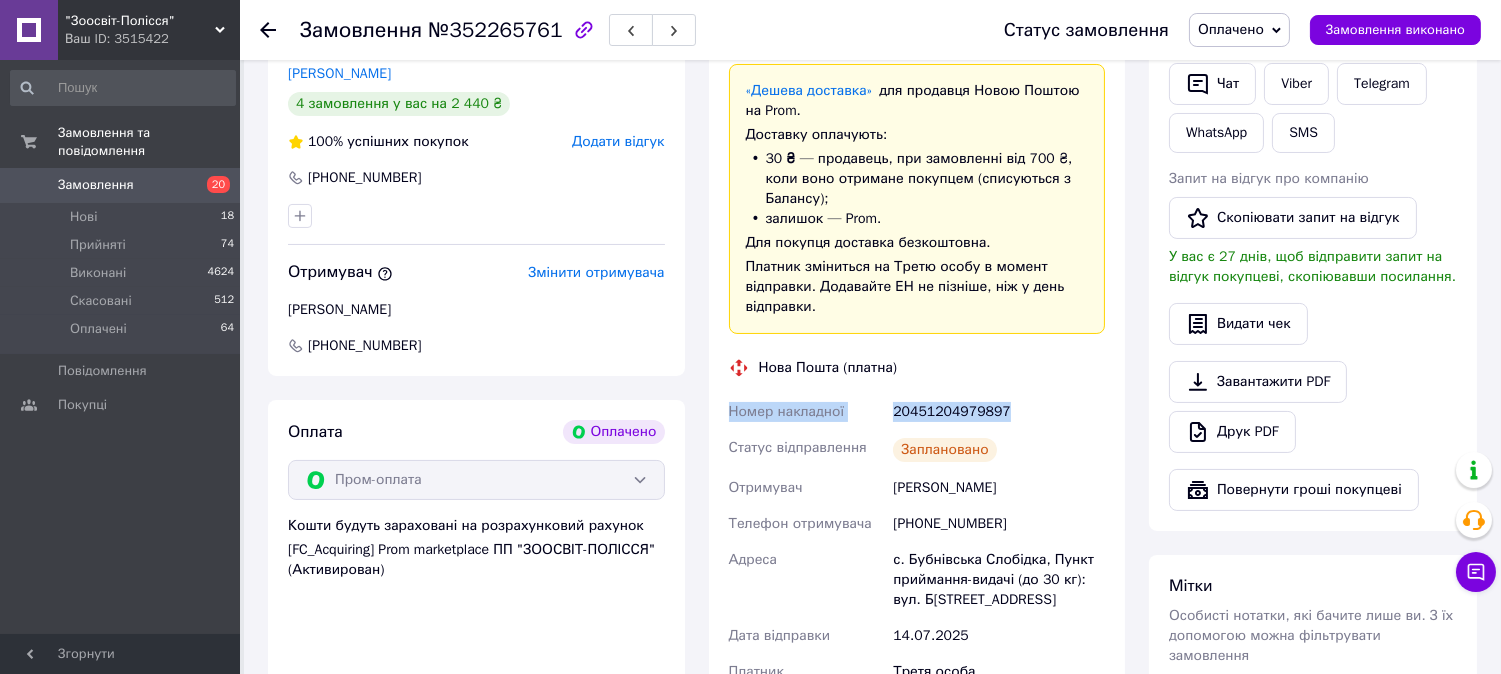 scroll, scrollTop: 444, scrollLeft: 0, axis: vertical 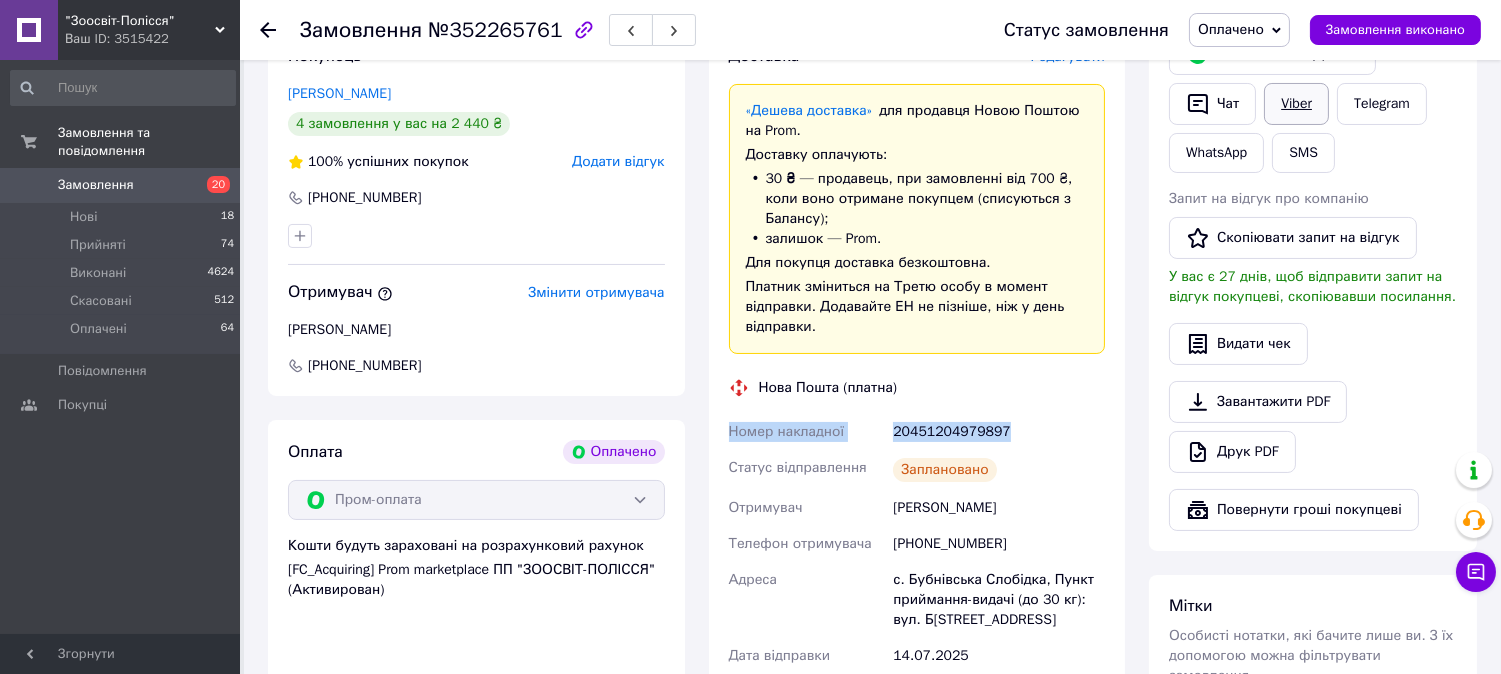 click on "Viber" at bounding box center (1296, 104) 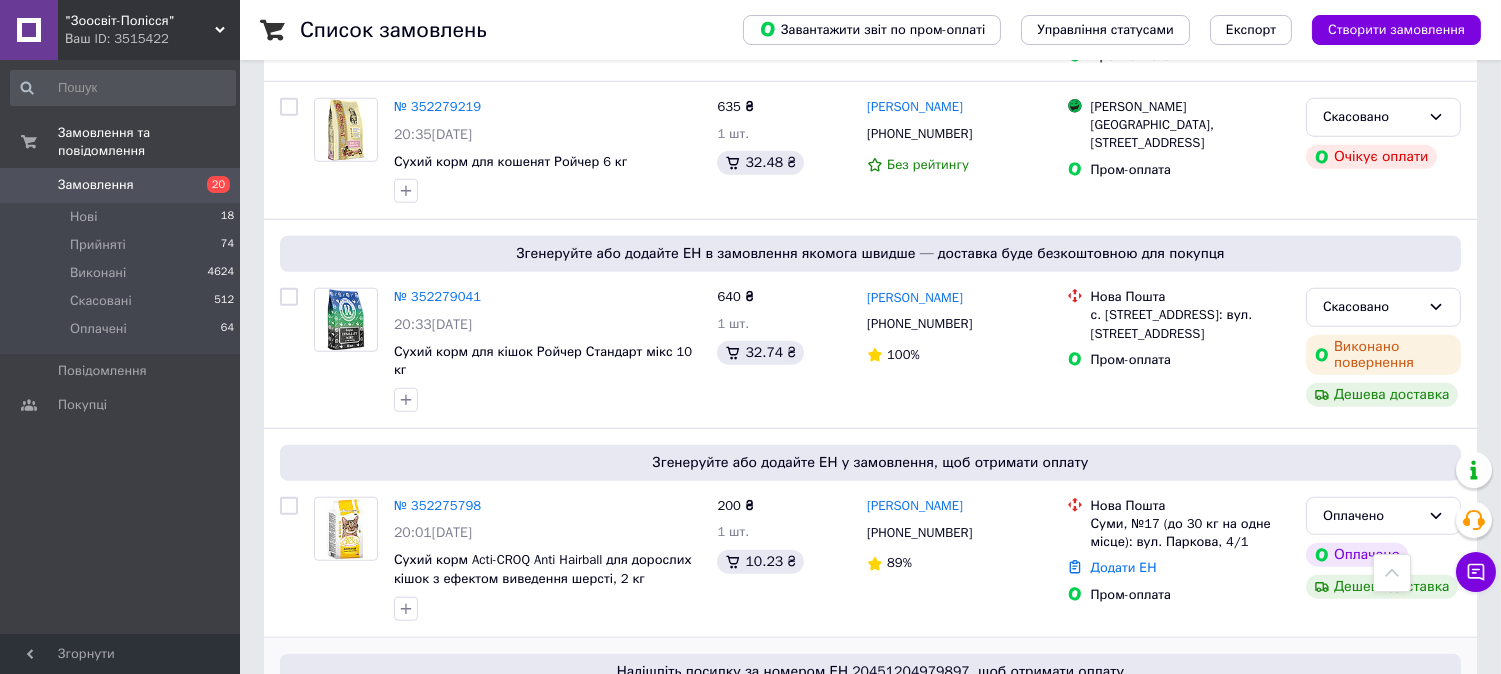 scroll, scrollTop: 3353, scrollLeft: 0, axis: vertical 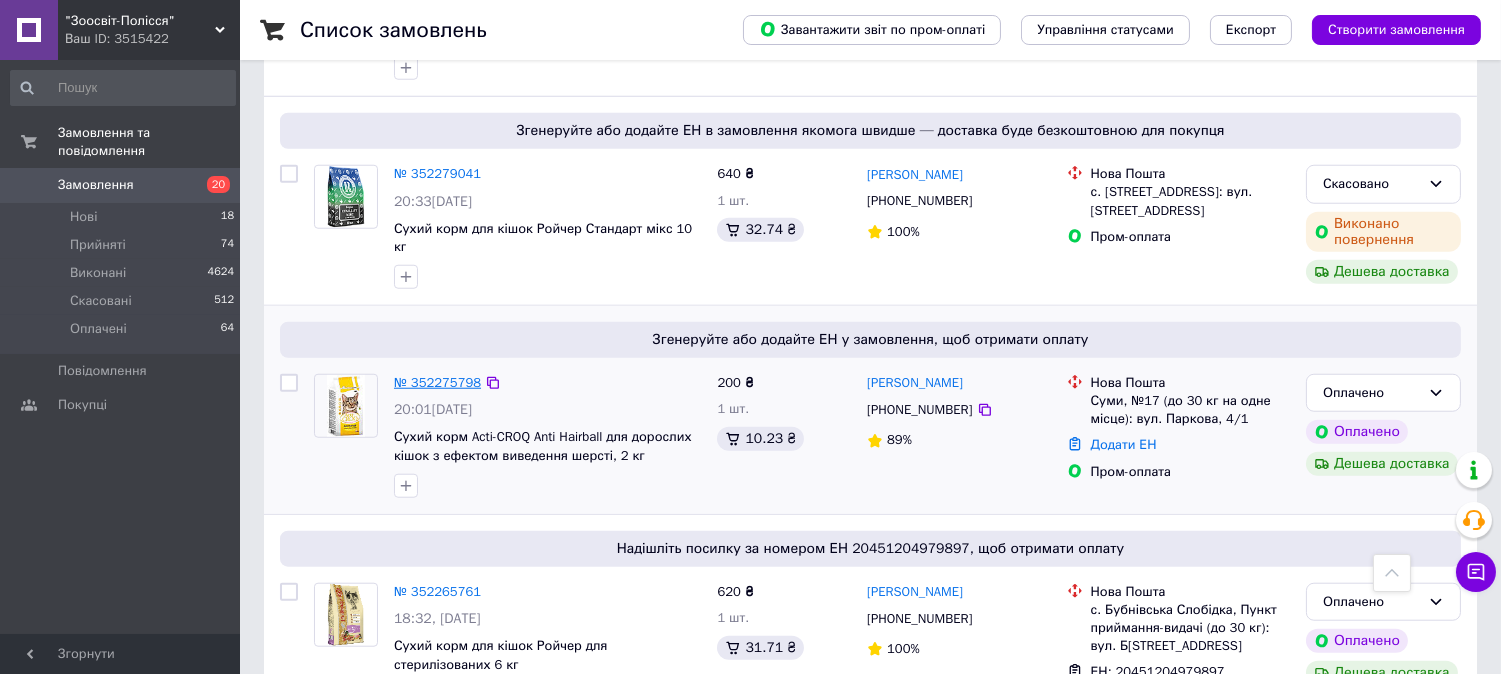 click on "№ 352275798" at bounding box center [437, 382] 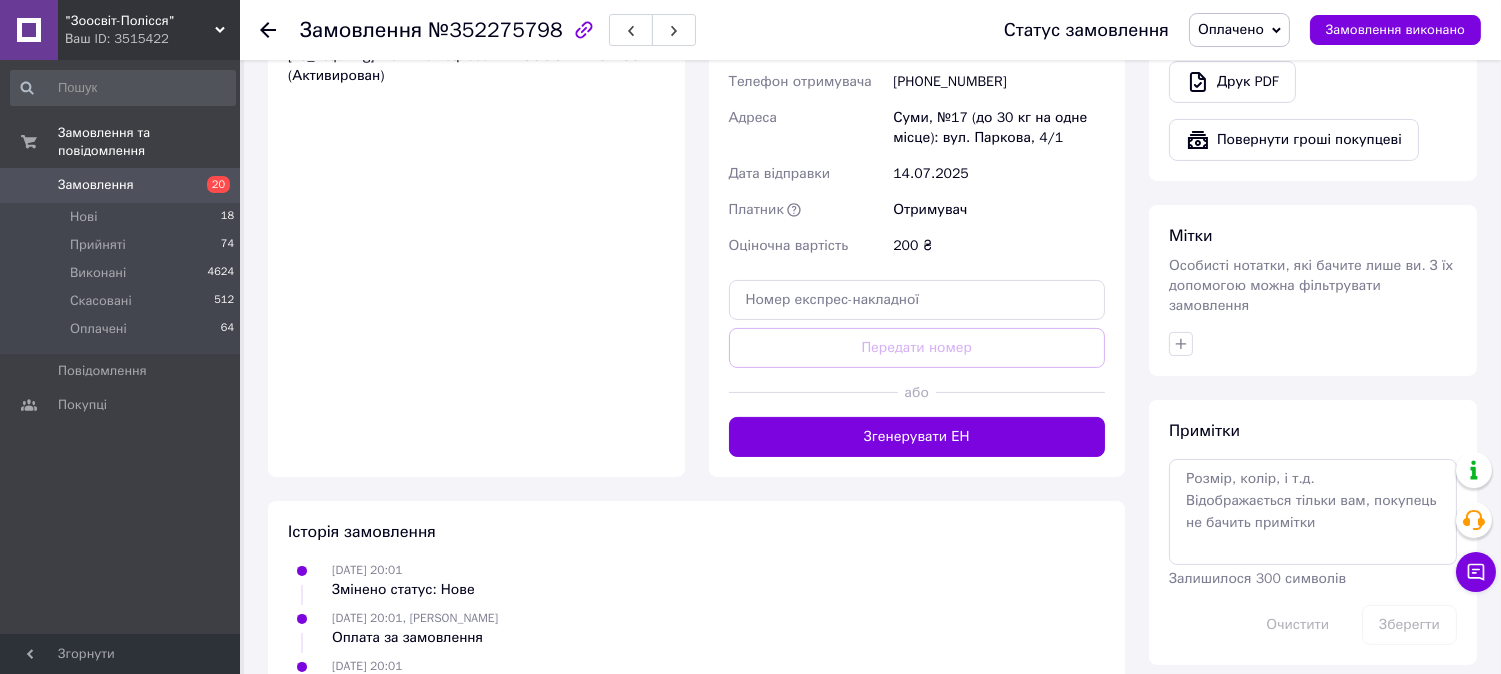scroll, scrollTop: 888, scrollLeft: 0, axis: vertical 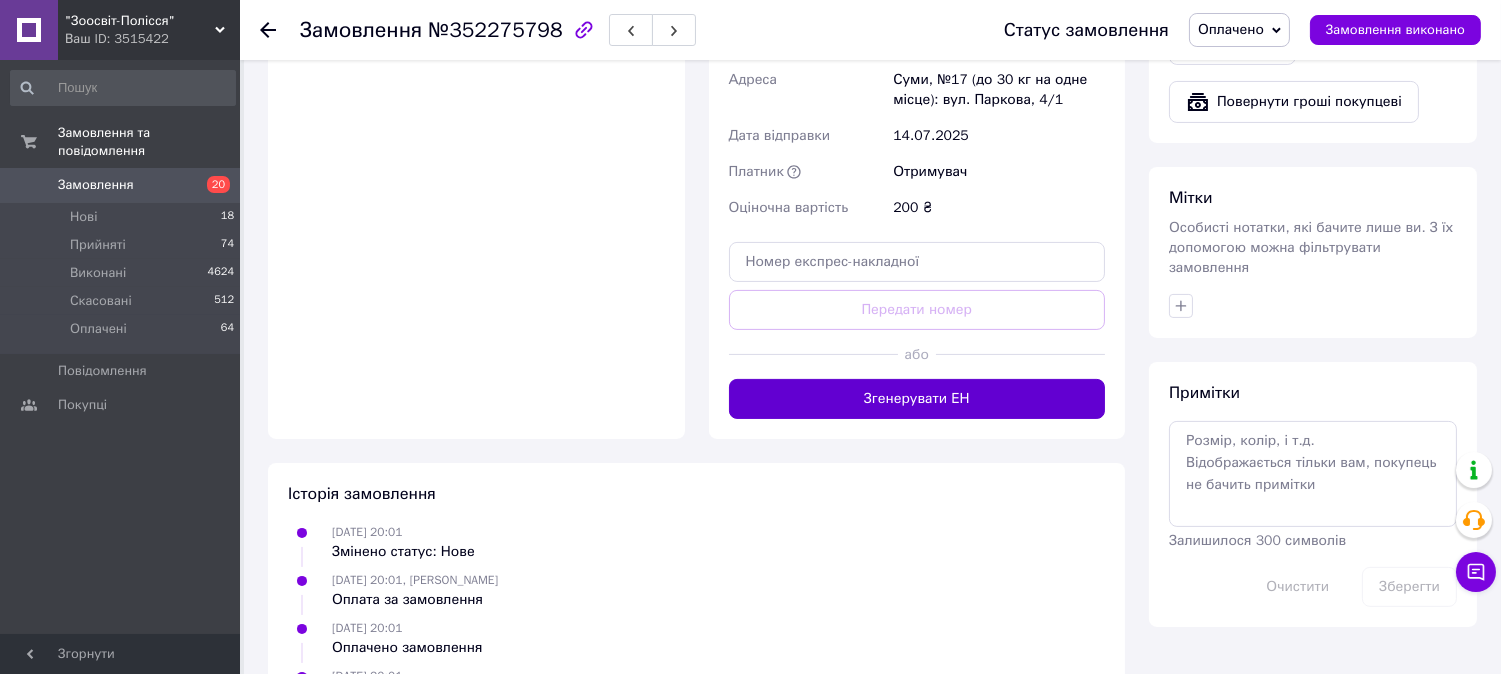 click on "Згенерувати ЕН" at bounding box center [917, 399] 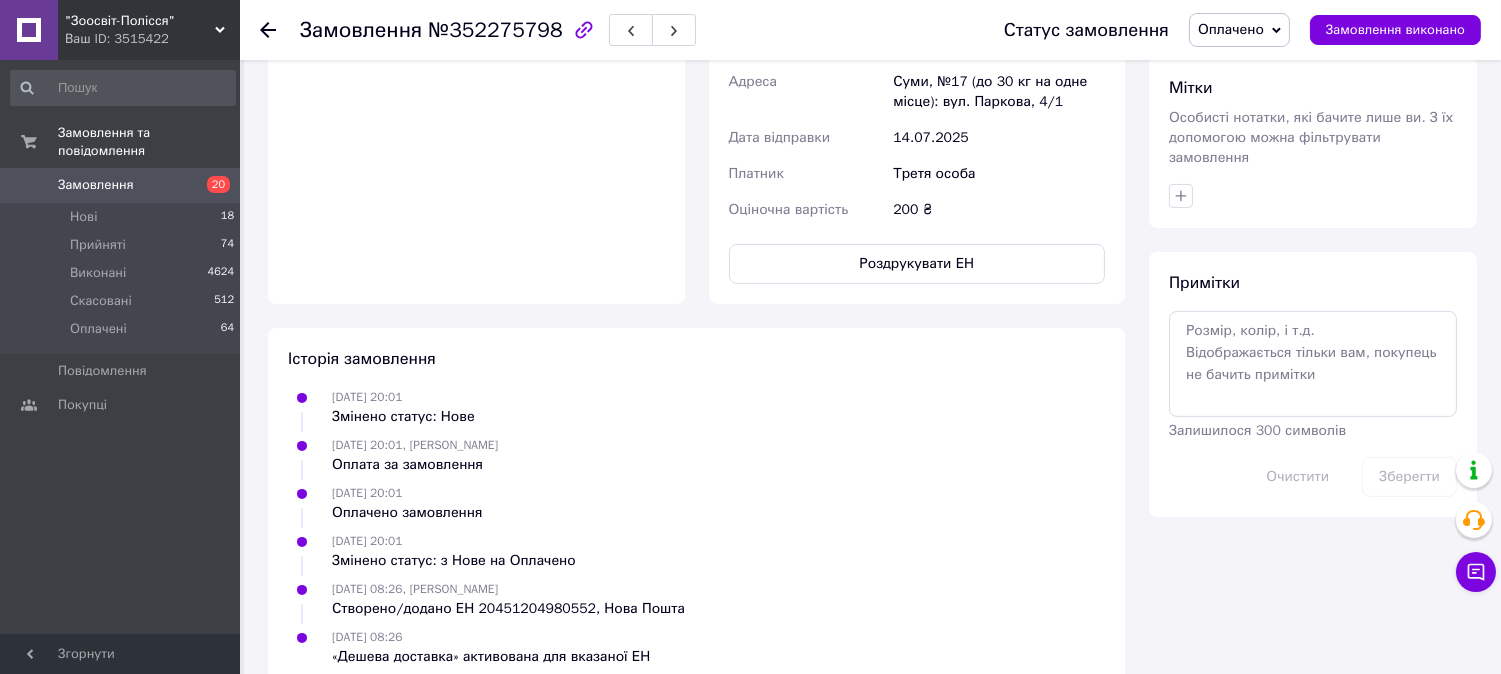 scroll, scrollTop: 1000, scrollLeft: 0, axis: vertical 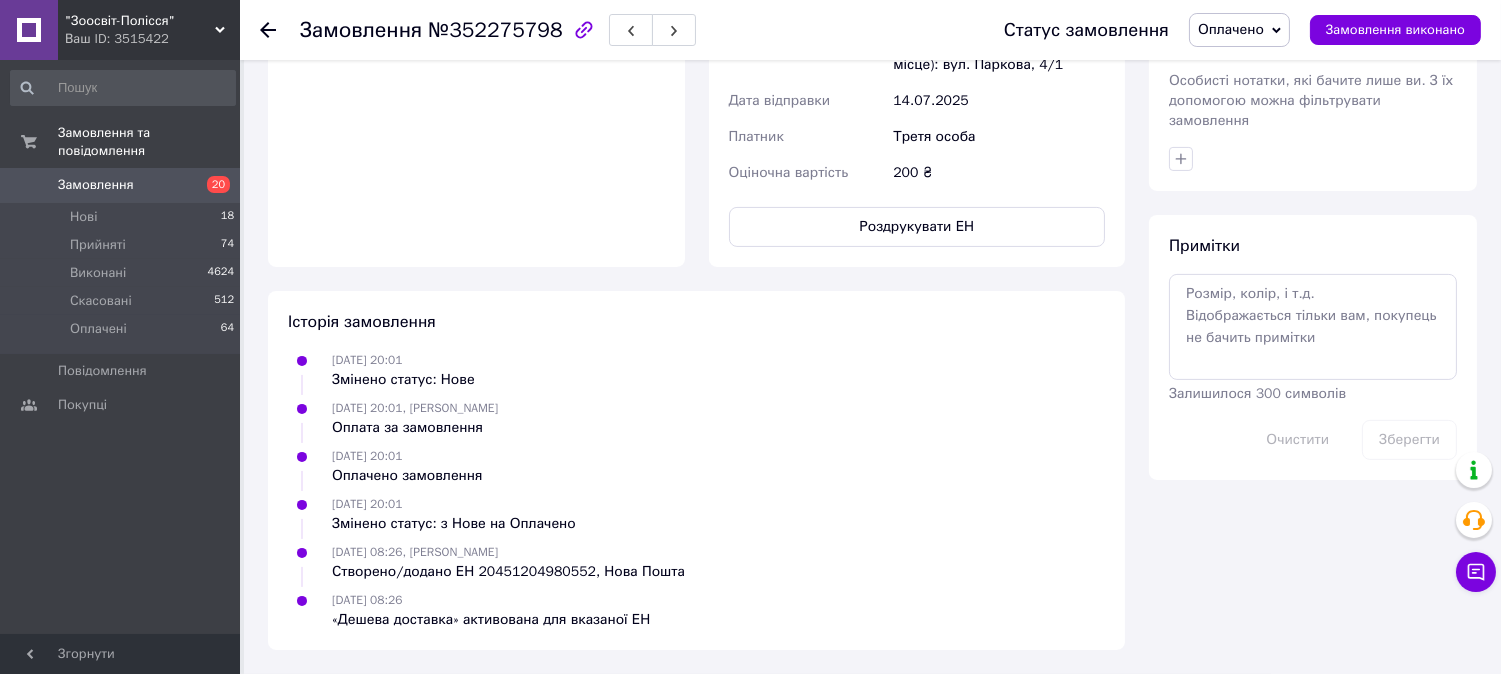 click on "Доставка Редагувати «Дешева доставка»   для продавця [GEOGRAPHIC_DATA] на Prom. Доставку оплачують: 30 ₴   — продавець , при замовленні від 700 ₴, коли воно отримане покупцем (списуються з Балансу); залишок — Prom. Для покупця доставка безкоштовна. Платник зміниться на Третю особу в момент відправки. Додавайте ЕН не пізніше, ніж у день відправки. Нова Пошта (платна) Номер накладної 20451204980552 Статус відправлення Заплановано Отримувач [PERSON_NAME] Телефон отримувача [PHONE_NUMBER] Адреса Суми, №17 (до 30 кг на одне місце): вул. Паркова, 4/1 Дата відправки [DATE] Платник 200 ₴ [PERSON_NAME] <" at bounding box center (917, -122) 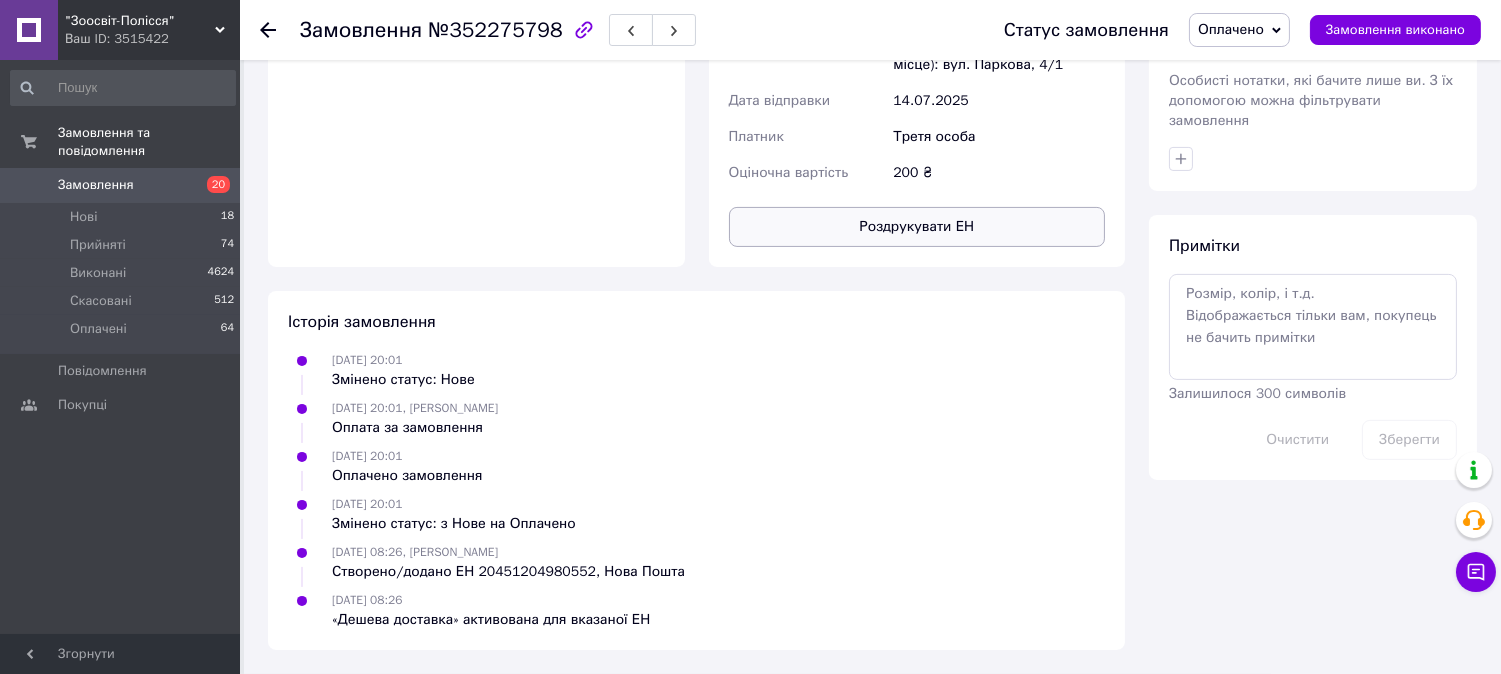 click on "Роздрукувати ЕН" at bounding box center [917, 227] 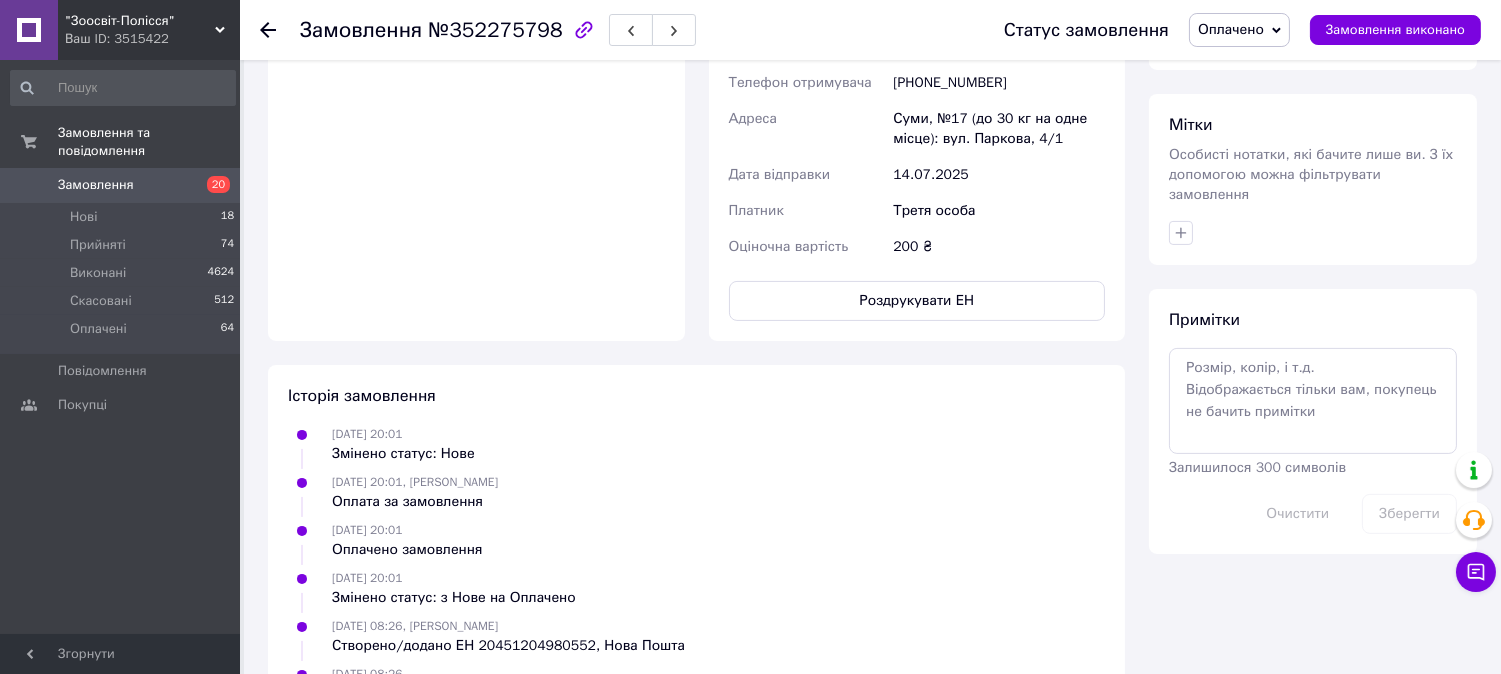 scroll, scrollTop: 777, scrollLeft: 0, axis: vertical 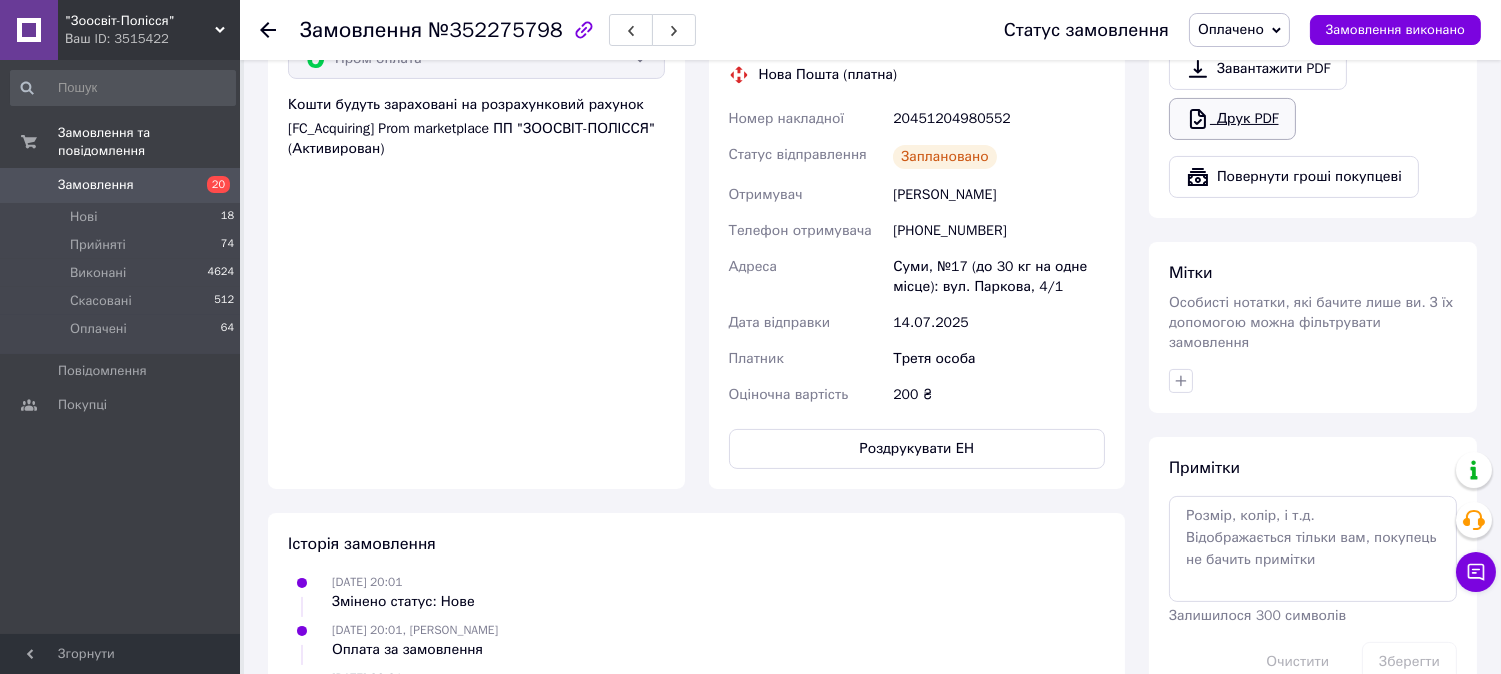 click 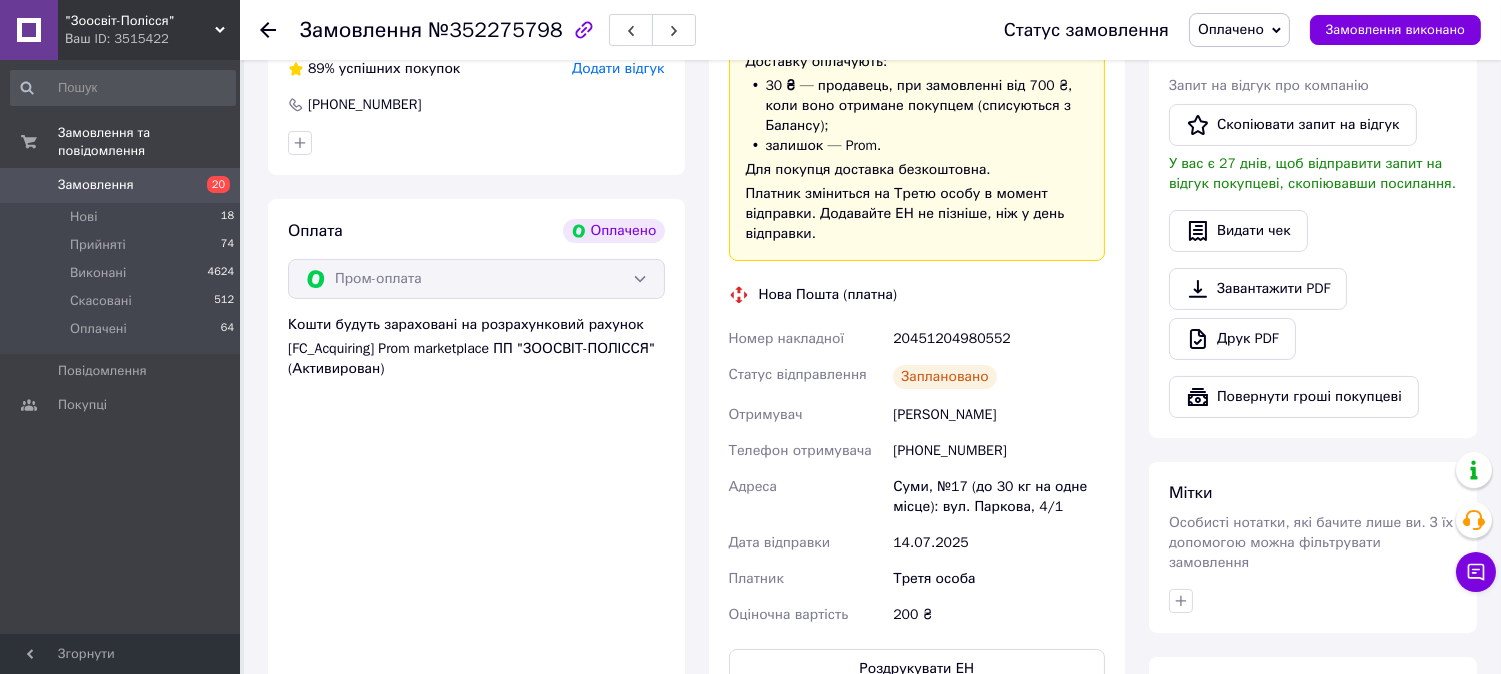scroll, scrollTop: 555, scrollLeft: 0, axis: vertical 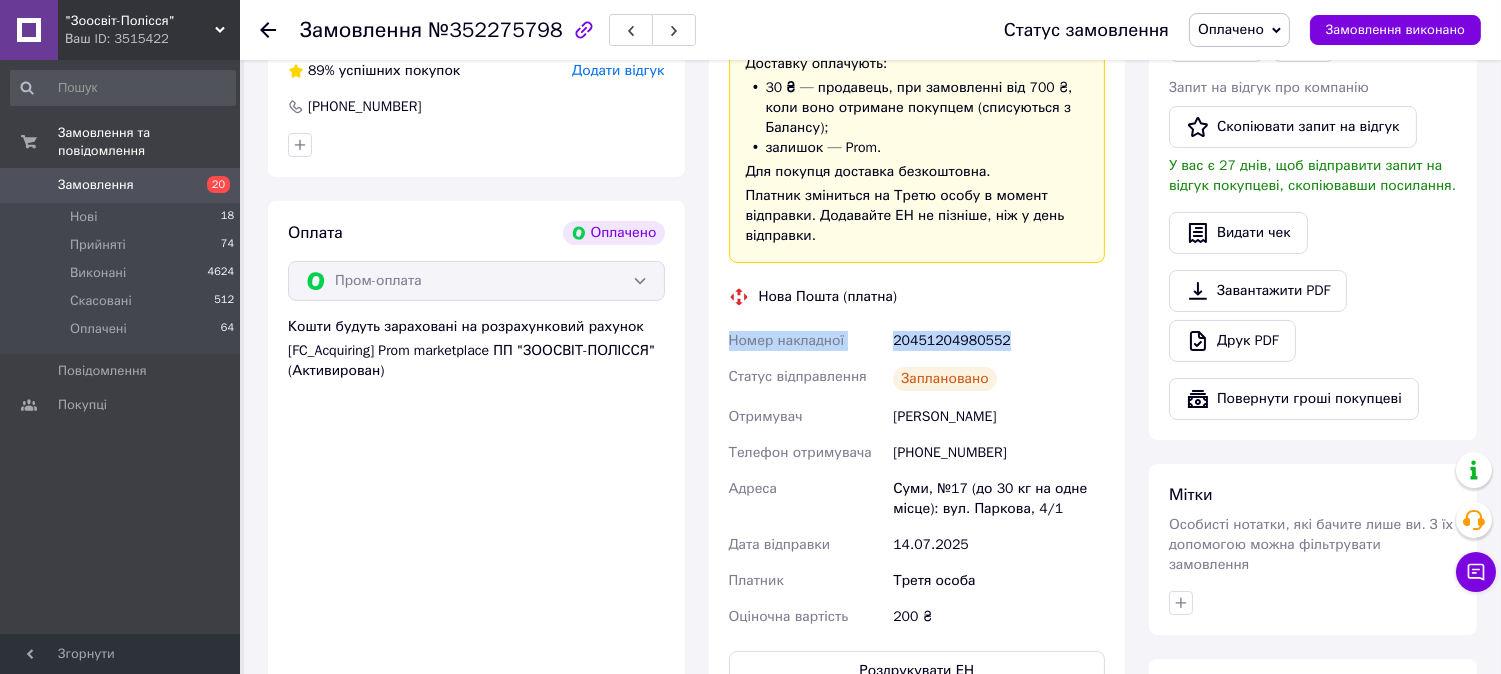 drag, startPoint x: 708, startPoint y: 345, endPoint x: 1078, endPoint y: 335, distance: 370.1351 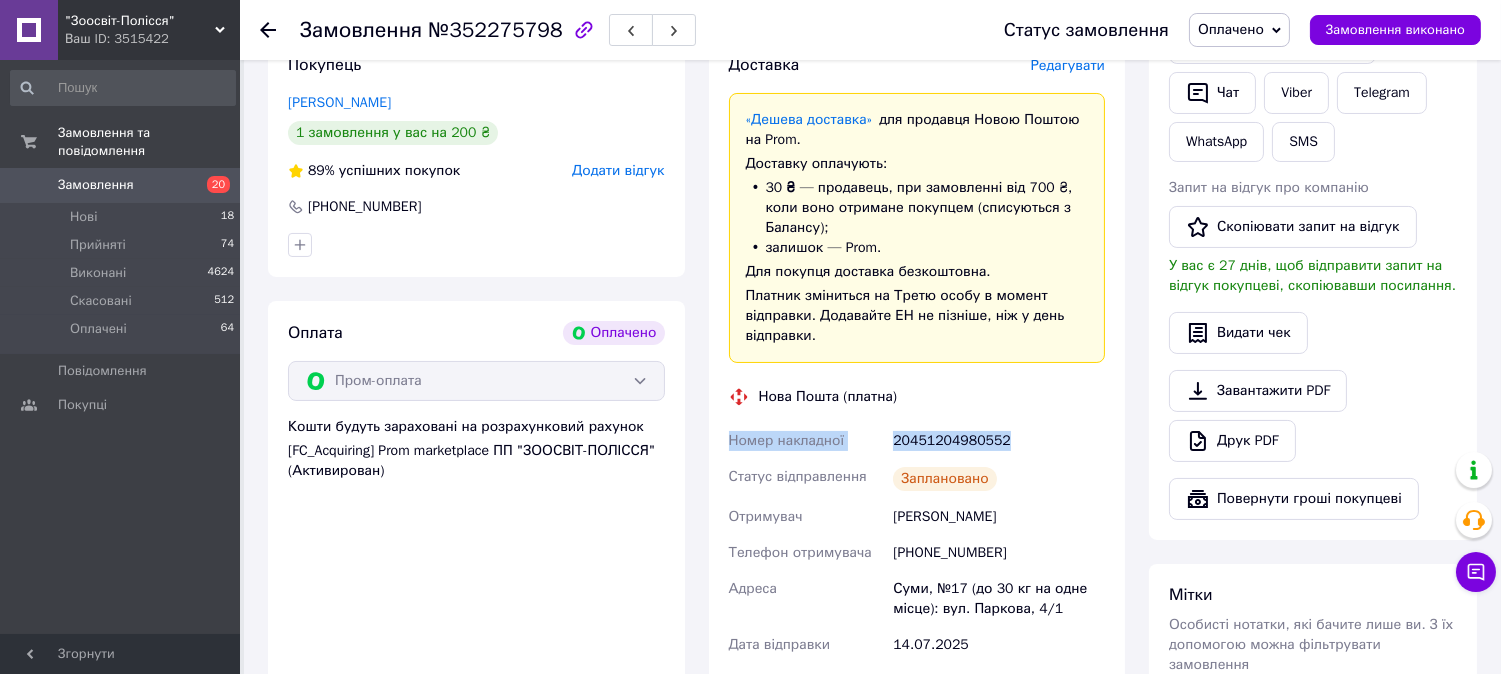 scroll, scrollTop: 333, scrollLeft: 0, axis: vertical 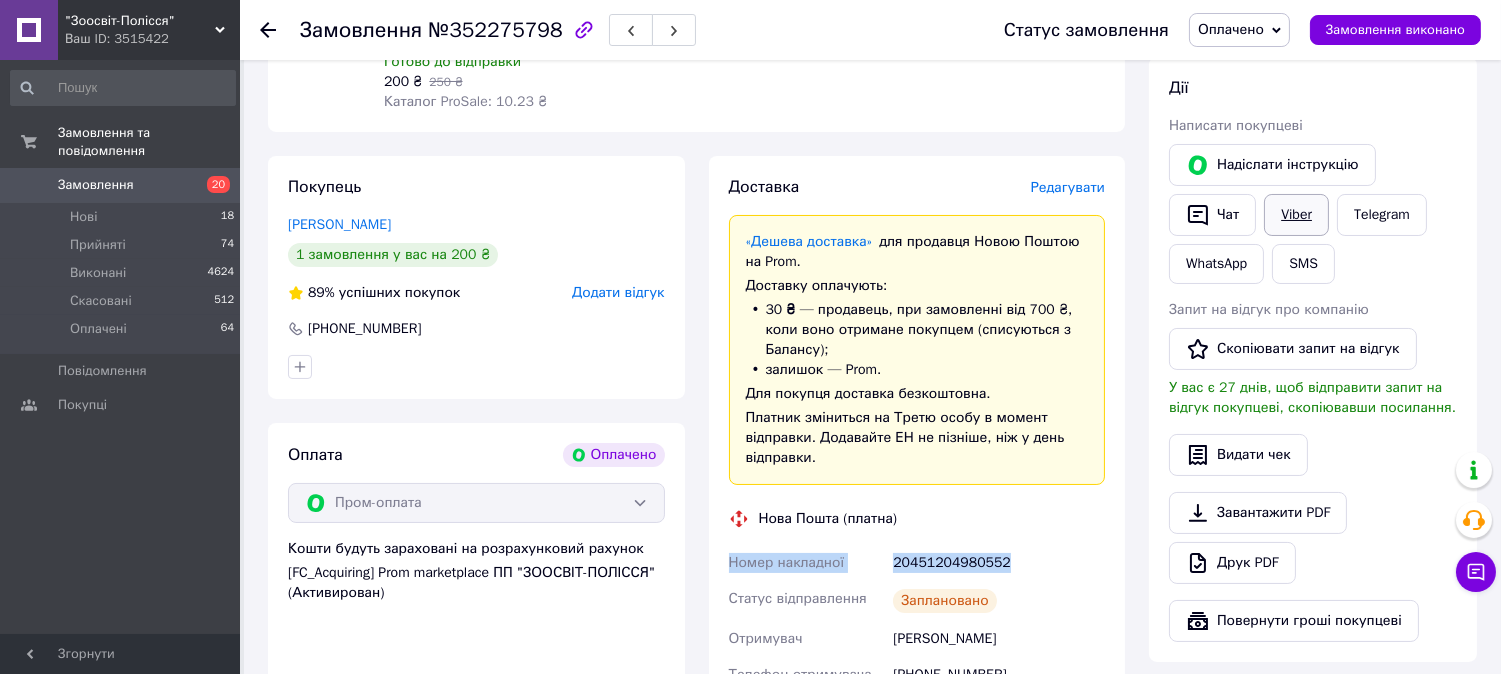 click on "Viber" at bounding box center [1296, 215] 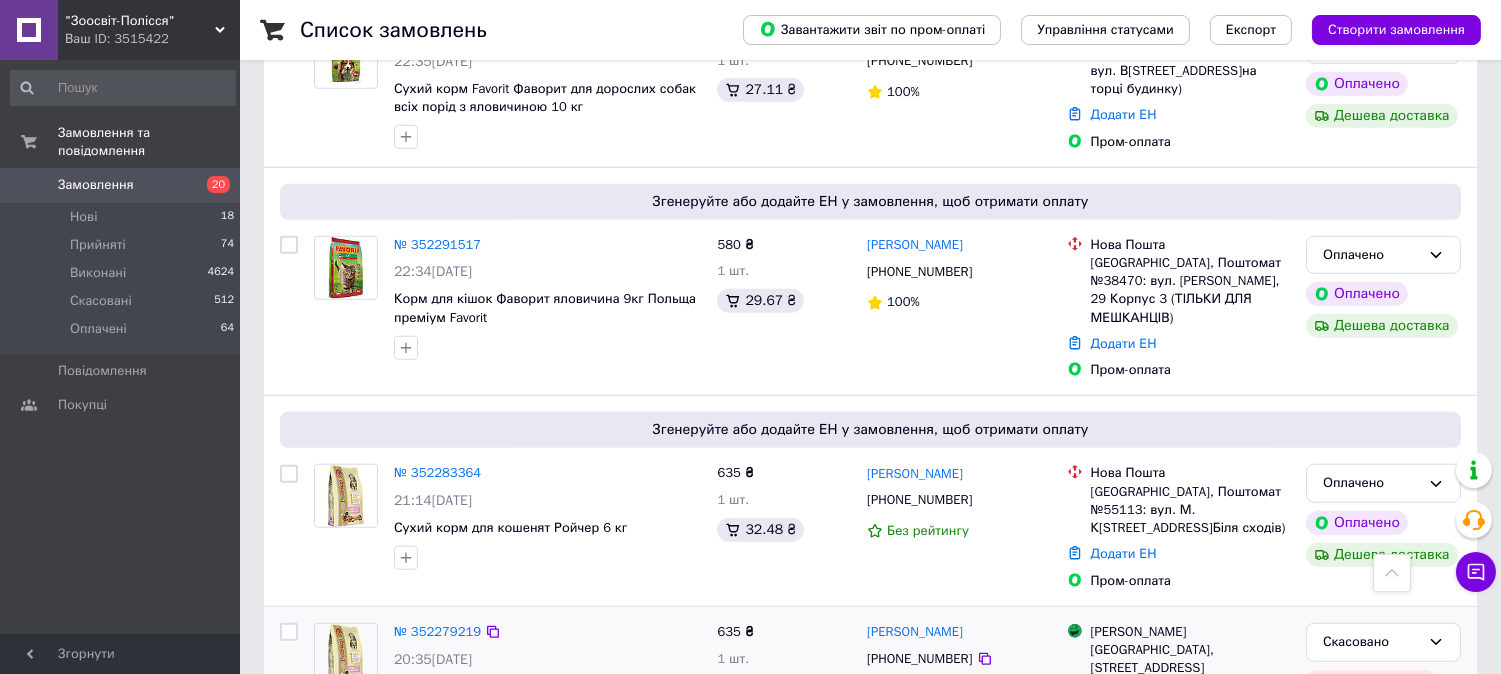 scroll, scrollTop: 2666, scrollLeft: 0, axis: vertical 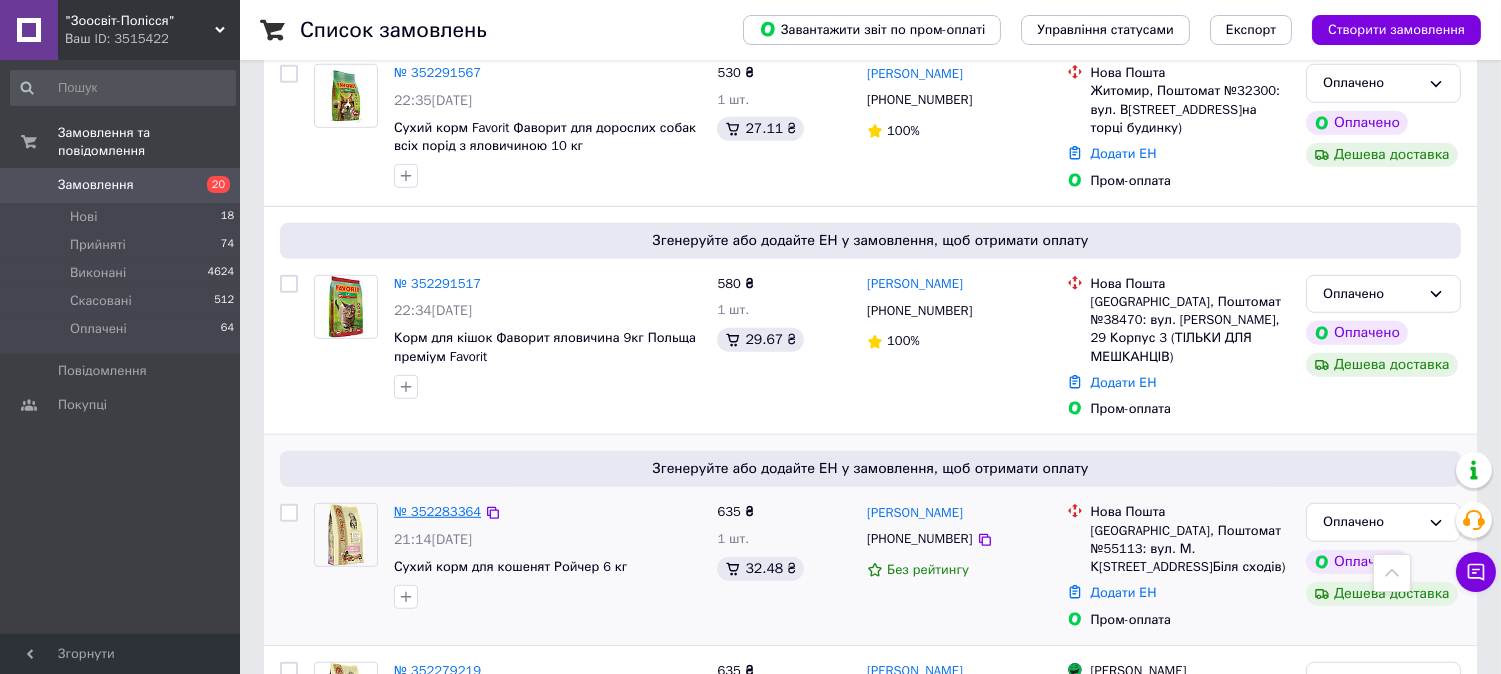 click on "№ 352283364" at bounding box center (437, 511) 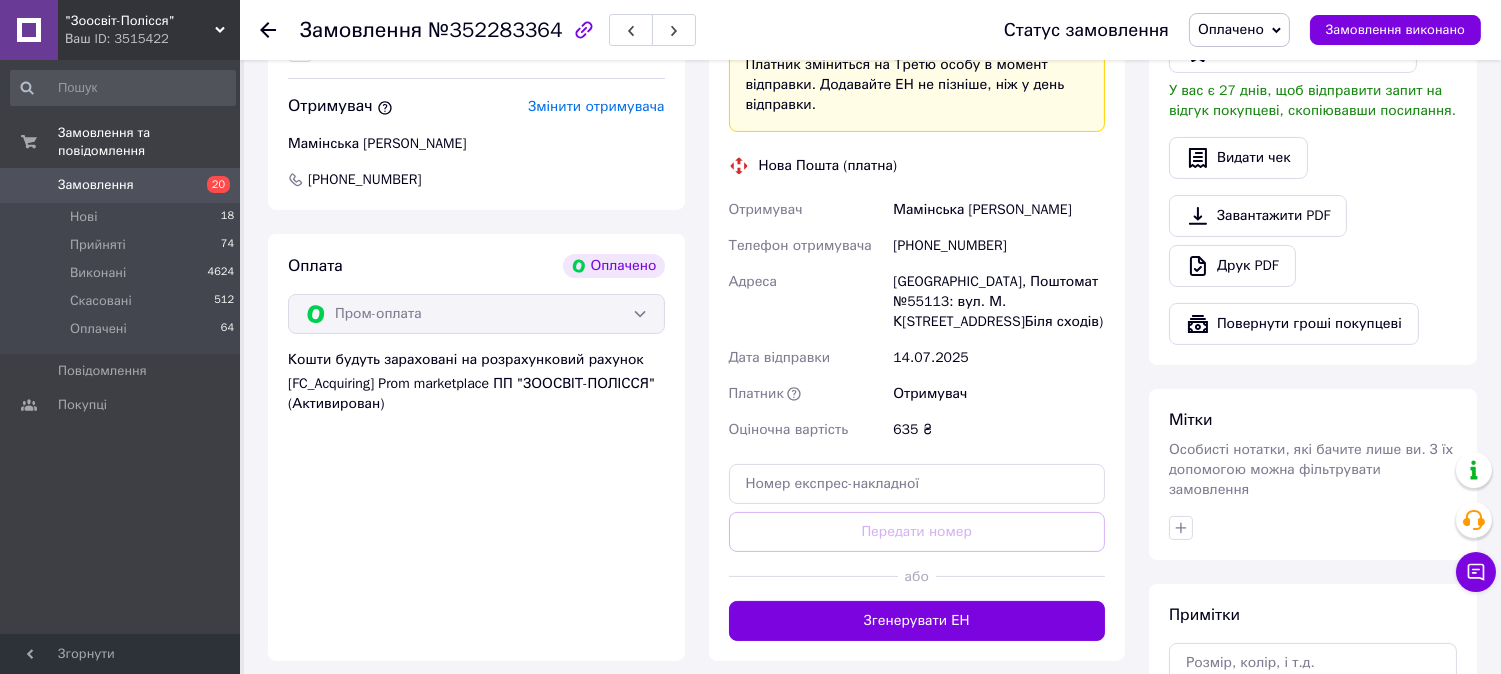 scroll, scrollTop: 777, scrollLeft: 0, axis: vertical 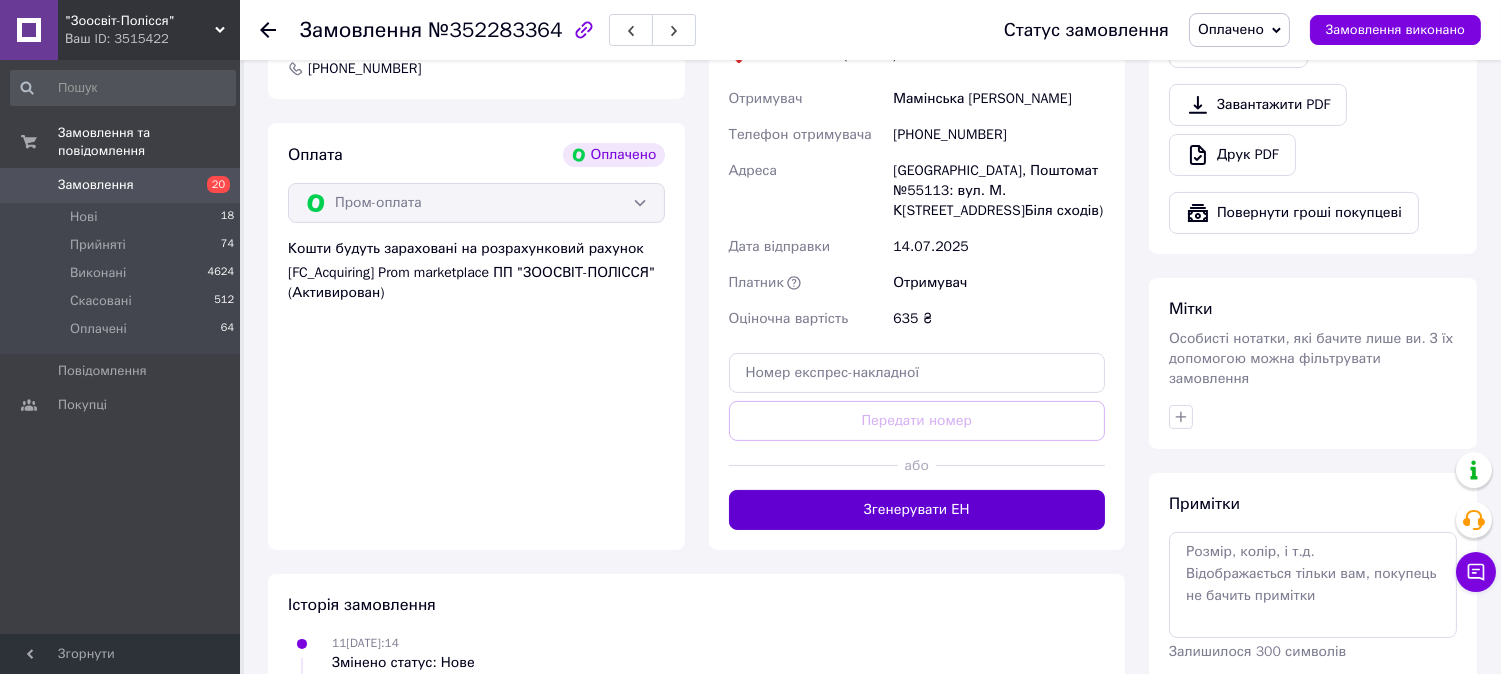 click on "Згенерувати ЕН" at bounding box center (917, 510) 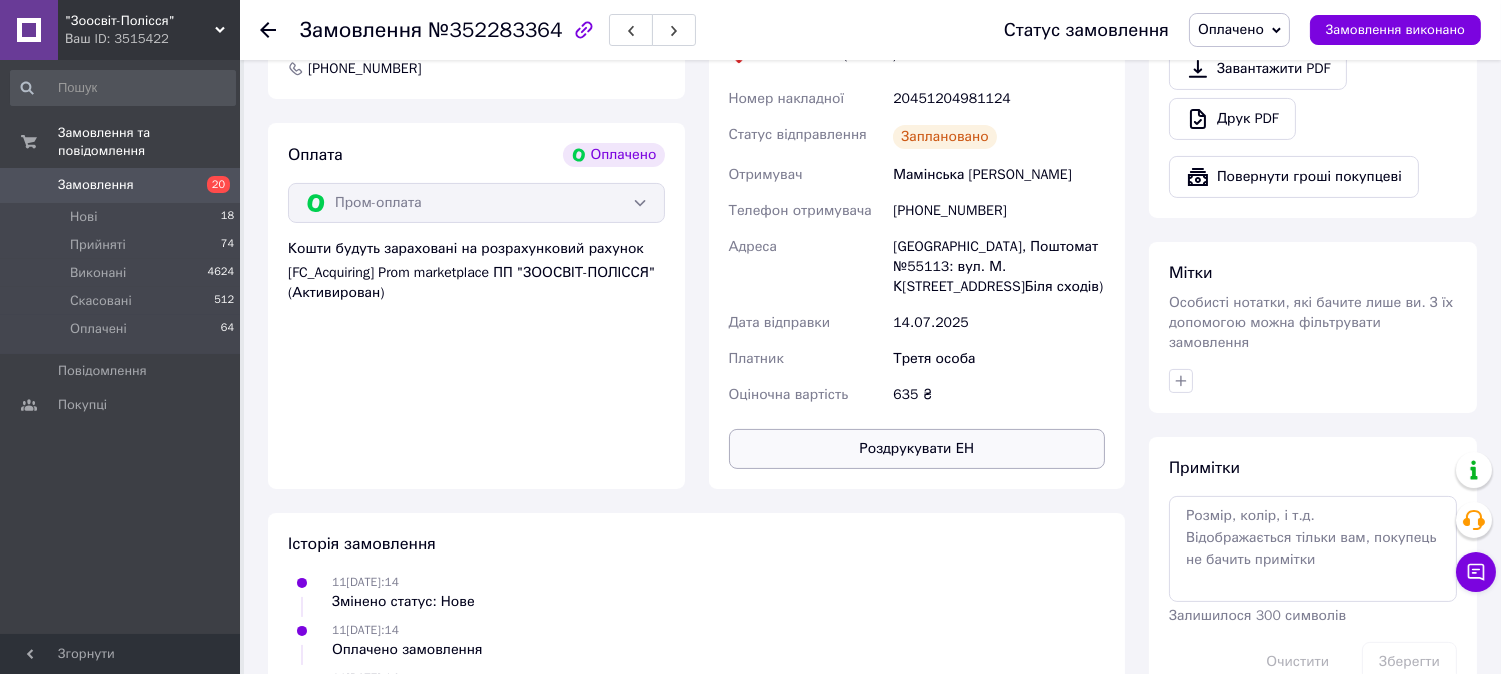 click on "Роздрукувати ЕН" at bounding box center (917, 449) 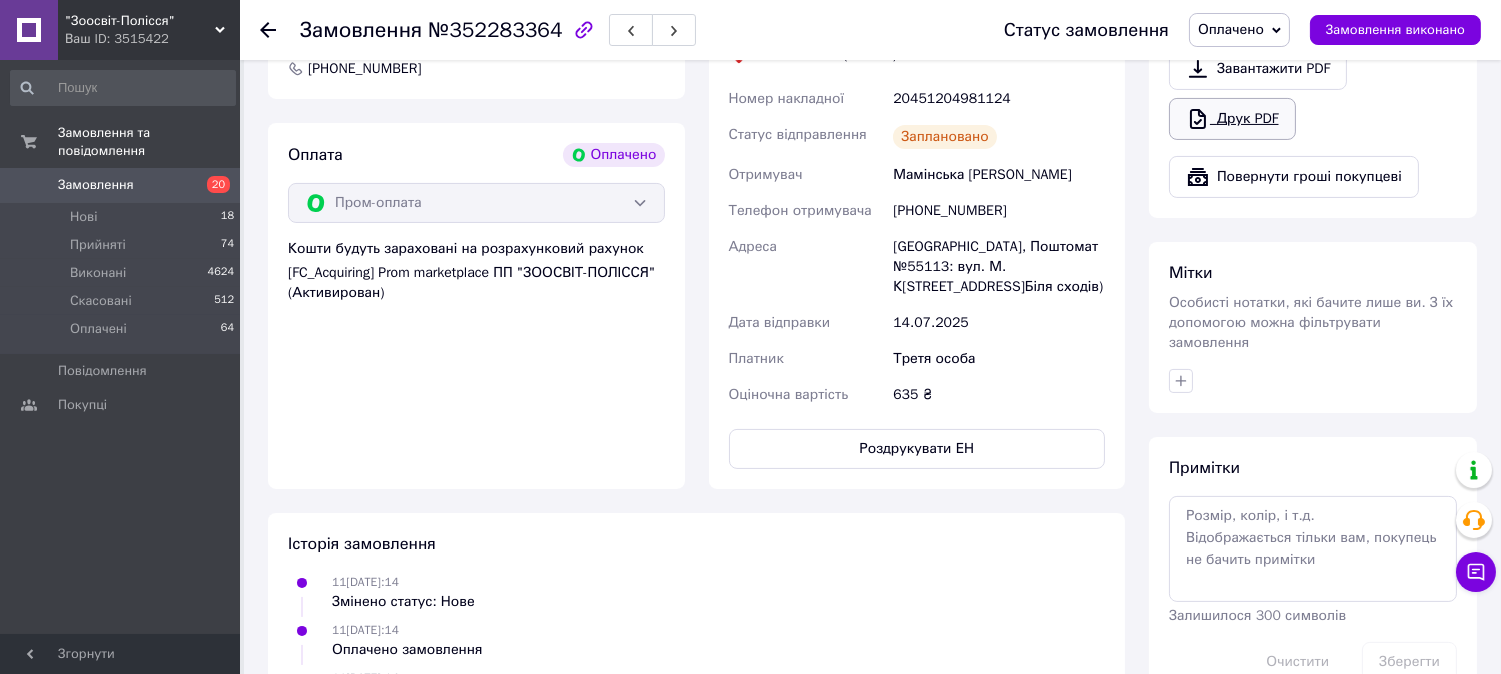 click on "Друк PDF" at bounding box center [1232, 119] 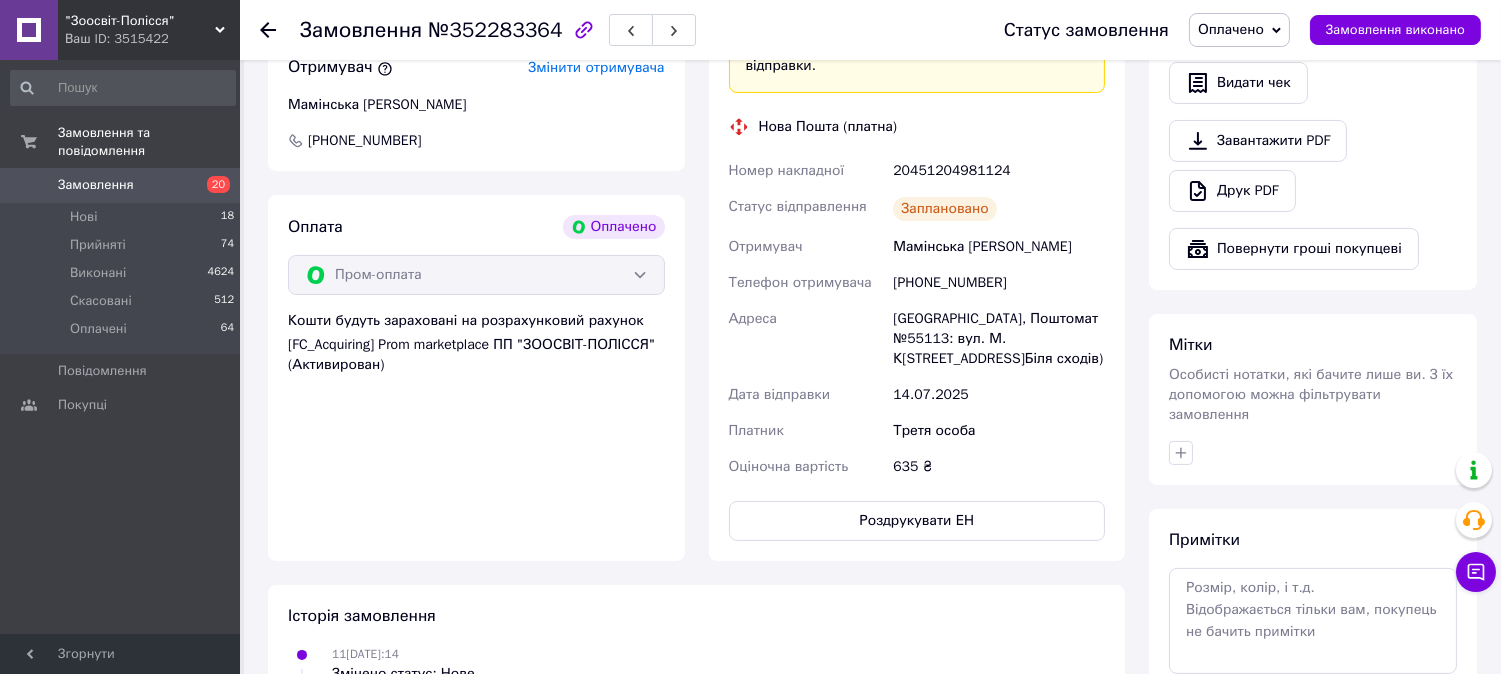 scroll, scrollTop: 666, scrollLeft: 0, axis: vertical 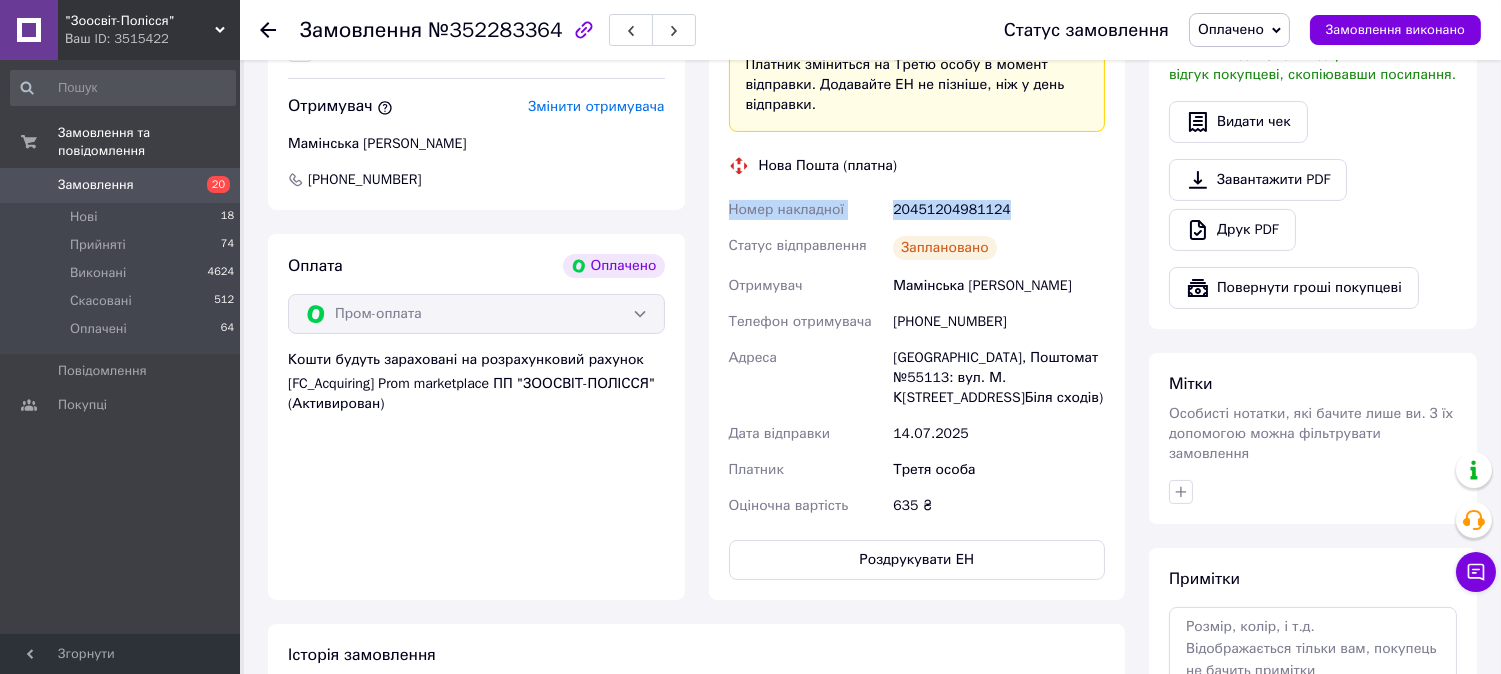 drag, startPoint x: 704, startPoint y: 203, endPoint x: 1034, endPoint y: 194, distance: 330.1227 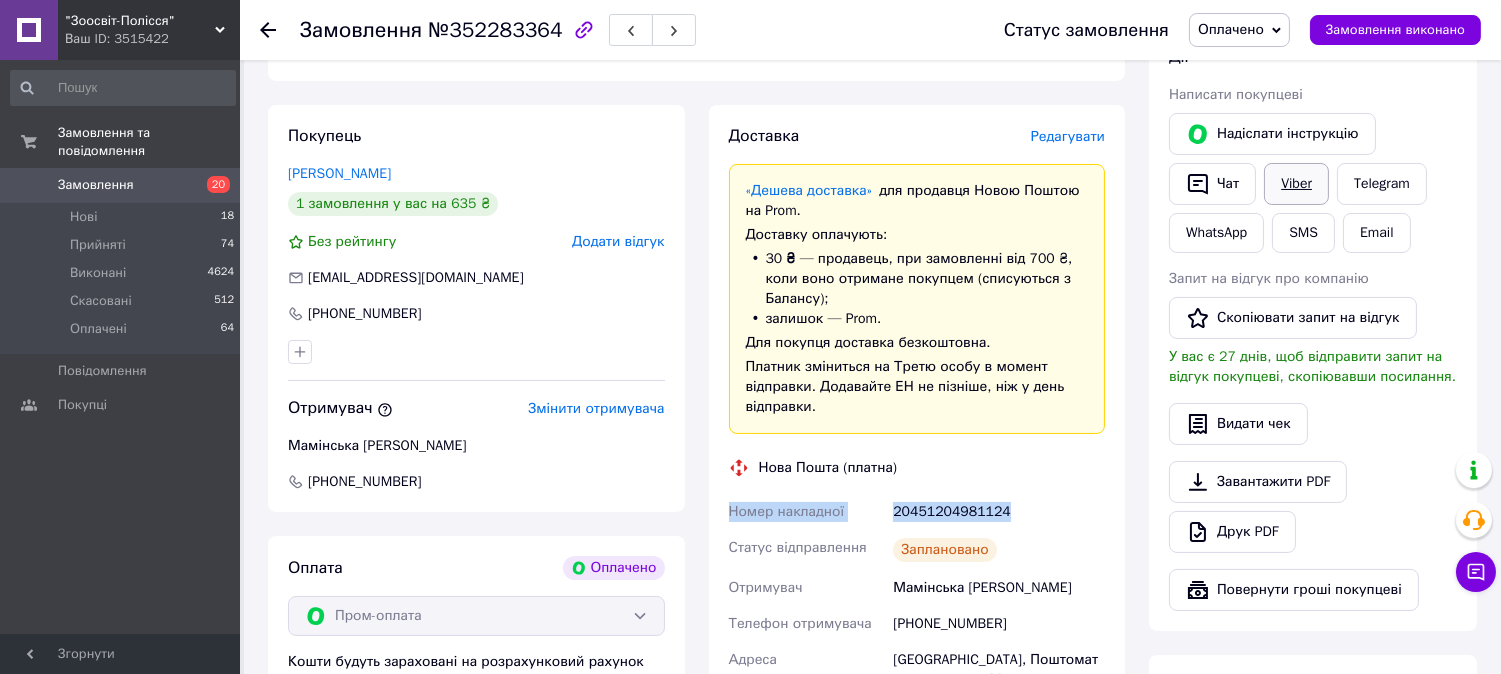 scroll, scrollTop: 333, scrollLeft: 0, axis: vertical 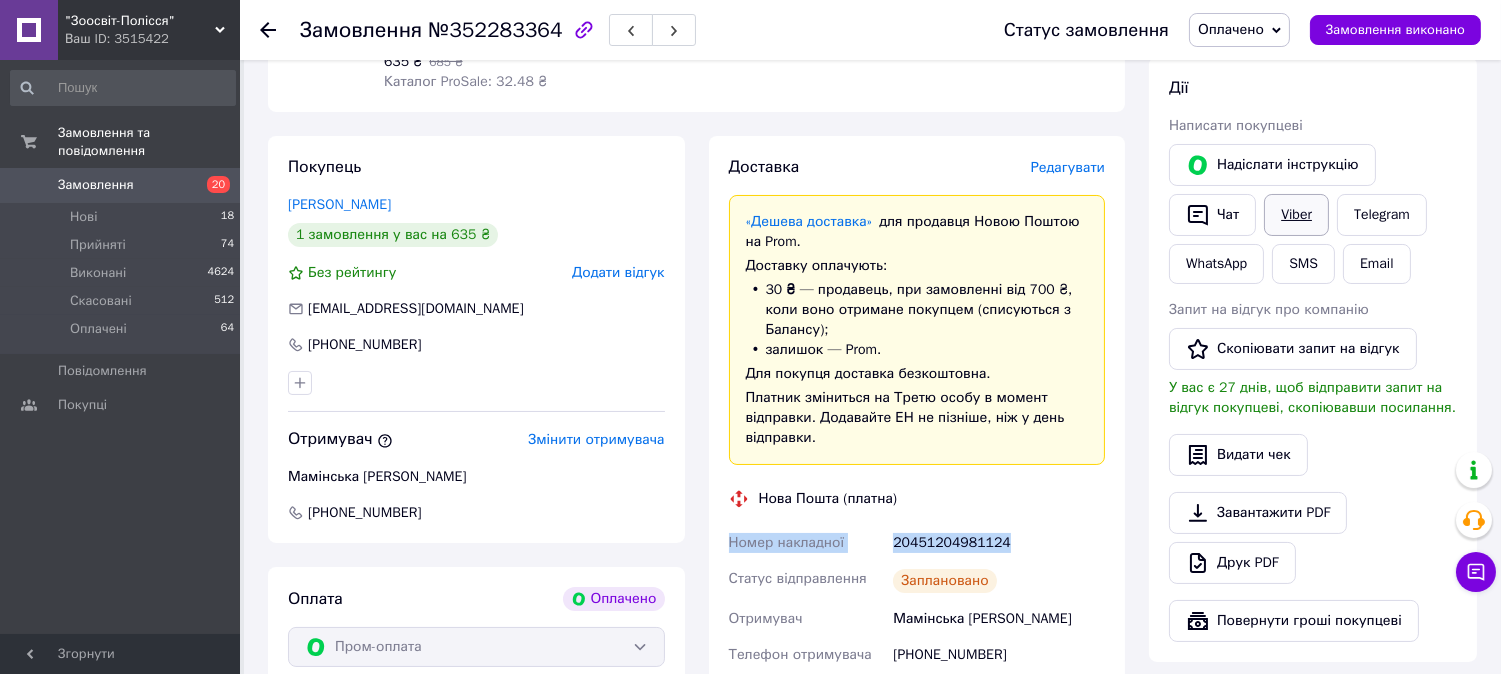 click on "Viber" at bounding box center [1296, 215] 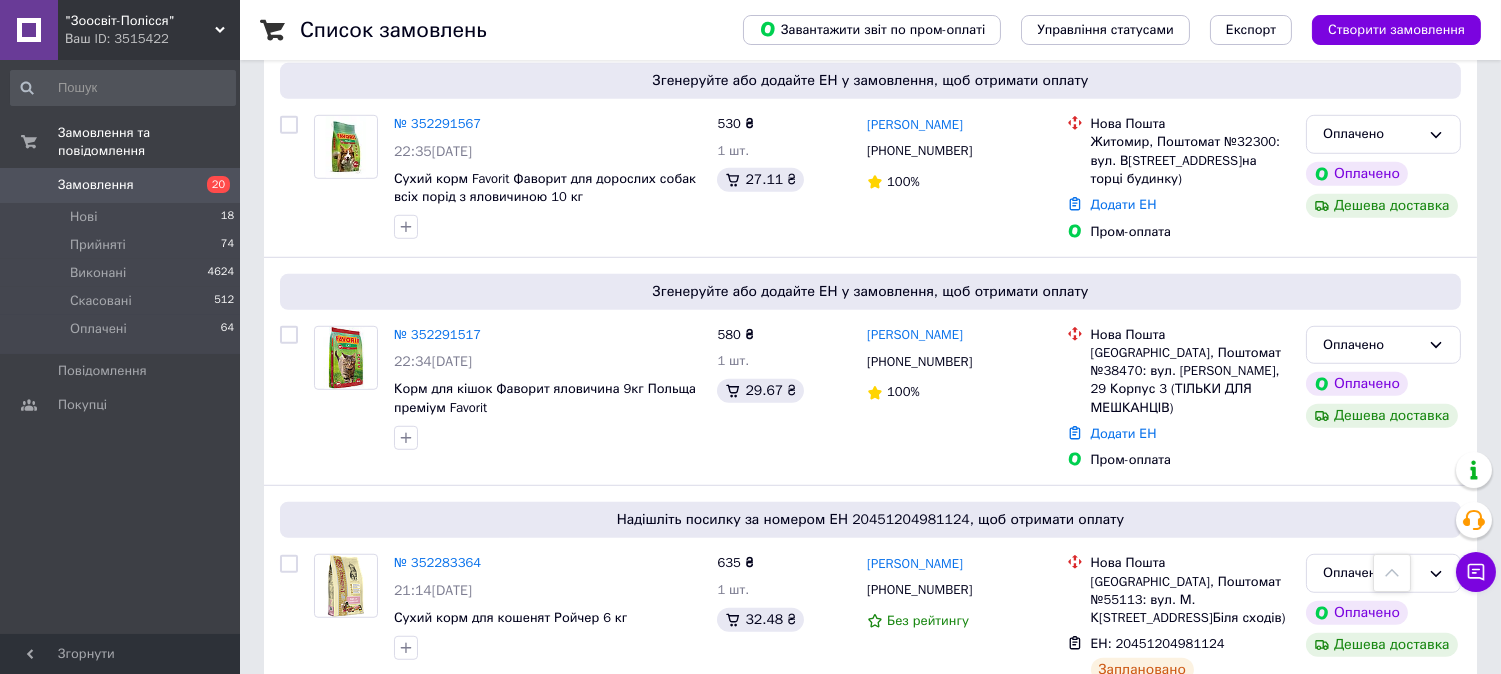 scroll, scrollTop: 2444, scrollLeft: 0, axis: vertical 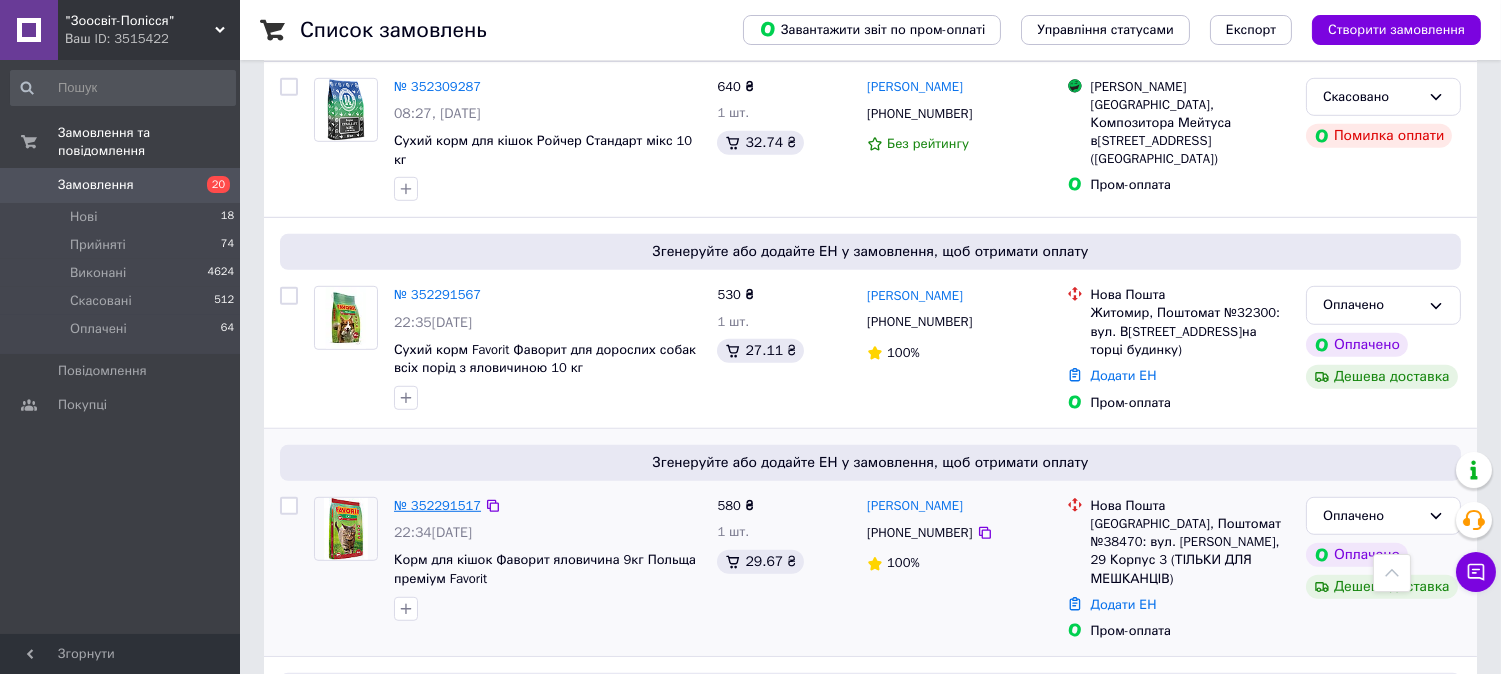 click on "№ 352291517" at bounding box center [437, 505] 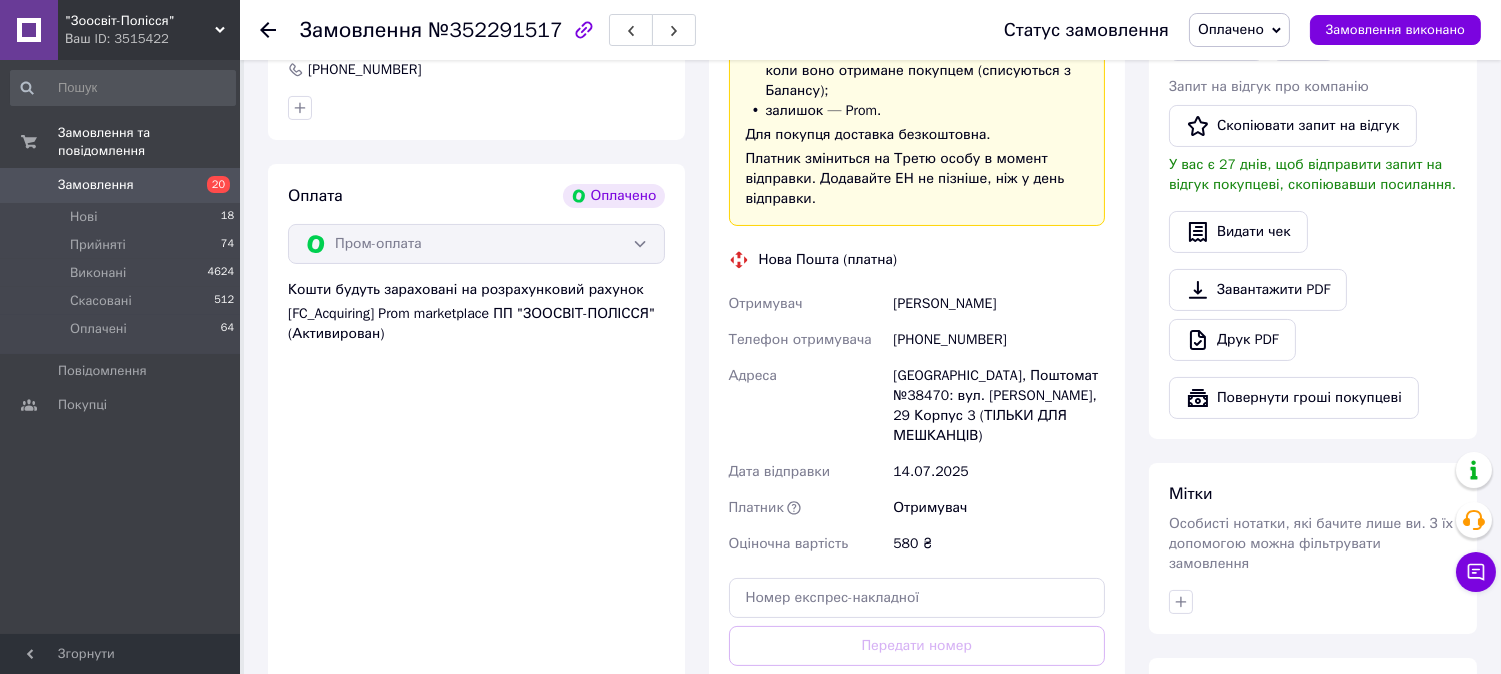 scroll, scrollTop: 700, scrollLeft: 0, axis: vertical 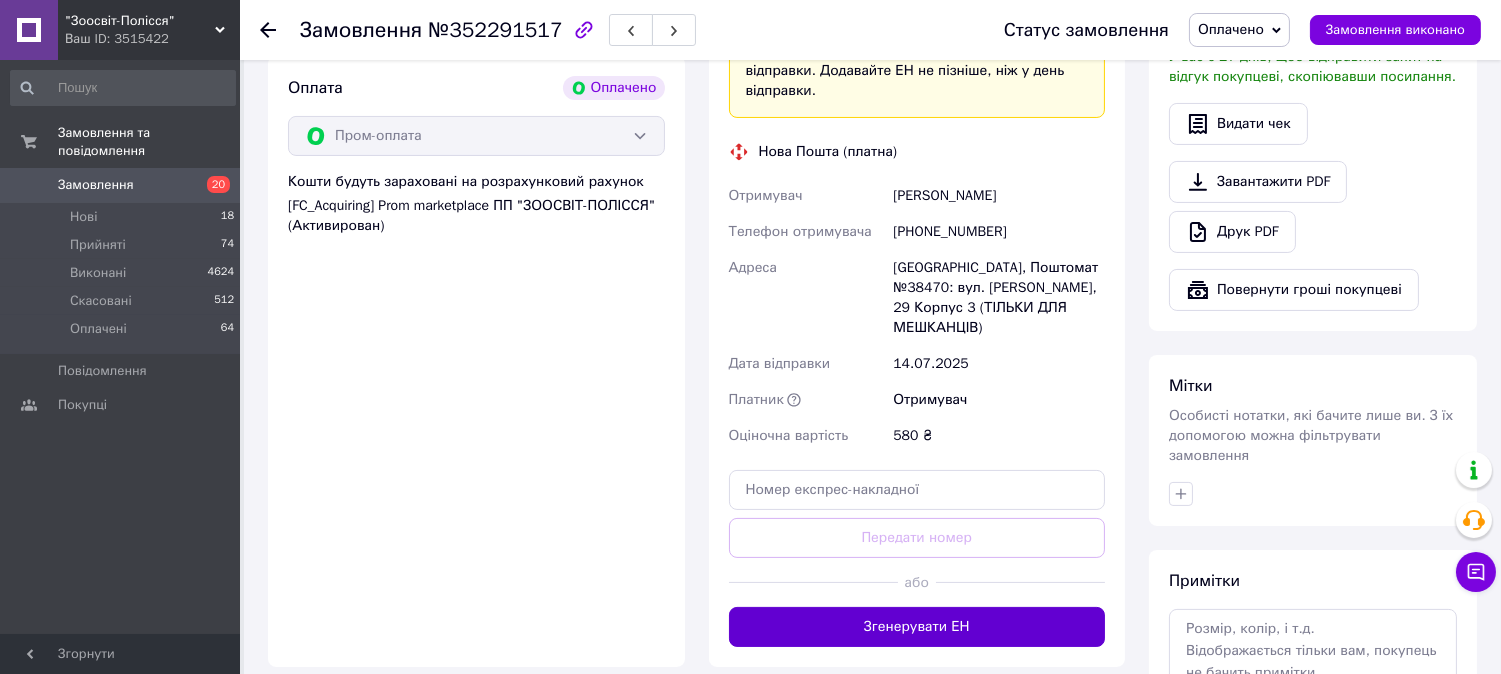 click on "Згенерувати ЕН" at bounding box center (917, 627) 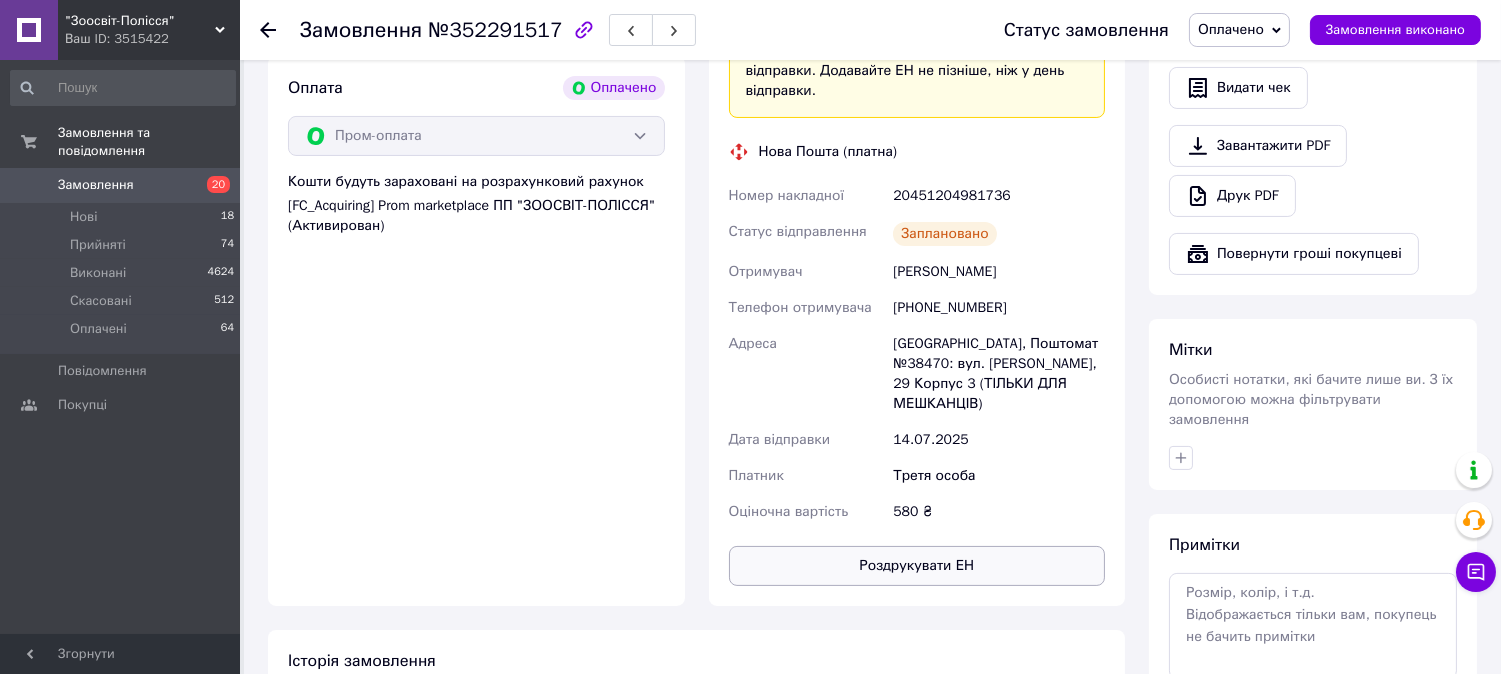 click on "Роздрукувати ЕН" at bounding box center [917, 566] 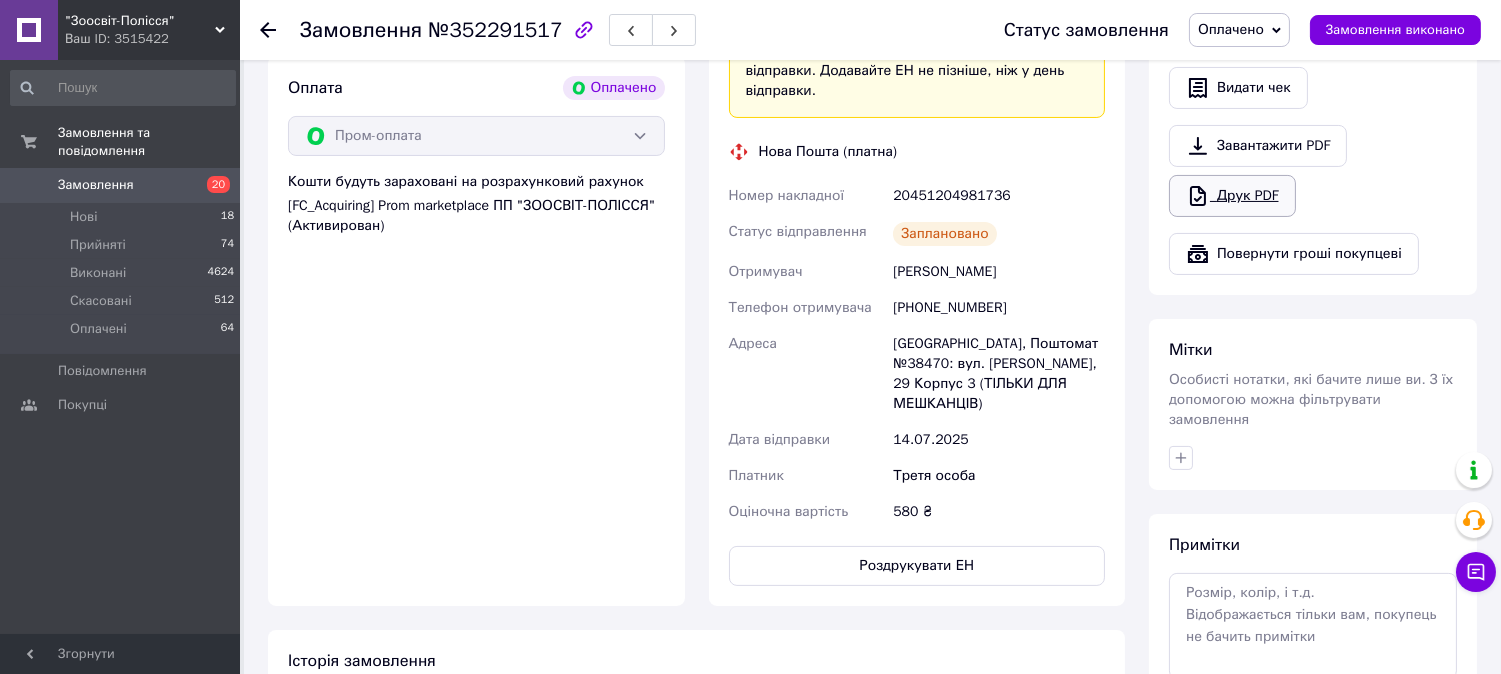 click 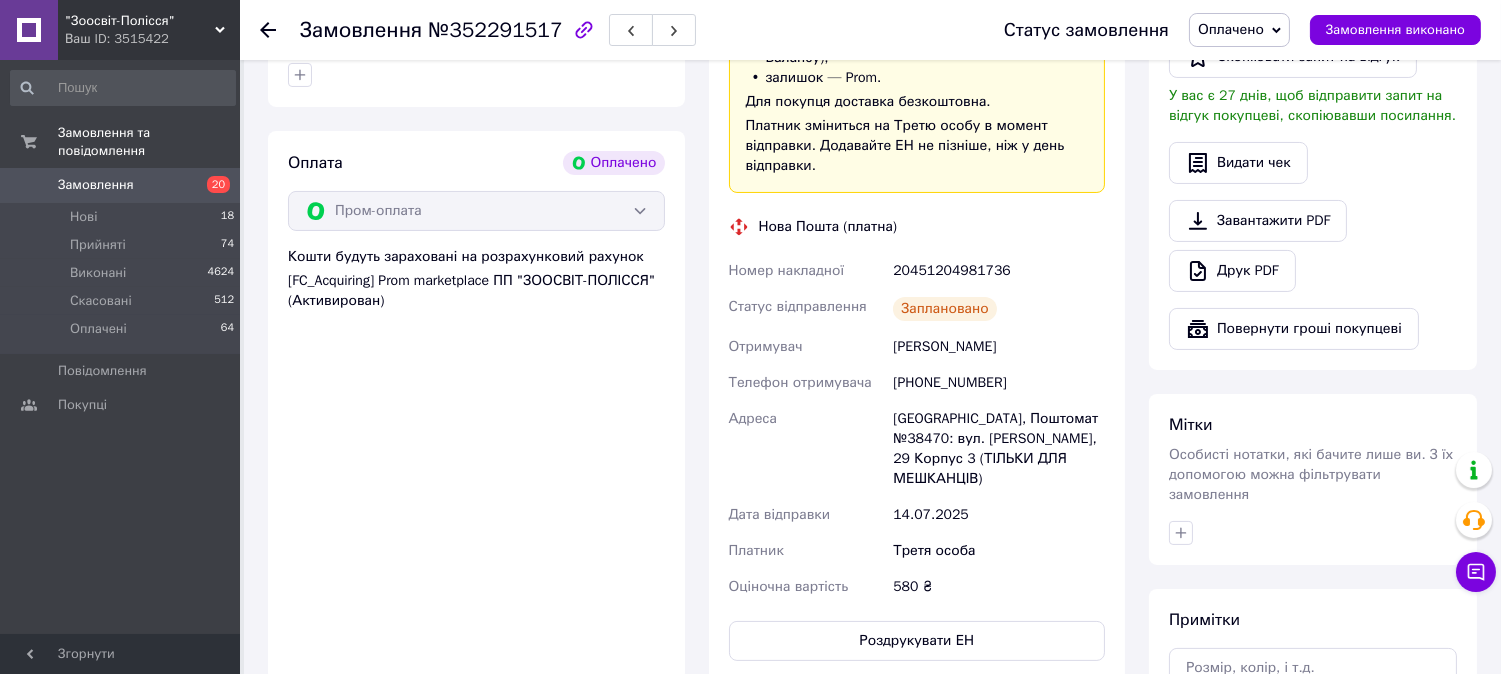 scroll, scrollTop: 588, scrollLeft: 0, axis: vertical 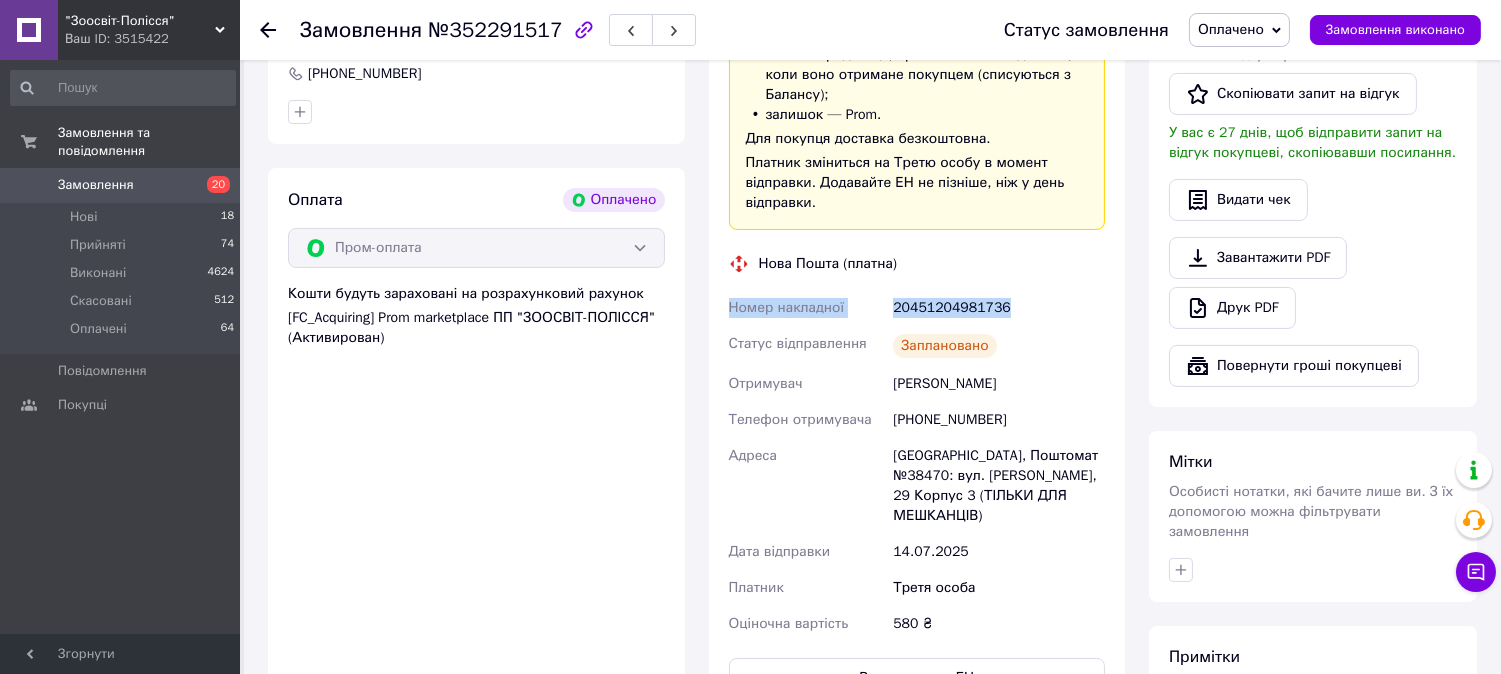 drag, startPoint x: 712, startPoint y: 304, endPoint x: 1058, endPoint y: 307, distance: 346.013 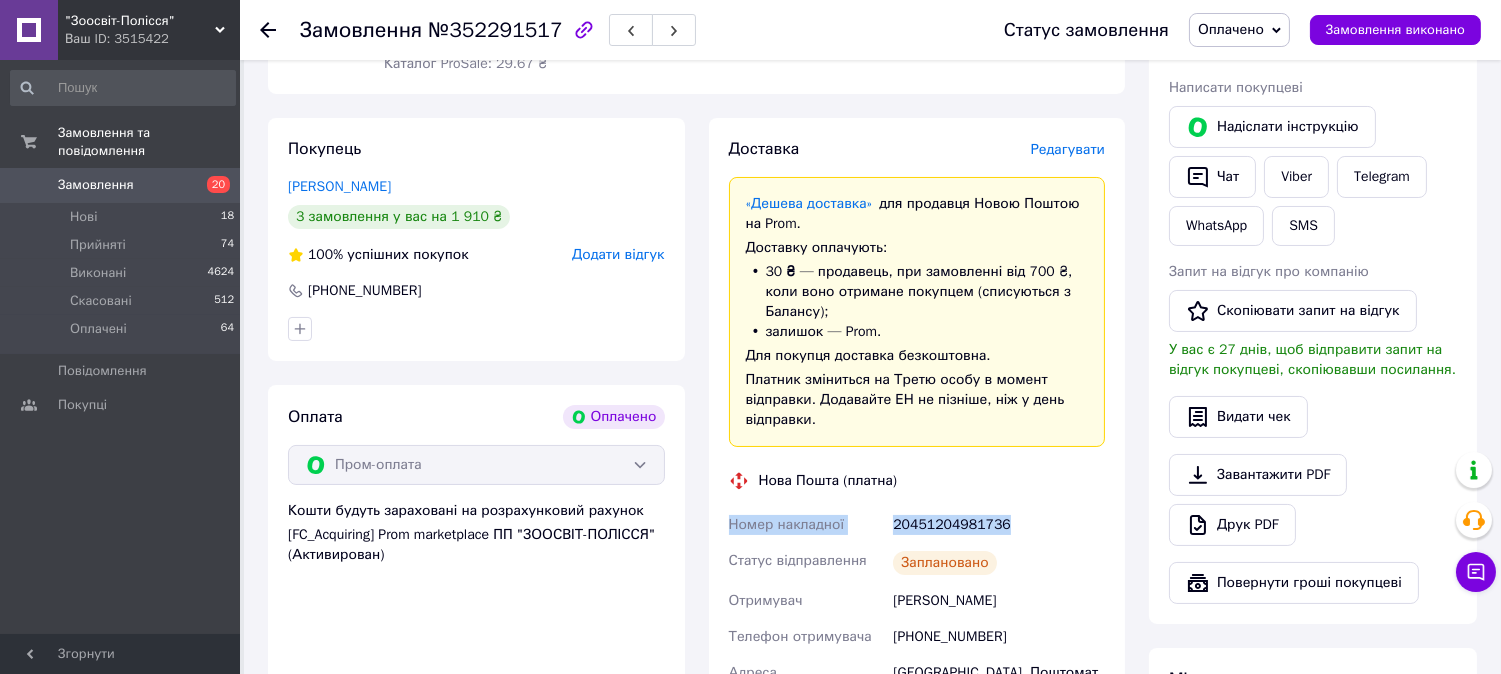 scroll, scrollTop: 366, scrollLeft: 0, axis: vertical 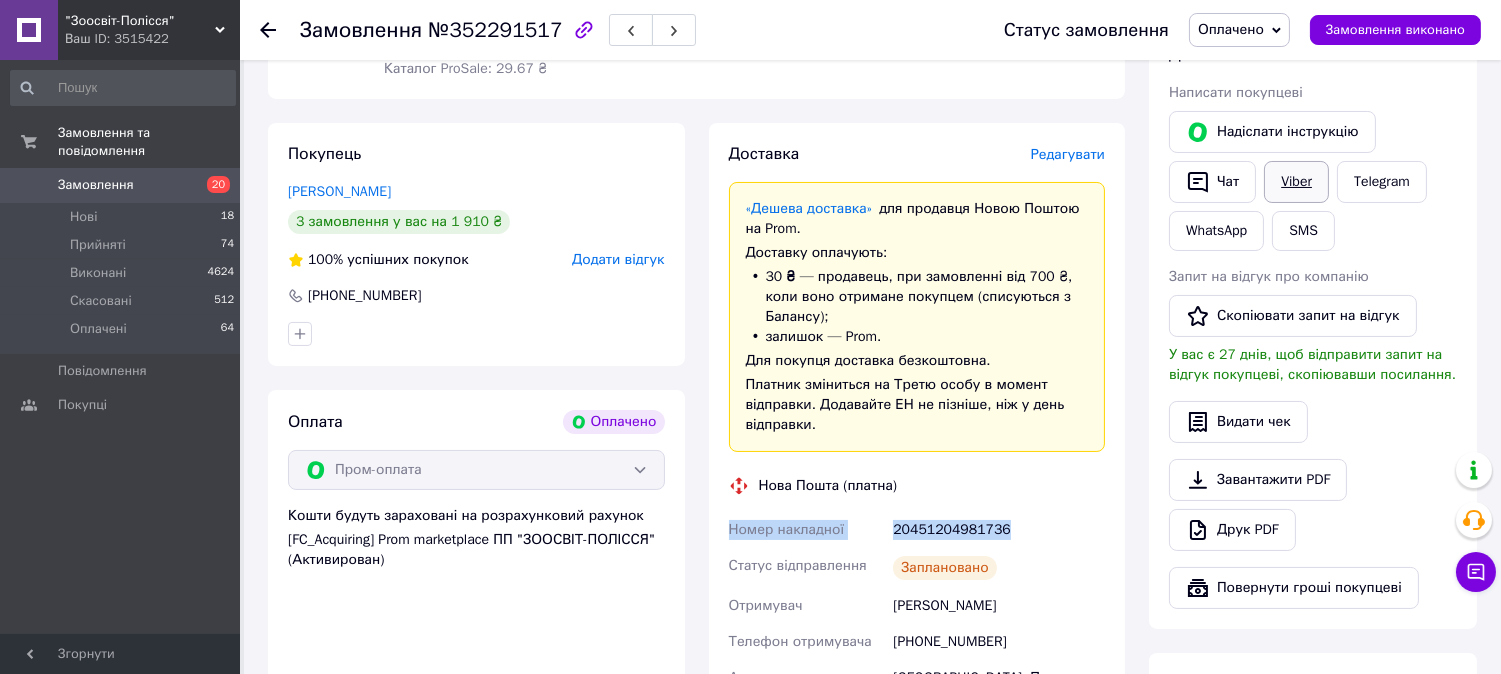click on "Viber" at bounding box center (1296, 182) 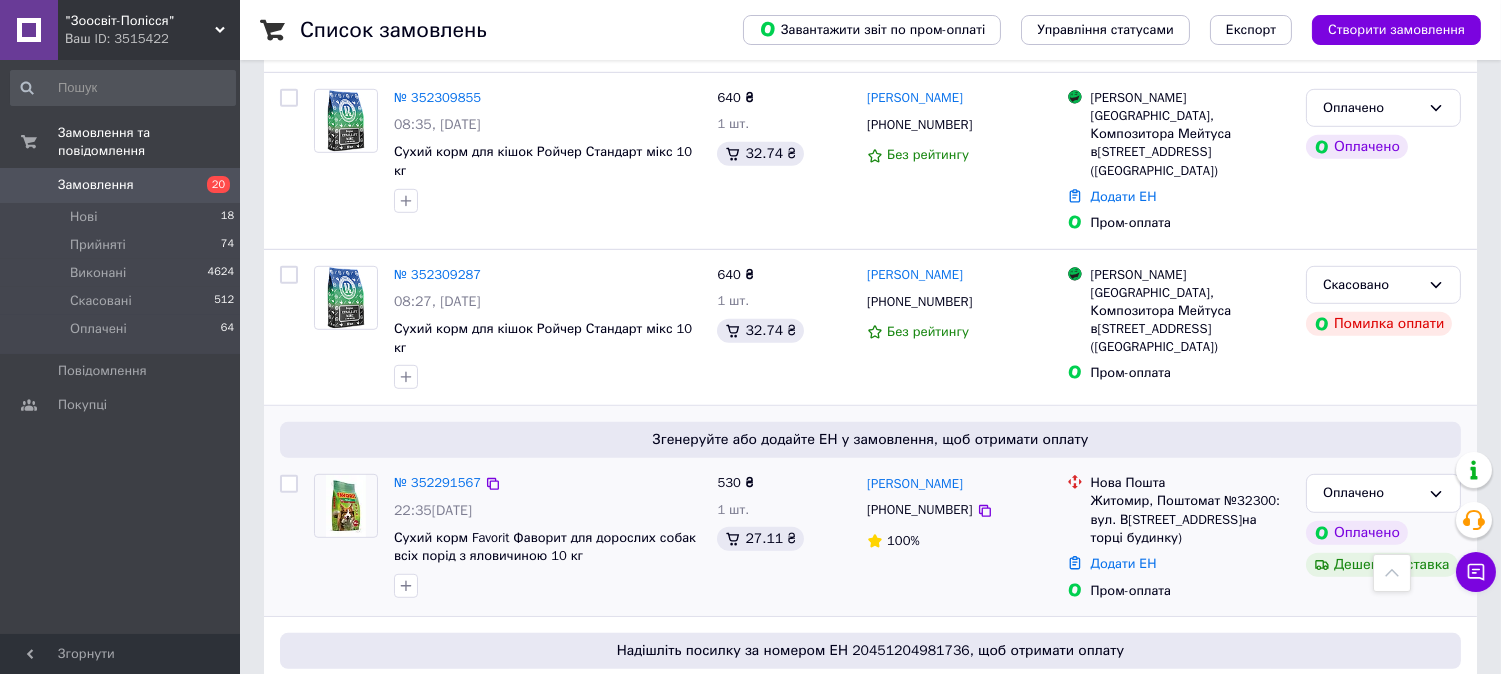 scroll, scrollTop: 2111, scrollLeft: 0, axis: vertical 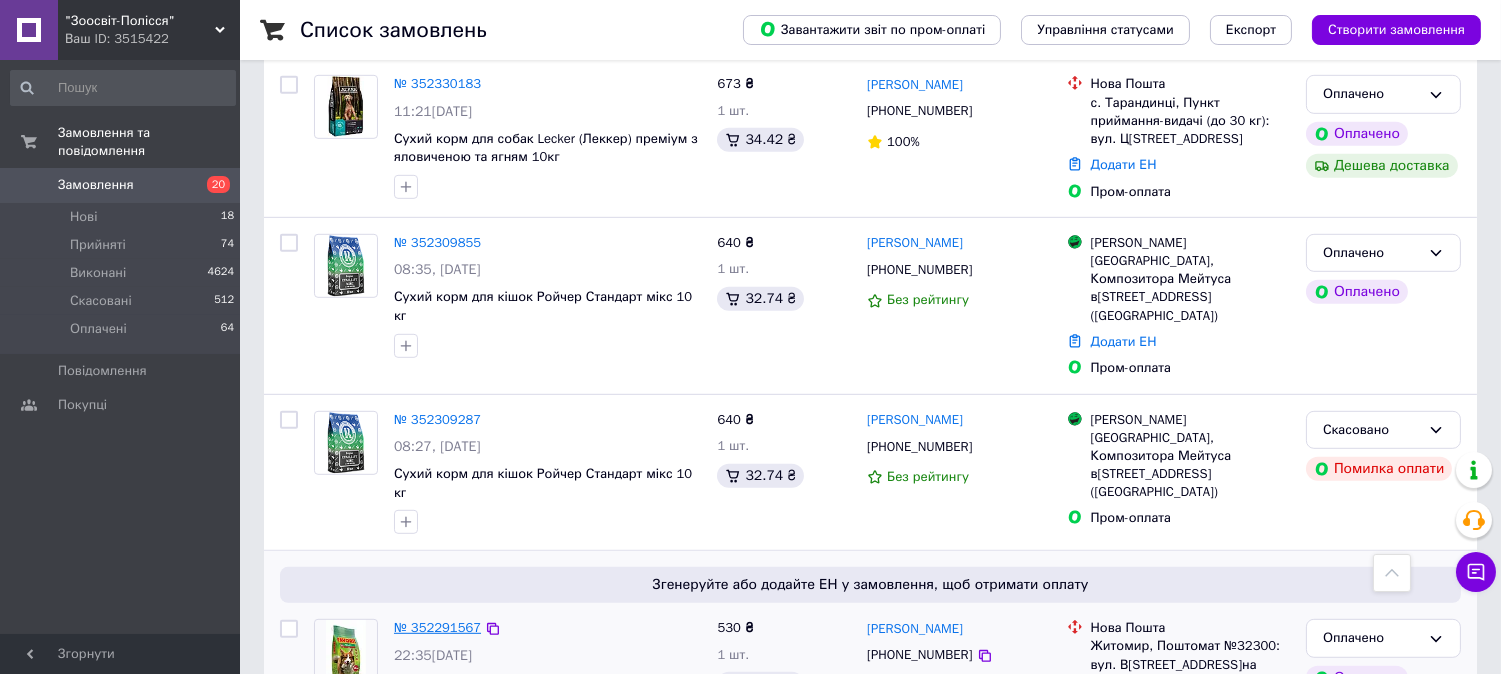 click on "№ 352291567" at bounding box center (437, 627) 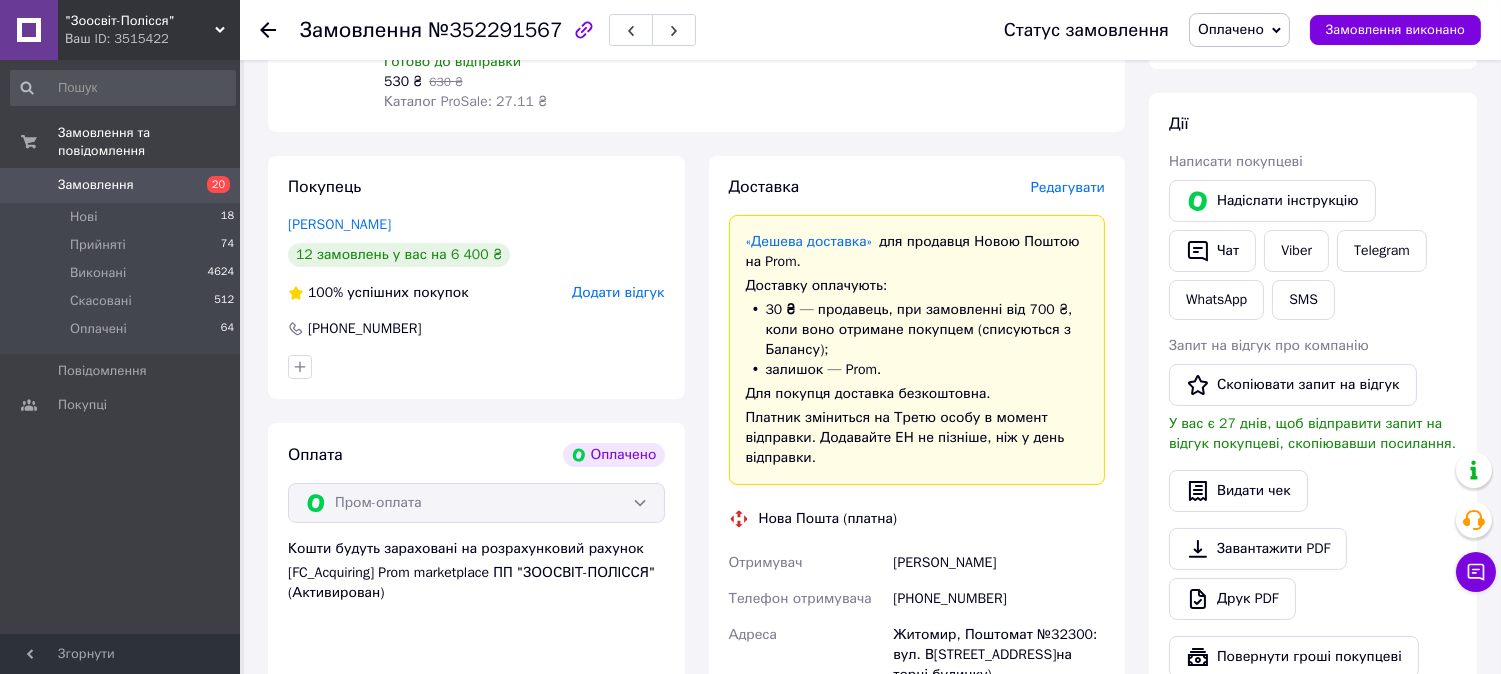 scroll, scrollTop: 222, scrollLeft: 0, axis: vertical 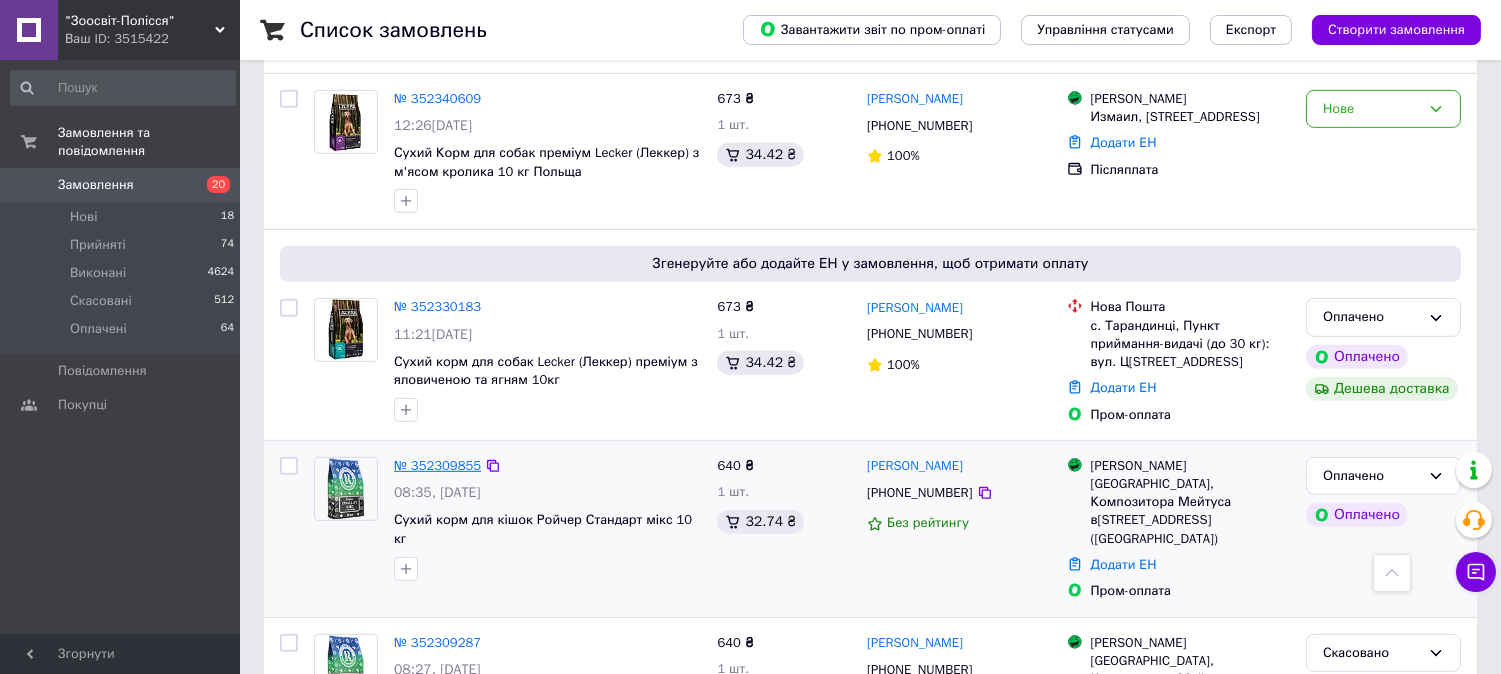 click on "№ 352309855" at bounding box center [437, 465] 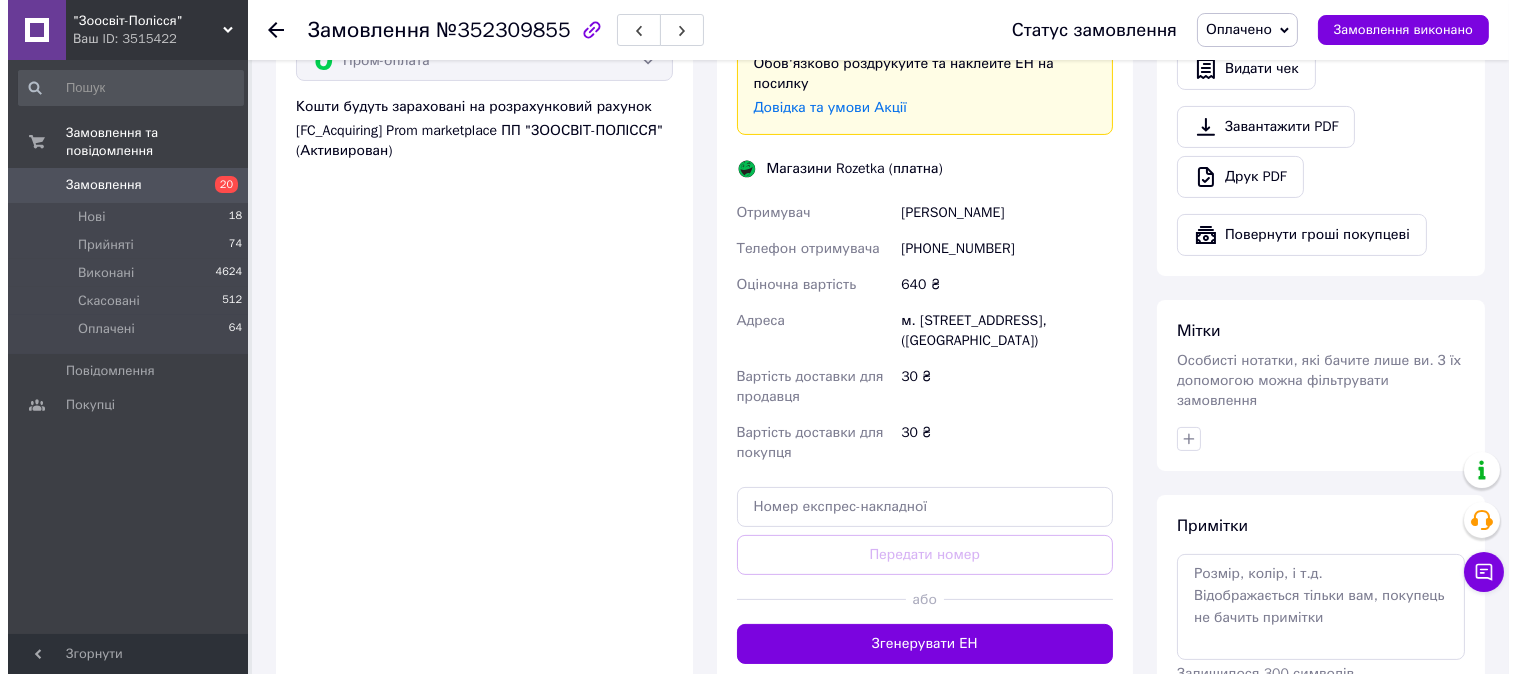 scroll, scrollTop: 903, scrollLeft: 0, axis: vertical 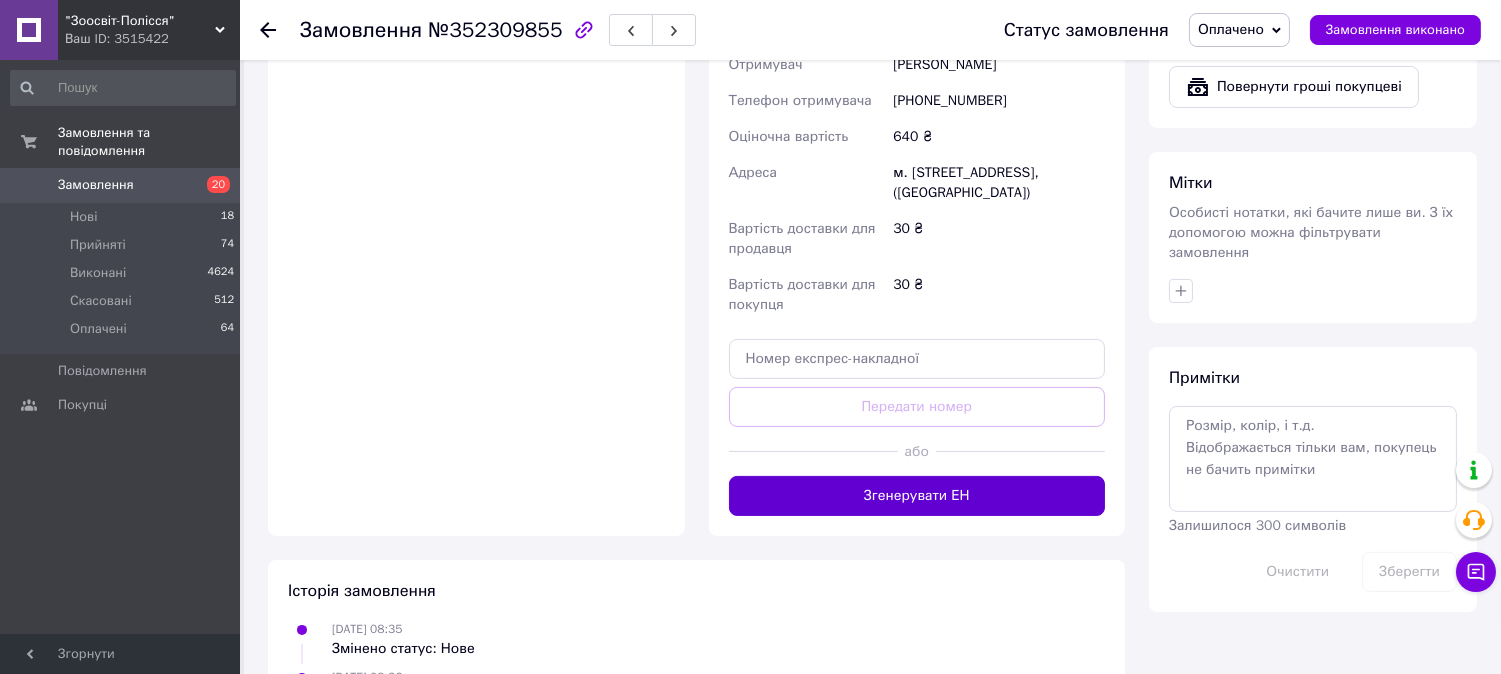 click on "Згенерувати ЕН" at bounding box center [917, 496] 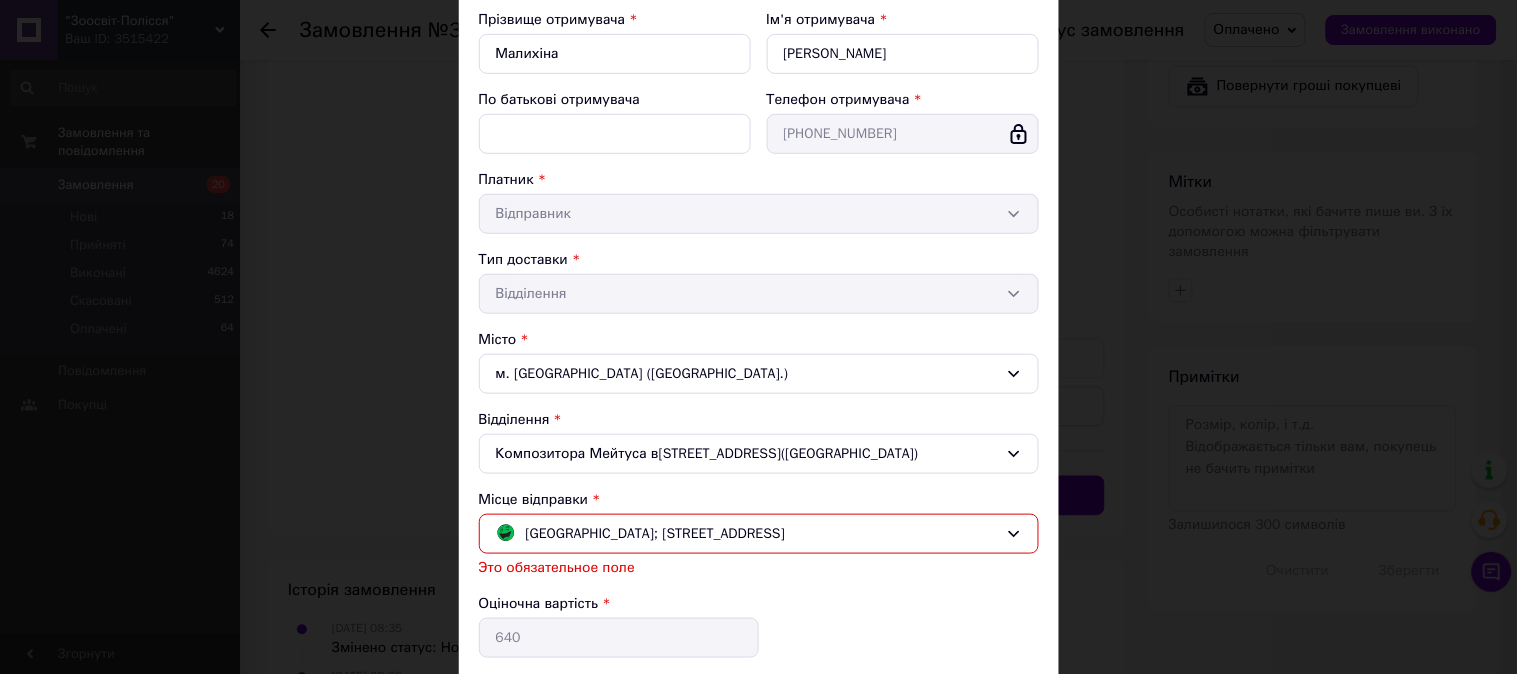 scroll, scrollTop: 222, scrollLeft: 0, axis: vertical 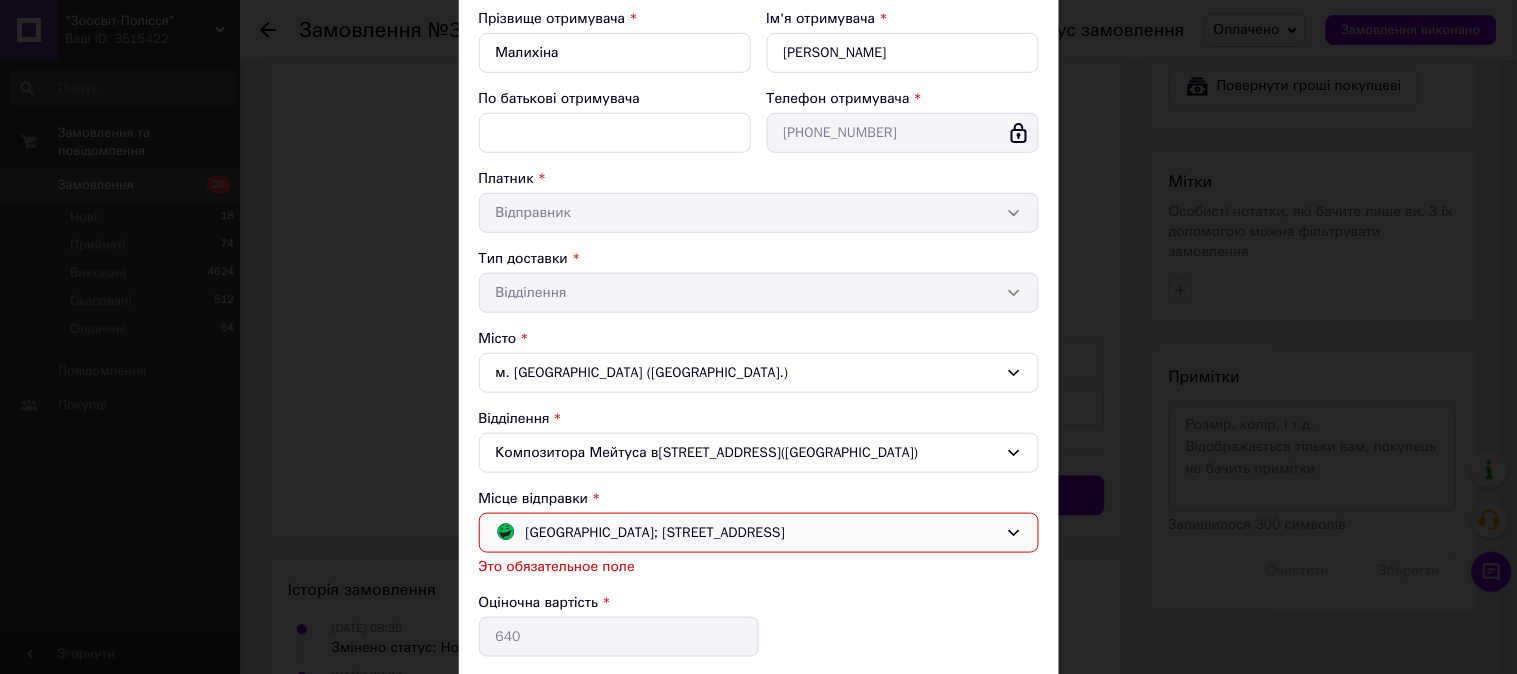 click on "[GEOGRAPHIC_DATA]; [STREET_ADDRESS]" at bounding box center (656, 533) 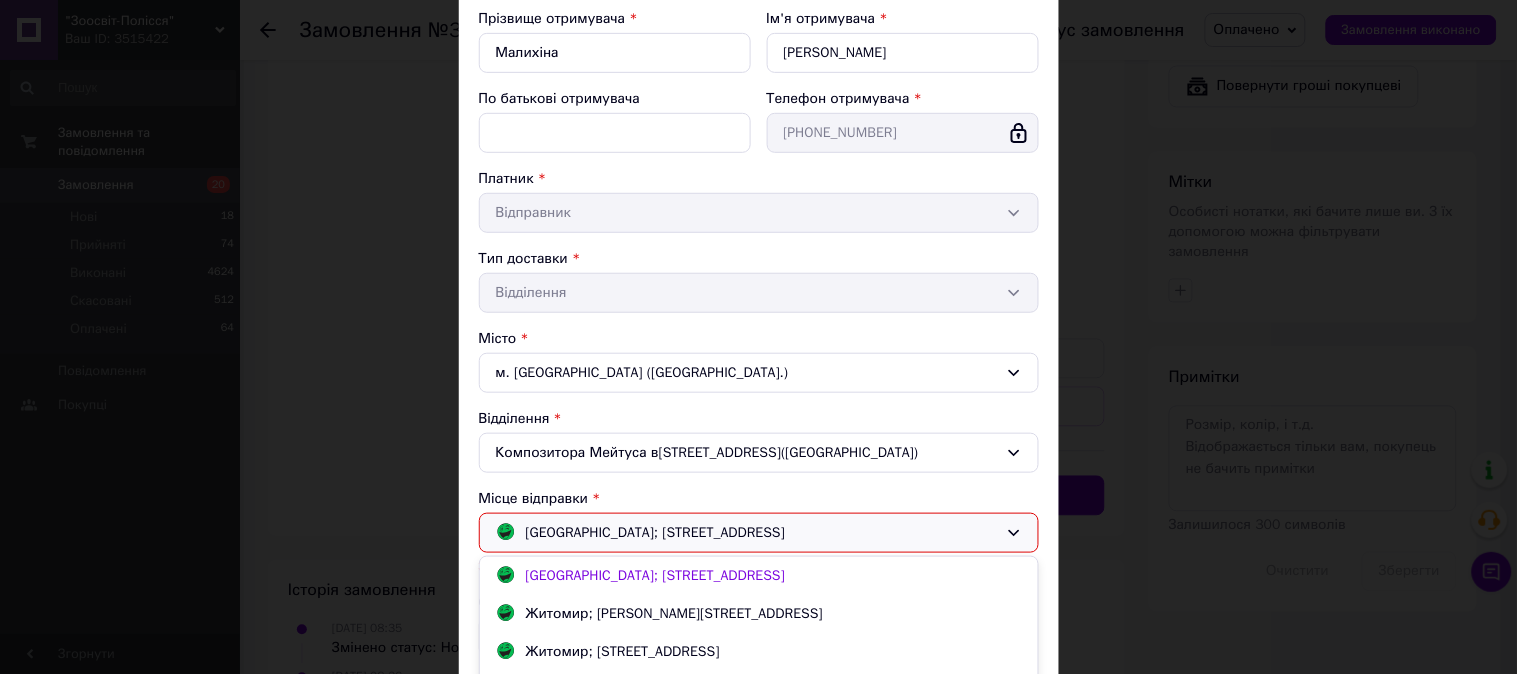 click on "[GEOGRAPHIC_DATA]; [STREET_ADDRESS]" at bounding box center (656, 575) 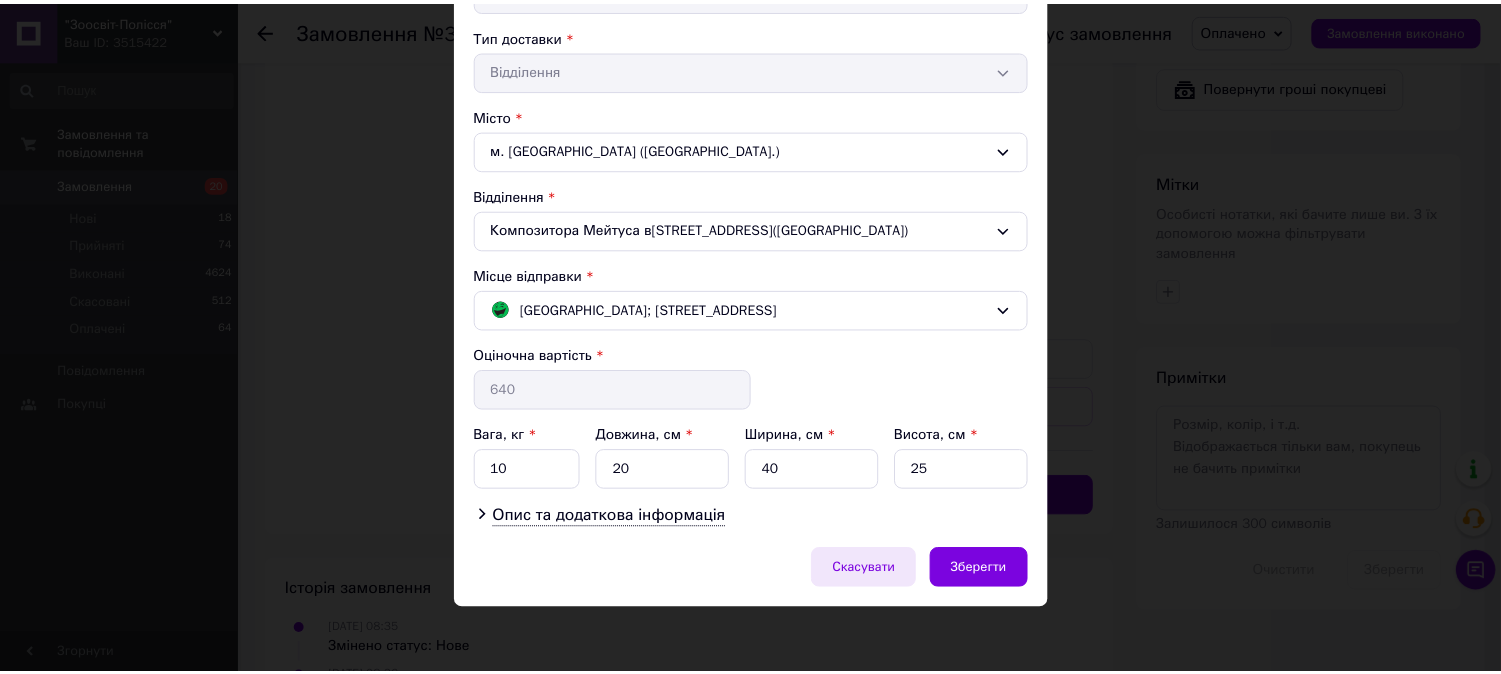 scroll, scrollTop: 451, scrollLeft: 0, axis: vertical 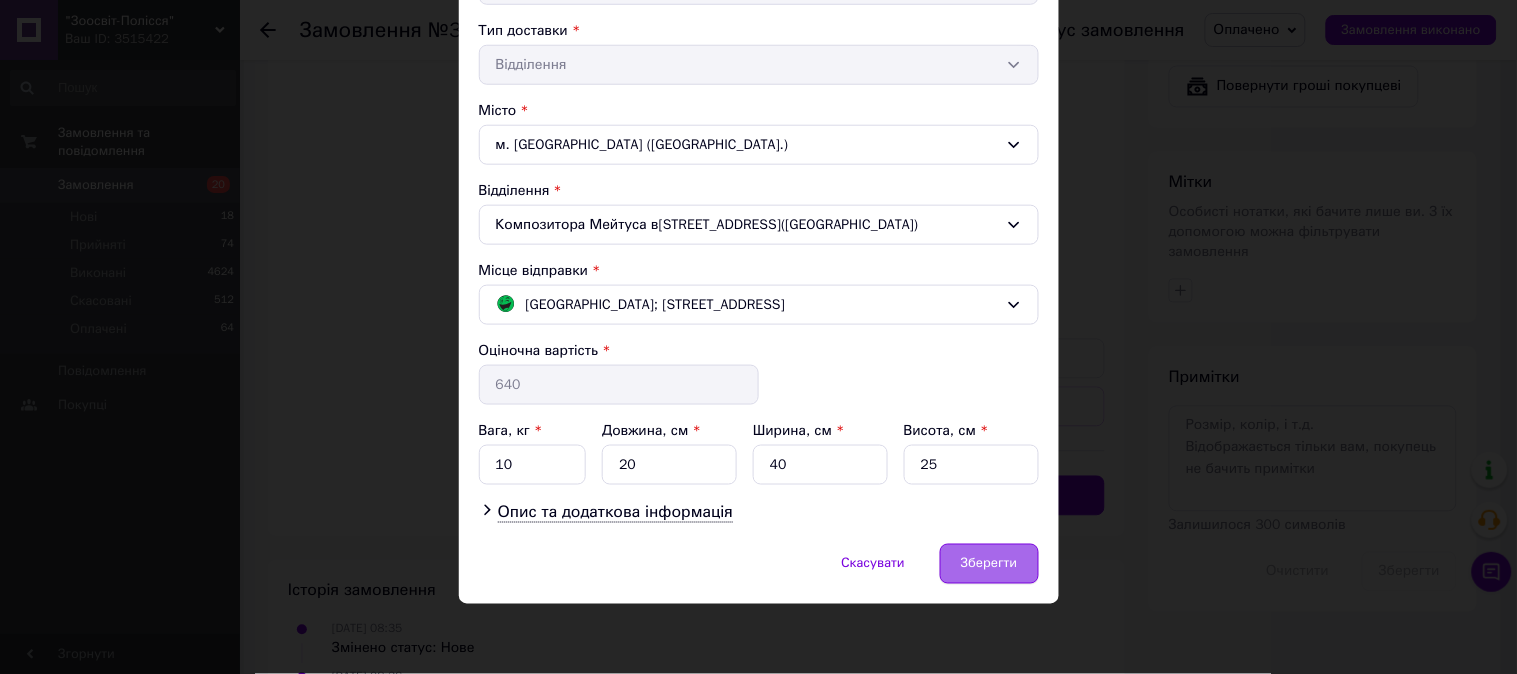 click on "Зберегти" at bounding box center [989, 564] 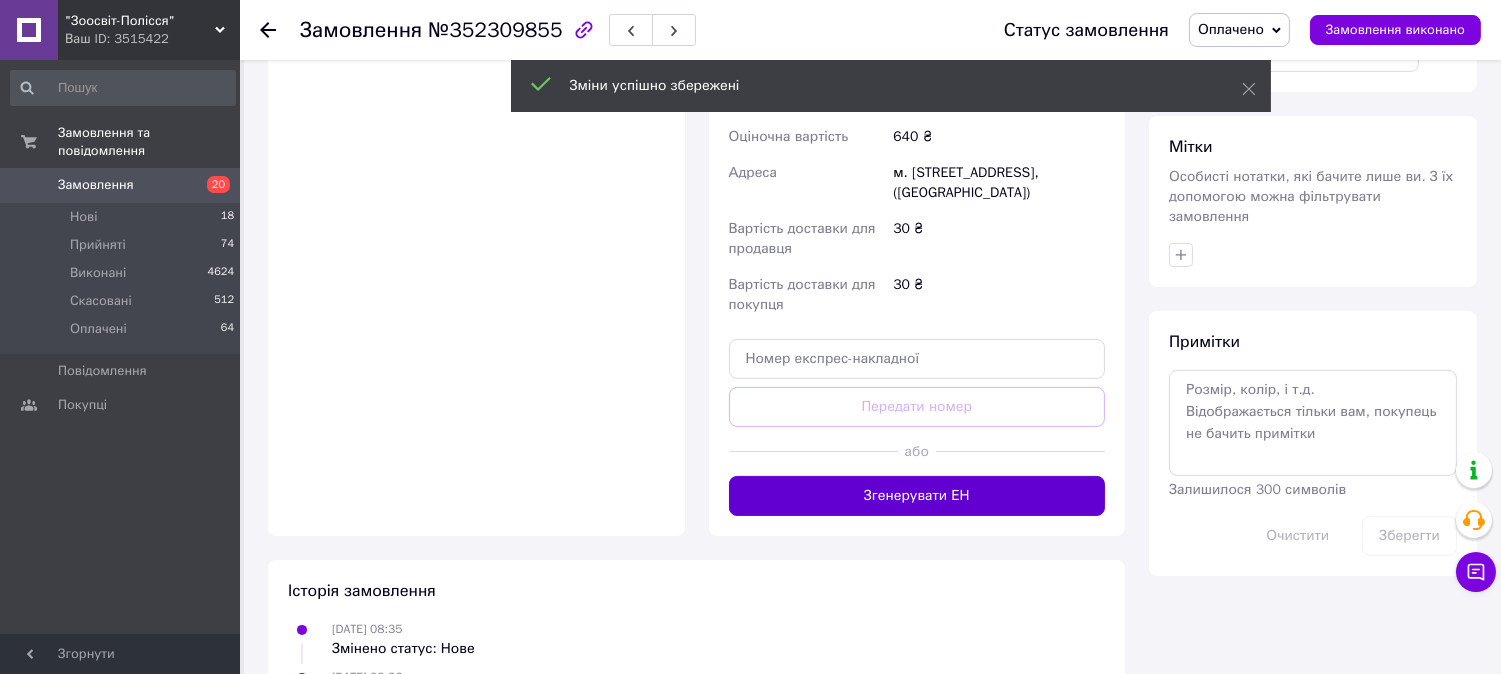 click on "Згенерувати ЕН" at bounding box center [917, 496] 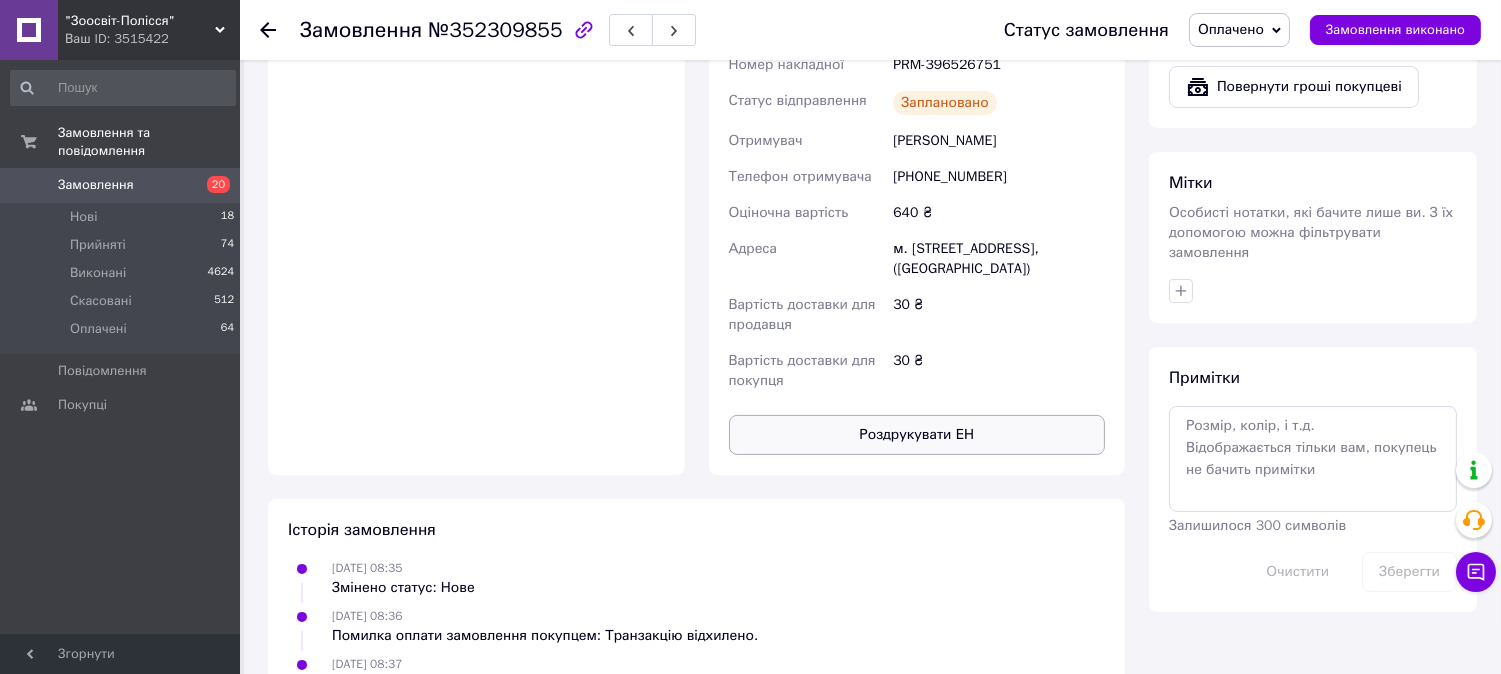 click on "Роздрукувати ЕН" at bounding box center (917, 435) 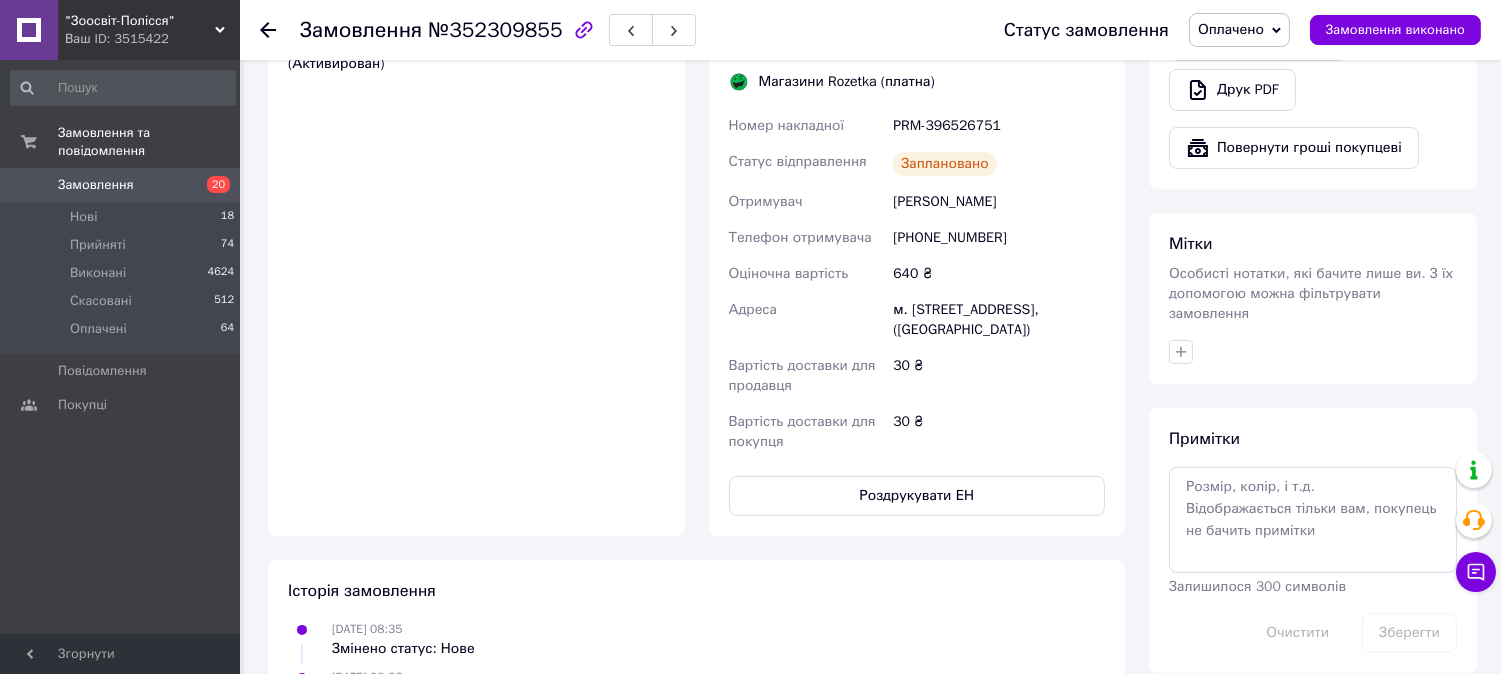 scroll, scrollTop: 681, scrollLeft: 0, axis: vertical 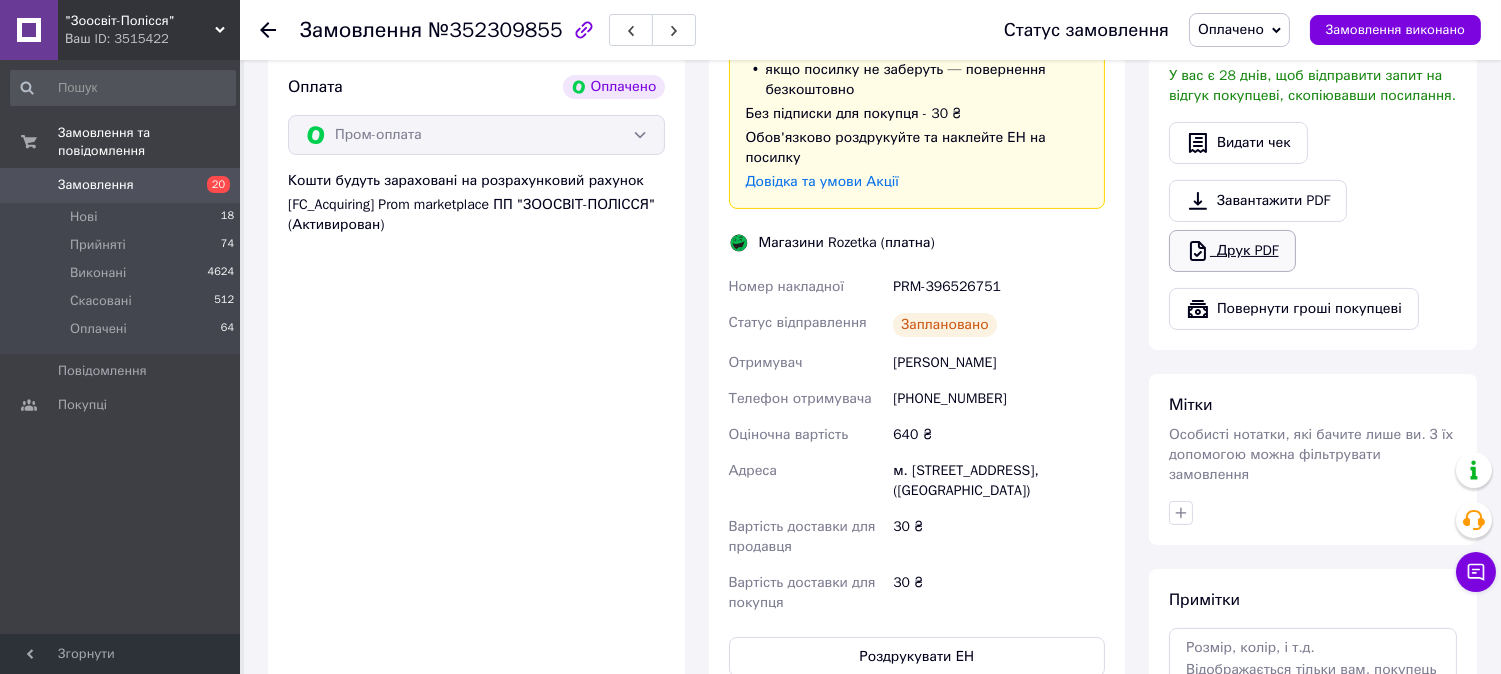 click on "Друк PDF" at bounding box center (1232, 251) 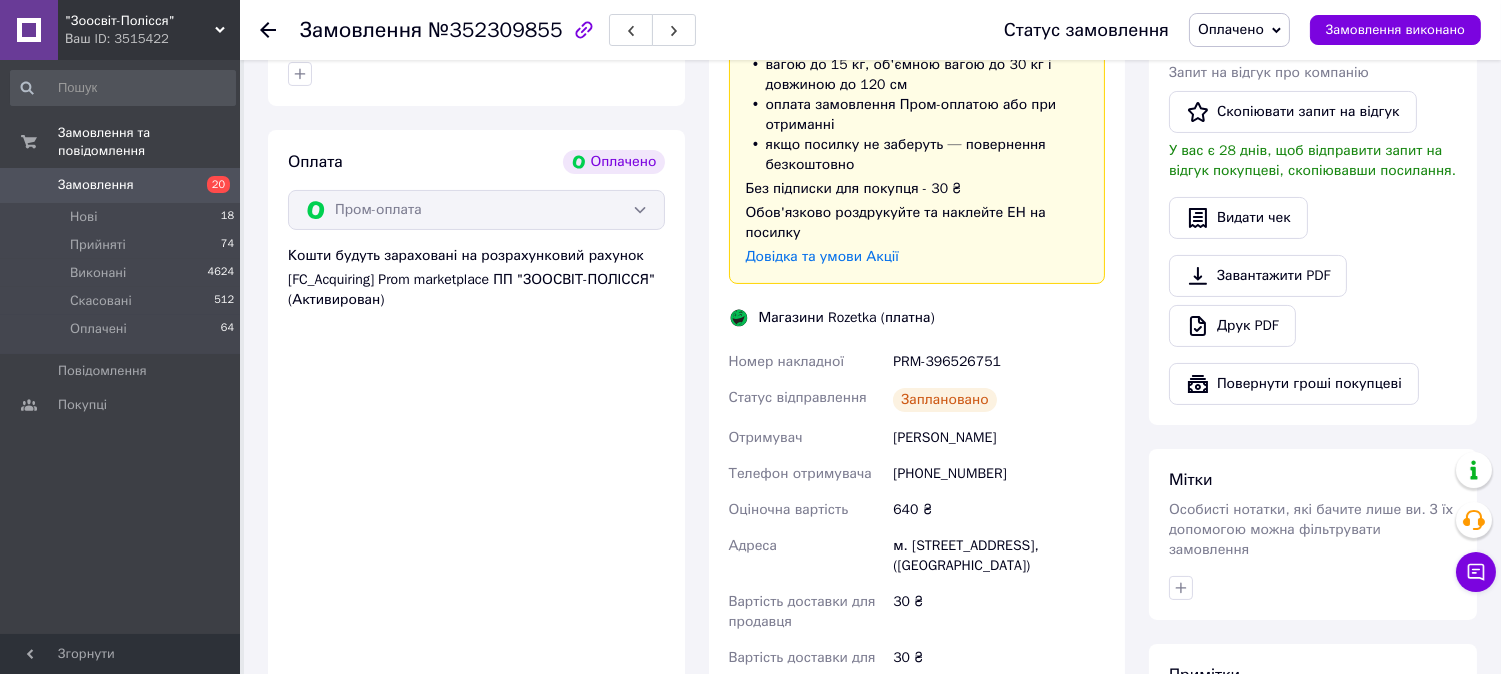 scroll, scrollTop: 570, scrollLeft: 0, axis: vertical 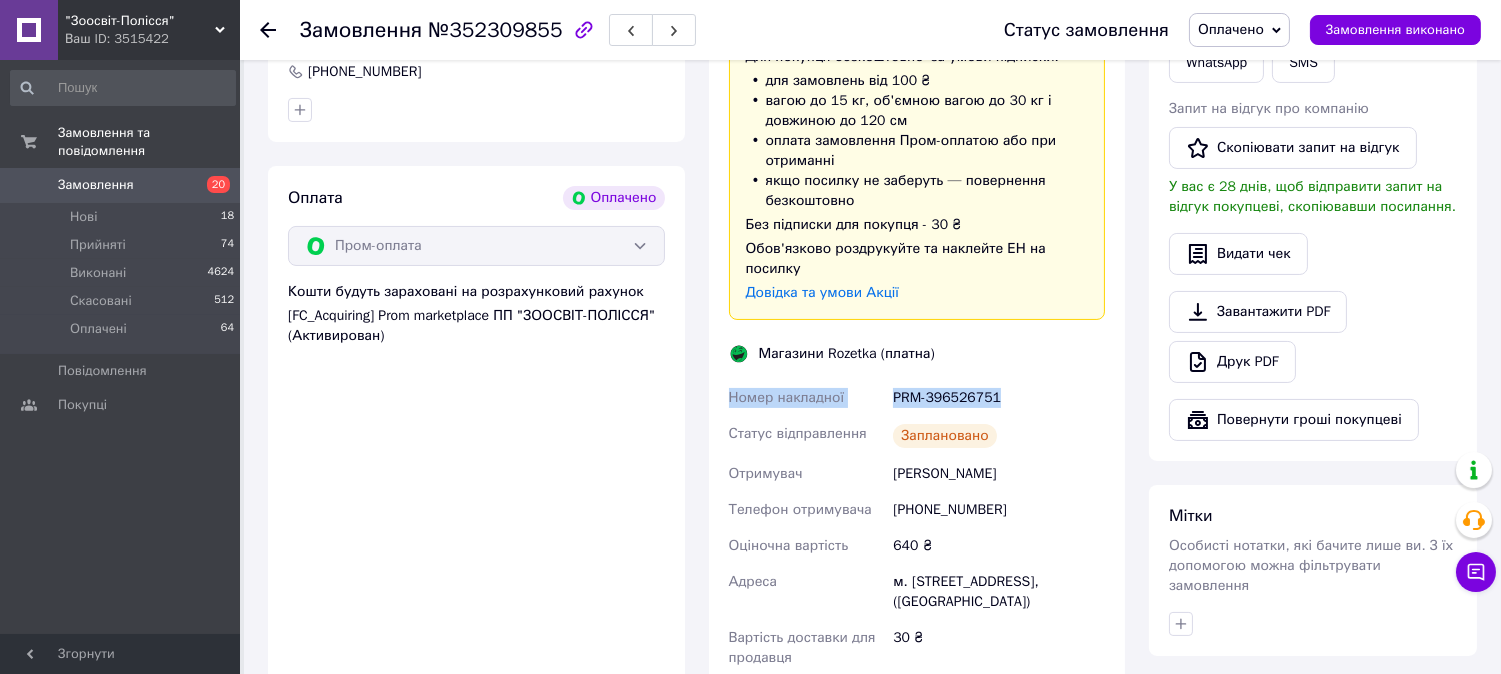 drag, startPoint x: 708, startPoint y: 386, endPoint x: 1007, endPoint y: 377, distance: 299.1354 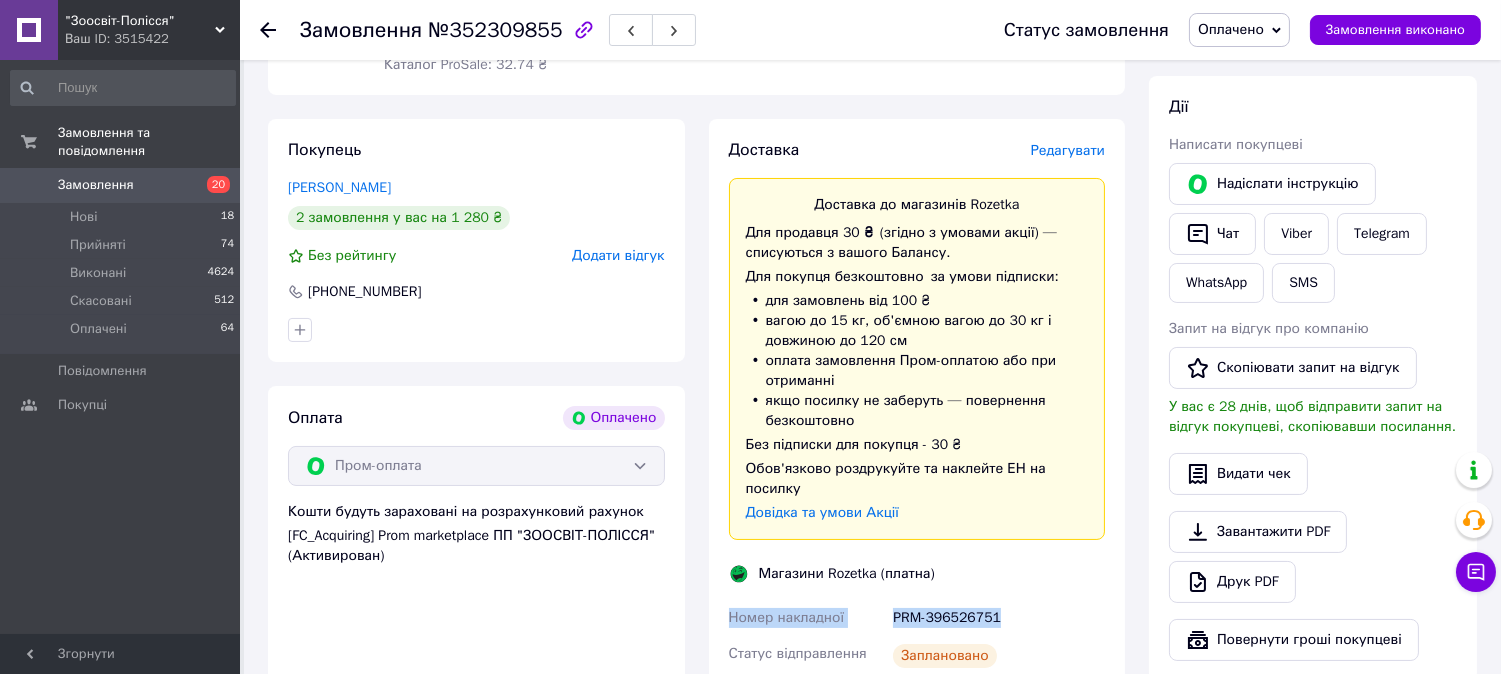 scroll, scrollTop: 347, scrollLeft: 0, axis: vertical 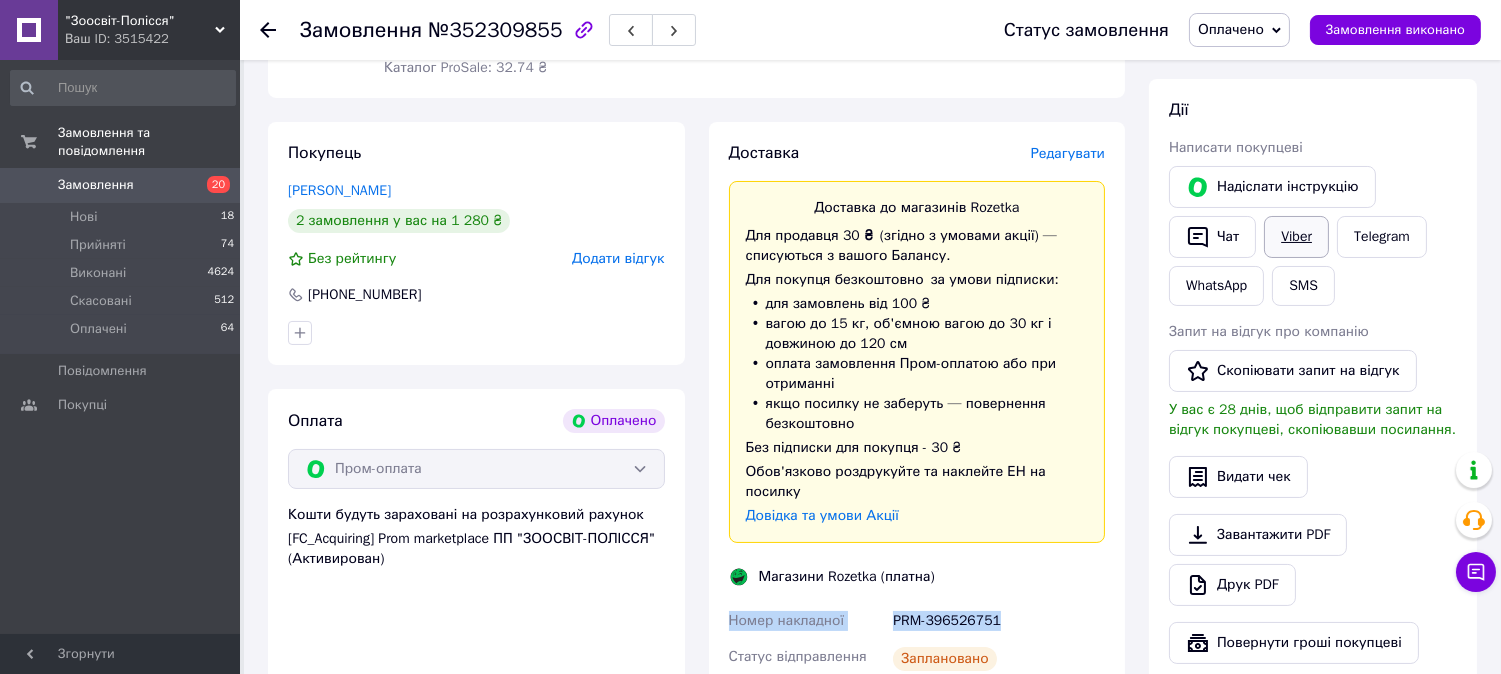click on "Viber" at bounding box center [1296, 237] 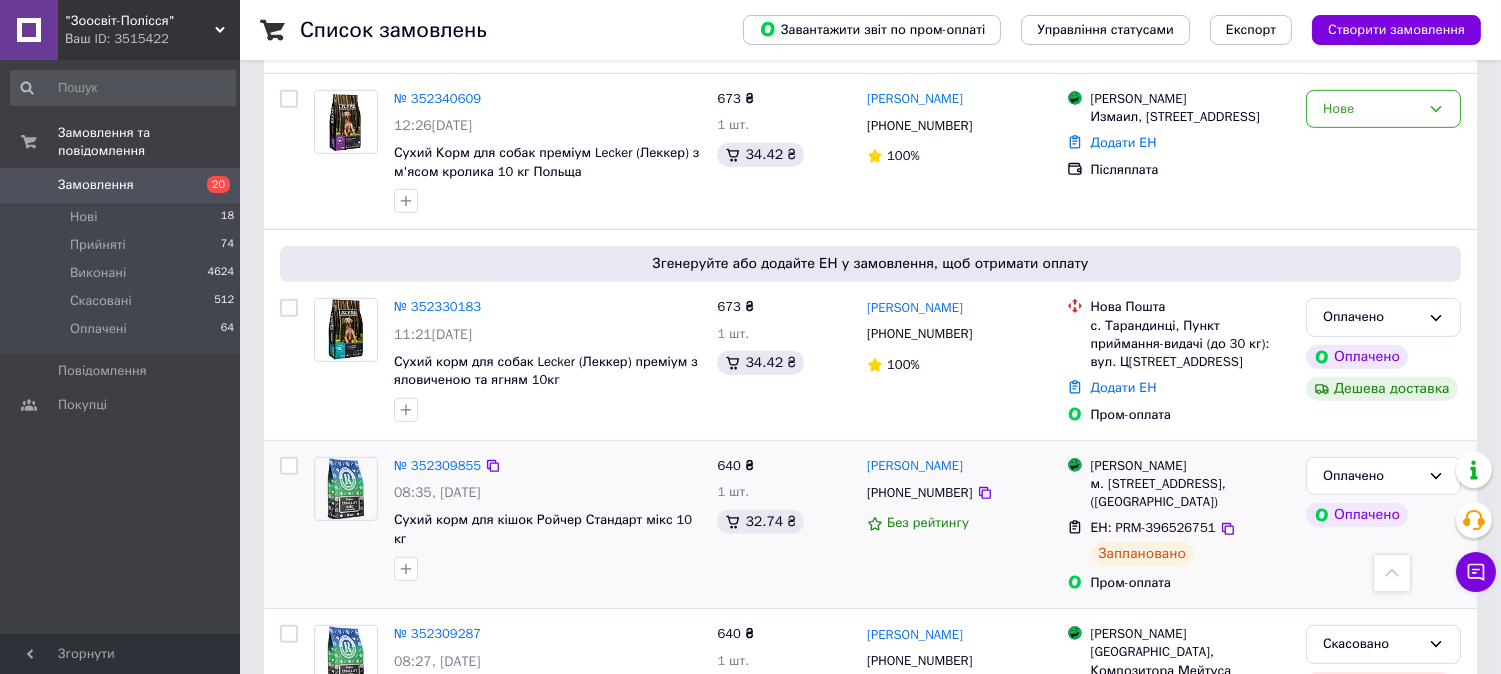 scroll, scrollTop: 1777, scrollLeft: 0, axis: vertical 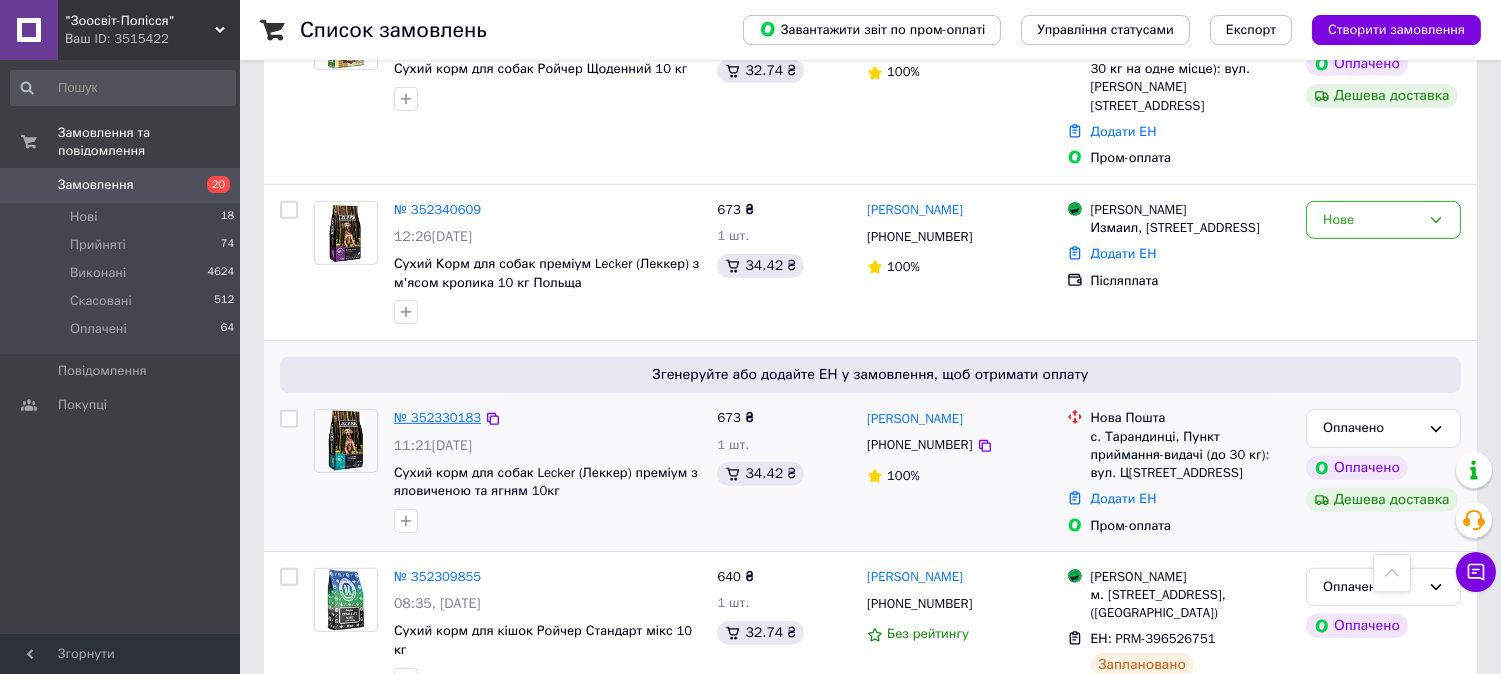 click on "№ 352330183" at bounding box center [437, 417] 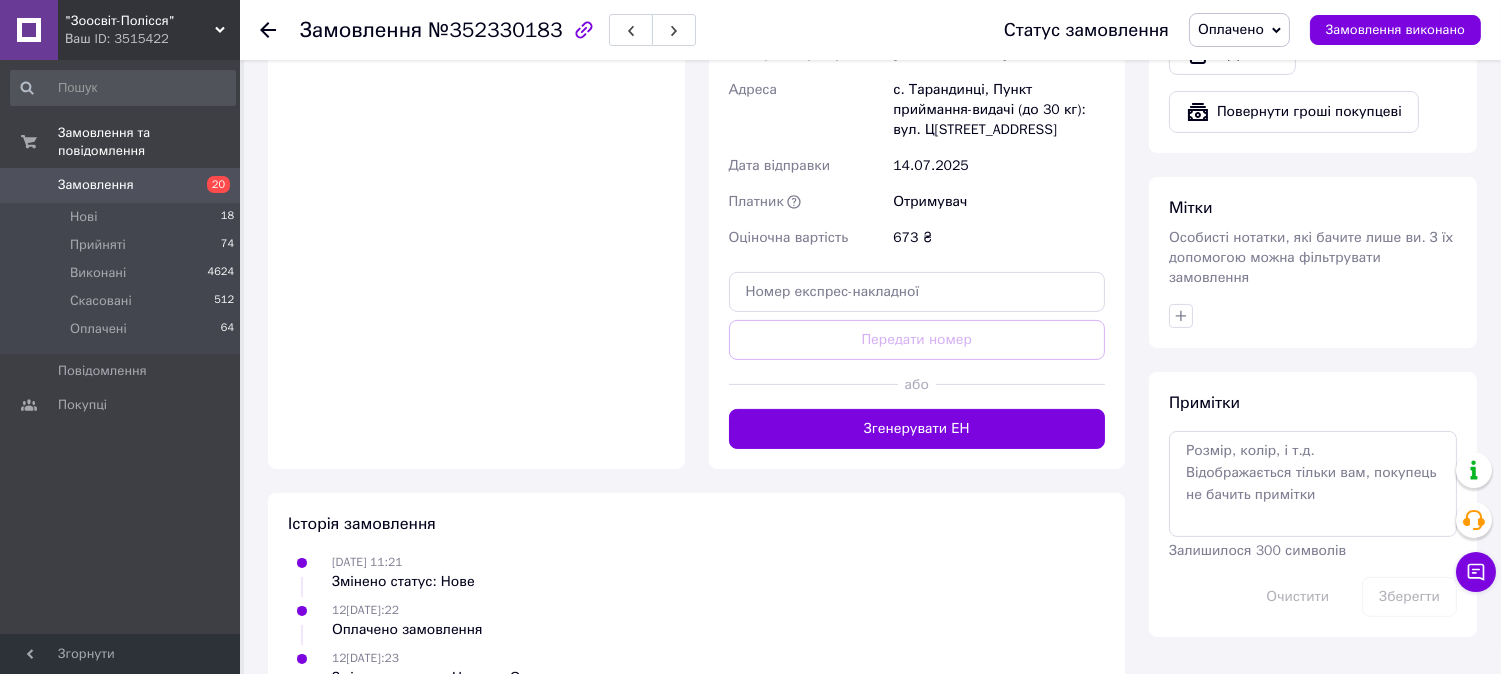 scroll, scrollTop: 888, scrollLeft: 0, axis: vertical 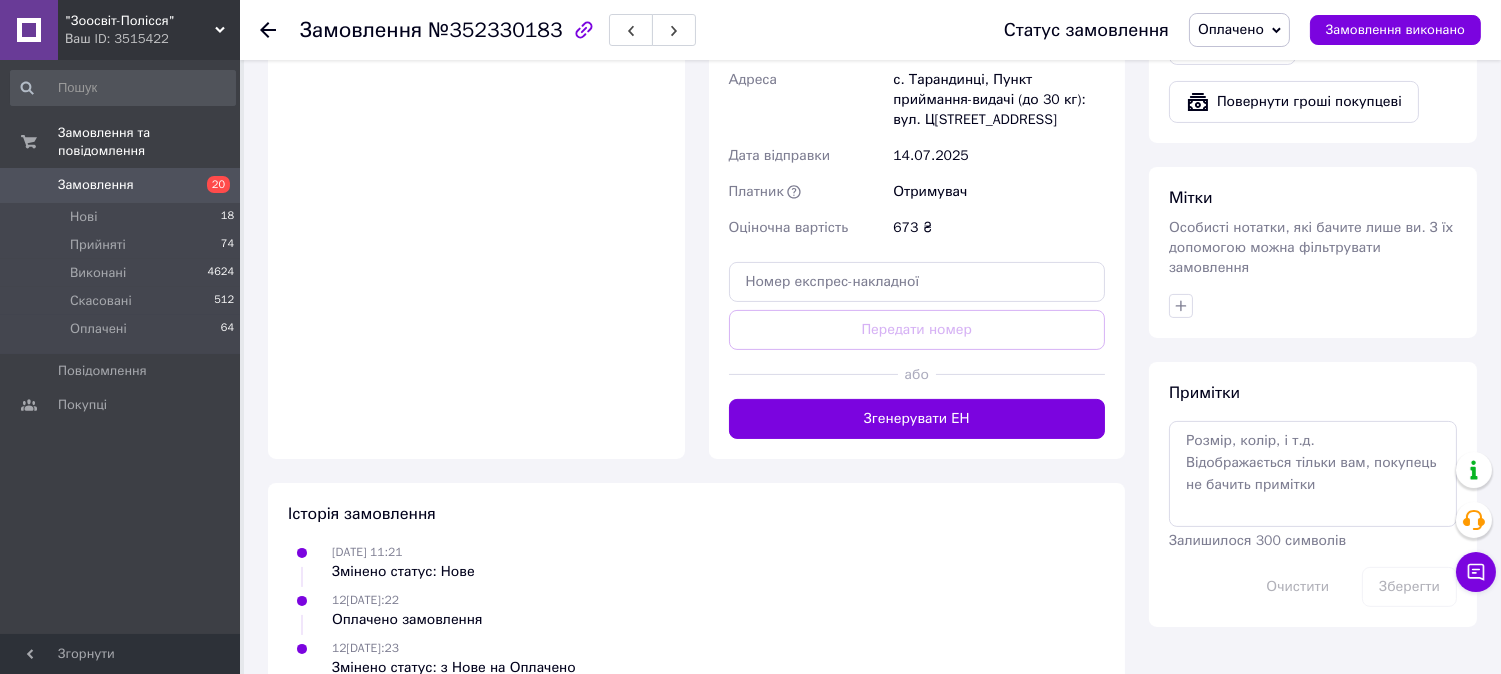 click on "Доставка Редагувати «Дешева доставка»   для продавця [GEOGRAPHIC_DATA] на Prom. Доставку оплачують: 30 ₴   — продавець , при замовленні від 700 ₴, коли воно отримане покупцем (списуються з Балансу); залишок — Prom. Для покупця доставка безкоштовна. Платник зміниться на Третю особу в момент відправки. Додавайте ЕН не пізніше, ніж у день відправки. Нова Пошта (платна) Отримувач [PERSON_NAME] [PERSON_NAME] Телефон отримувача [PHONE_NUMBER] Адреса с. Тарандинці, Пункт приймання-видачі (до 30 кг): вул. Центральна, 9В Дата відправки [DATE] Платник   Отримувач Оціночна вартість 673 ₴ або [PERSON_NAME]" at bounding box center [917, 30] 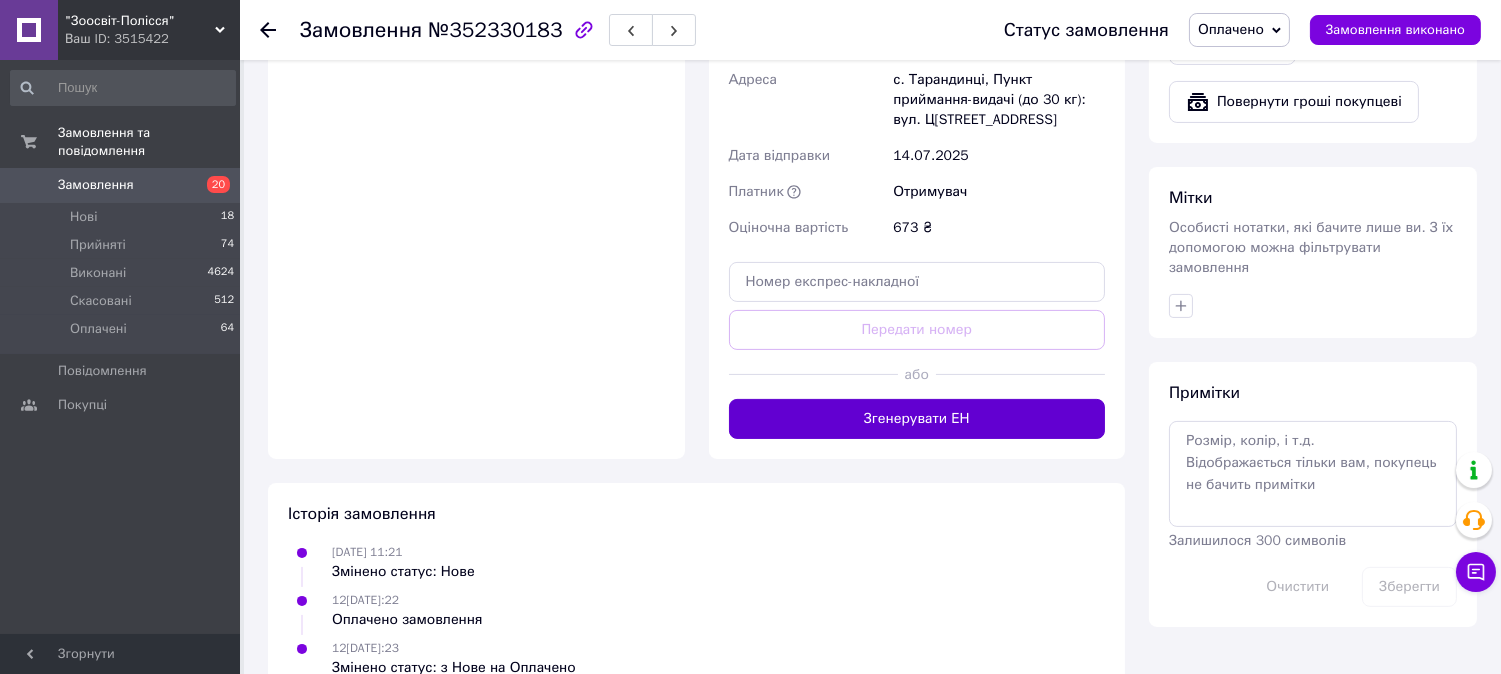 click on "Згенерувати ЕН" at bounding box center (917, 419) 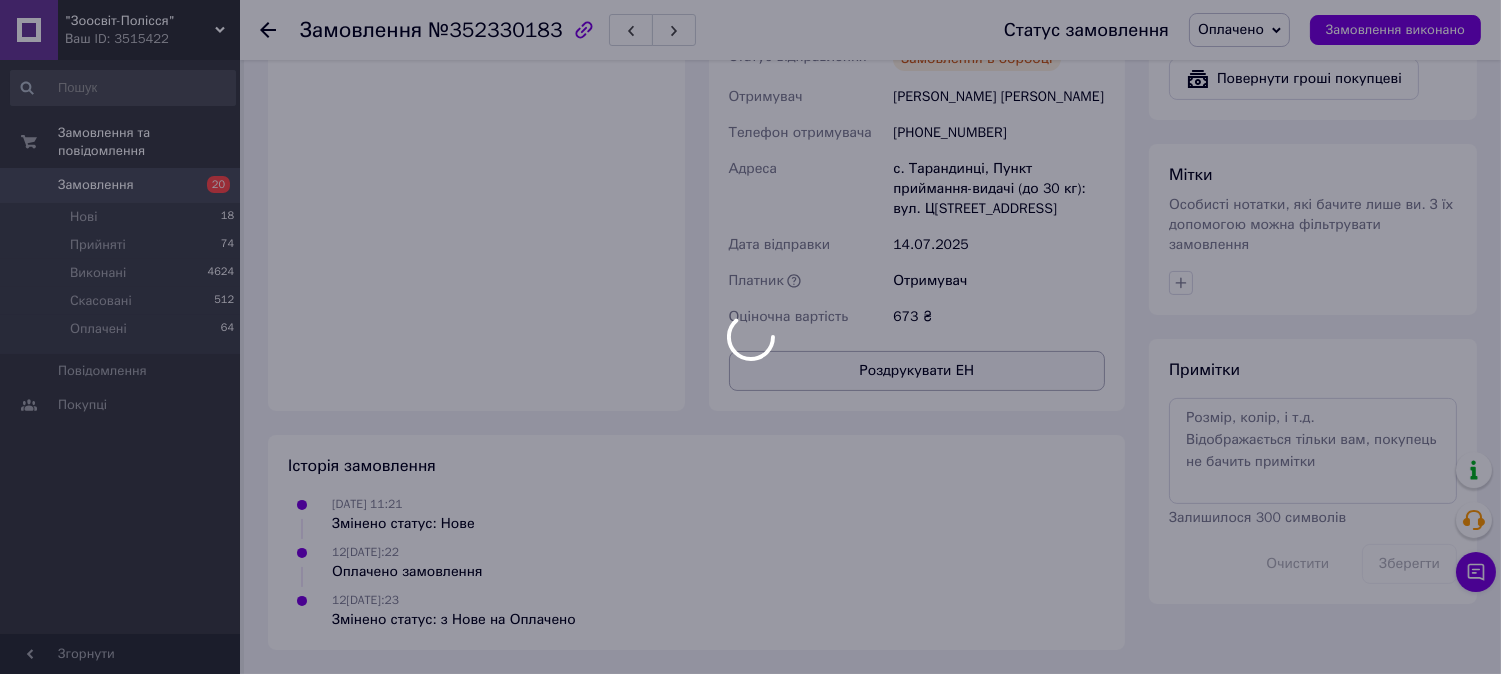 scroll, scrollTop: 888, scrollLeft: 0, axis: vertical 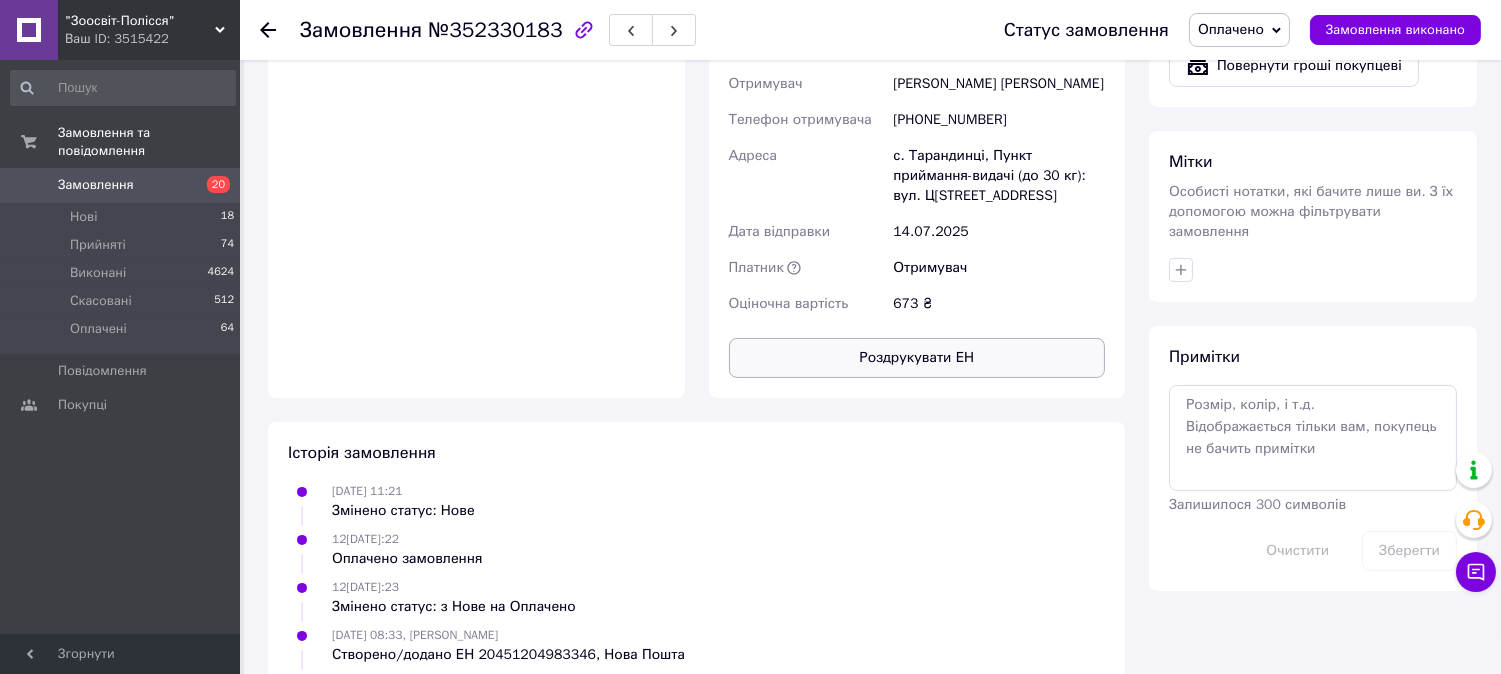 click on "Роздрукувати ЕН" at bounding box center [917, 358] 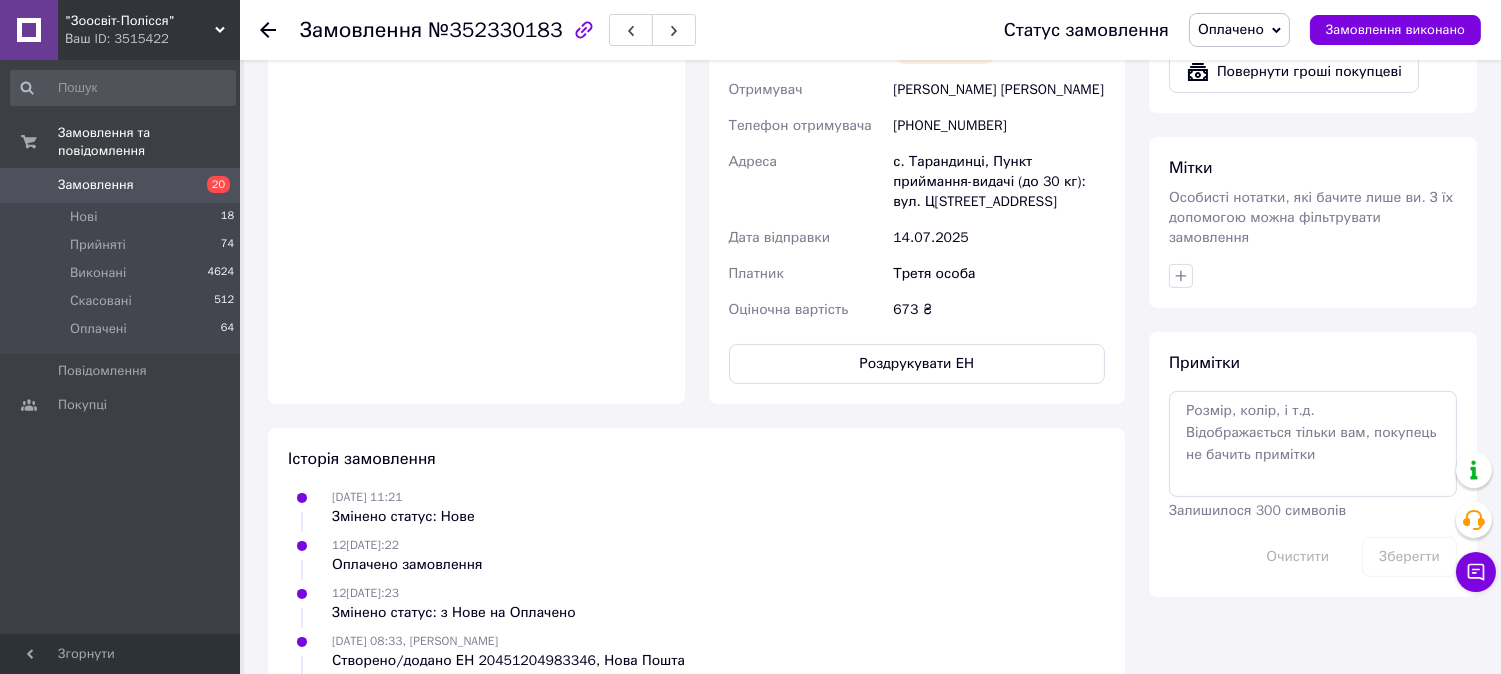 scroll, scrollTop: 777, scrollLeft: 0, axis: vertical 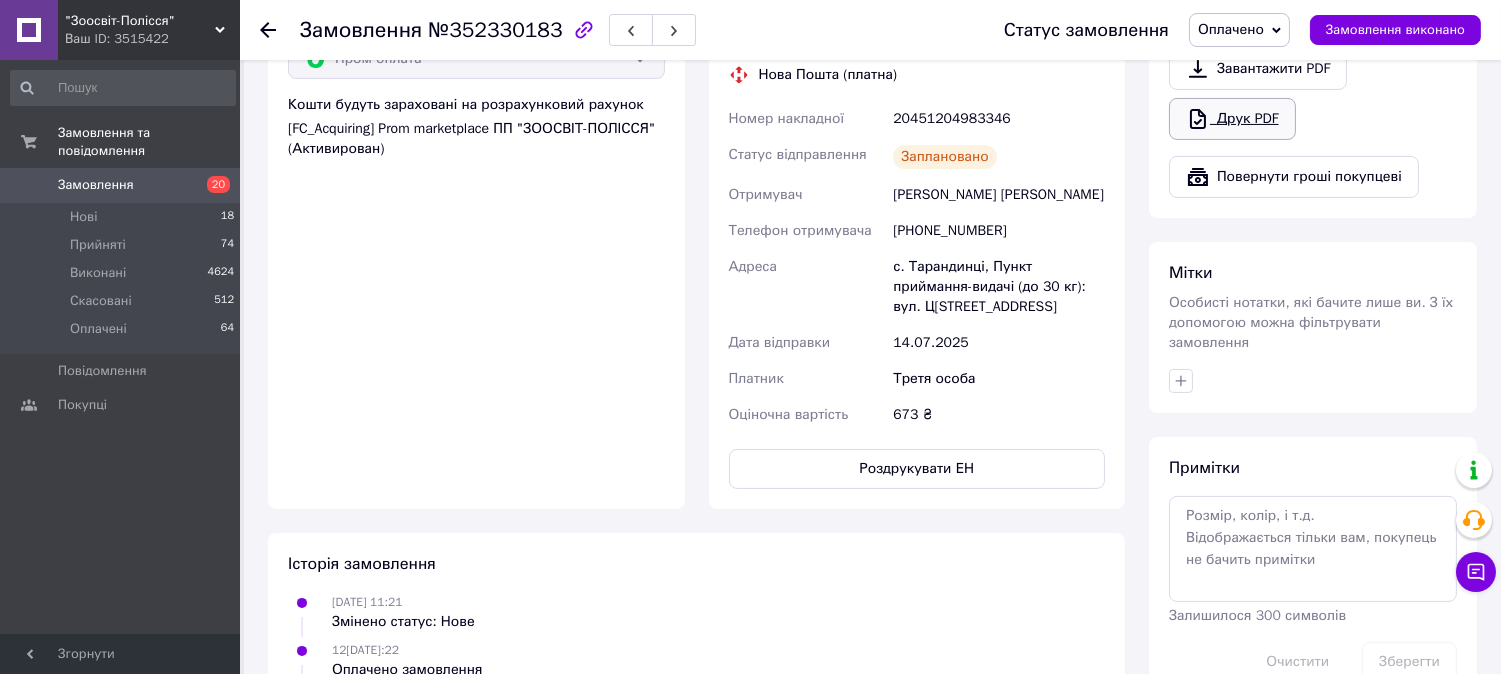 click 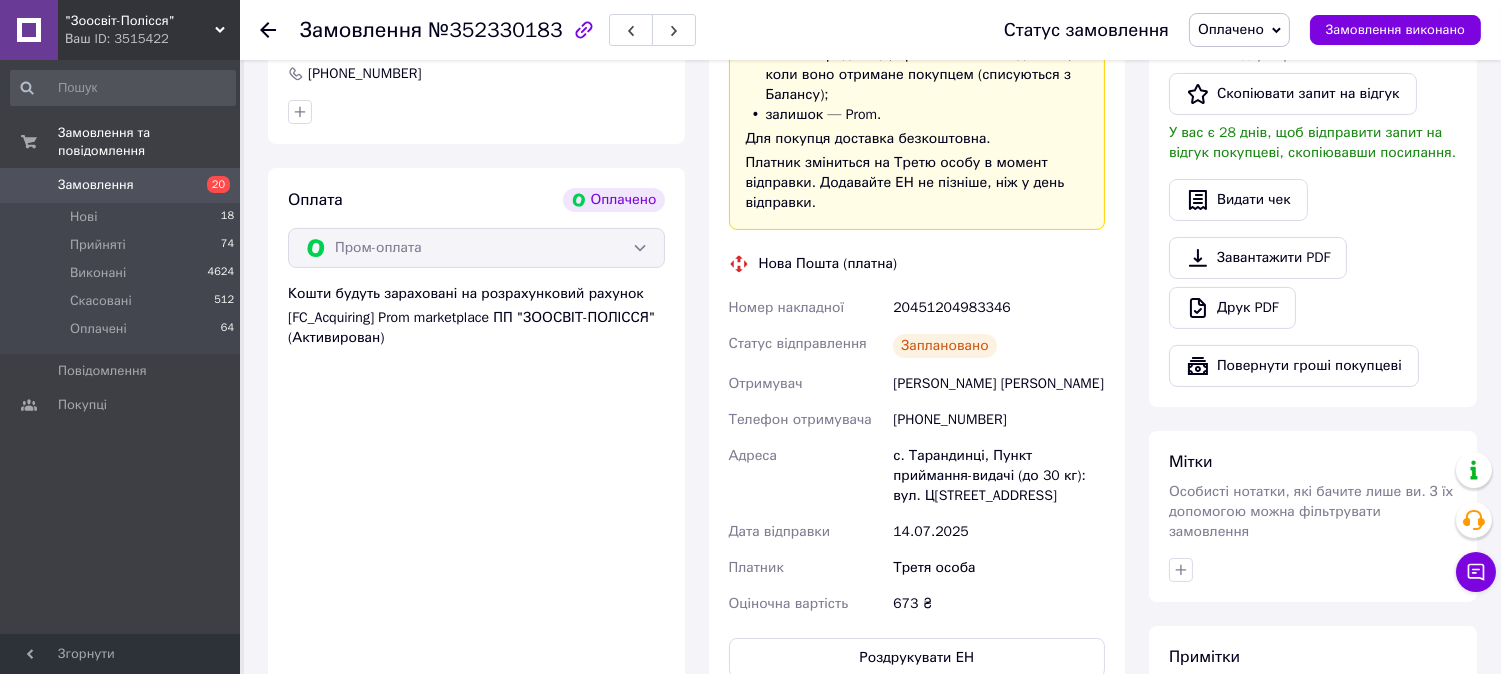 scroll, scrollTop: 555, scrollLeft: 0, axis: vertical 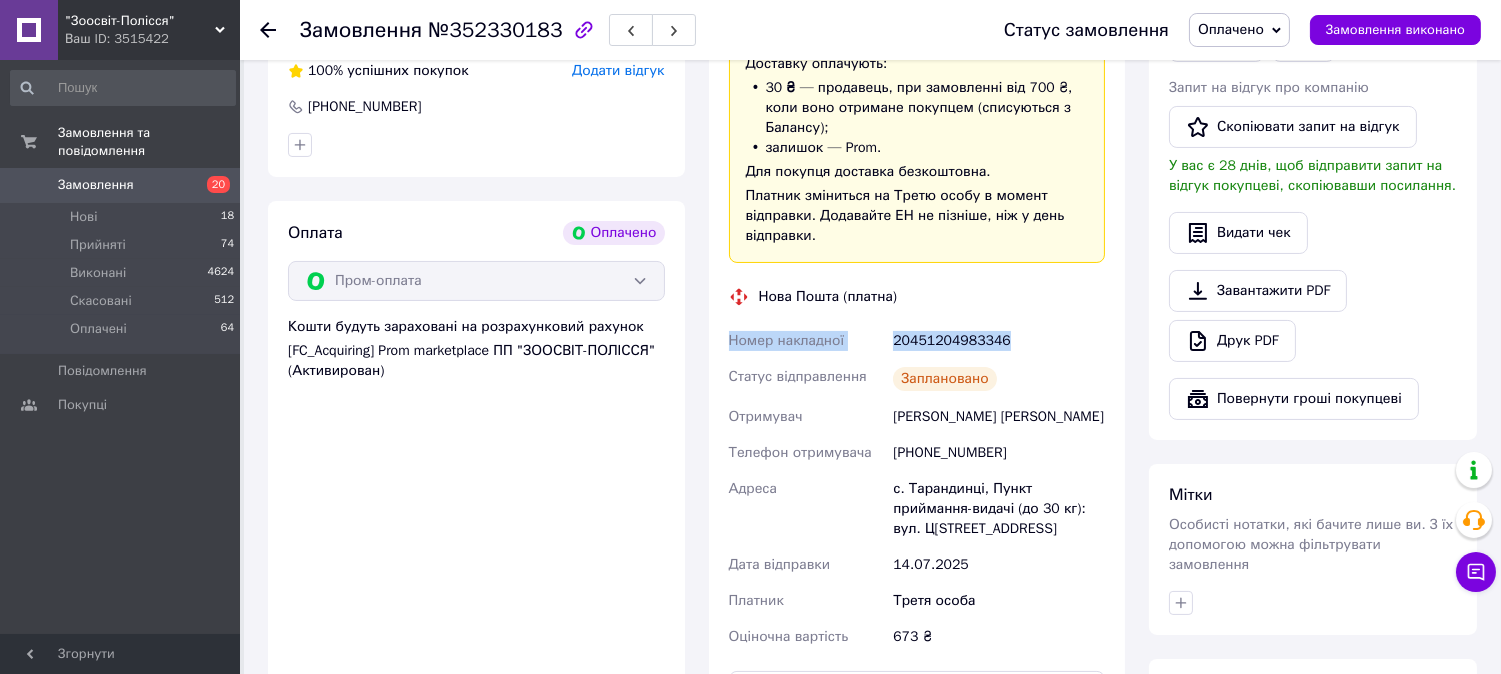 drag, startPoint x: 718, startPoint y: 340, endPoint x: 1028, endPoint y: 338, distance: 310.00644 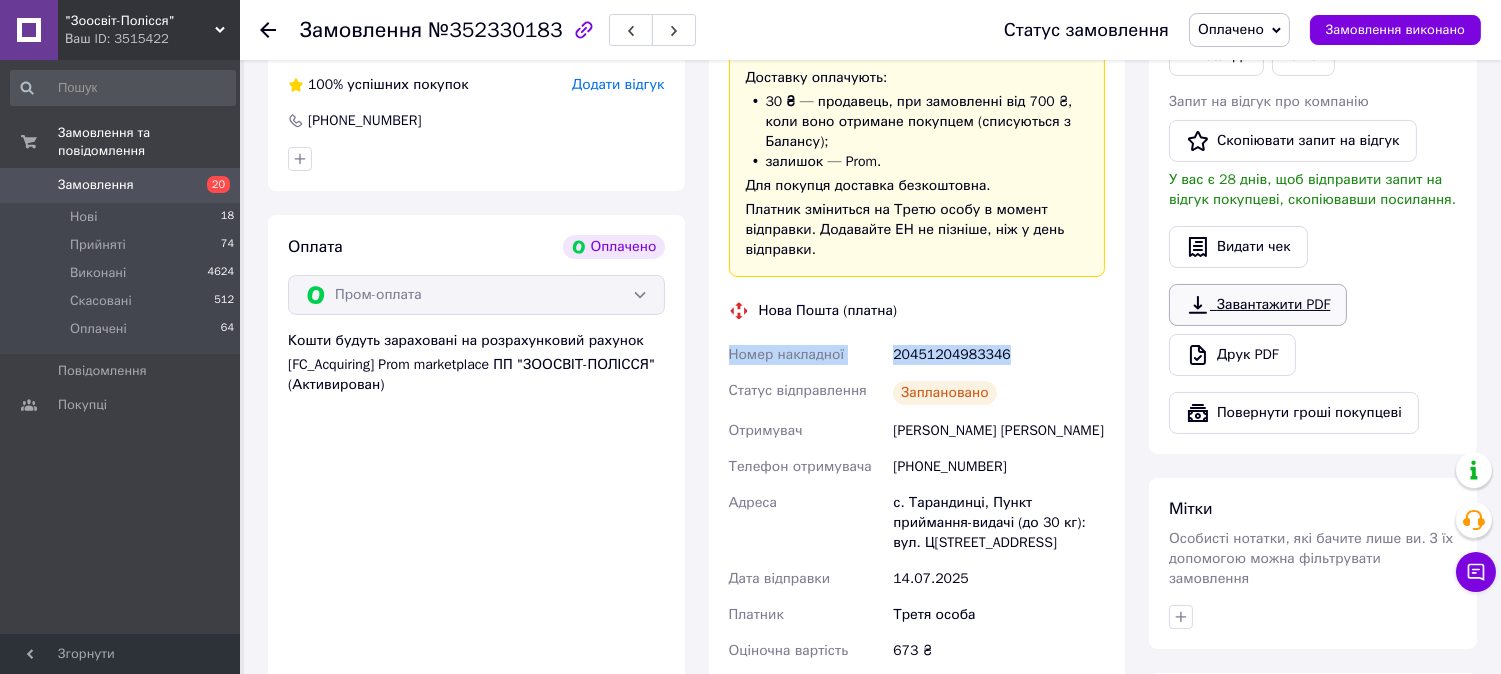 scroll, scrollTop: 444, scrollLeft: 0, axis: vertical 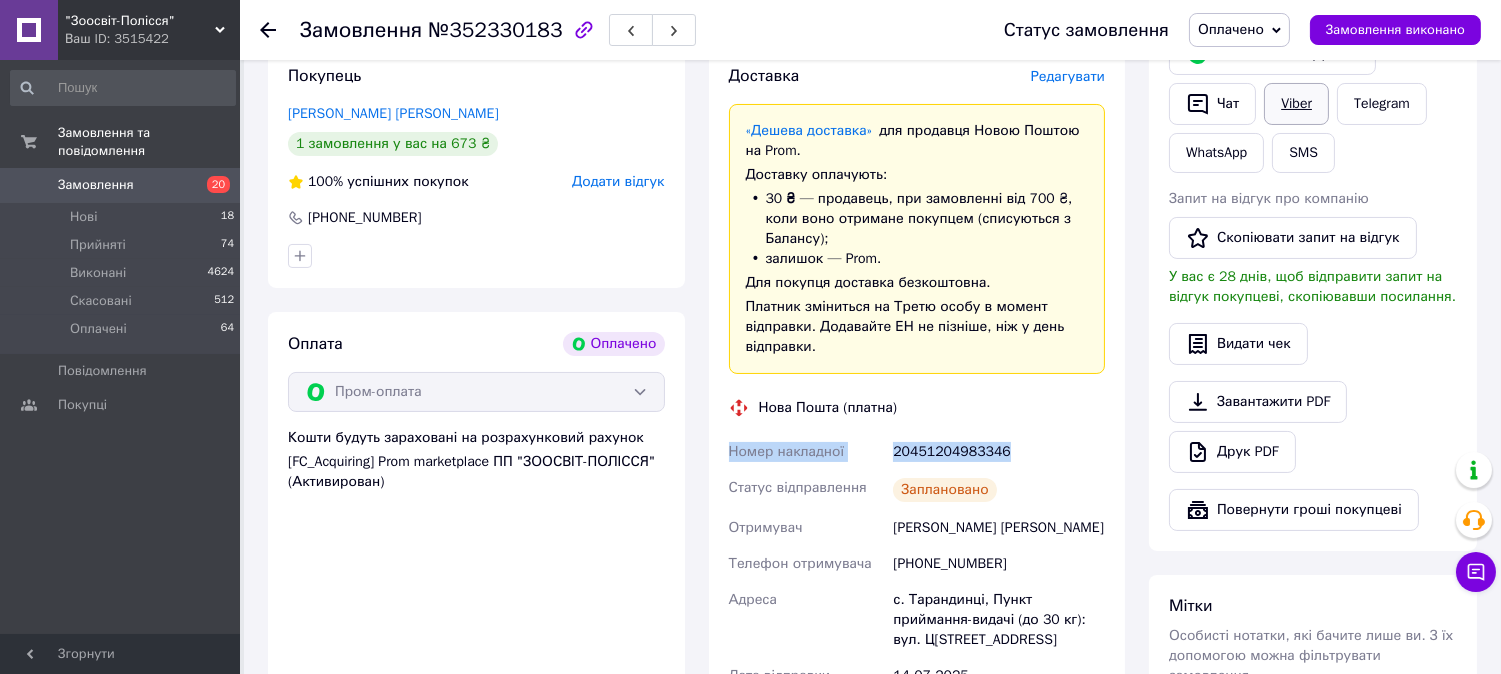 click on "Viber" at bounding box center (1296, 104) 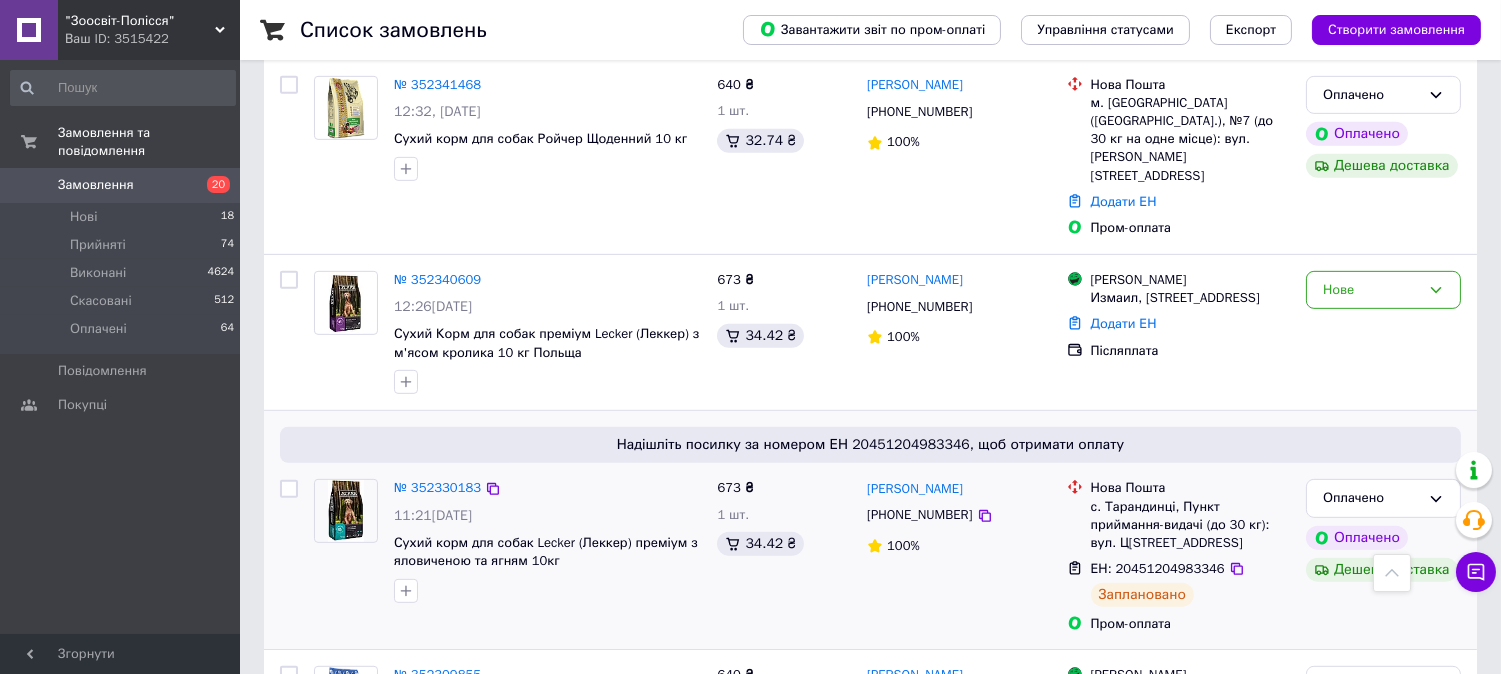 scroll, scrollTop: 1666, scrollLeft: 0, axis: vertical 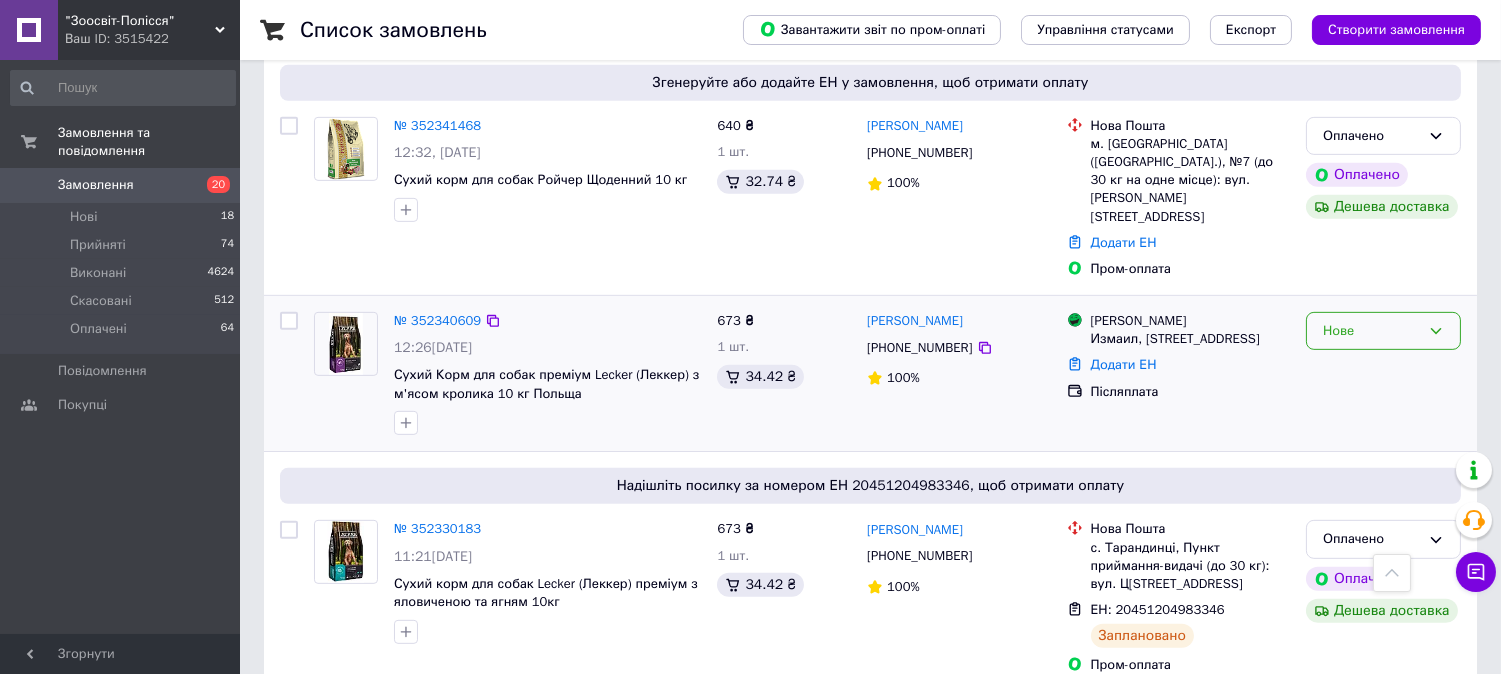 click on "Нове" at bounding box center (1371, 331) 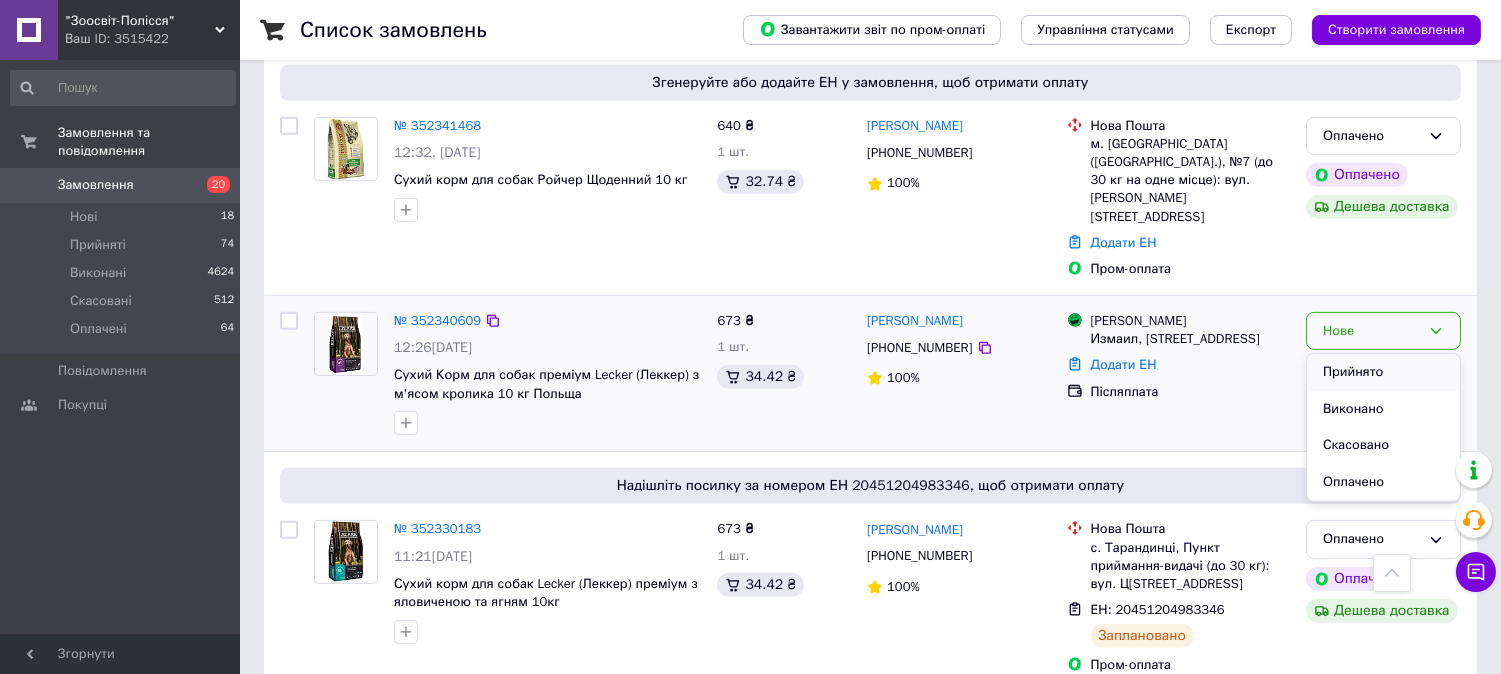 click on "Прийнято" at bounding box center [1383, 372] 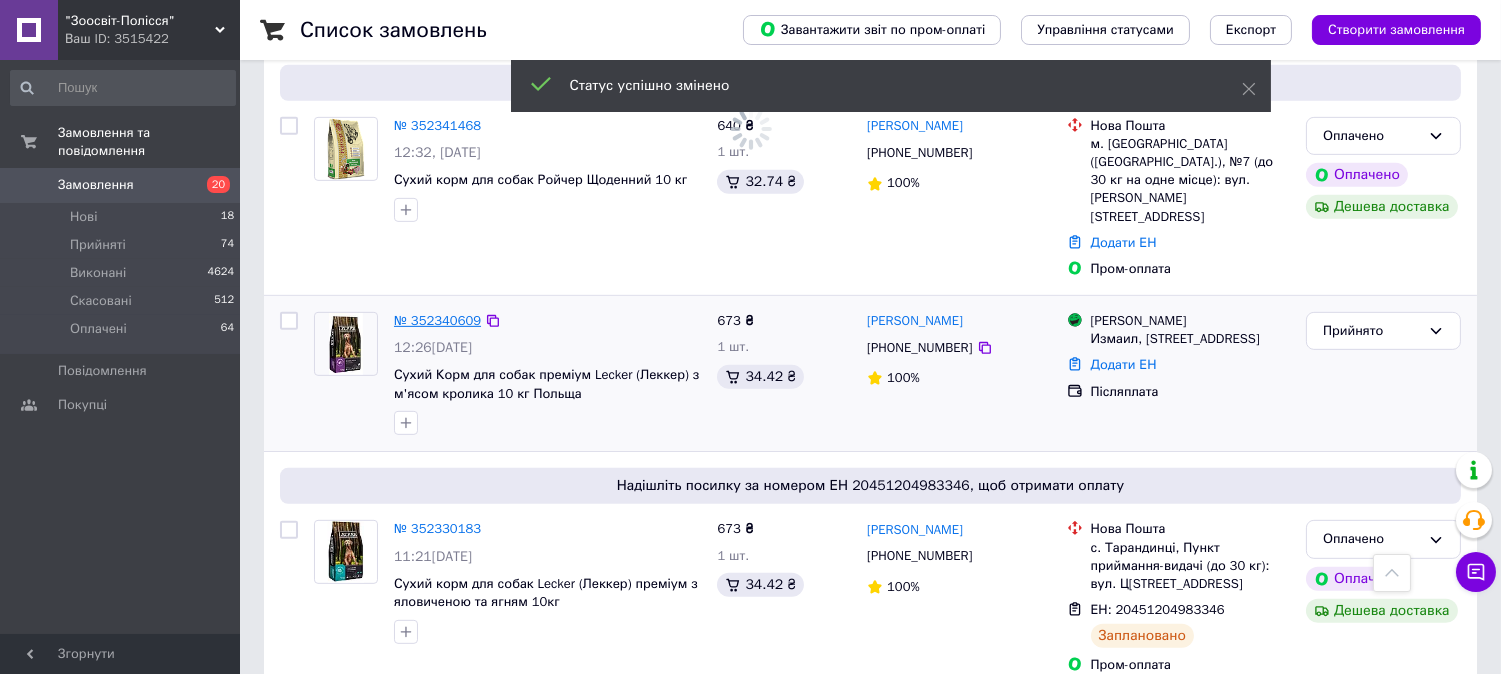 click on "№ 352340609" at bounding box center [437, 320] 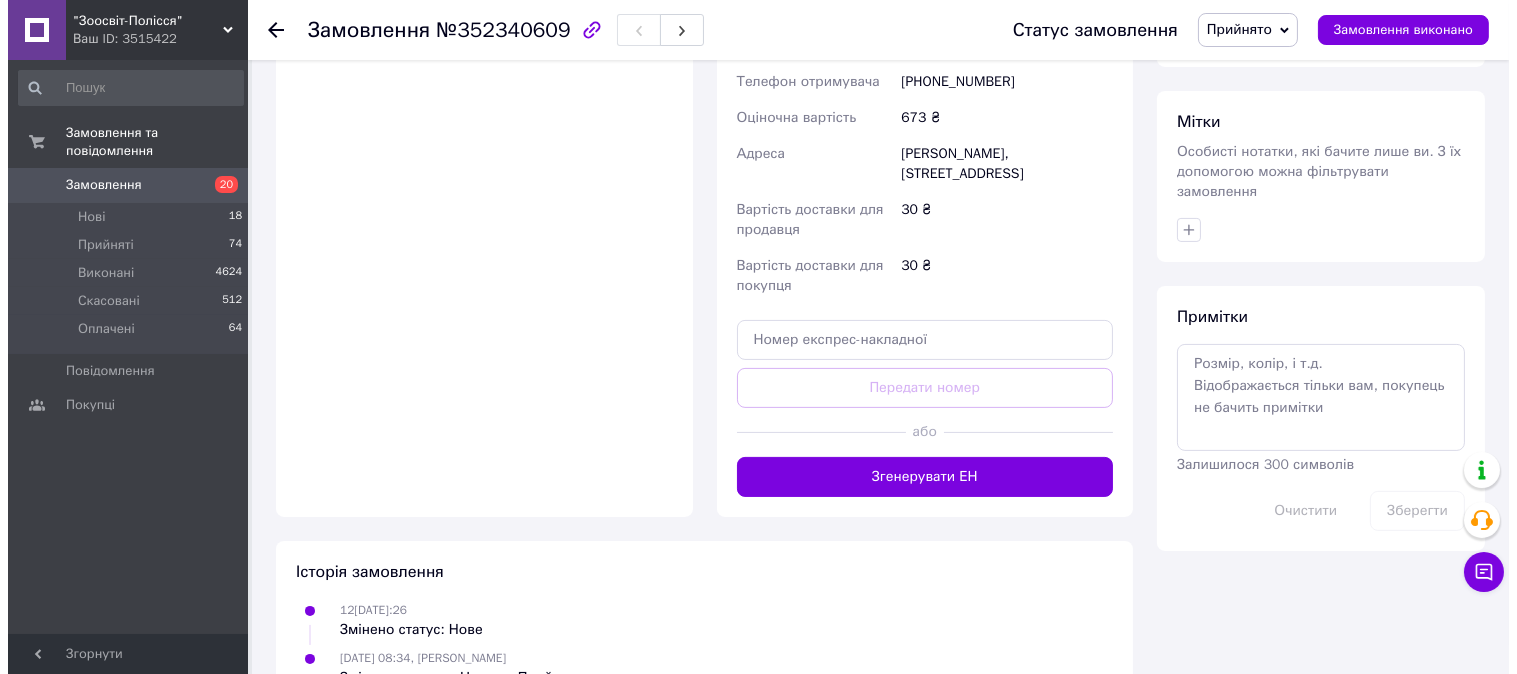 scroll, scrollTop: 888, scrollLeft: 0, axis: vertical 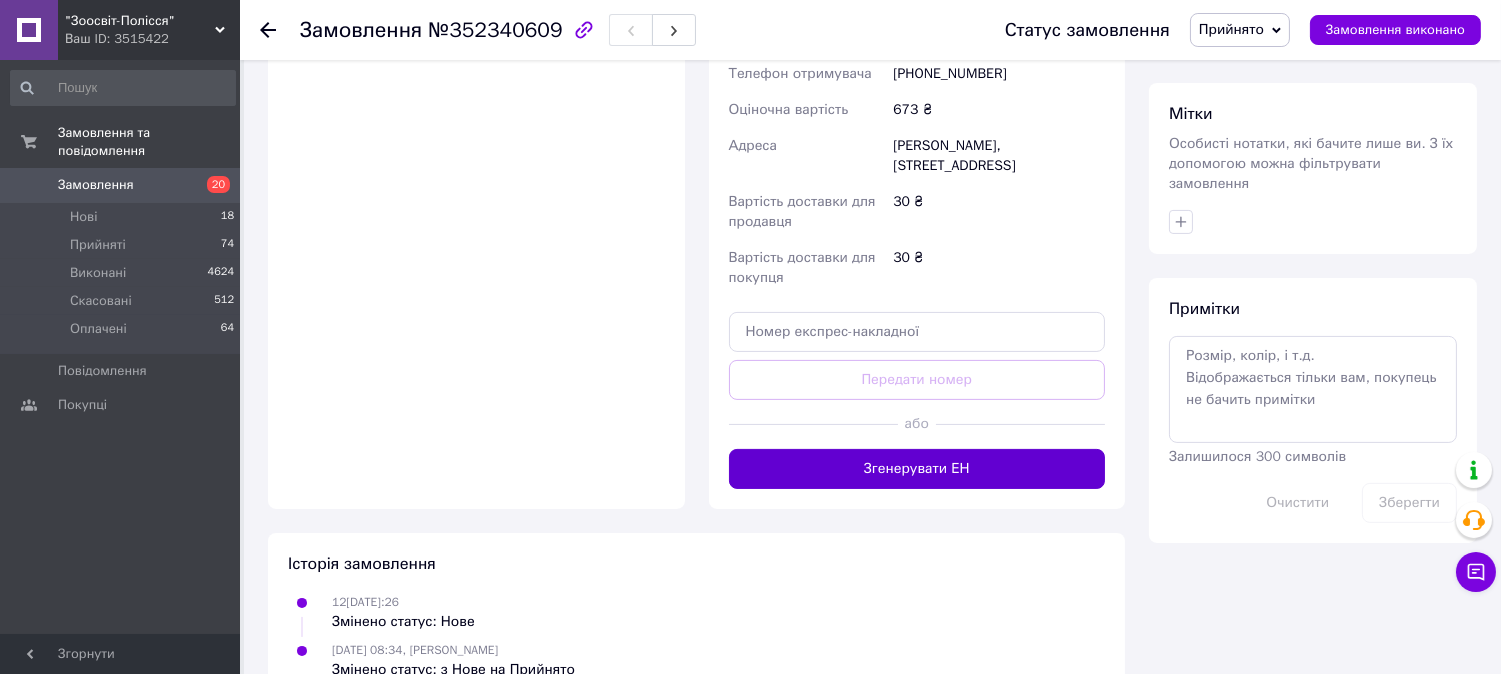 click on "Згенерувати ЕН" at bounding box center [917, 469] 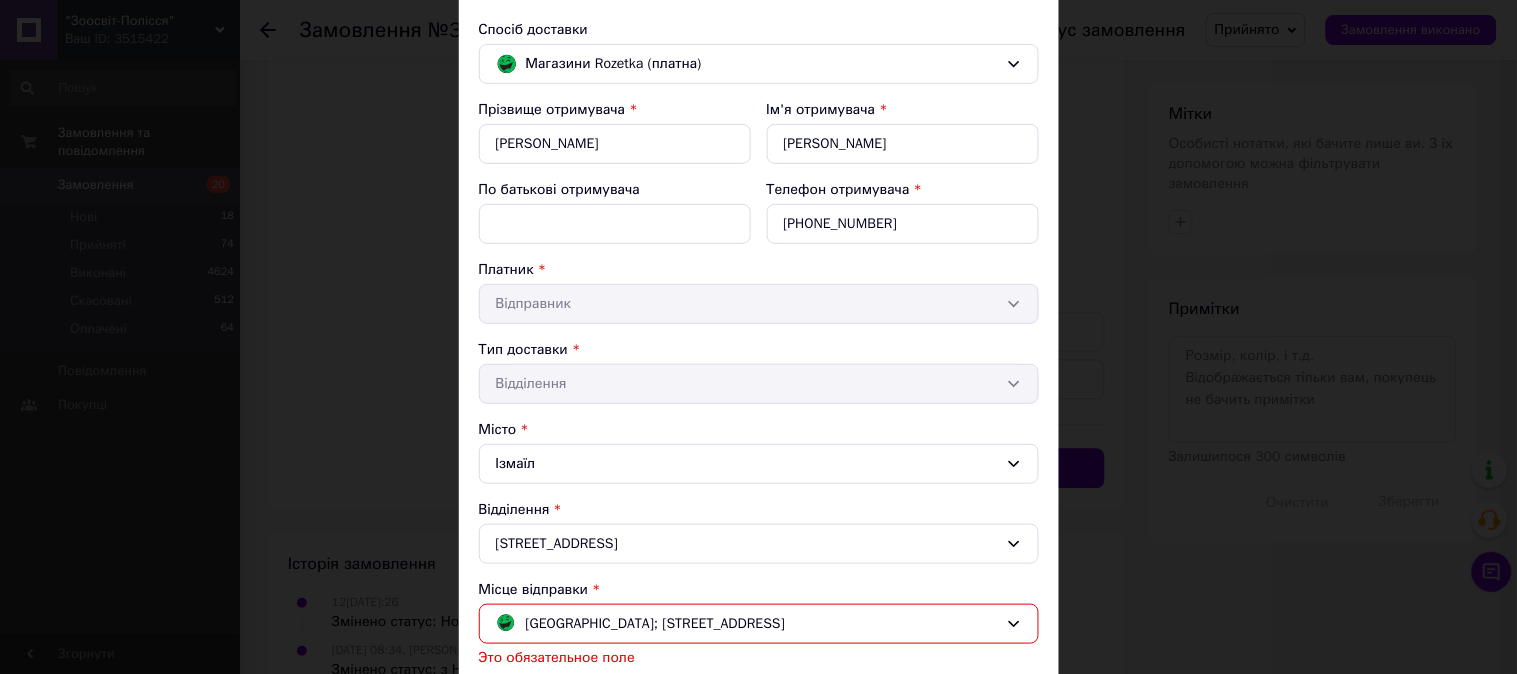 scroll, scrollTop: 333, scrollLeft: 0, axis: vertical 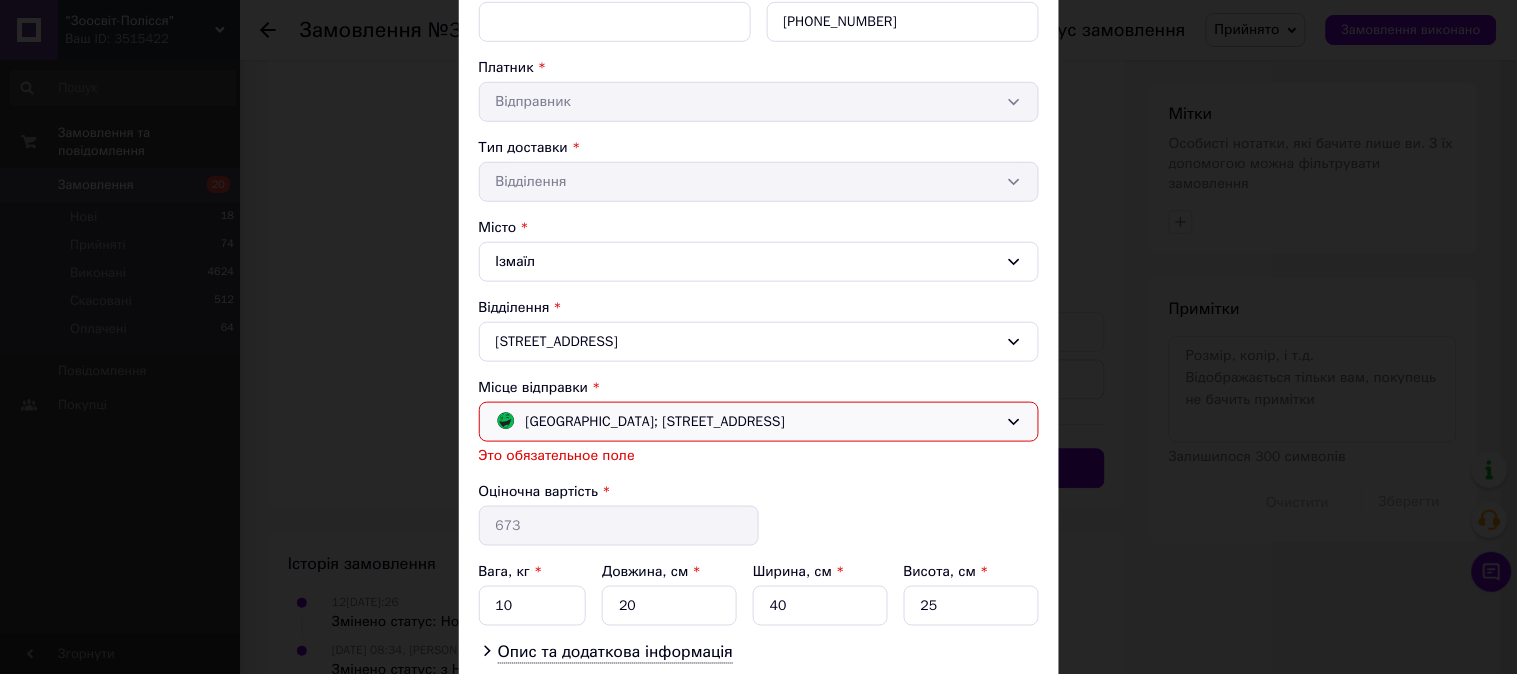 click on "[GEOGRAPHIC_DATA]; [STREET_ADDRESS]" at bounding box center (759, 422) 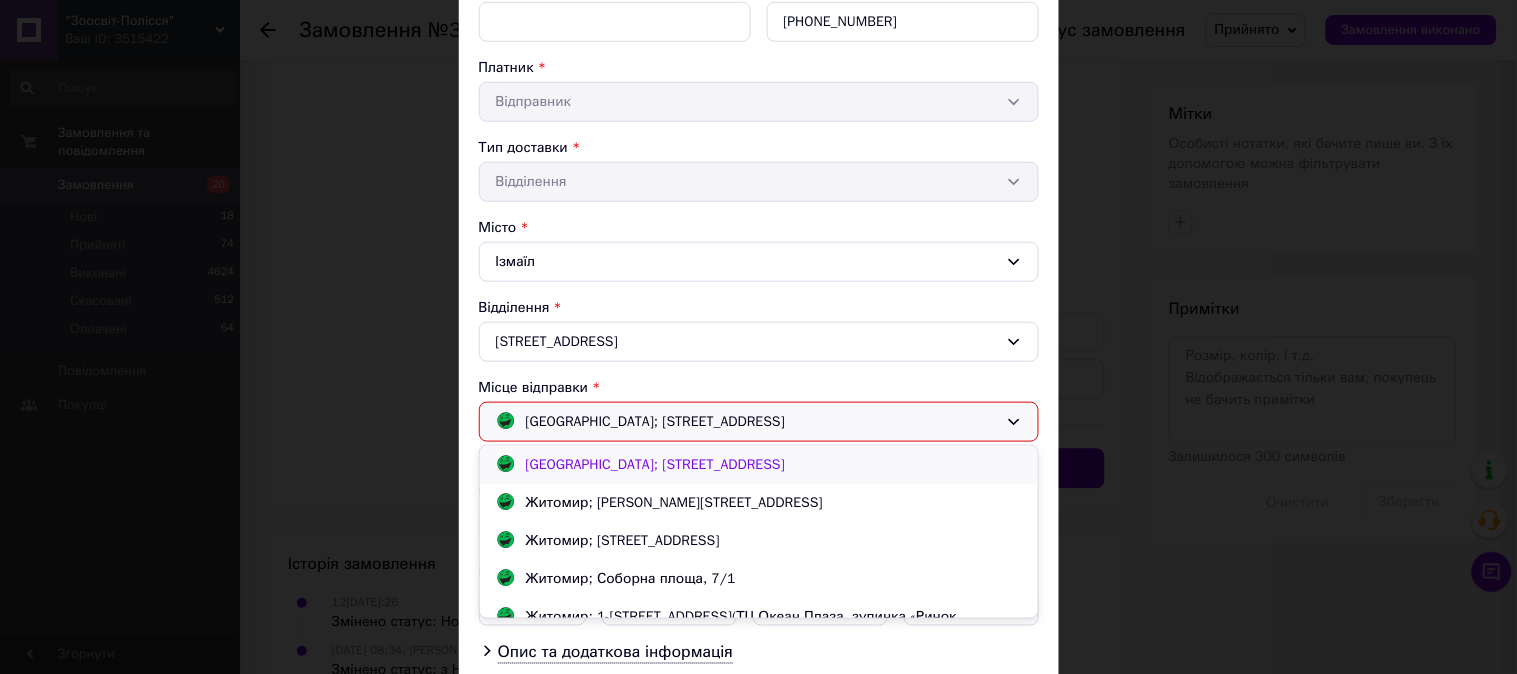 click on "[GEOGRAPHIC_DATA]; [STREET_ADDRESS]" at bounding box center (656, 464) 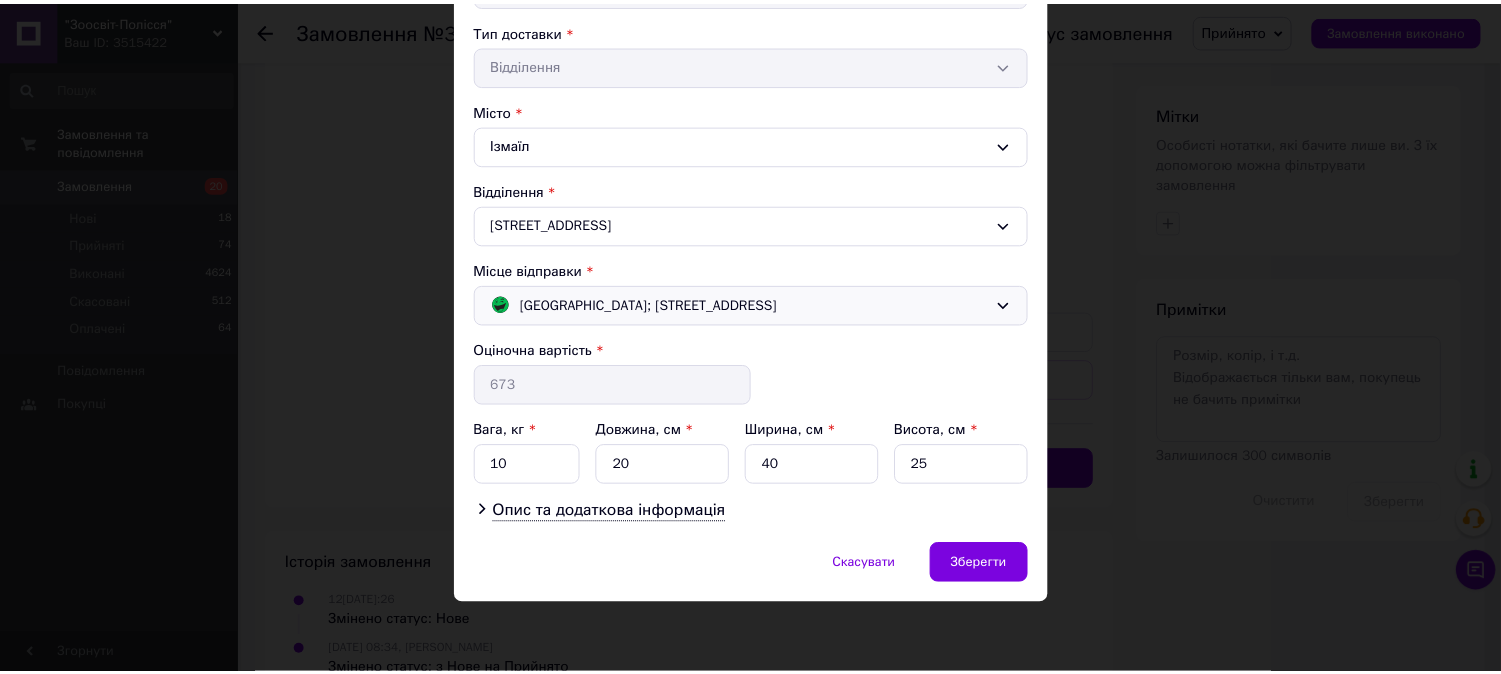 scroll, scrollTop: 451, scrollLeft: 0, axis: vertical 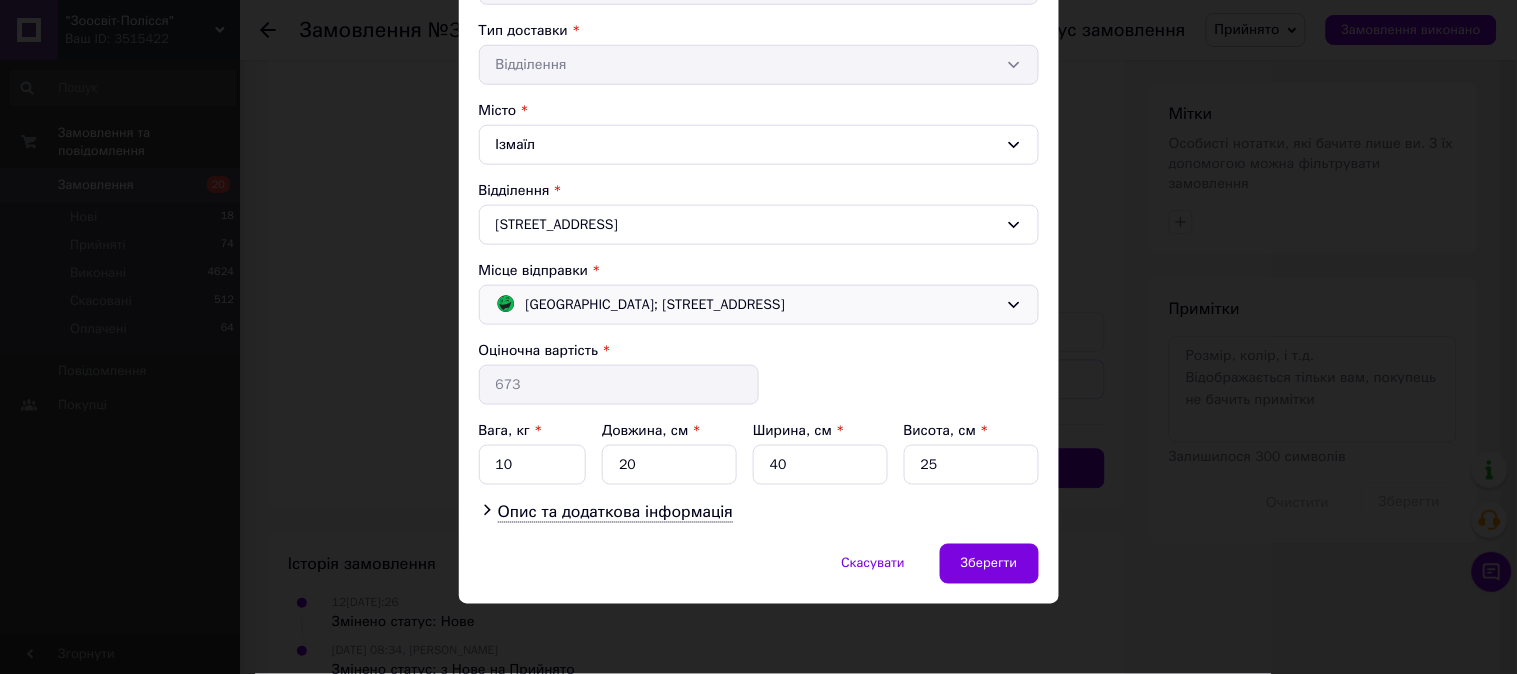 click on "Скасувати   Зберегти" at bounding box center [759, 574] 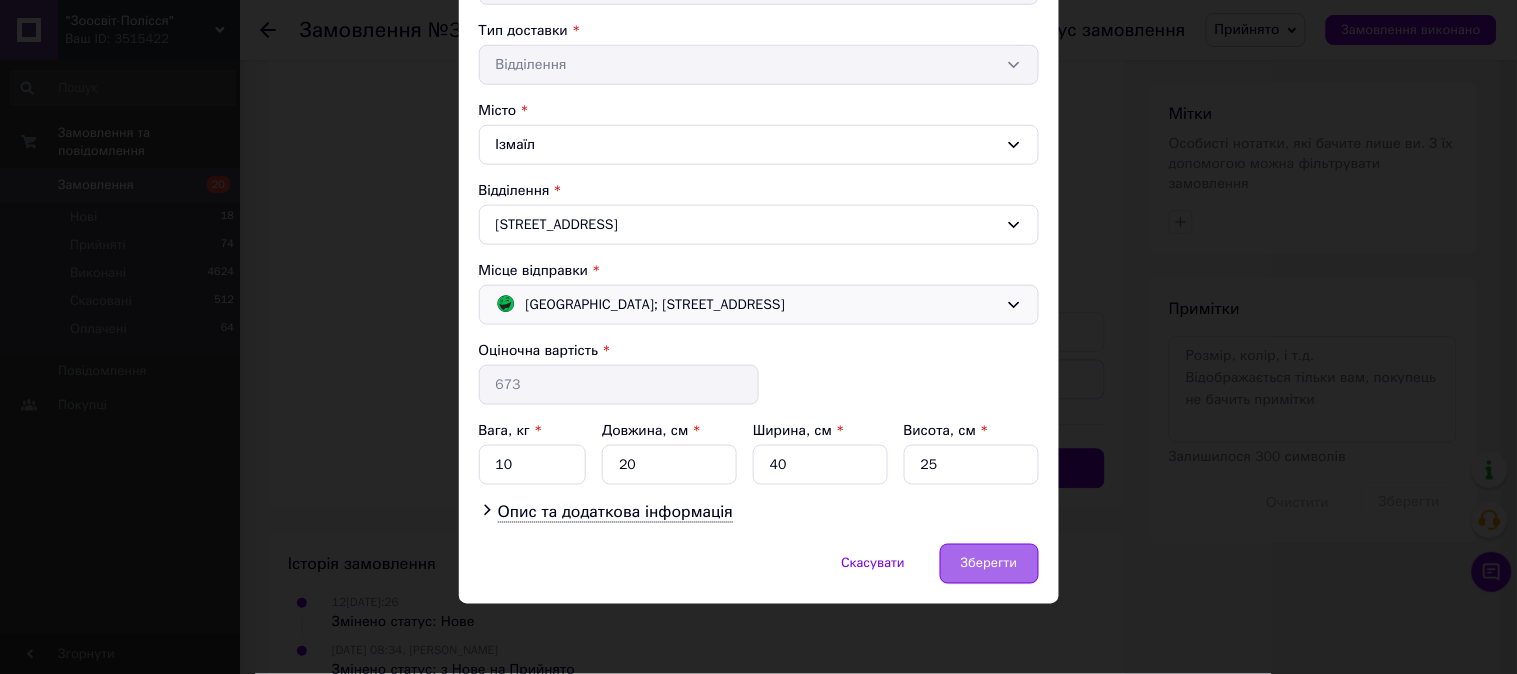 click on "Зберегти" at bounding box center [989, 564] 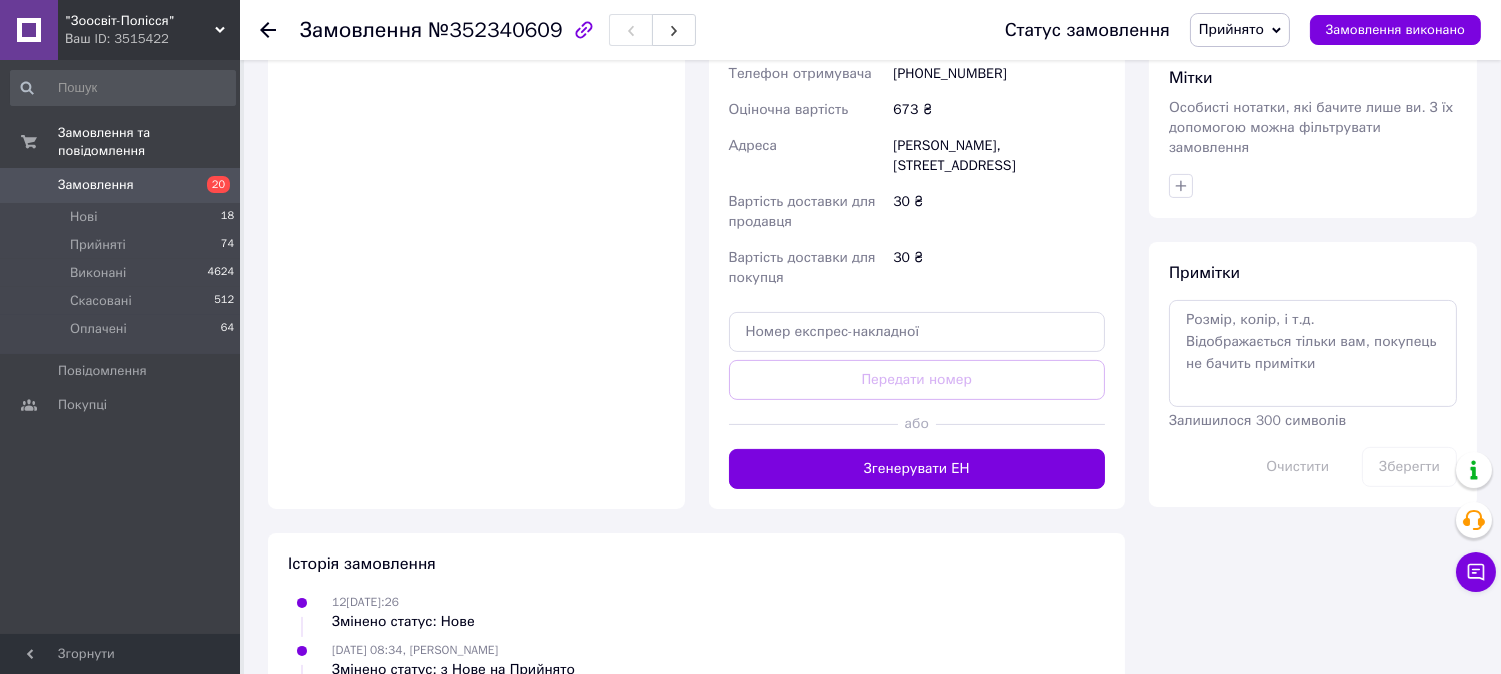 scroll, scrollTop: 985, scrollLeft: 0, axis: vertical 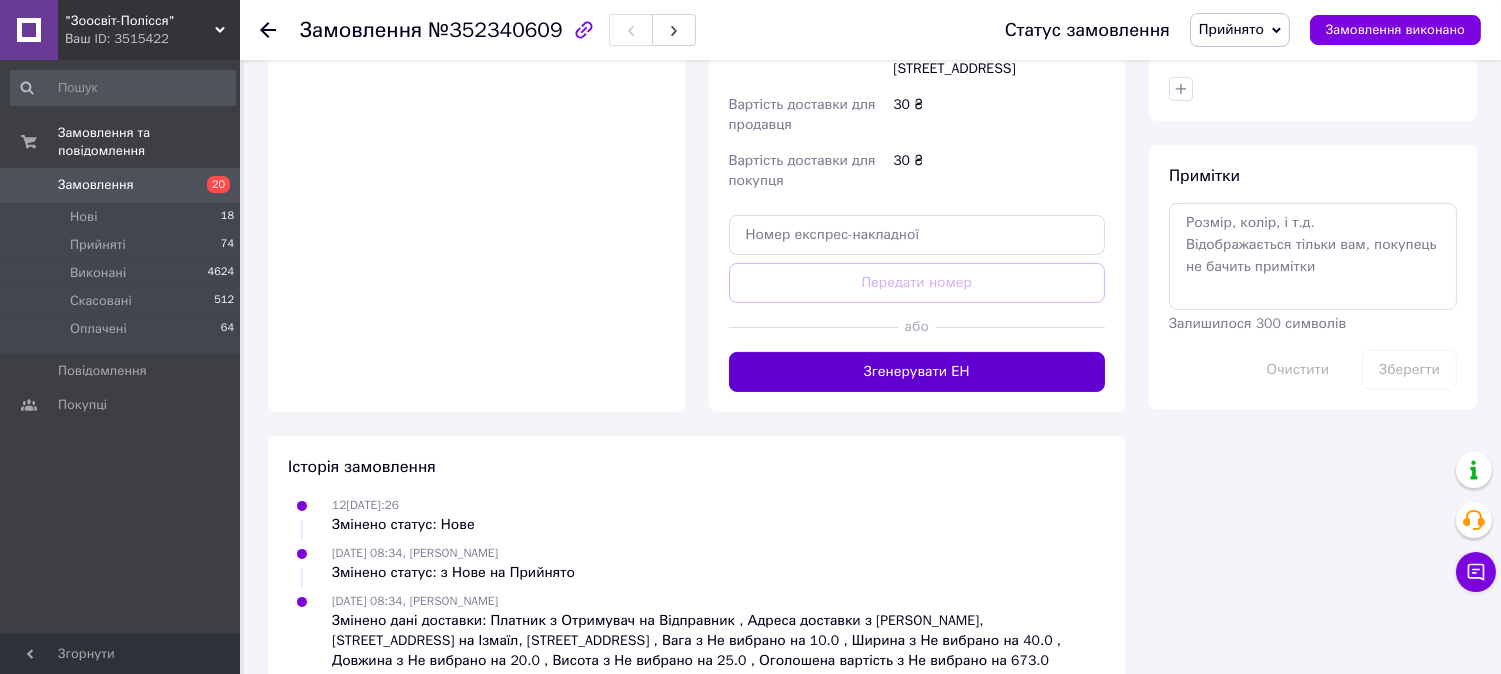 click on "Згенерувати ЕН" at bounding box center [917, 372] 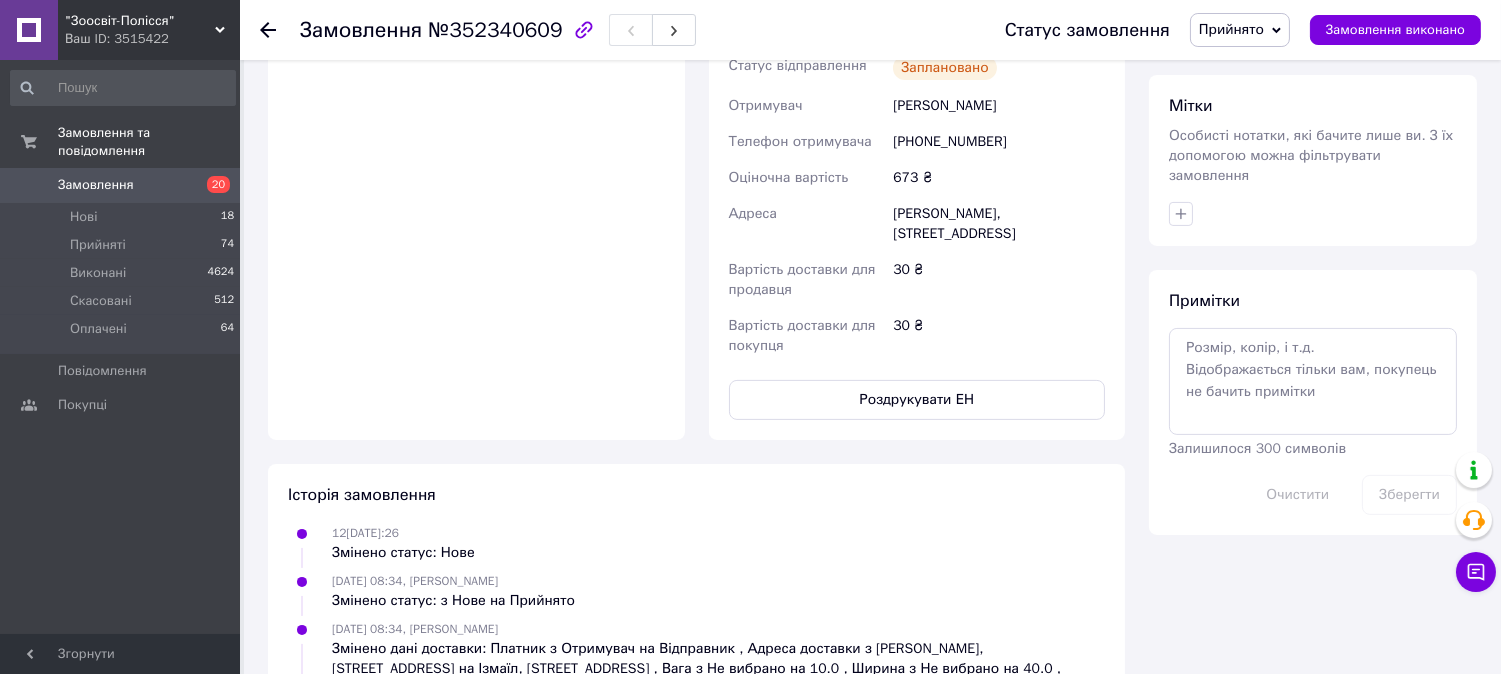 scroll, scrollTop: 972, scrollLeft: 0, axis: vertical 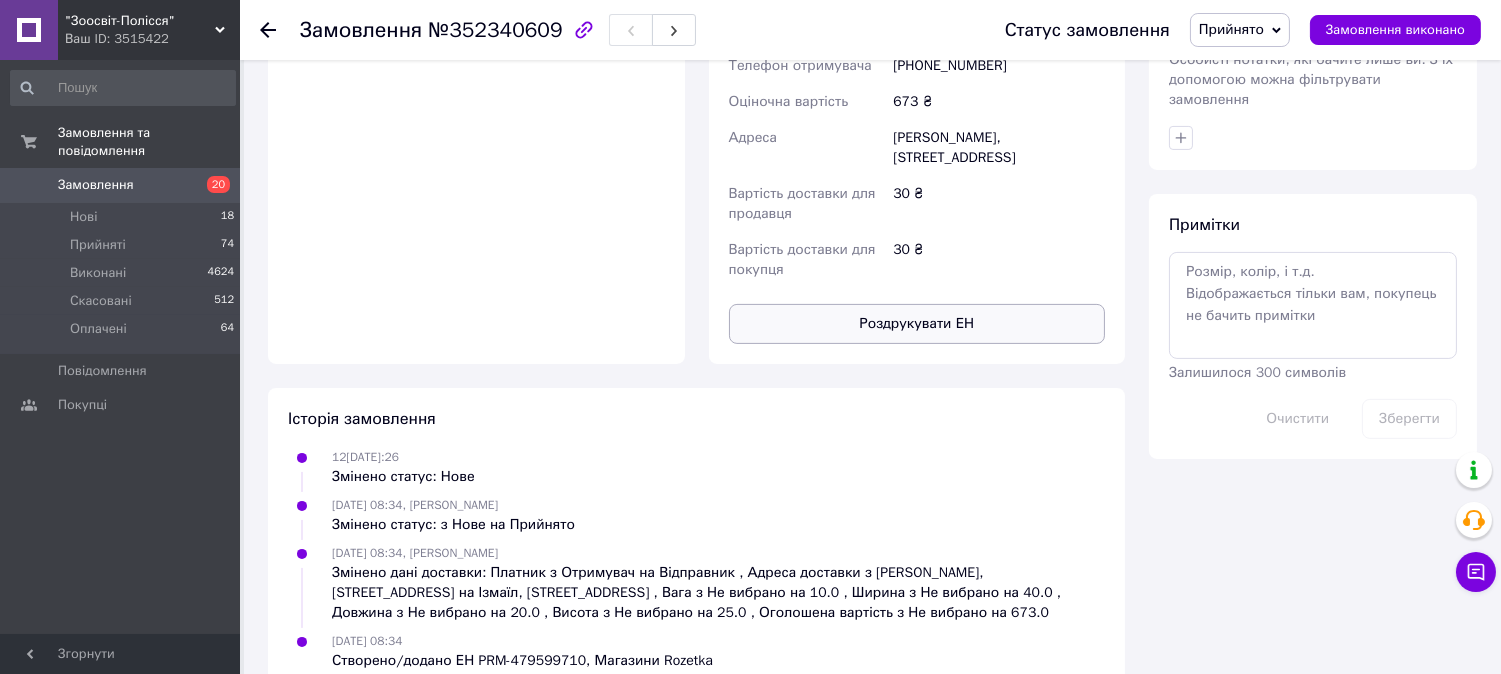 click on "Роздрукувати ЕН" at bounding box center [917, 324] 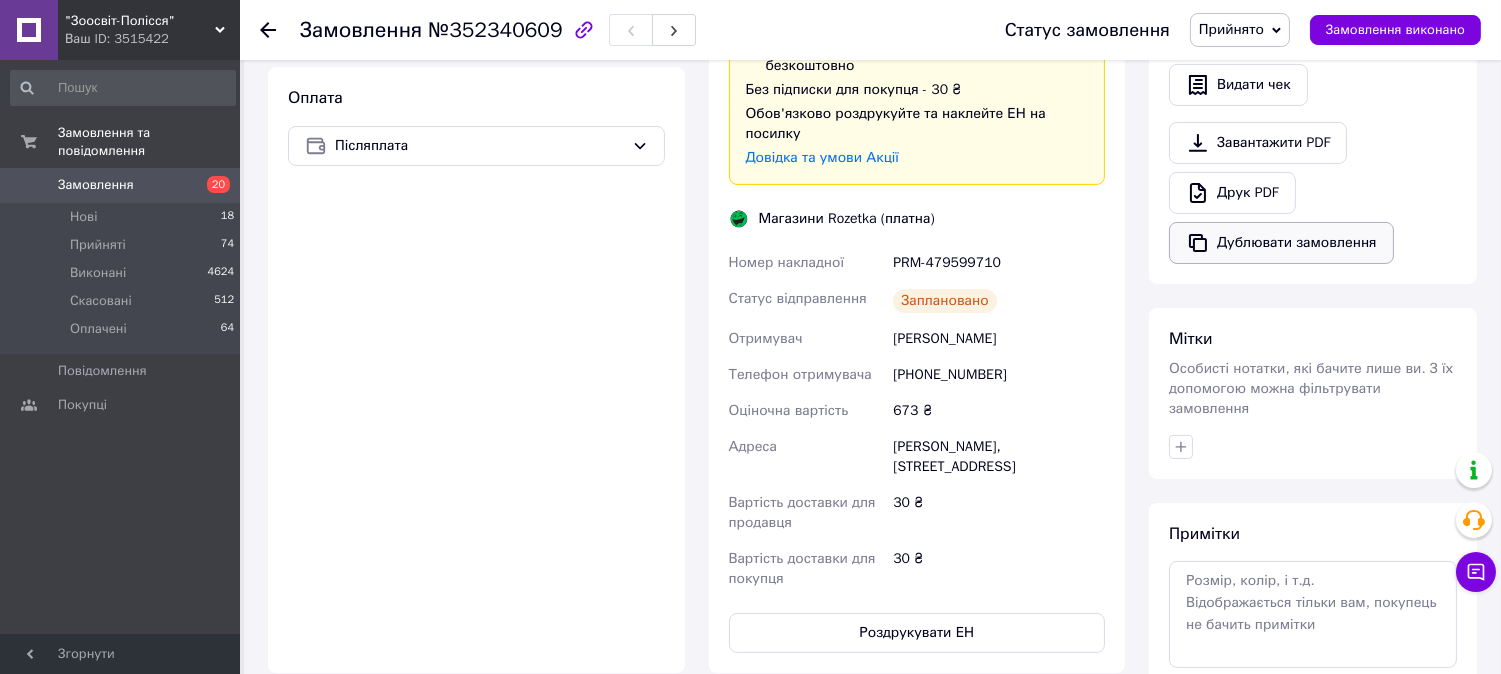 scroll, scrollTop: 638, scrollLeft: 0, axis: vertical 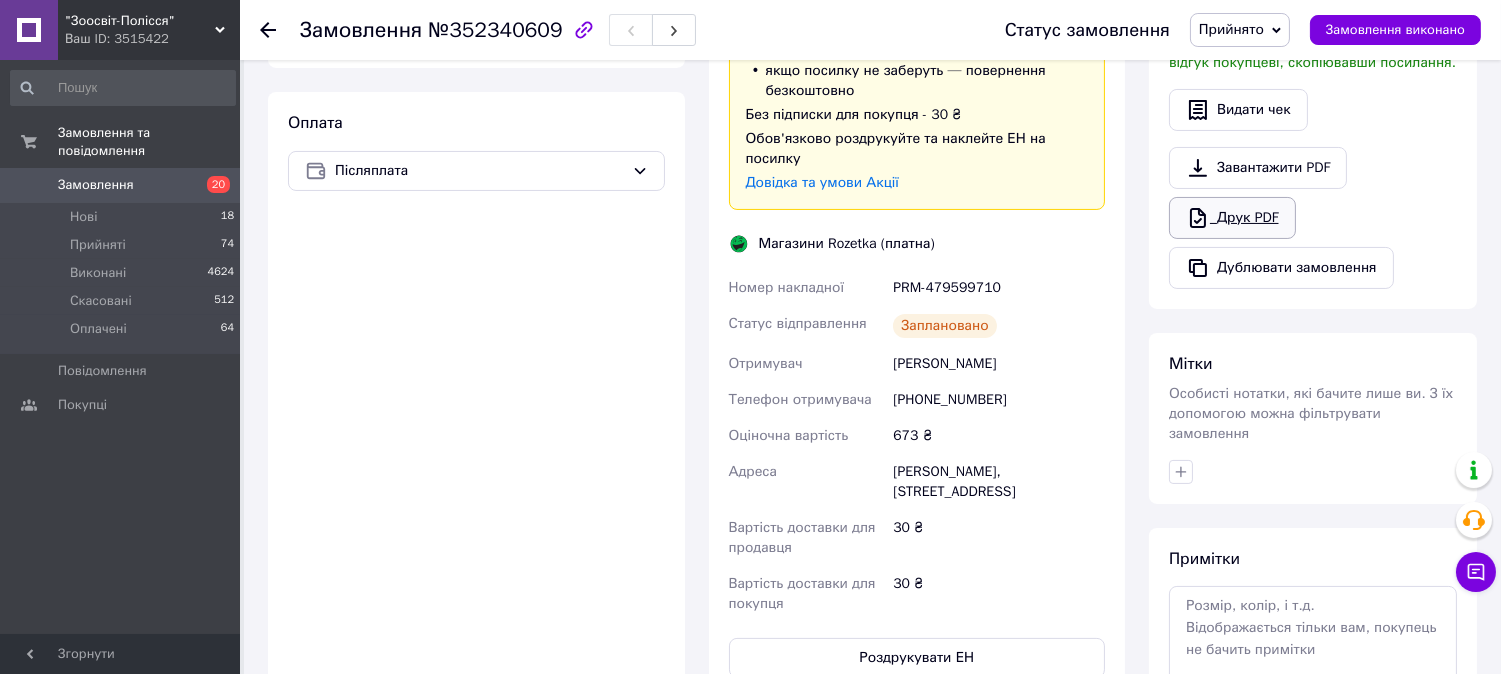 click on "Друк PDF" at bounding box center (1232, 218) 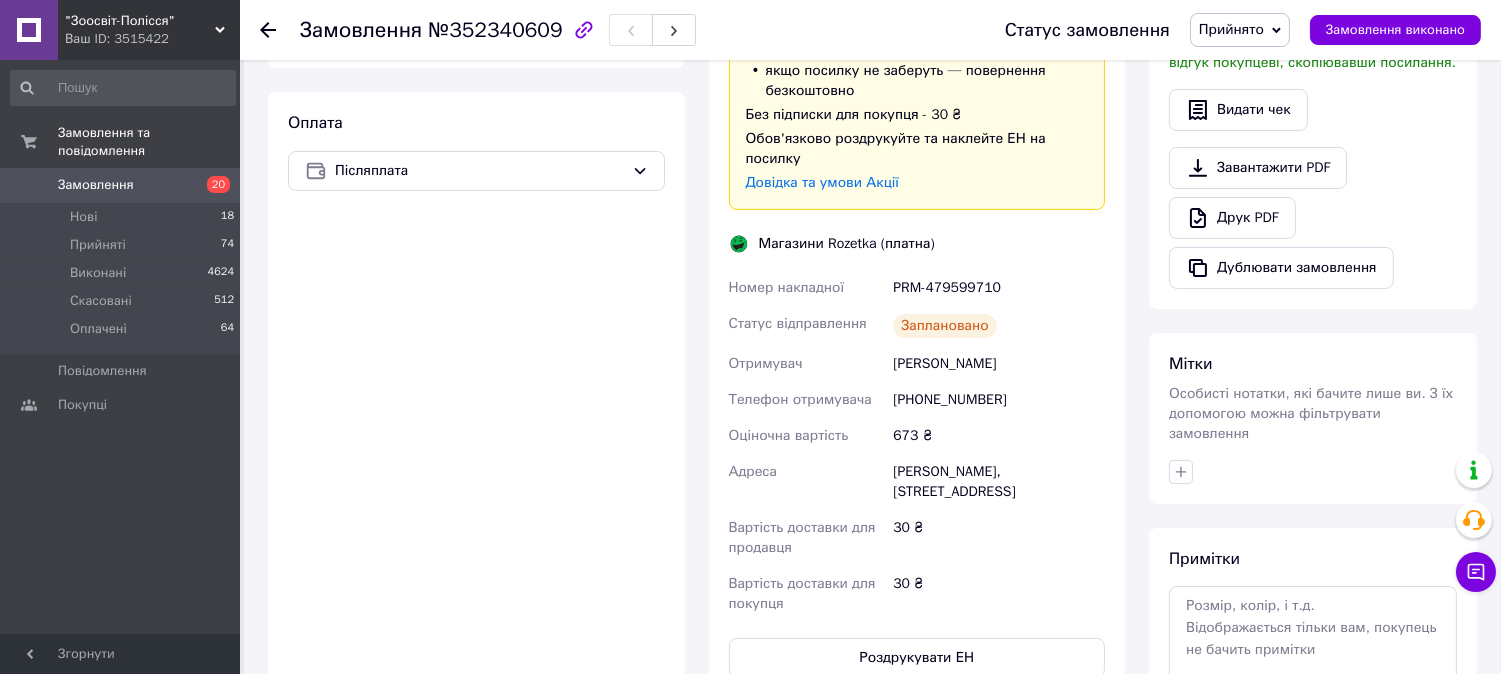 scroll, scrollTop: 527, scrollLeft: 0, axis: vertical 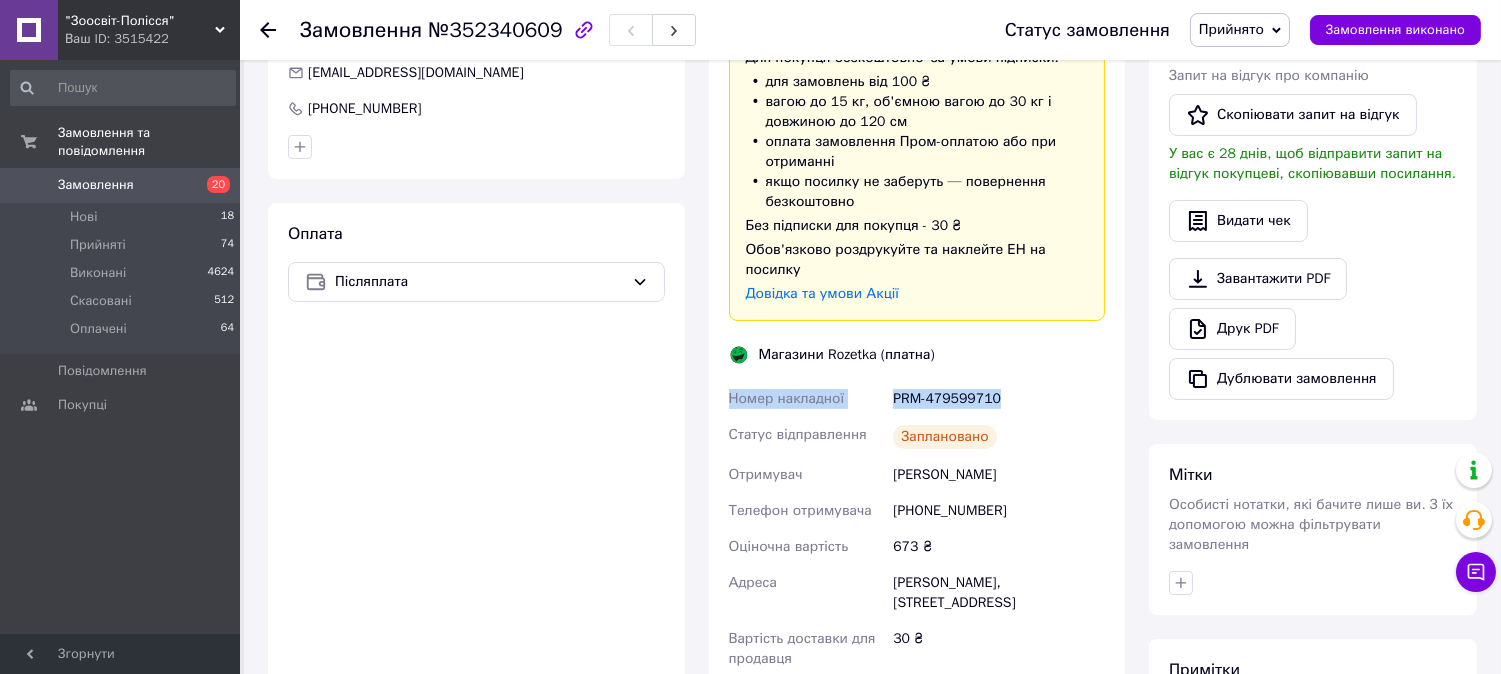 click on "Доставка Редагувати Доставка до магазинів Rozetka Для продавця 30 ₴   (згідно з умовами акції) — списуються з вашого Балансу. Для покупця безкоштовно   за умови підписки: для замовлень від 100 ₴ вагою до 15 кг,
об'ємною вагою до 30 кг
і довжиною до 120 см оплата замовлення Пром-оплатою або при отриманні якщо посилку не заберуть — повернення безкоштовно Без підписки для покупця - 30 ₴ Обов'язково роздрукуйте та наклейте ЕН на посилку Довідка та умови Акції Магазини Rozetka (платна) Номер накладної PRM-479599710 Статус відправлення Заплановано Отримувач [PERSON_NAME]  673 ₴ *" at bounding box center [917, 354] 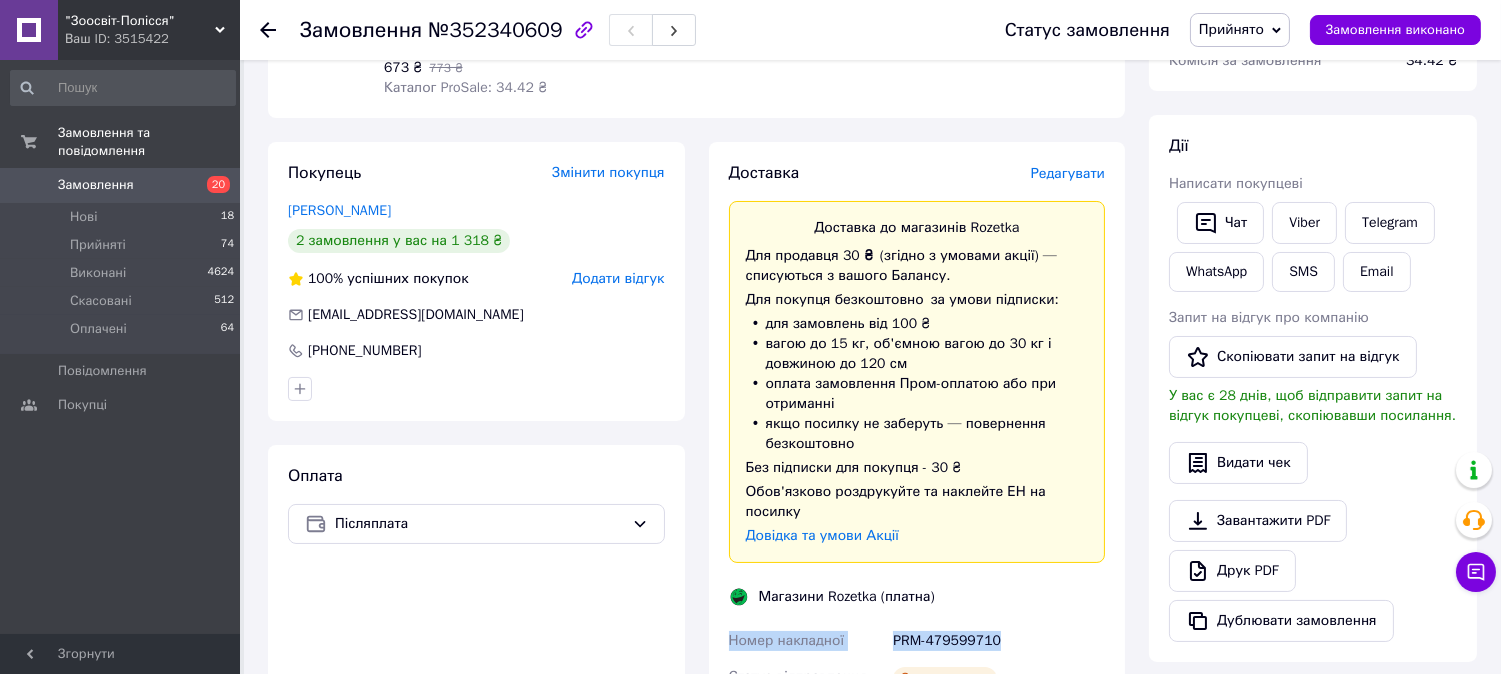 scroll, scrollTop: 194, scrollLeft: 0, axis: vertical 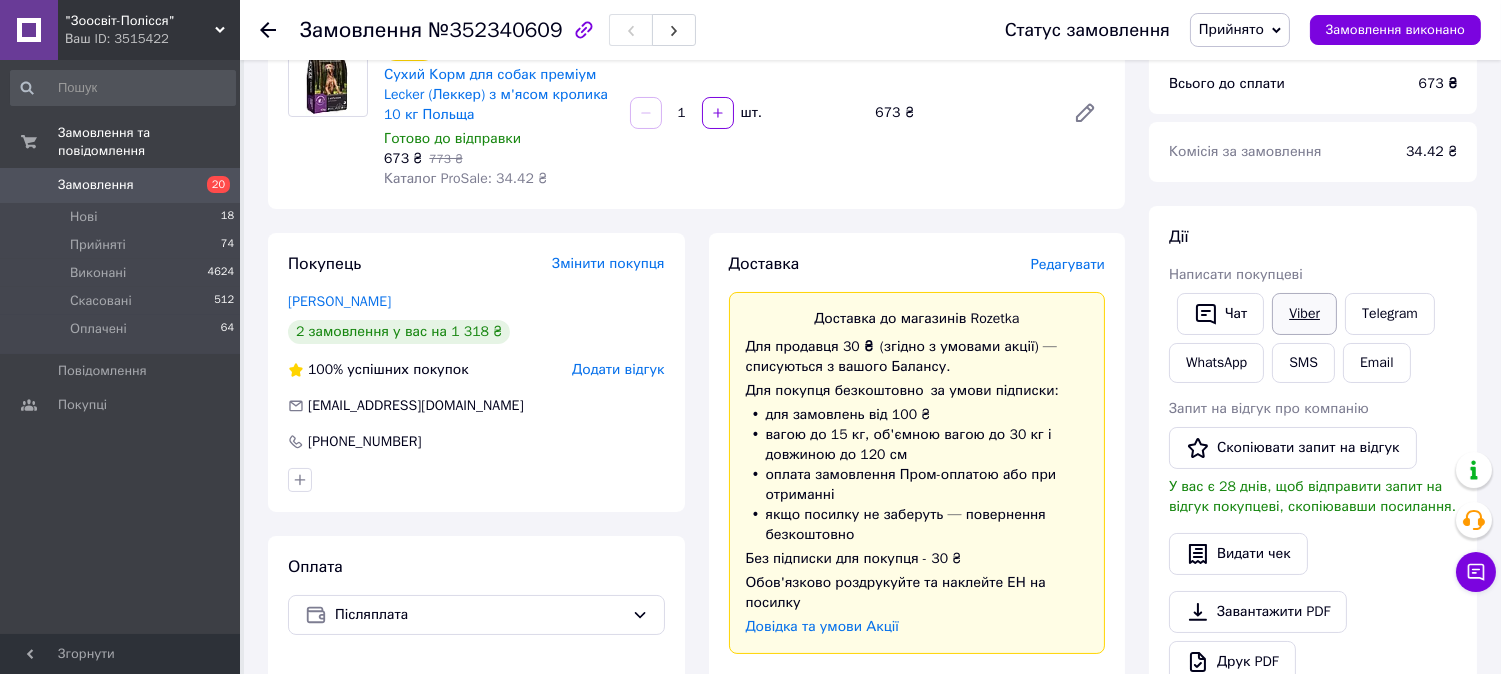 click on "Viber" at bounding box center (1304, 314) 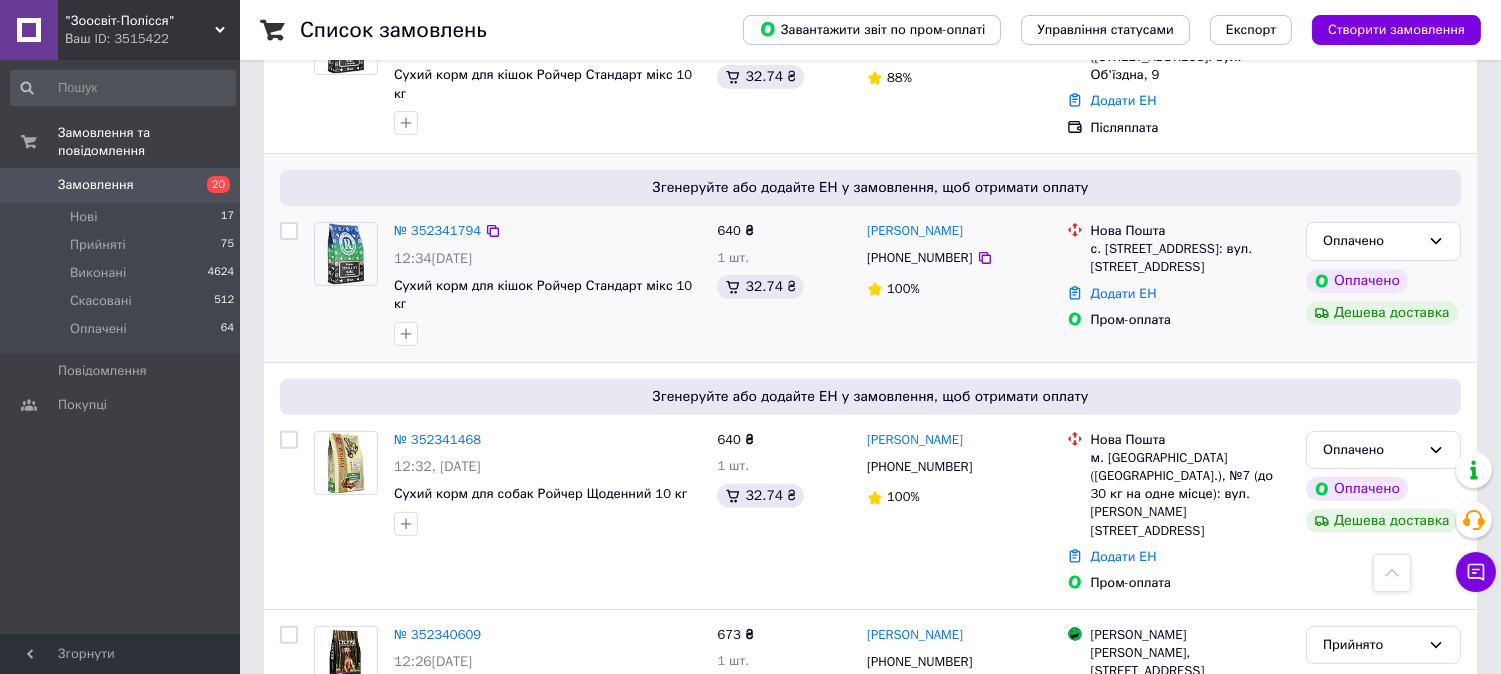 scroll, scrollTop: 1333, scrollLeft: 0, axis: vertical 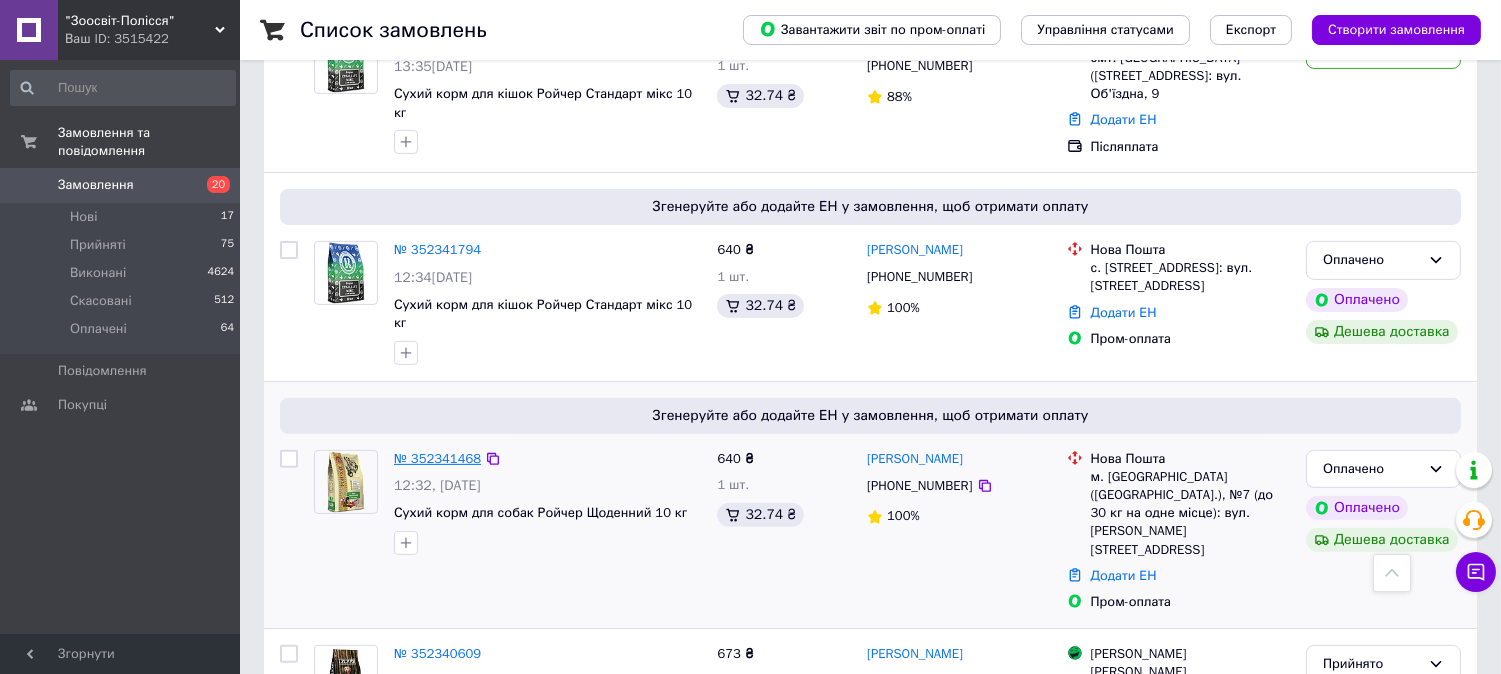 click on "№ 352341468" at bounding box center (437, 458) 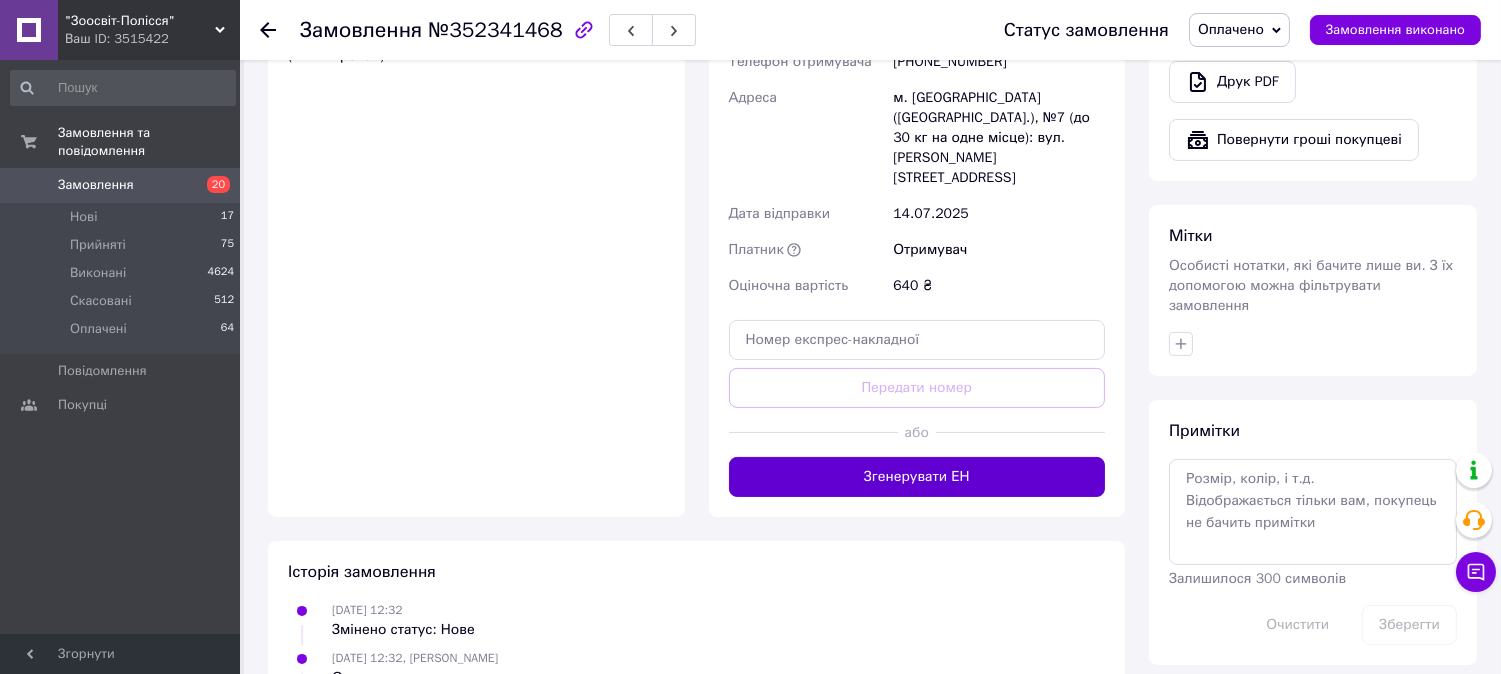 scroll, scrollTop: 888, scrollLeft: 0, axis: vertical 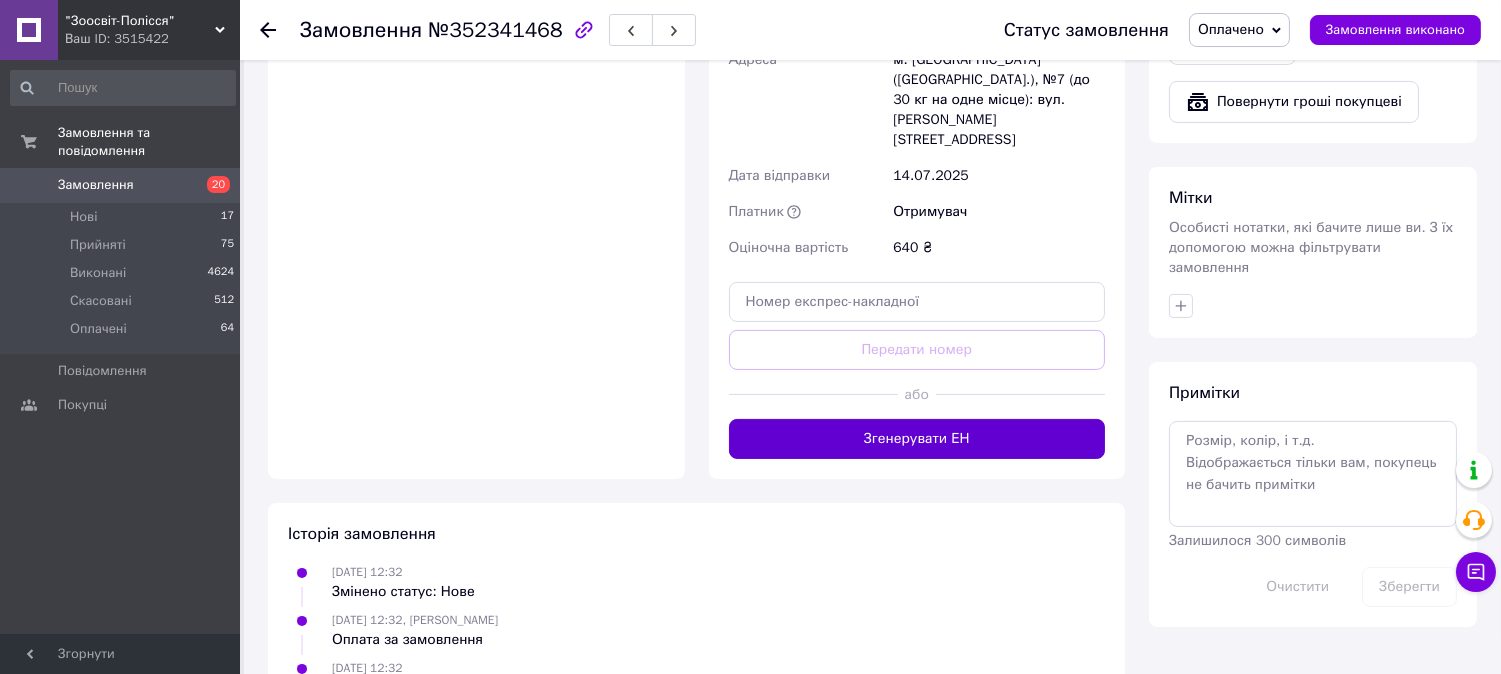 click on "Згенерувати ЕН" at bounding box center [917, 439] 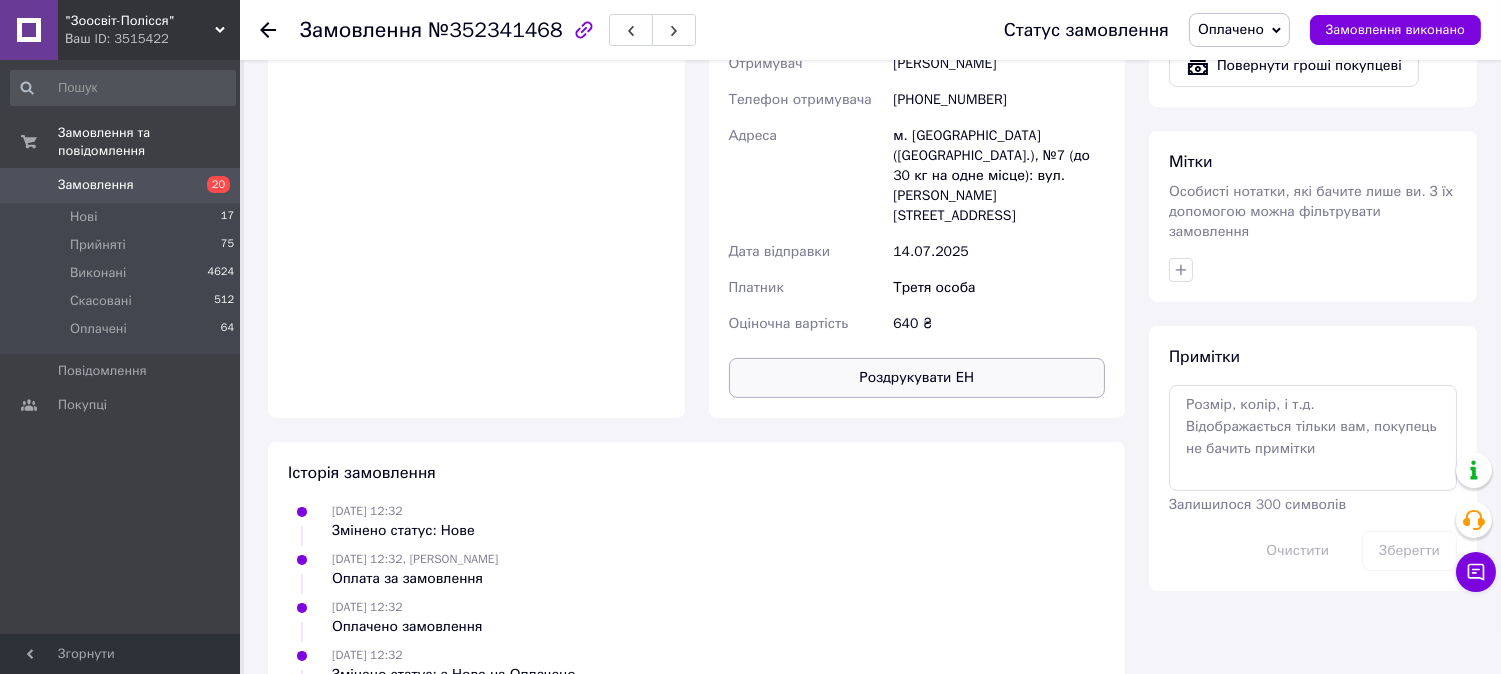 click on "Роздрукувати ЕН" at bounding box center (917, 378) 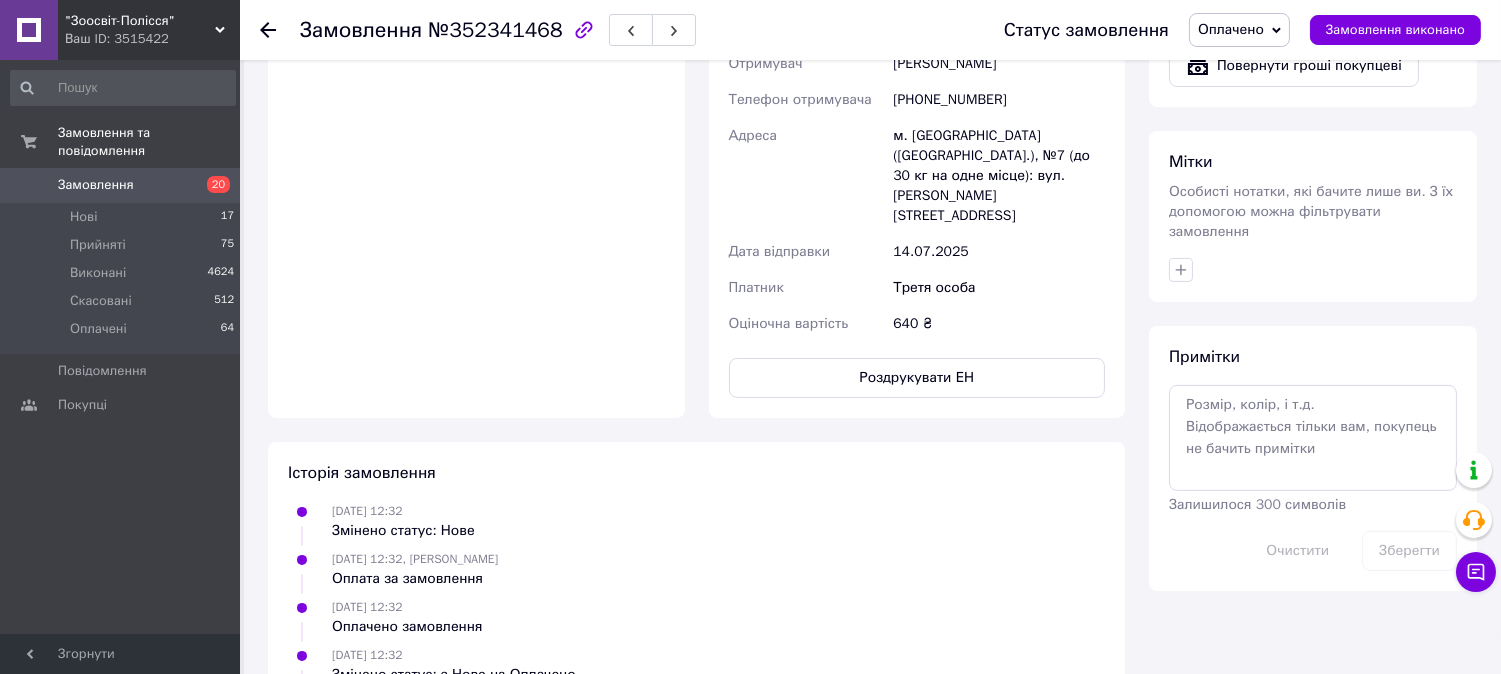 scroll, scrollTop: 777, scrollLeft: 0, axis: vertical 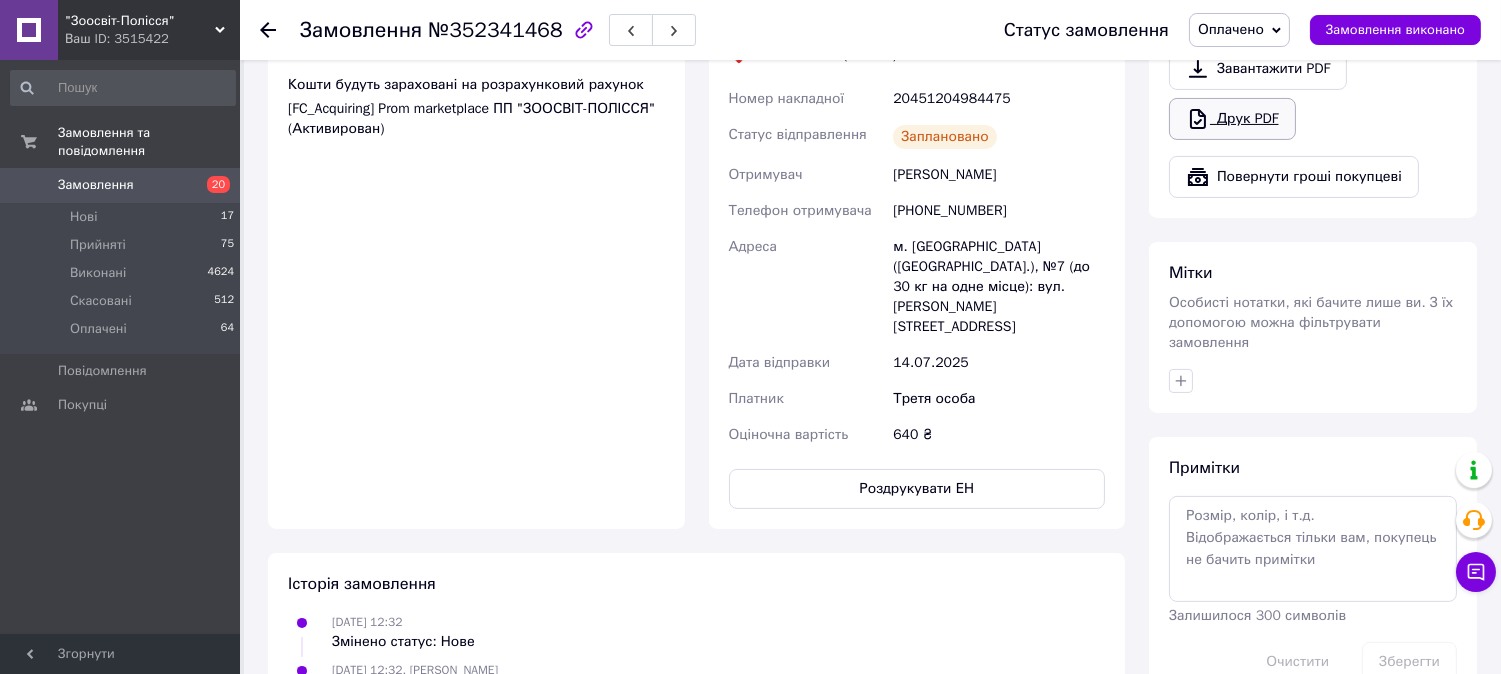 click on "Друк PDF" at bounding box center [1232, 119] 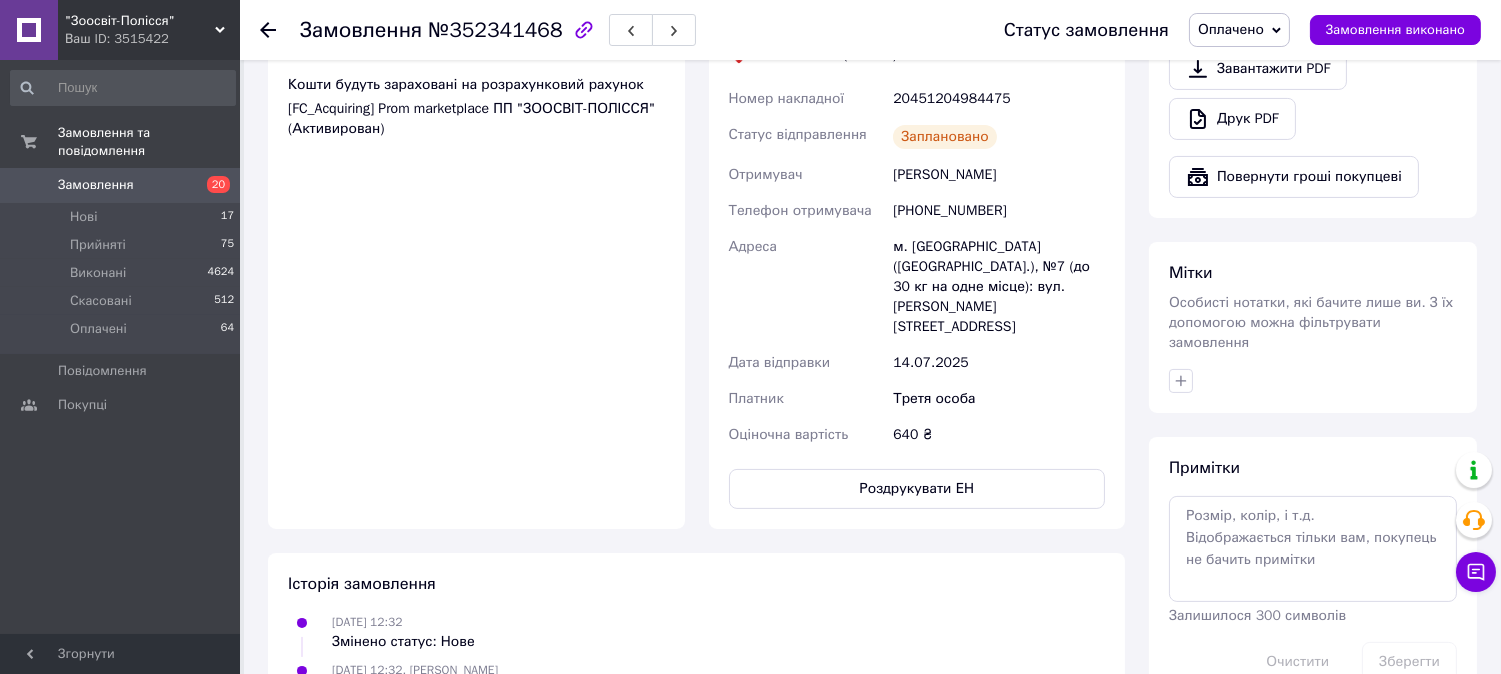 scroll, scrollTop: 666, scrollLeft: 0, axis: vertical 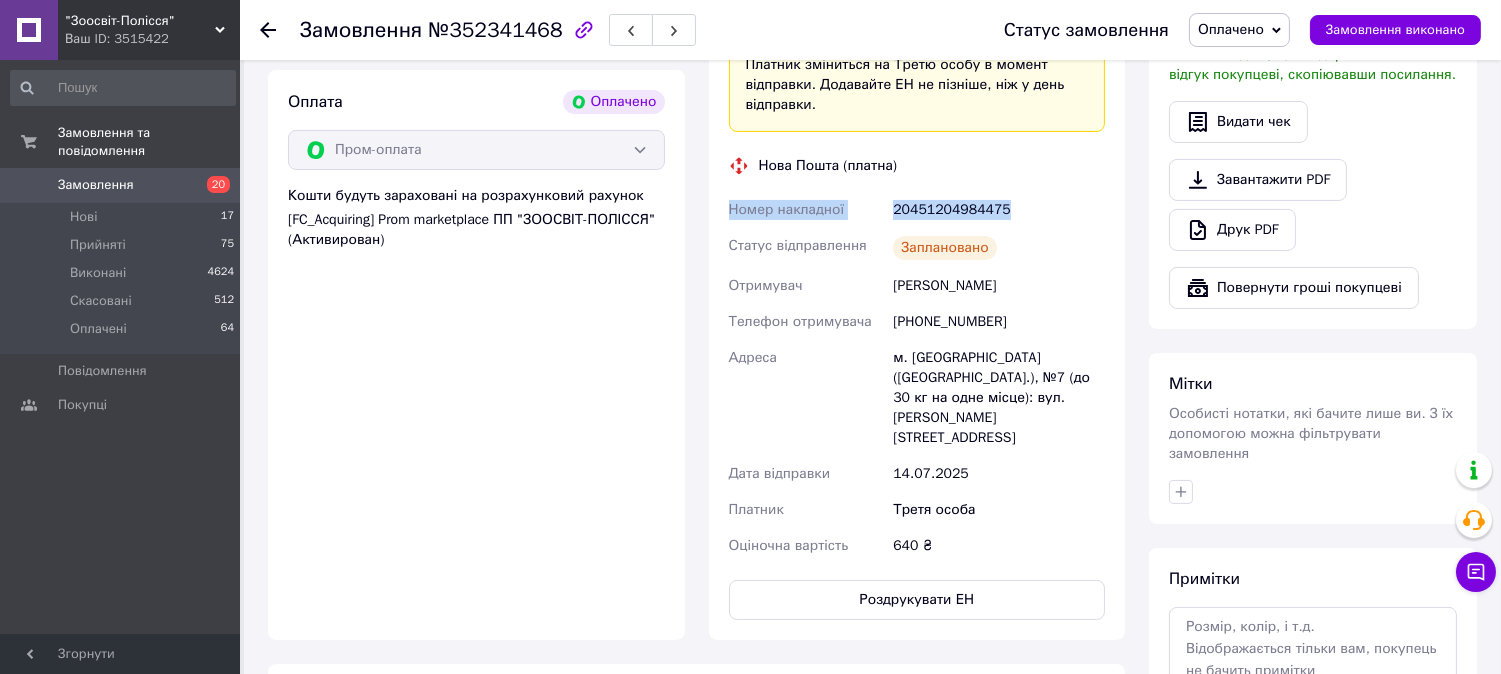 drag, startPoint x: 722, startPoint y: 208, endPoint x: 1026, endPoint y: 202, distance: 304.0592 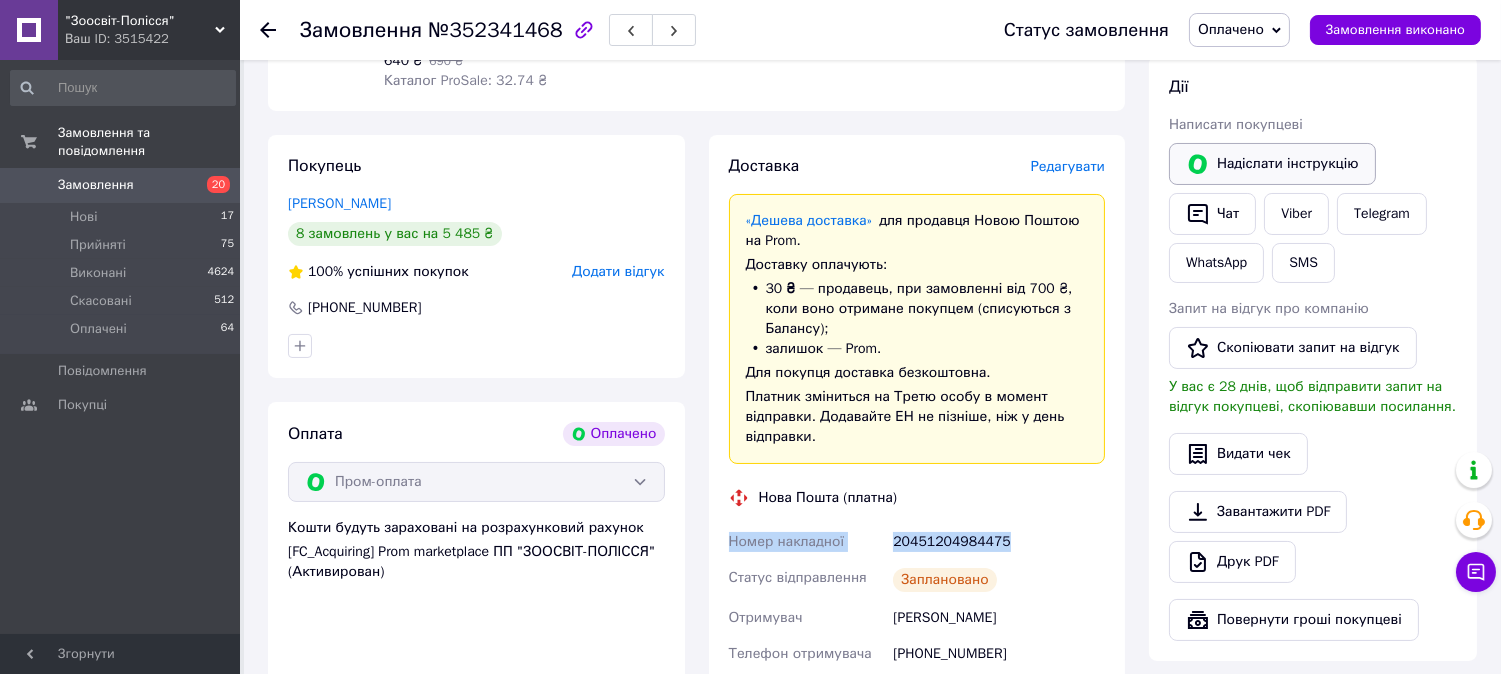 scroll, scrollTop: 333, scrollLeft: 0, axis: vertical 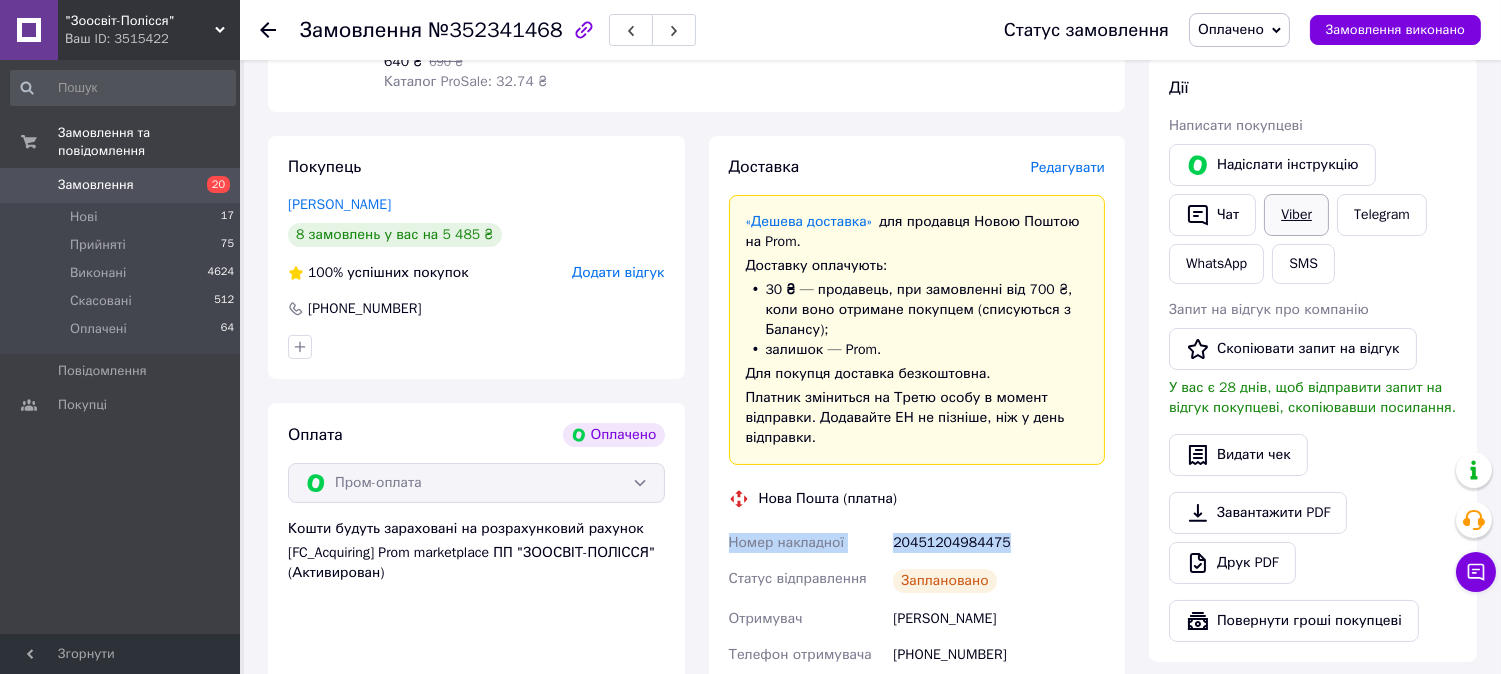 click on "Viber" at bounding box center [1296, 215] 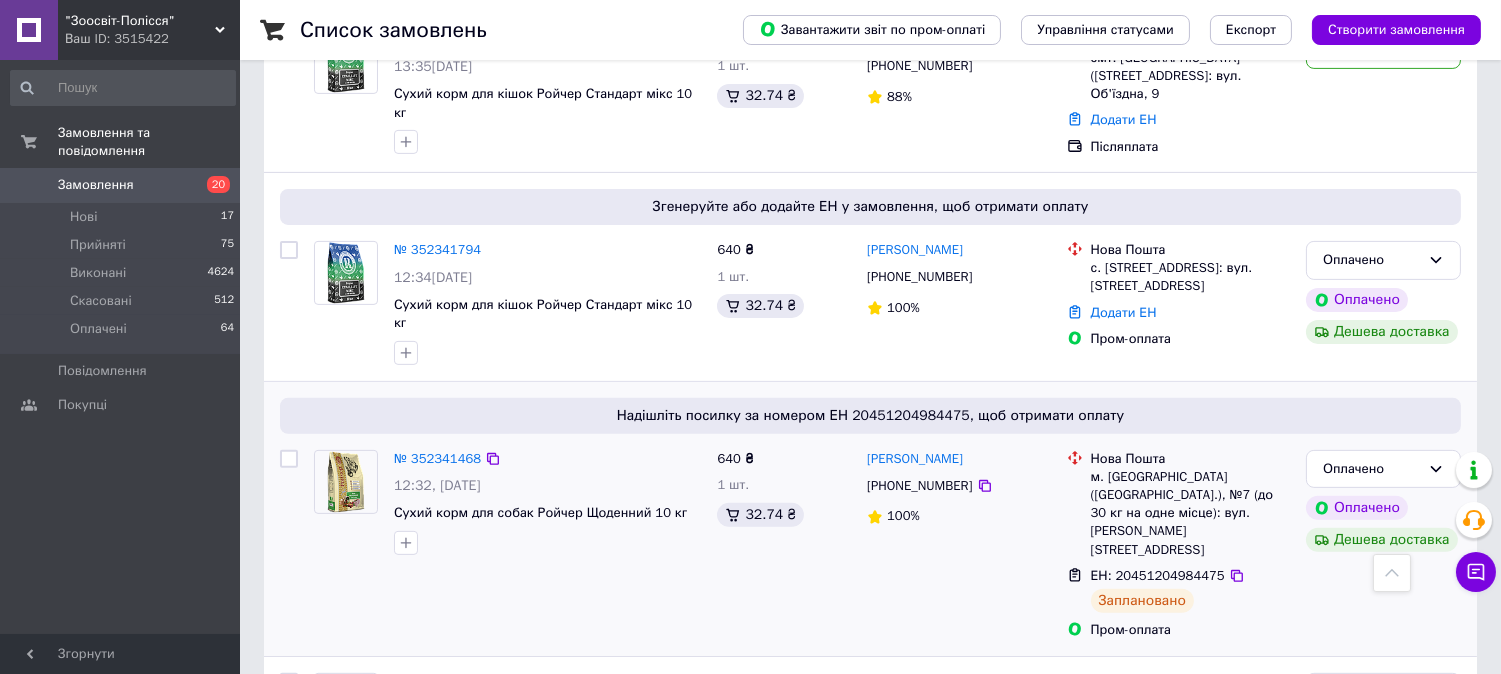 scroll, scrollTop: 1222, scrollLeft: 0, axis: vertical 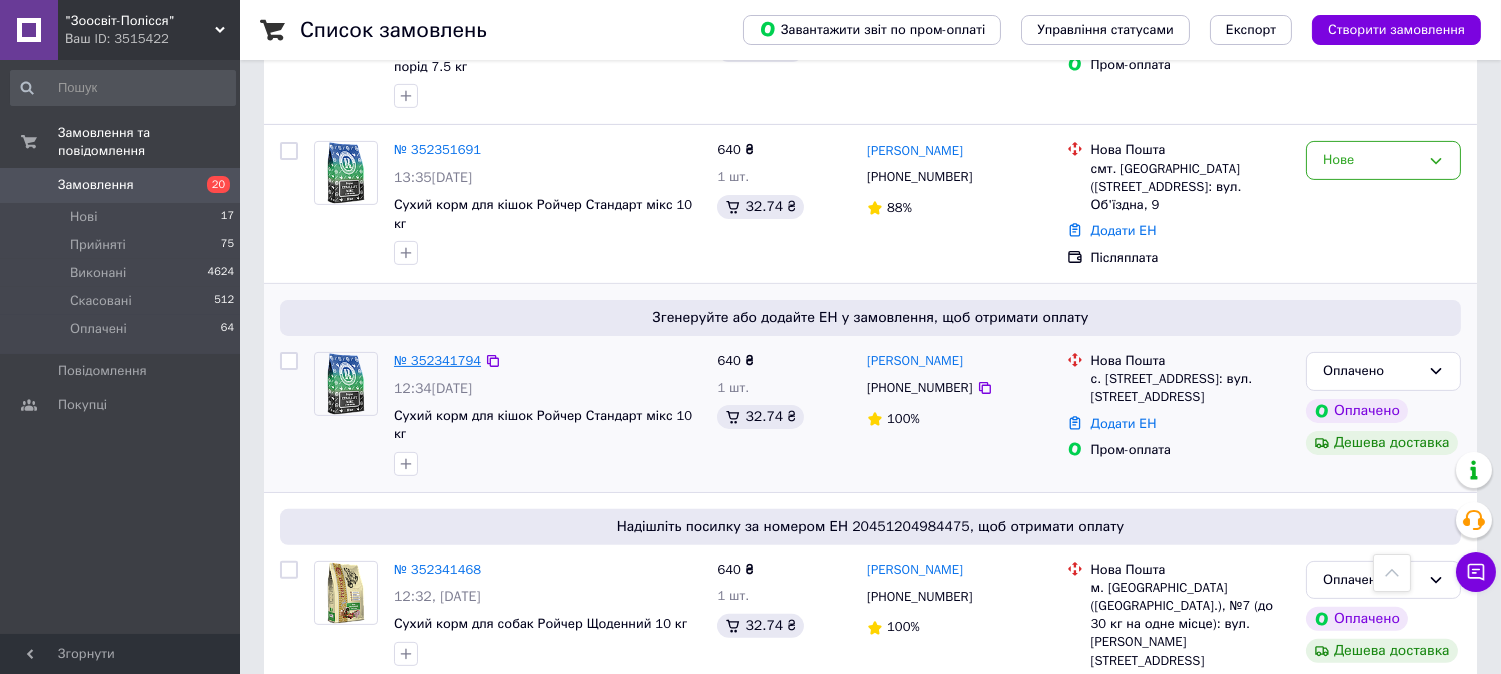 click on "№ 352341794" at bounding box center [437, 360] 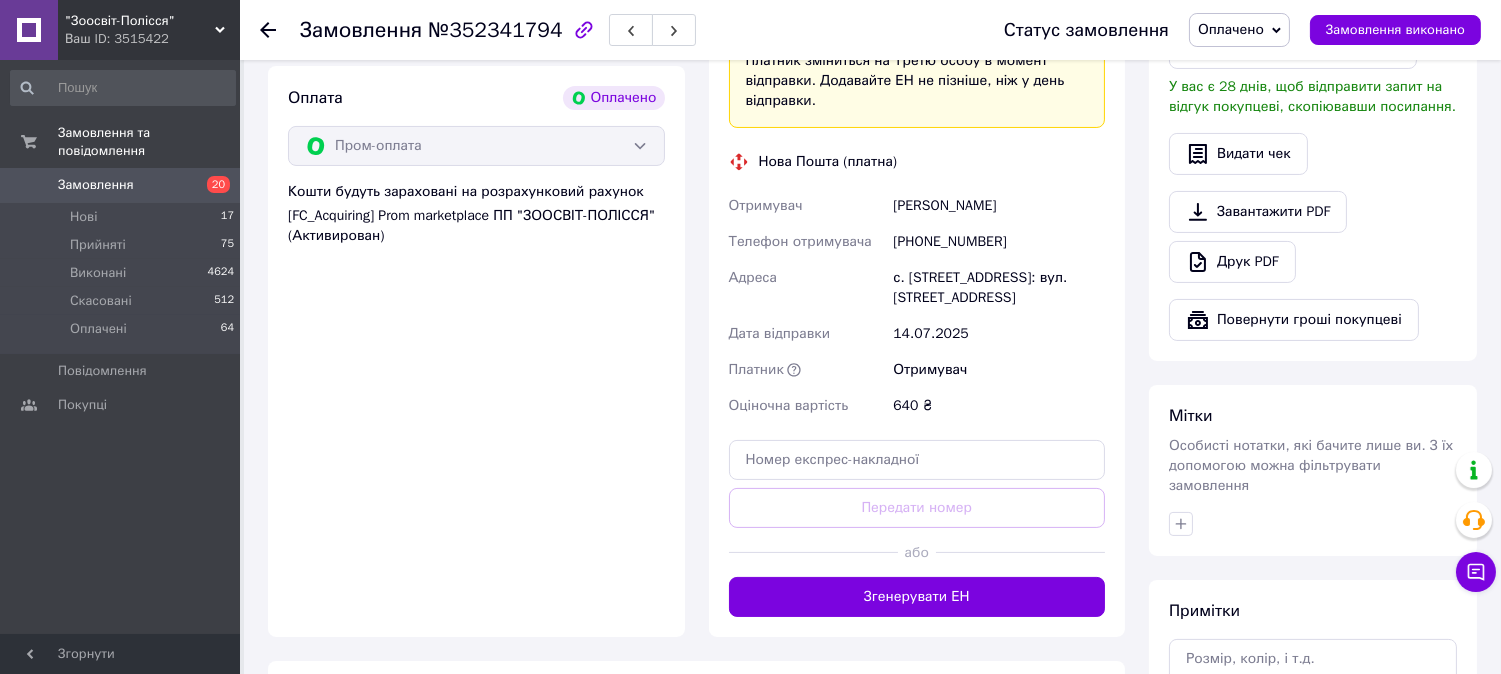 scroll, scrollTop: 777, scrollLeft: 0, axis: vertical 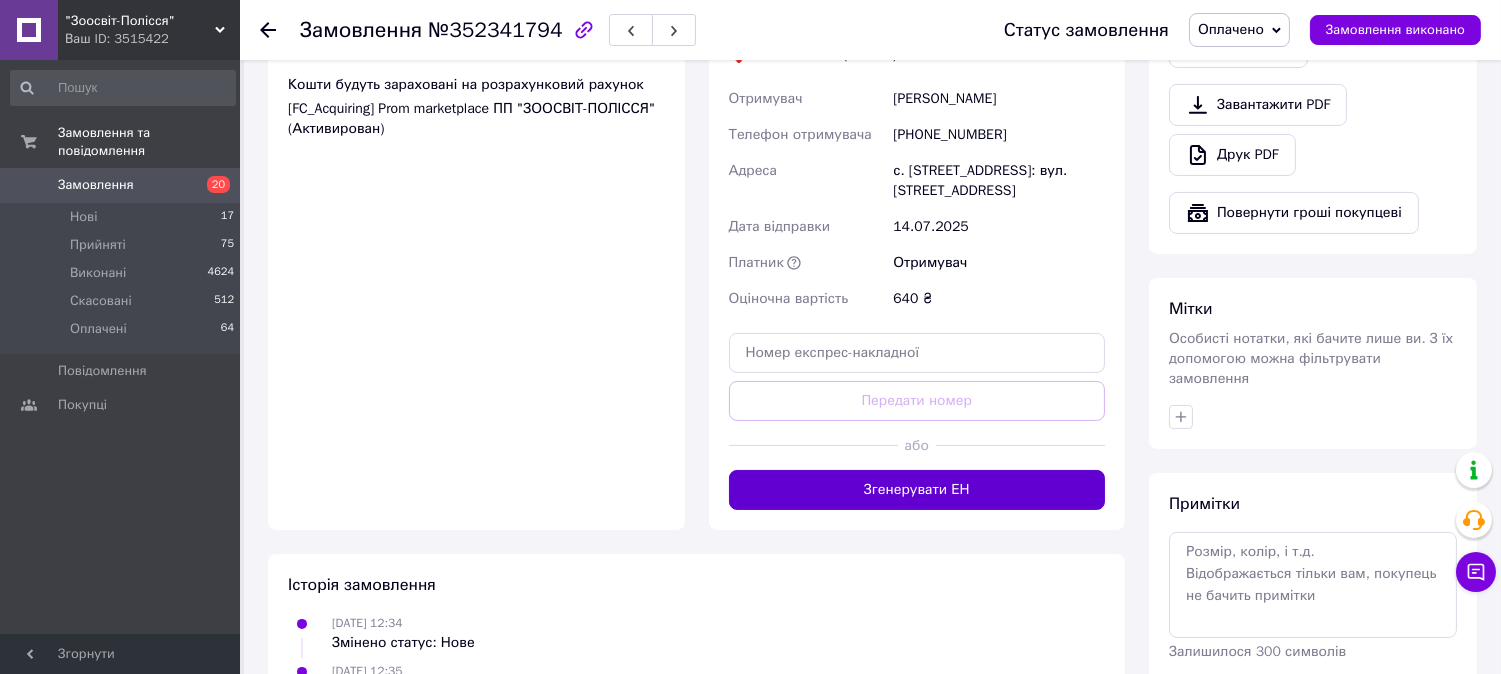 click on "Згенерувати ЕН" at bounding box center [917, 490] 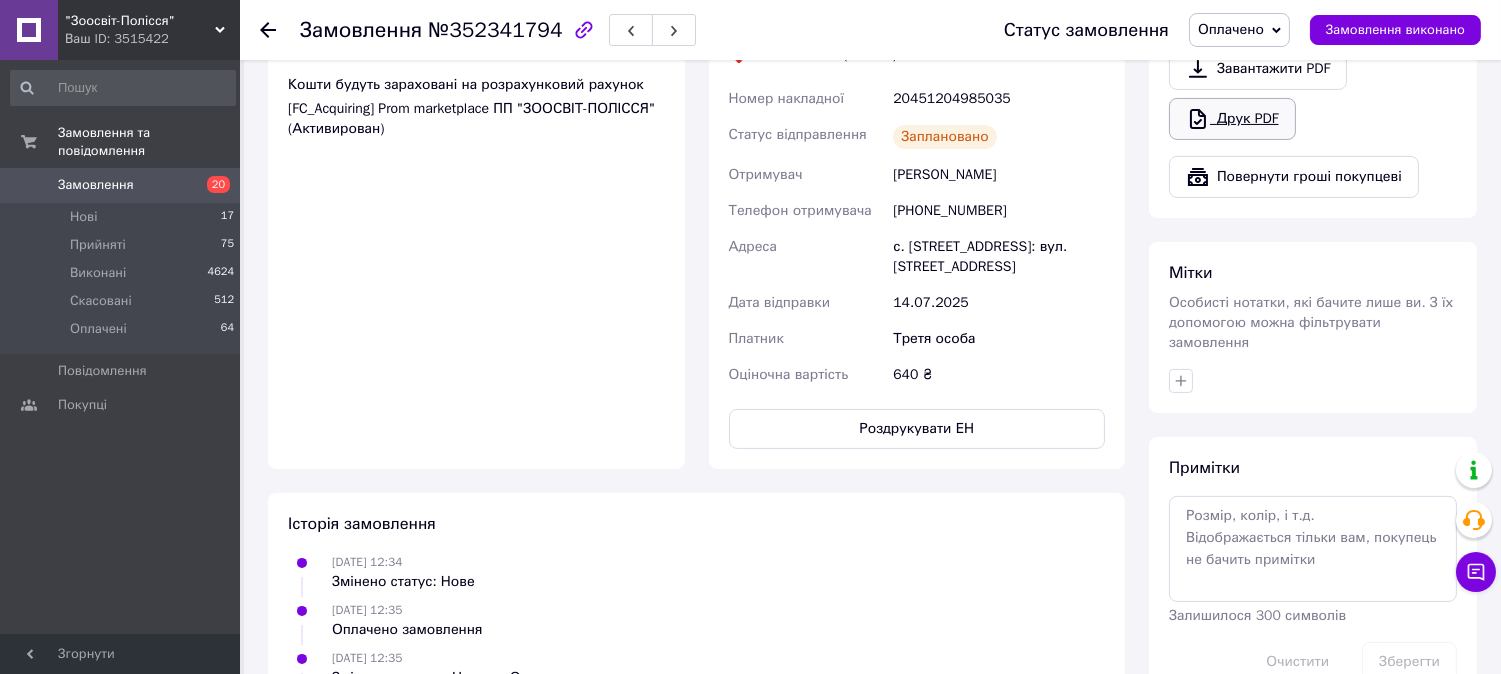 click on "Друк PDF" at bounding box center (1232, 119) 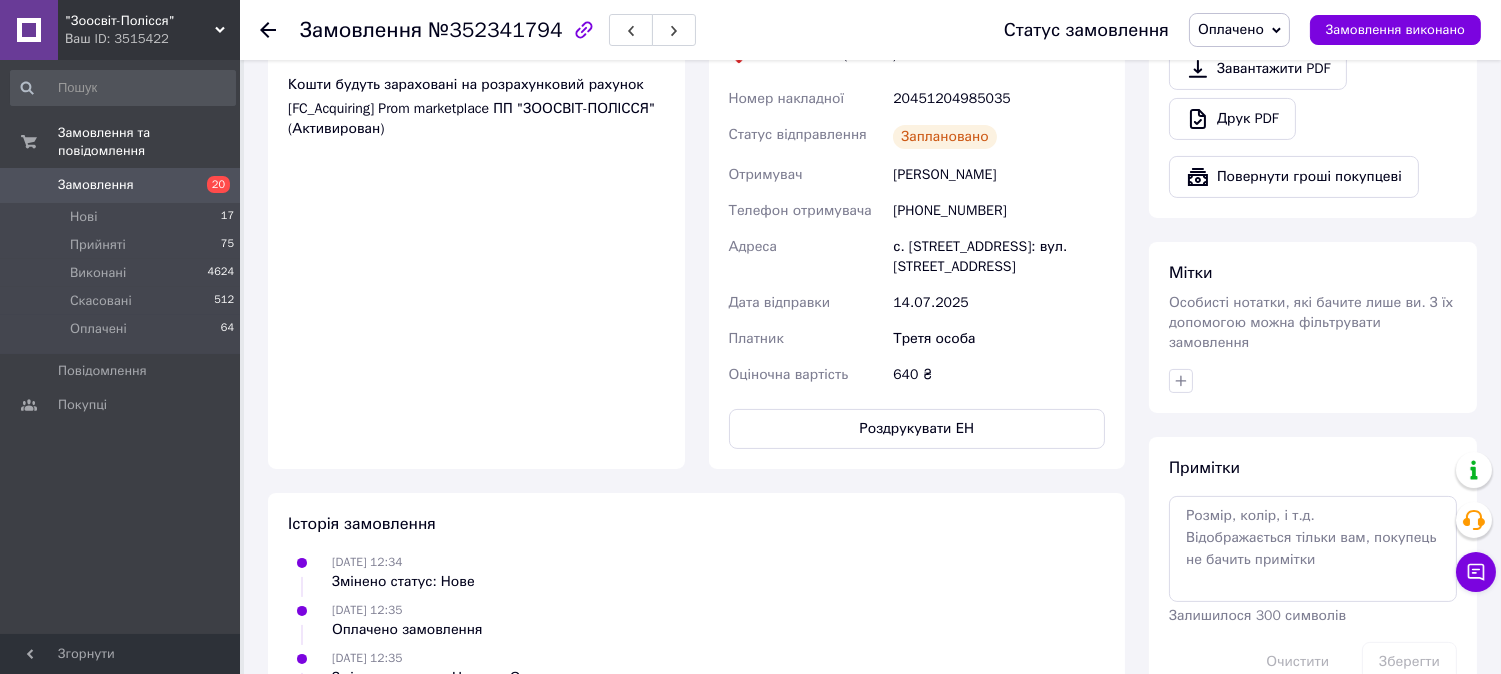 scroll, scrollTop: 666, scrollLeft: 0, axis: vertical 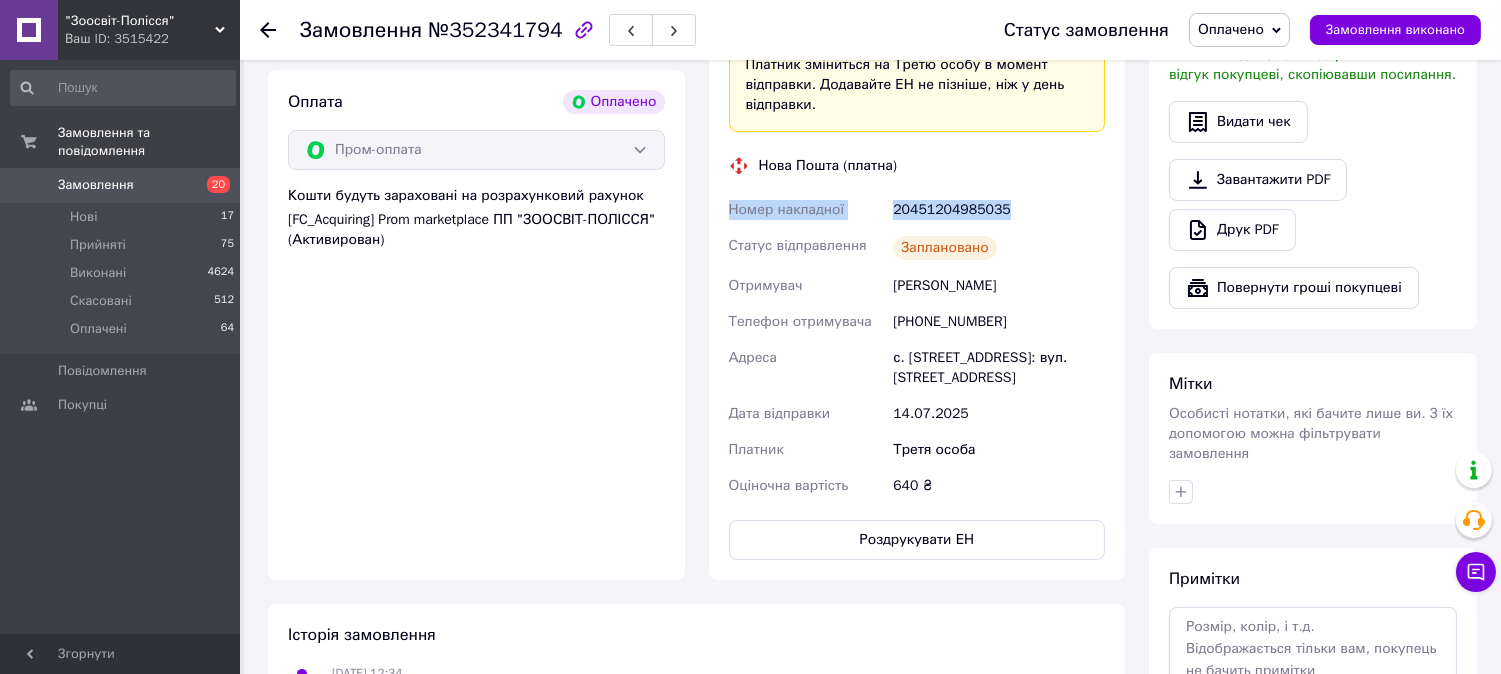 drag, startPoint x: 698, startPoint y: 215, endPoint x: 1084, endPoint y: 196, distance: 386.46735 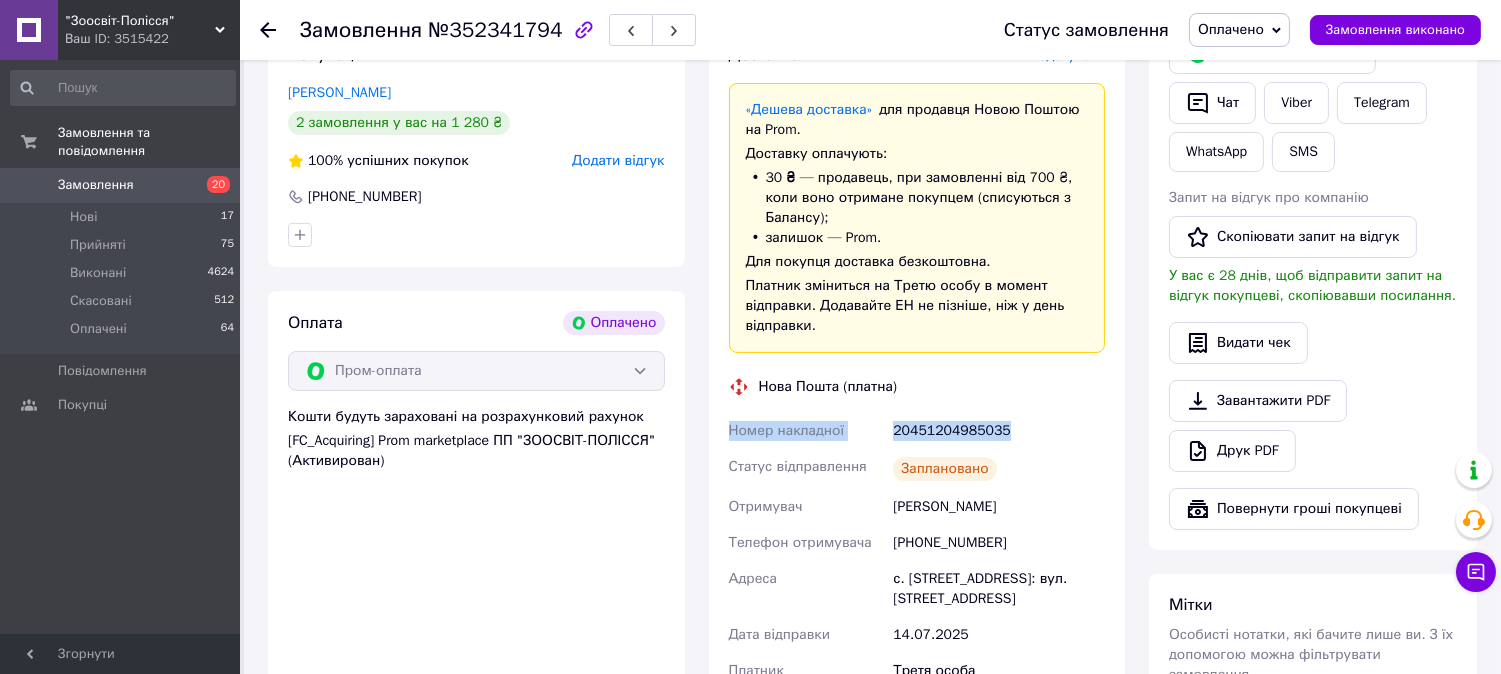 scroll, scrollTop: 444, scrollLeft: 0, axis: vertical 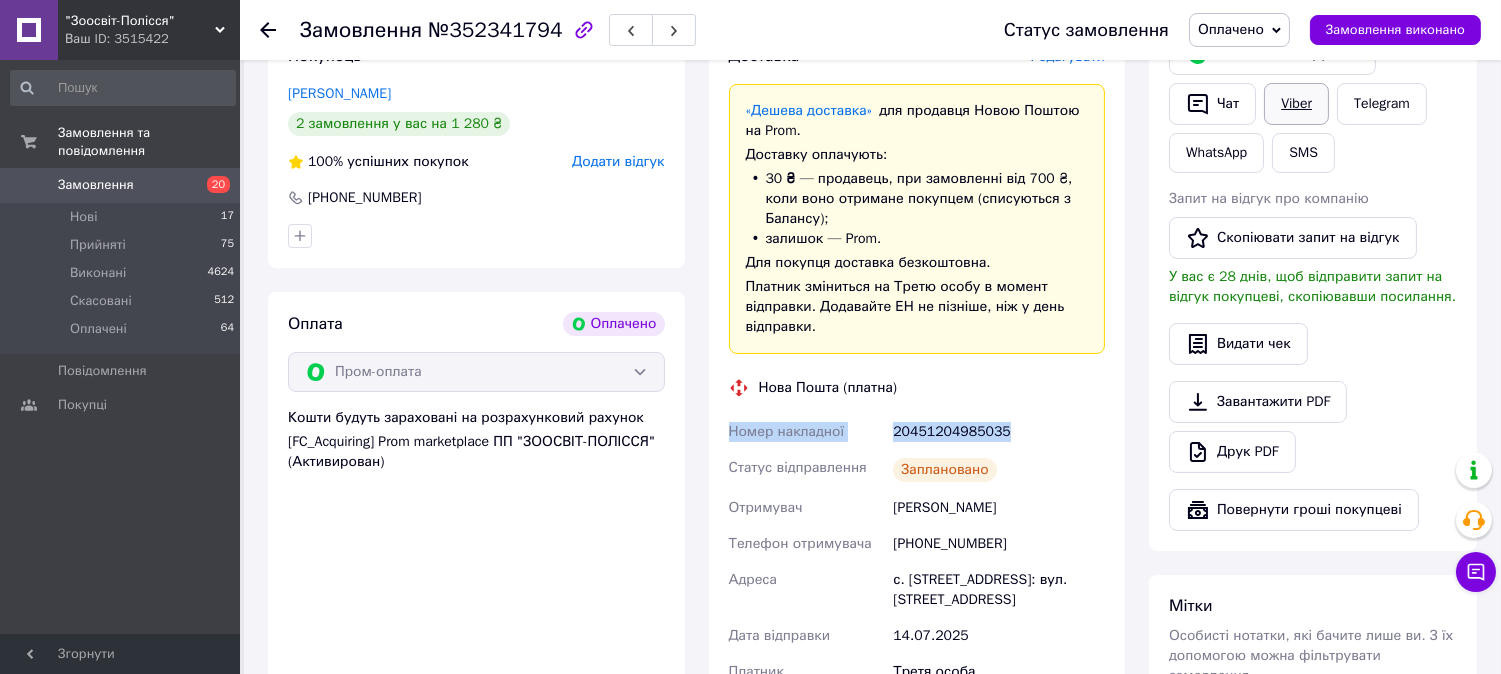 click on "Viber" at bounding box center [1296, 104] 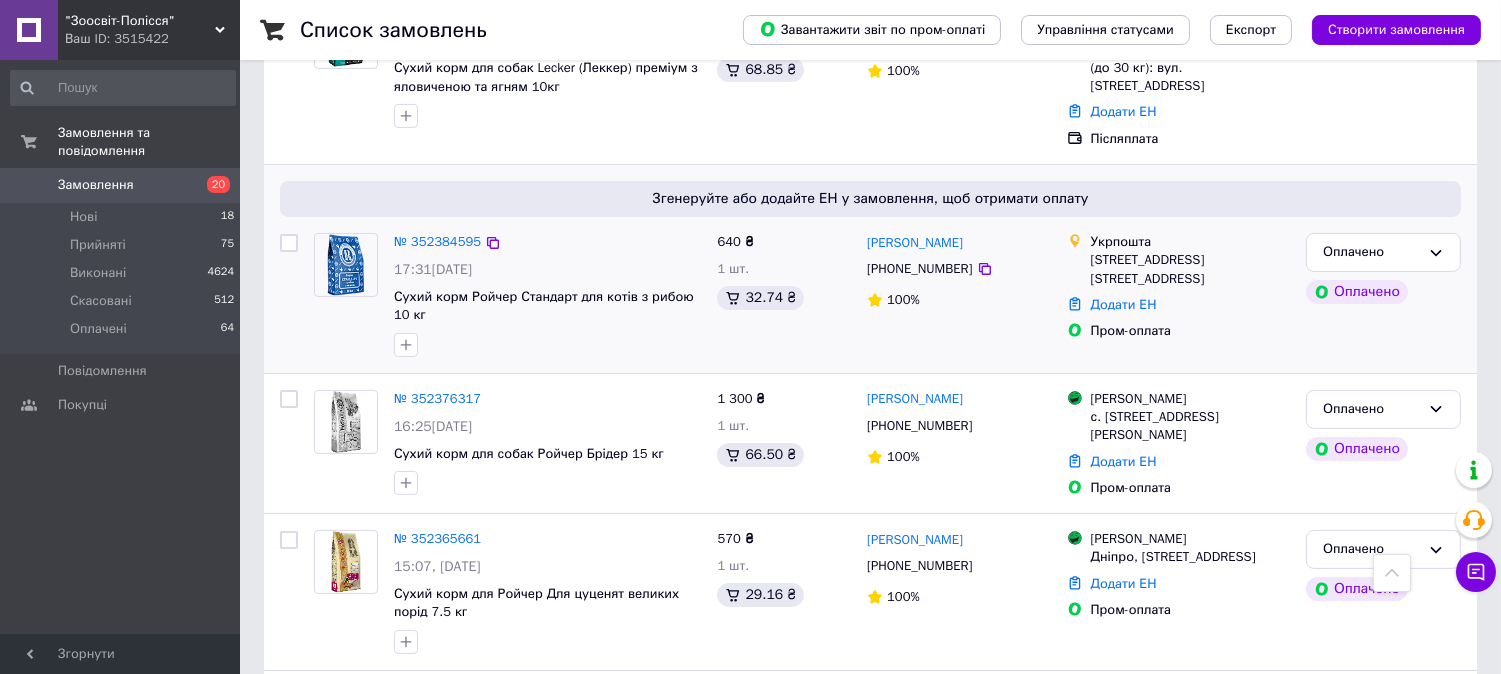 scroll, scrollTop: 888, scrollLeft: 0, axis: vertical 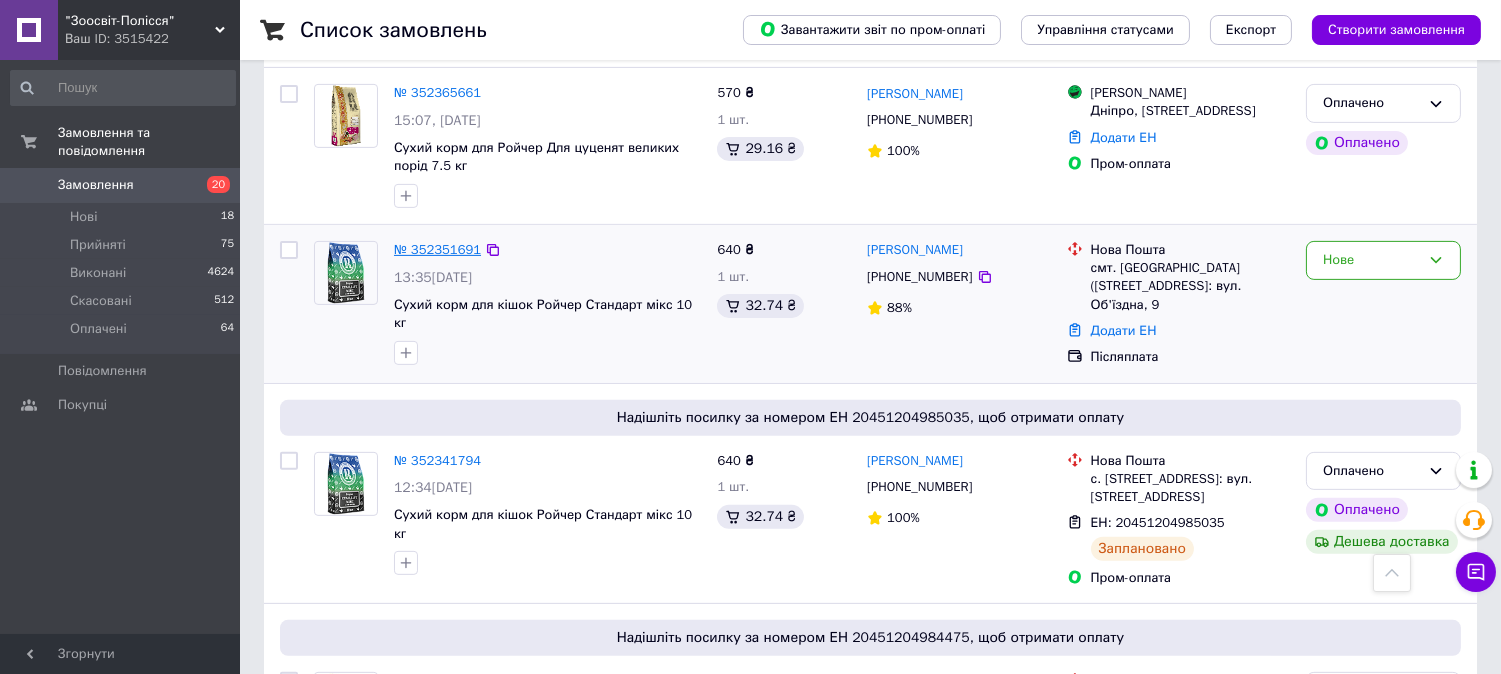 click on "№ 352351691" at bounding box center [437, 249] 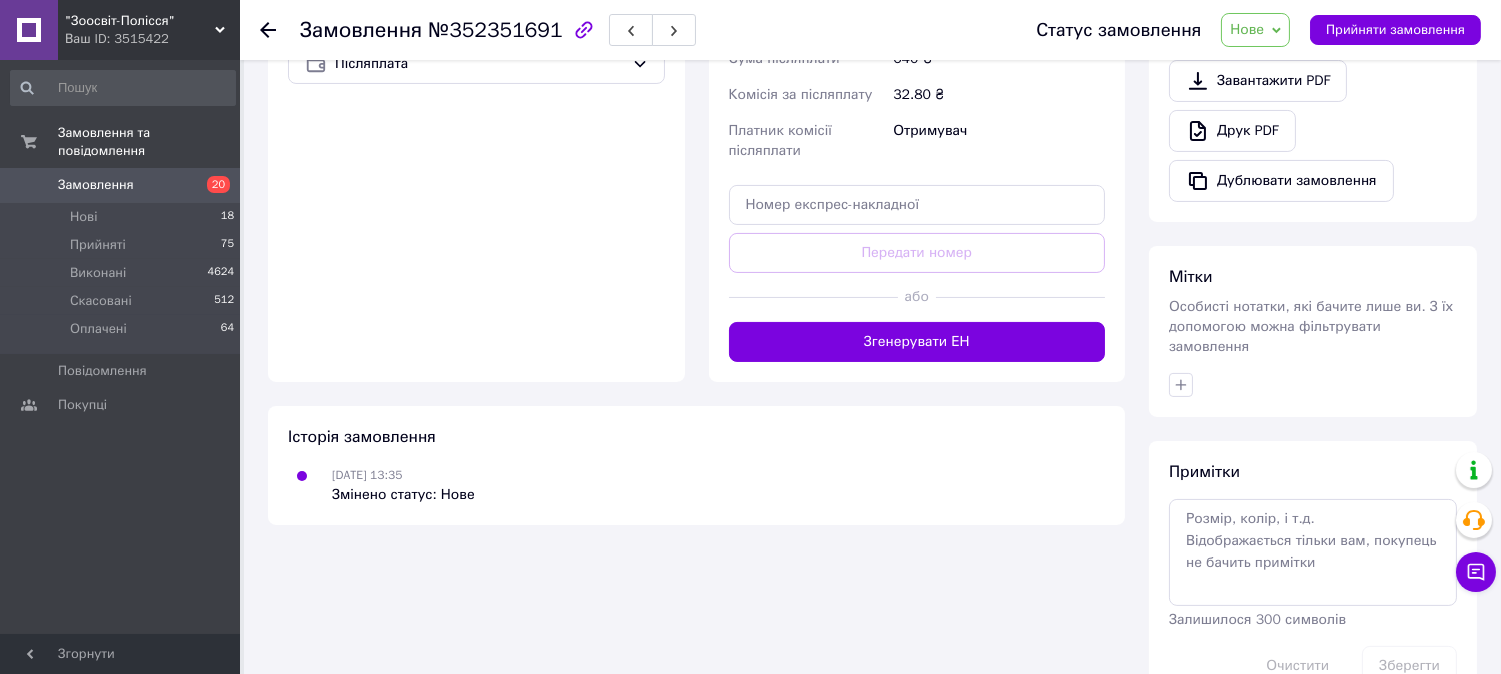 scroll, scrollTop: 761, scrollLeft: 0, axis: vertical 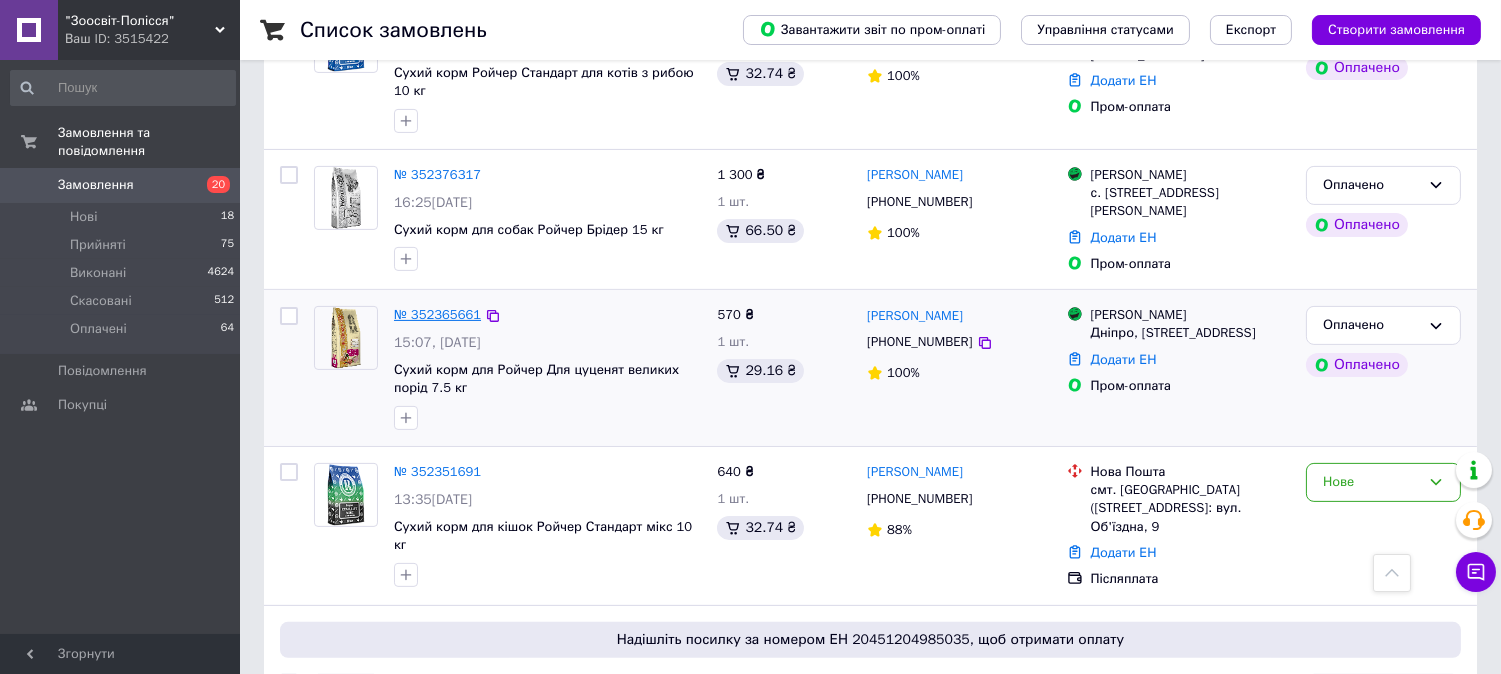 click on "№ 352365661" at bounding box center (437, 314) 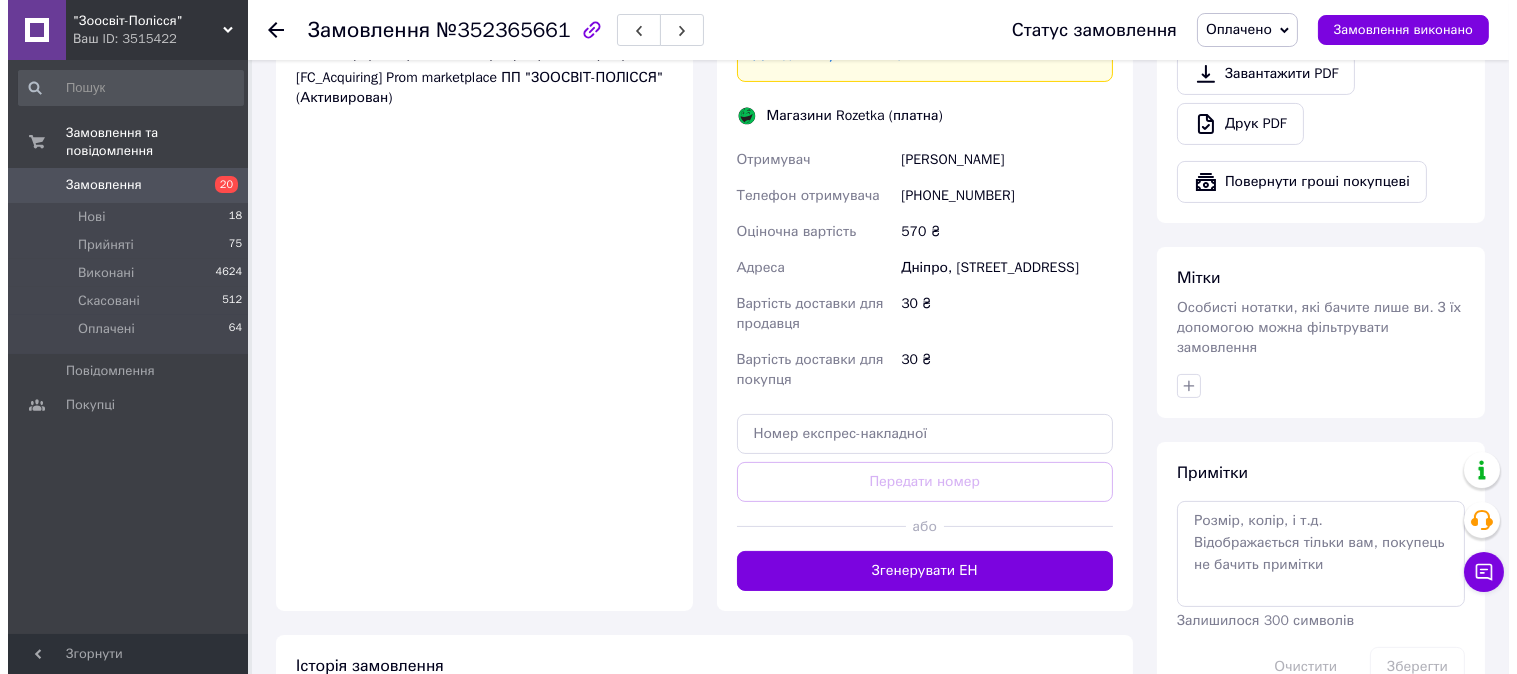 scroll, scrollTop: 888, scrollLeft: 0, axis: vertical 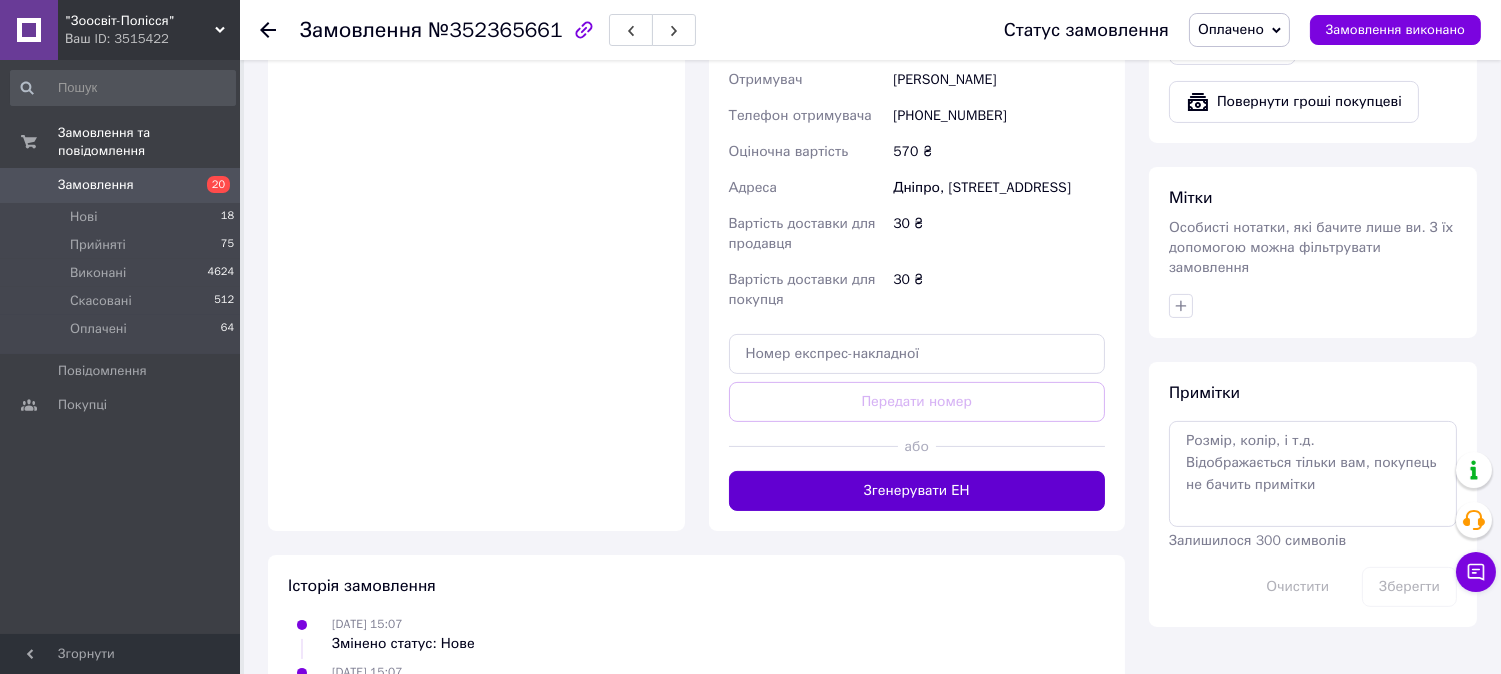 click on "Згенерувати ЕН" at bounding box center [917, 491] 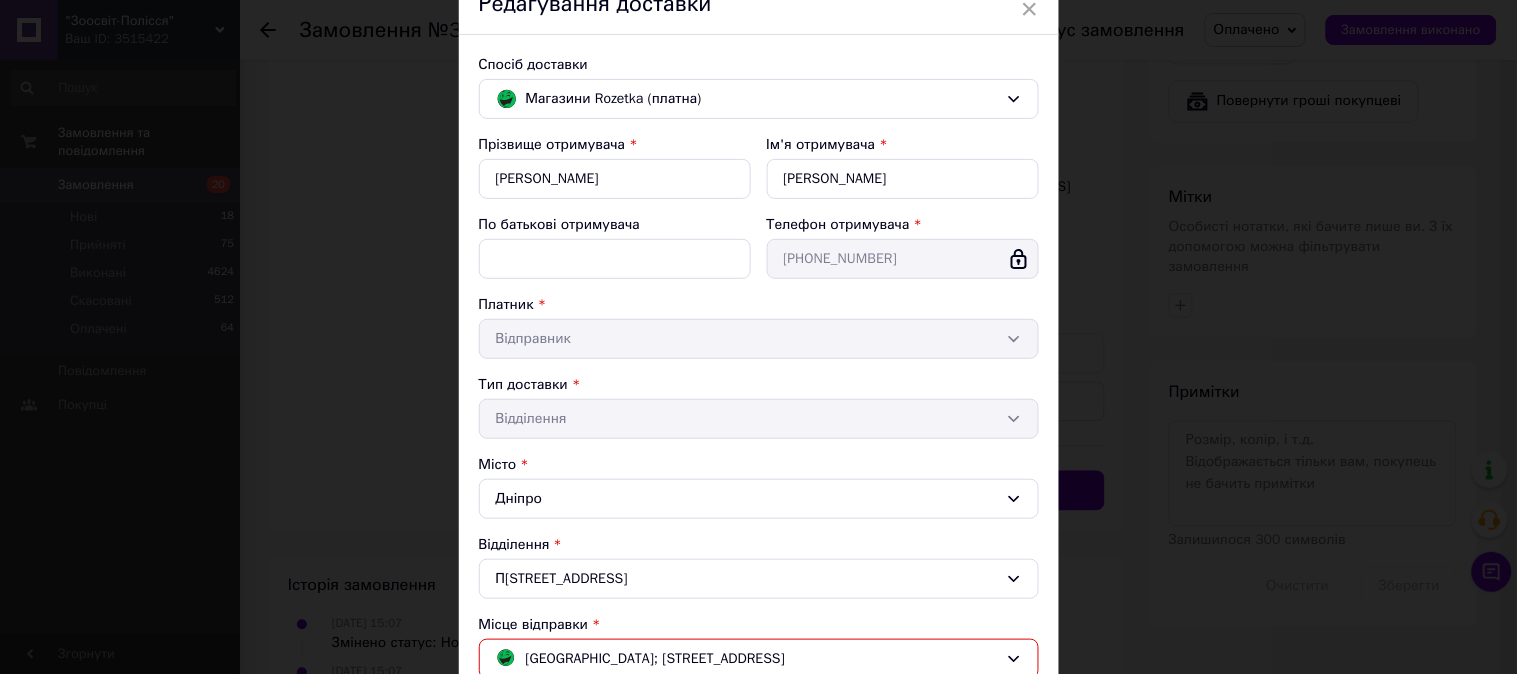 scroll, scrollTop: 222, scrollLeft: 0, axis: vertical 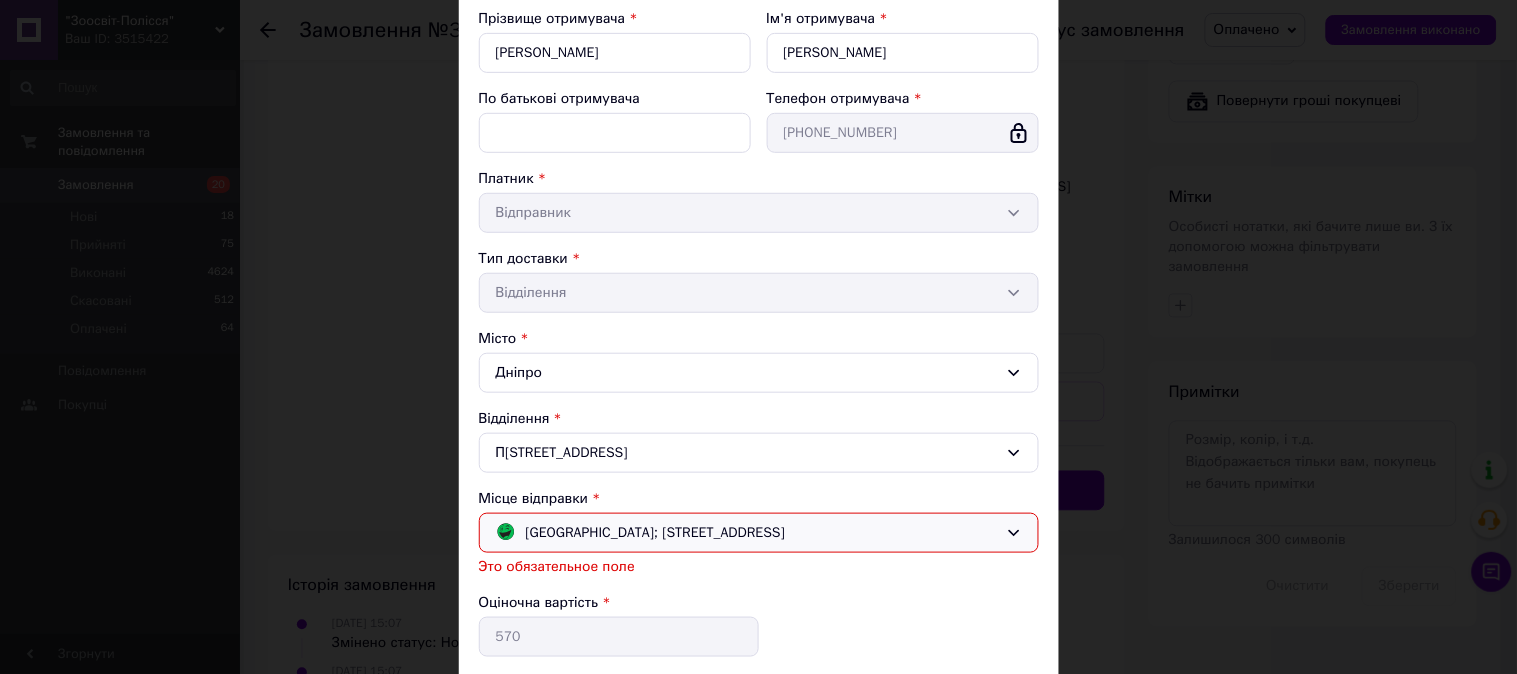 click on "[GEOGRAPHIC_DATA]; [STREET_ADDRESS]" at bounding box center (759, 533) 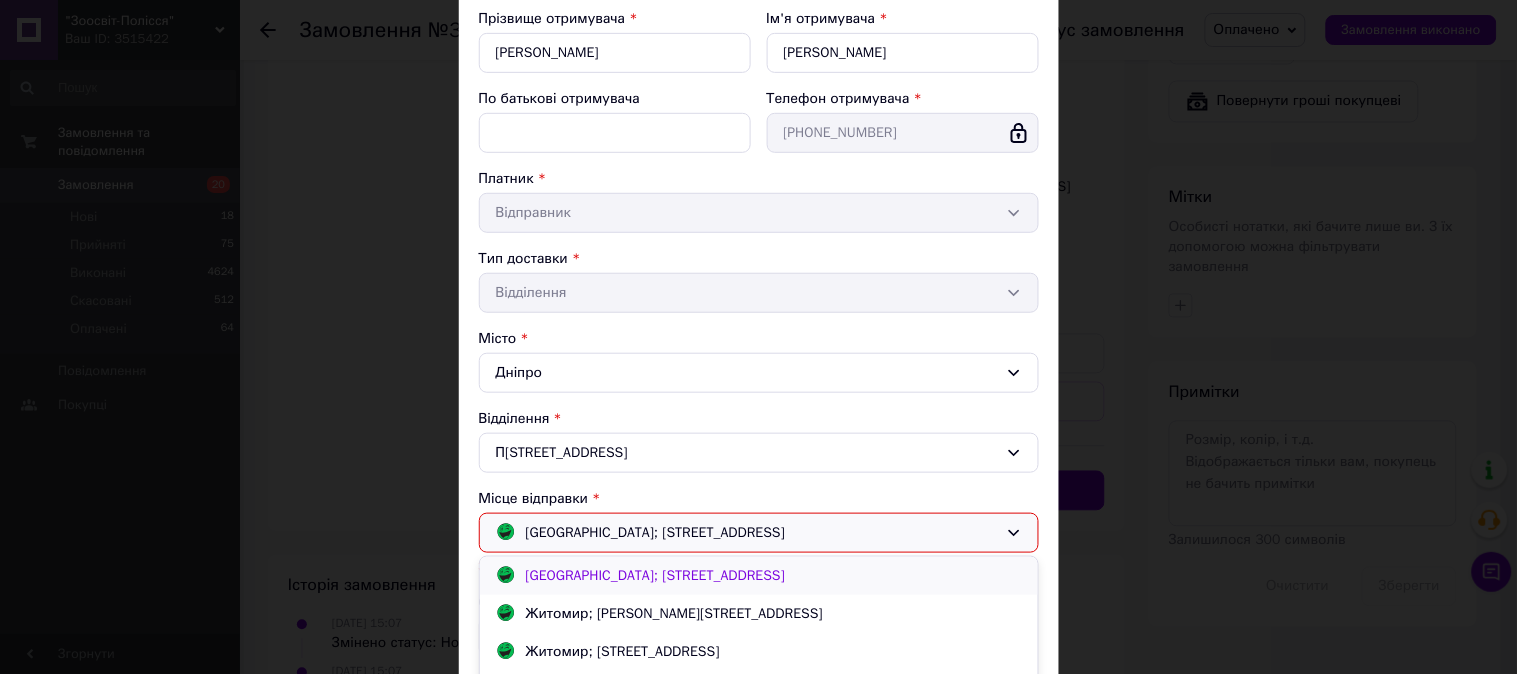 click on "[GEOGRAPHIC_DATA]; [STREET_ADDRESS]" at bounding box center [759, 576] 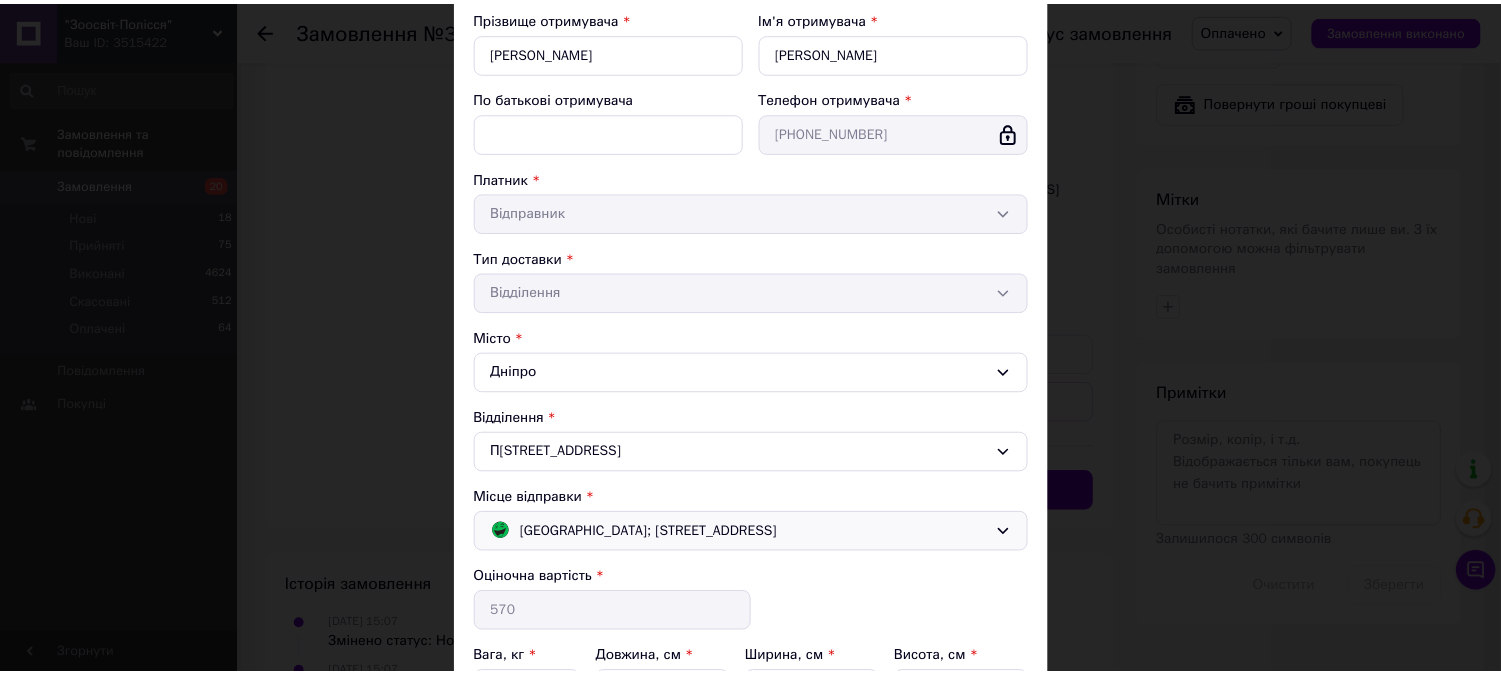 scroll, scrollTop: 444, scrollLeft: 0, axis: vertical 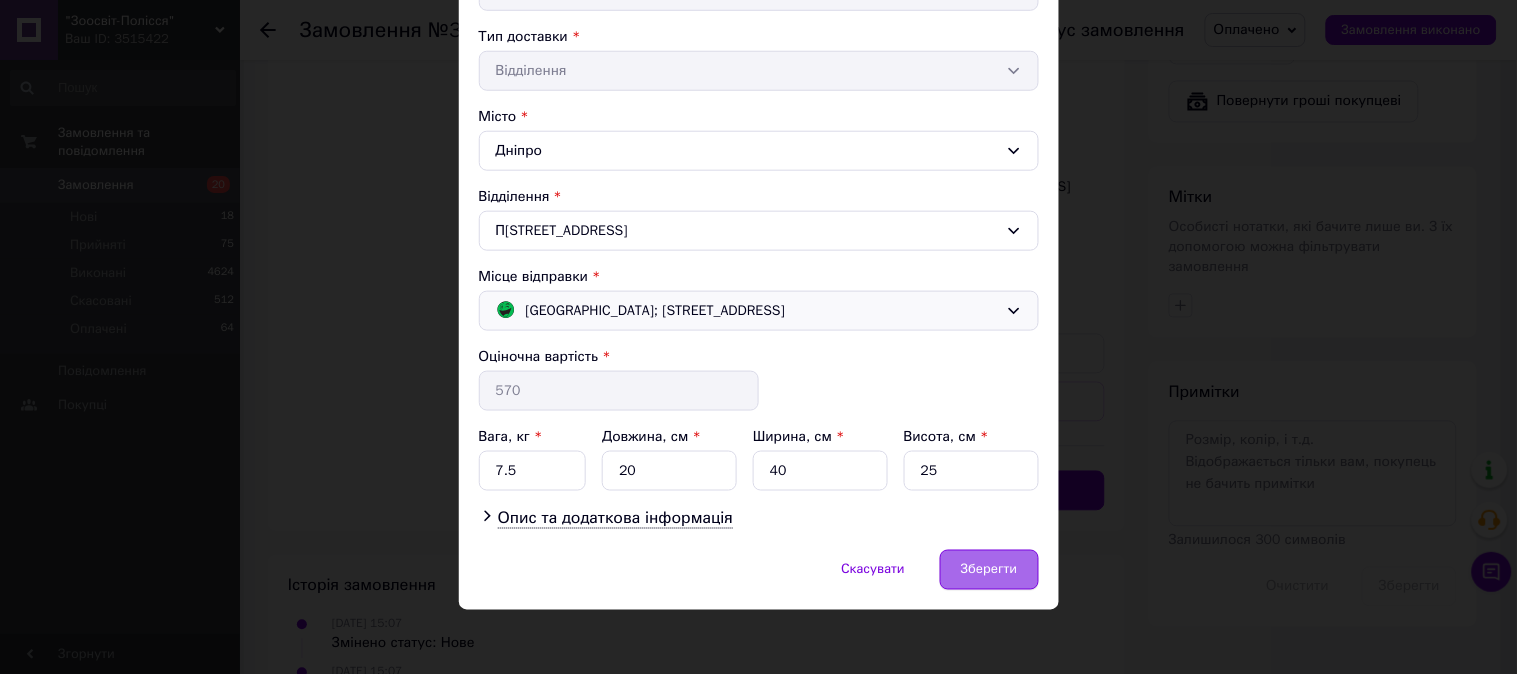 click on "Зберегти" at bounding box center [989, 570] 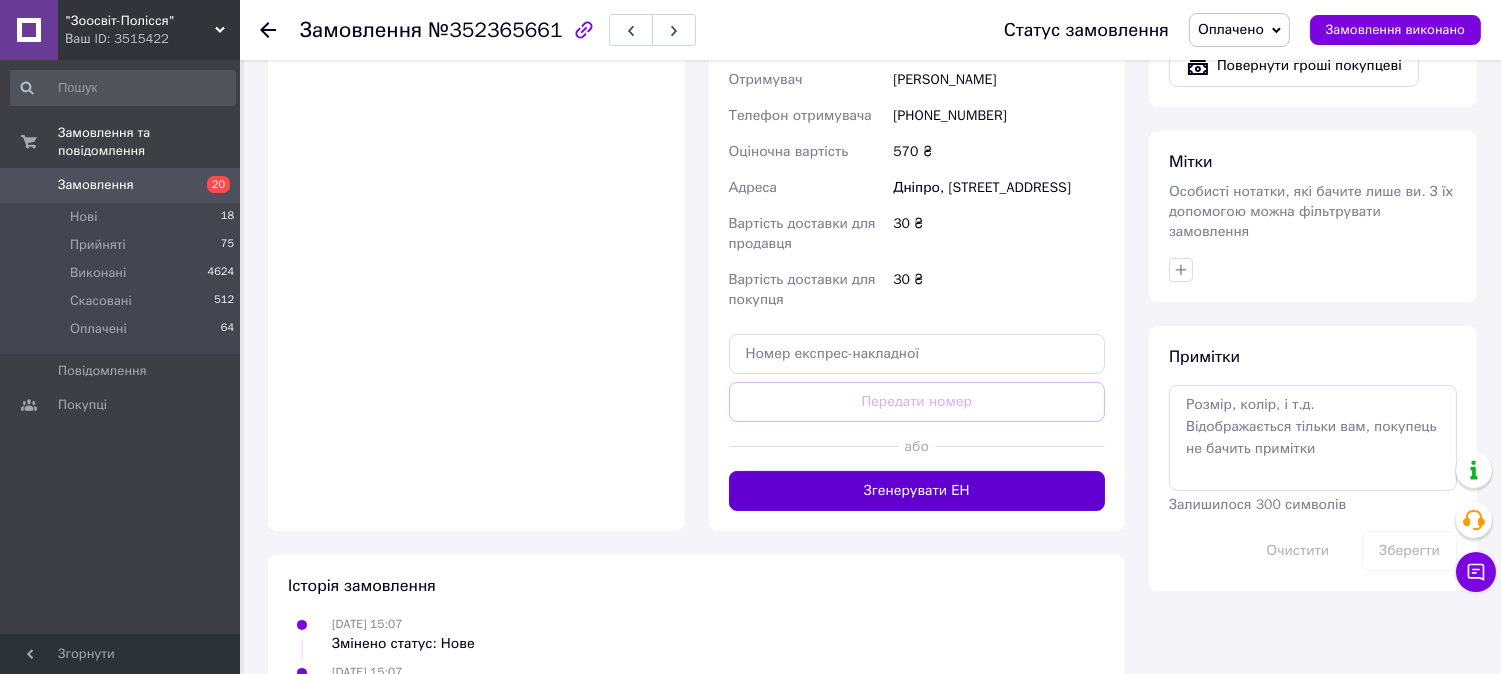 scroll, scrollTop: 1000, scrollLeft: 0, axis: vertical 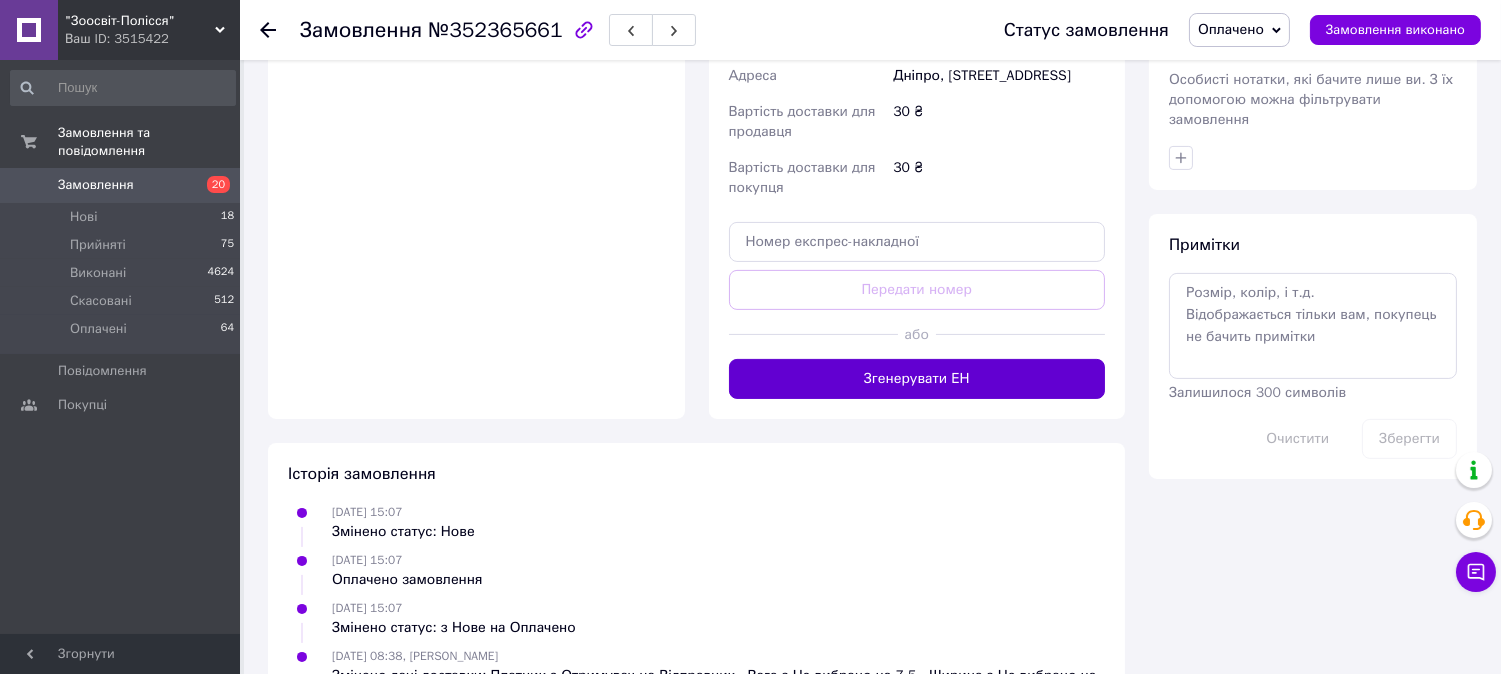 click on "Згенерувати ЕН" at bounding box center (917, 379) 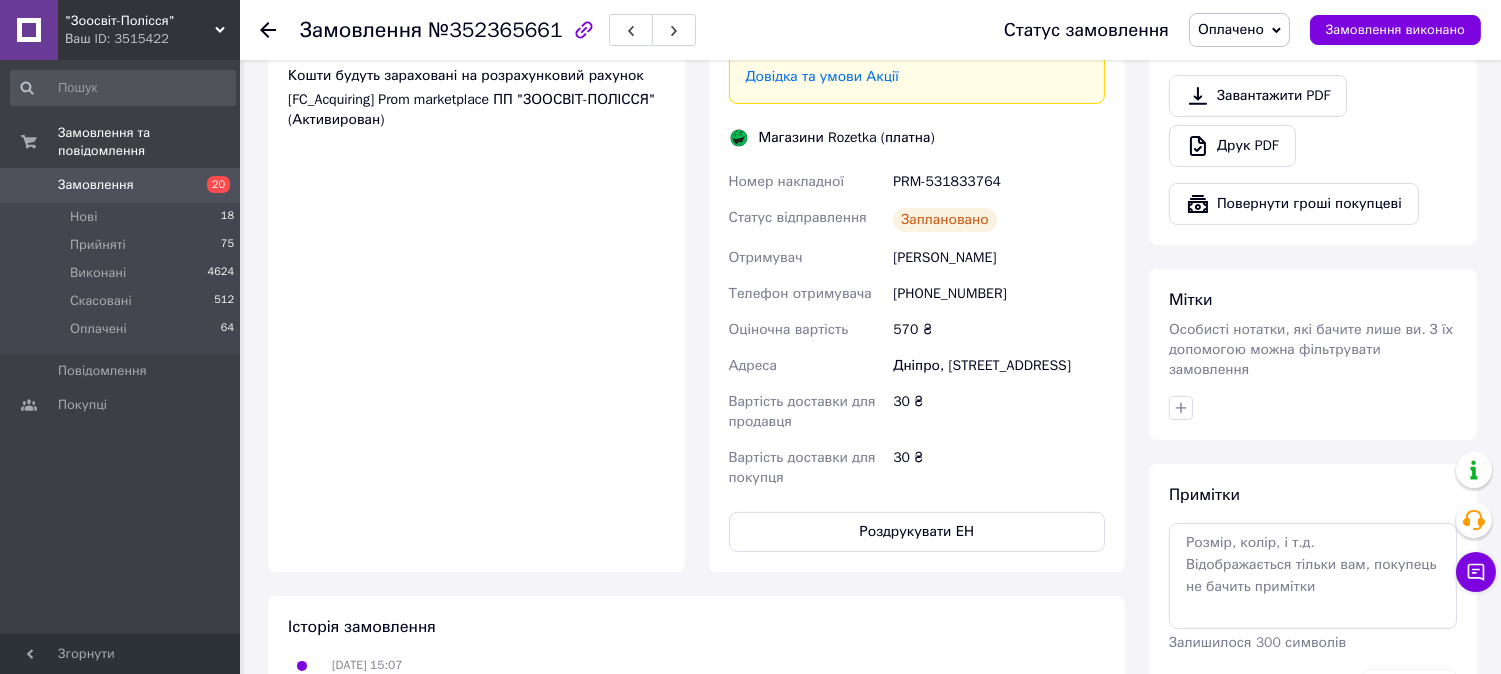 scroll, scrollTop: 777, scrollLeft: 0, axis: vertical 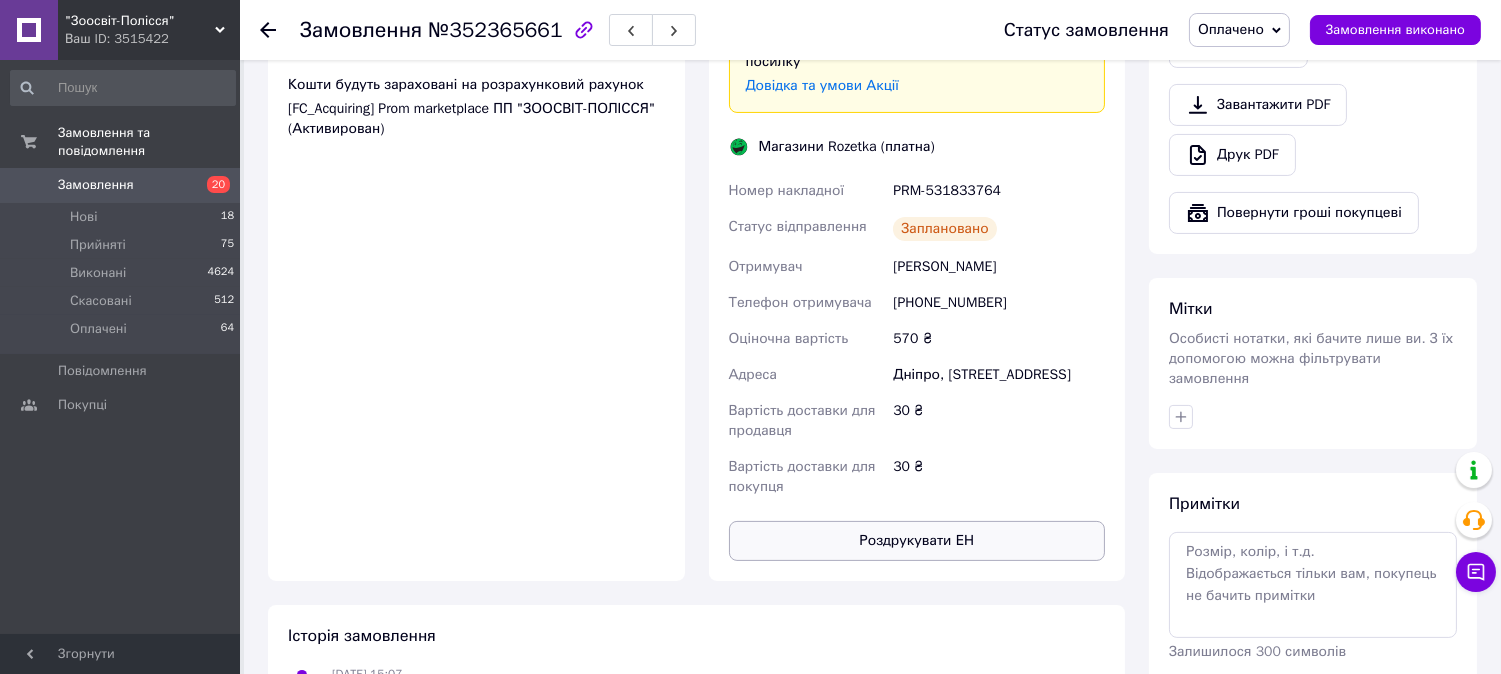 click on "Роздрукувати ЕН" at bounding box center (917, 541) 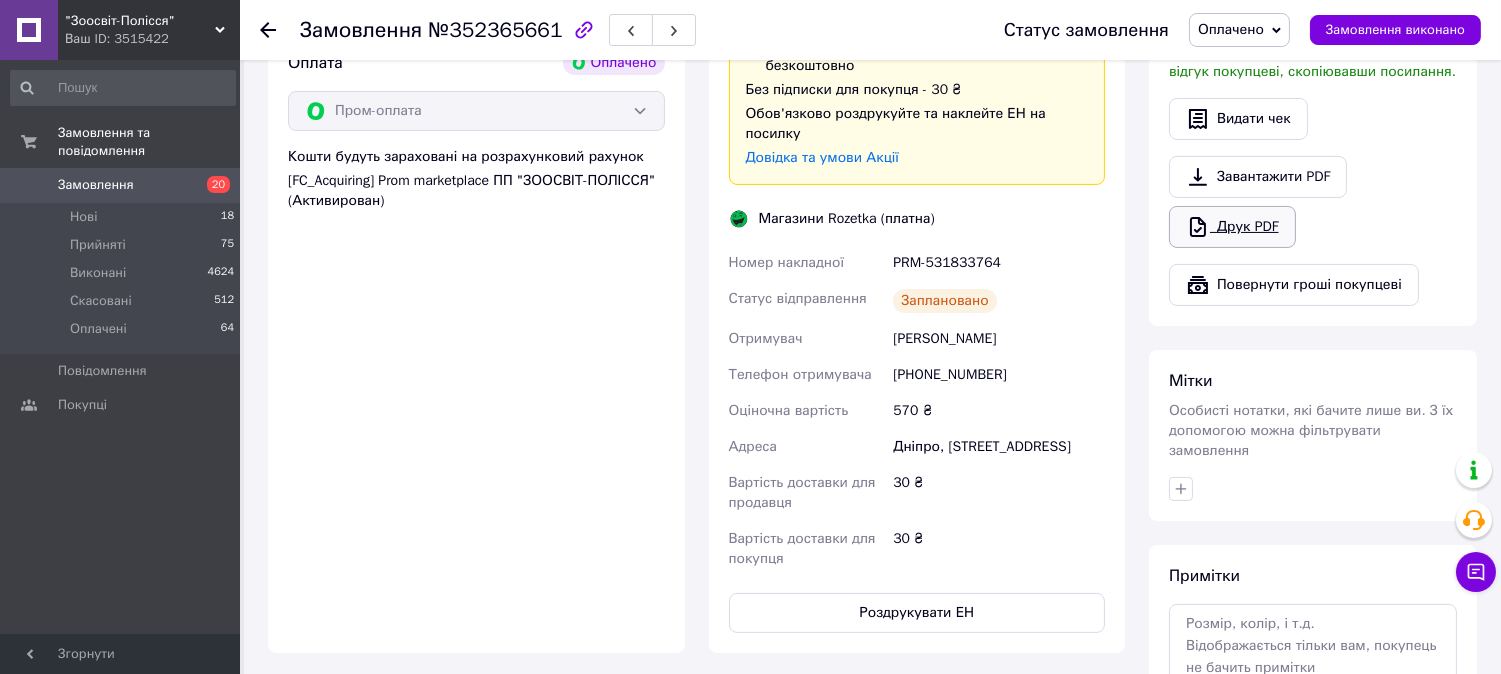 scroll, scrollTop: 666, scrollLeft: 0, axis: vertical 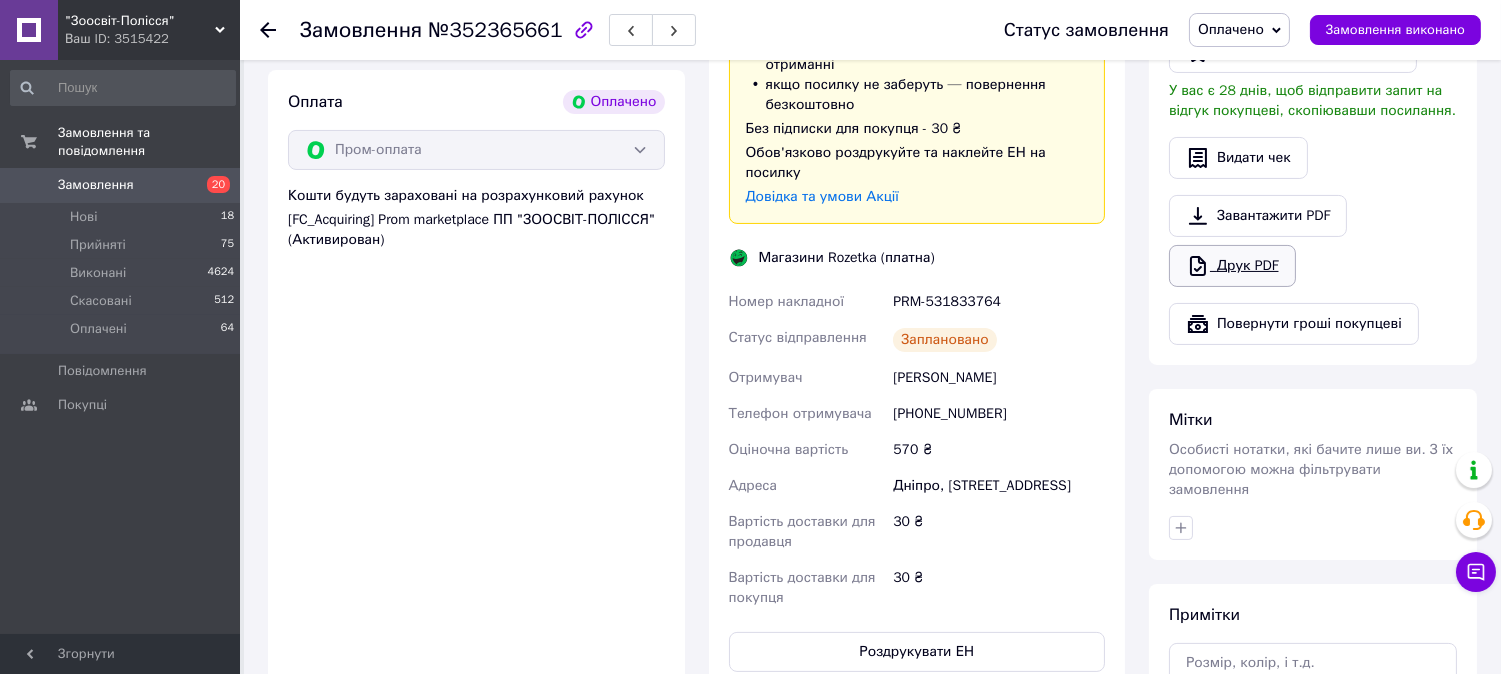 click on "Друк PDF" at bounding box center [1232, 266] 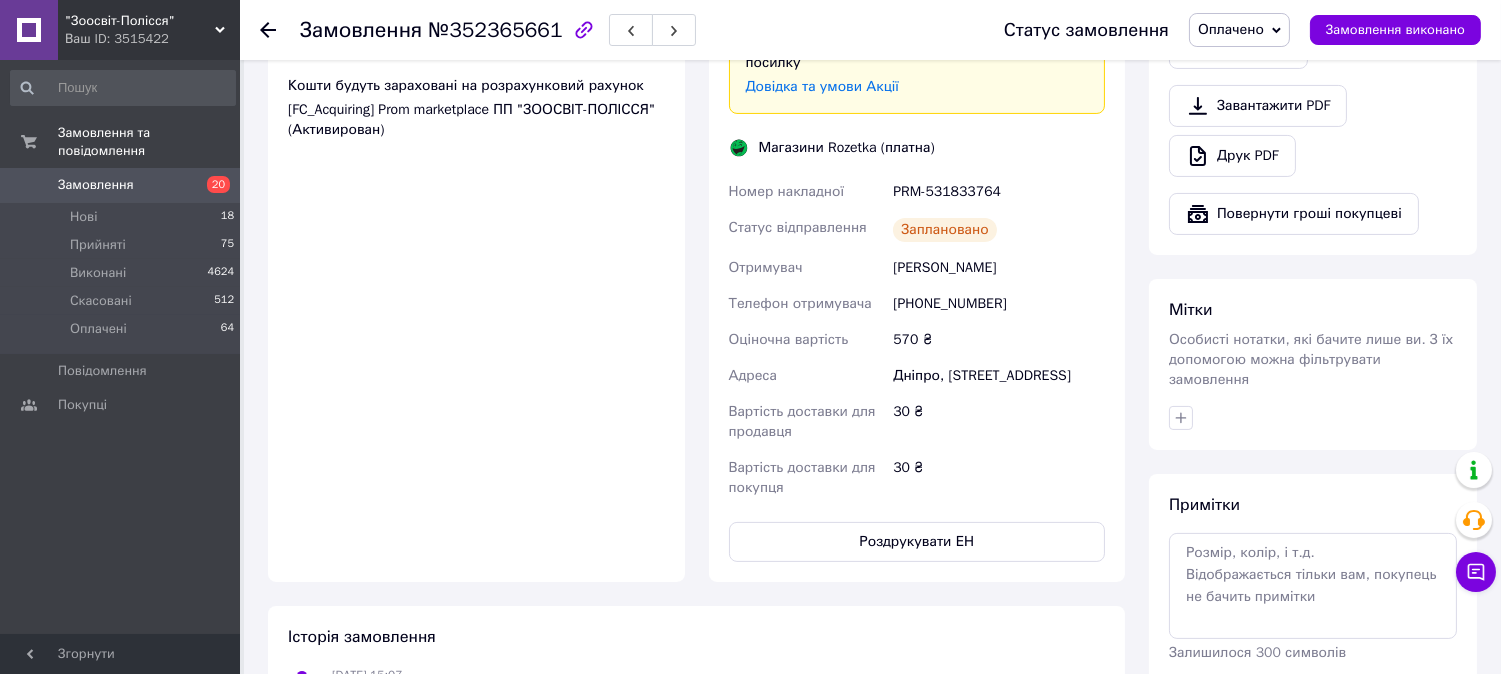 scroll, scrollTop: 777, scrollLeft: 0, axis: vertical 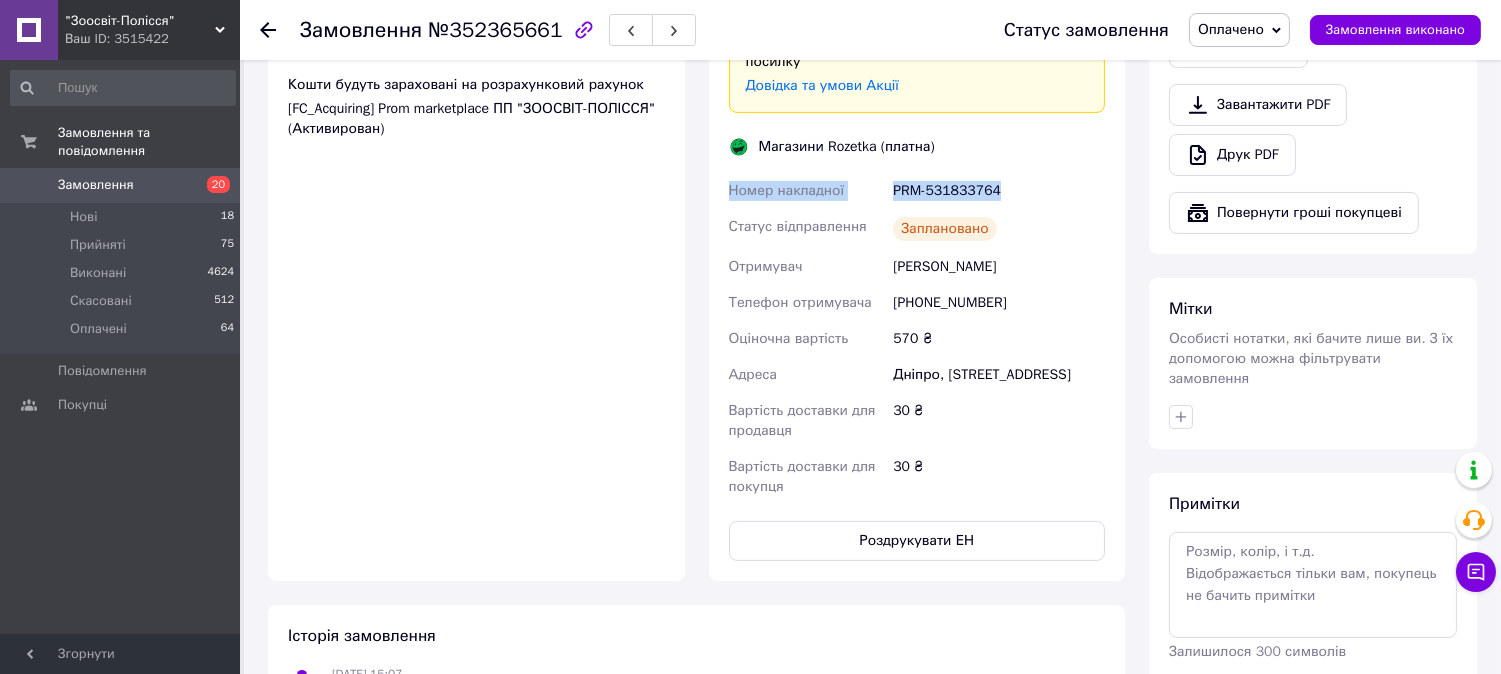 drag, startPoint x: 718, startPoint y: 176, endPoint x: 1063, endPoint y: 176, distance: 345 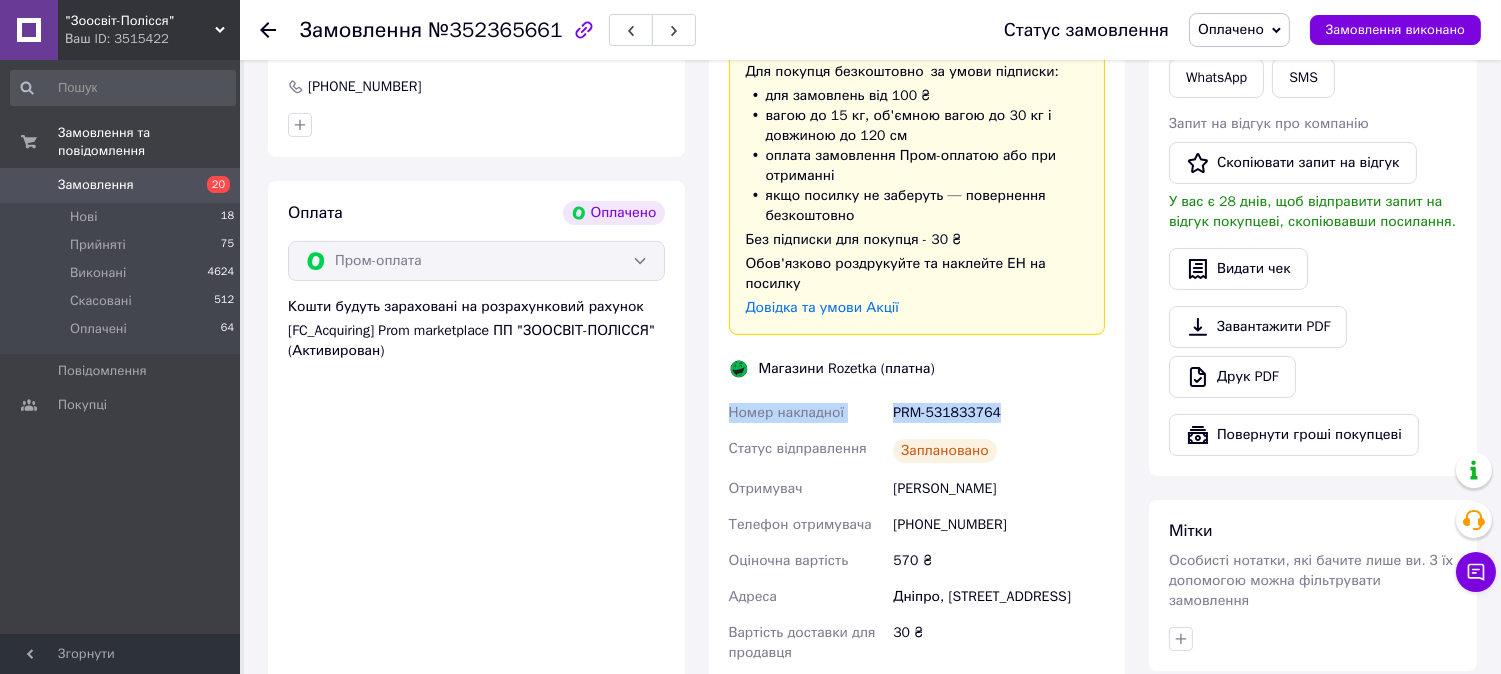 scroll, scrollTop: 333, scrollLeft: 0, axis: vertical 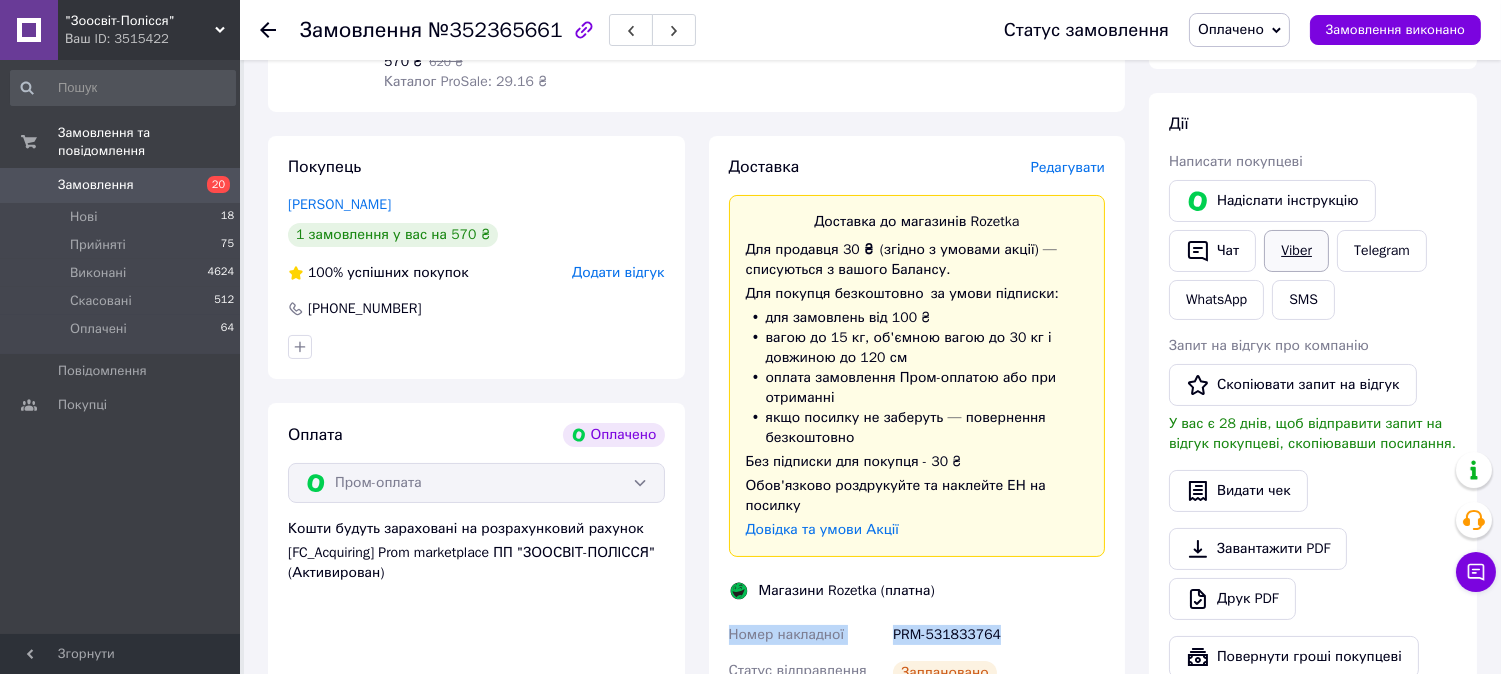 click on "Viber" at bounding box center (1296, 251) 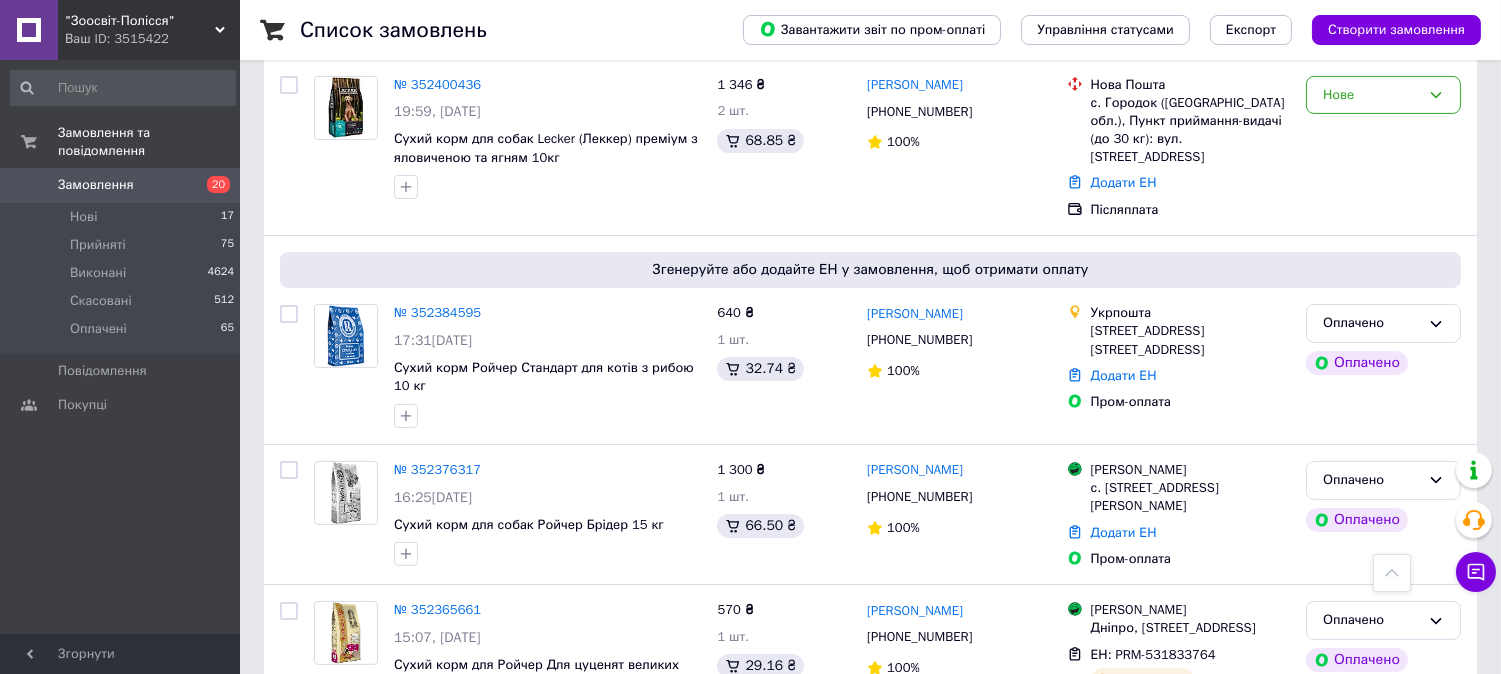 scroll, scrollTop: 888, scrollLeft: 0, axis: vertical 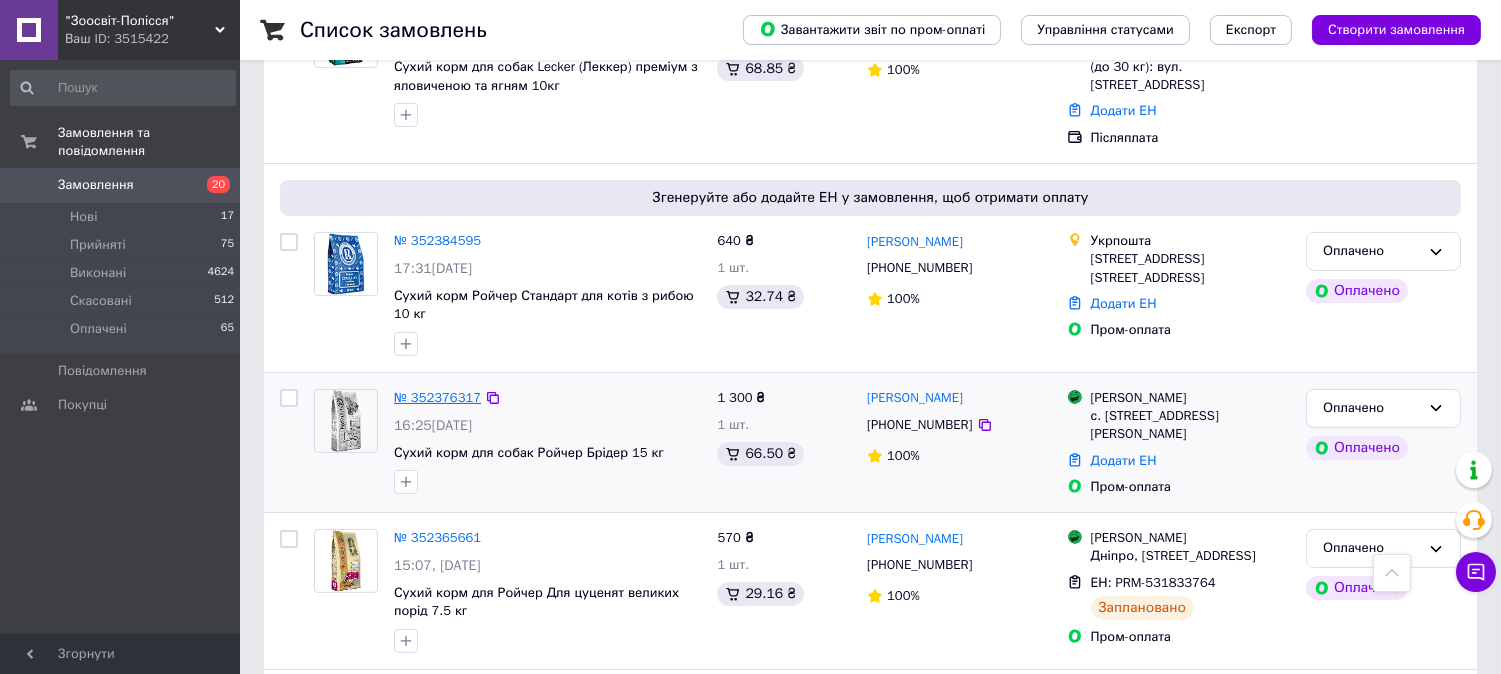 click on "№ 352376317" at bounding box center (437, 397) 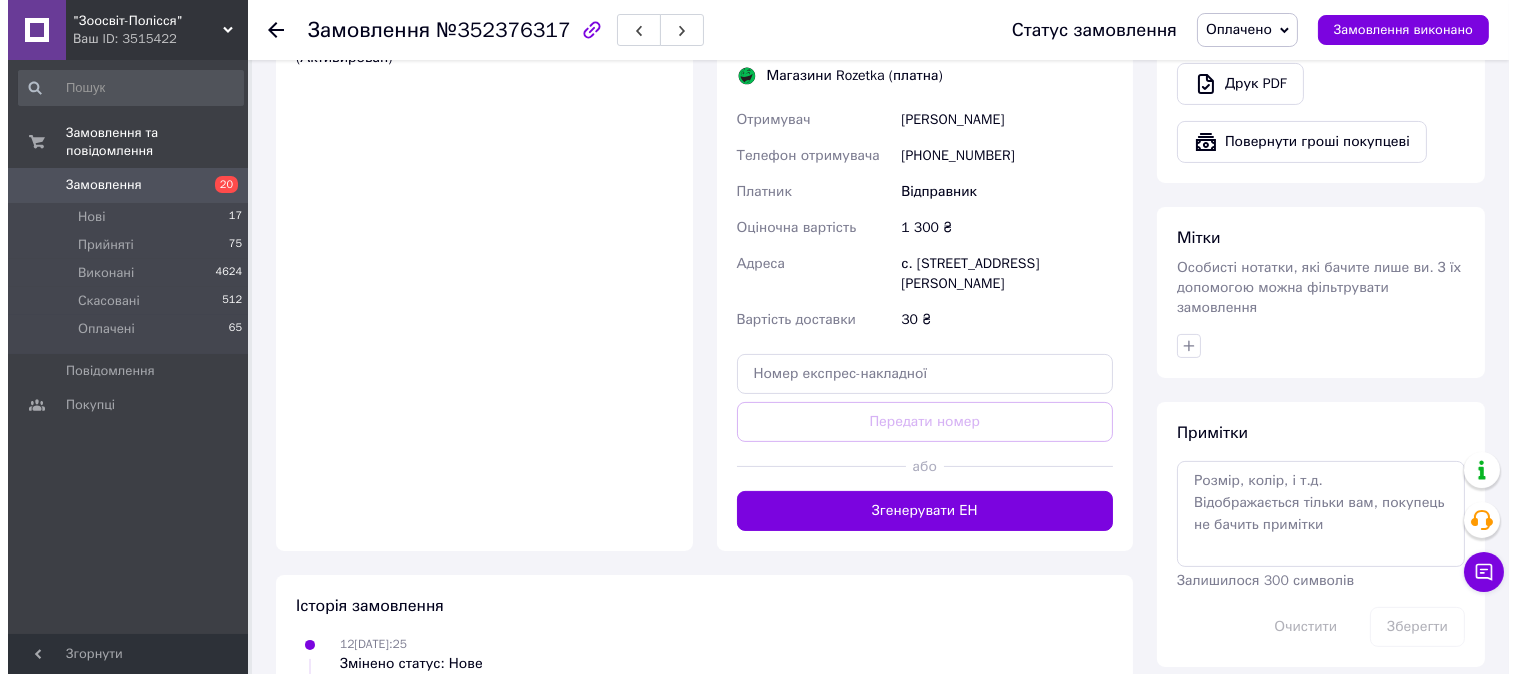 scroll, scrollTop: 968, scrollLeft: 0, axis: vertical 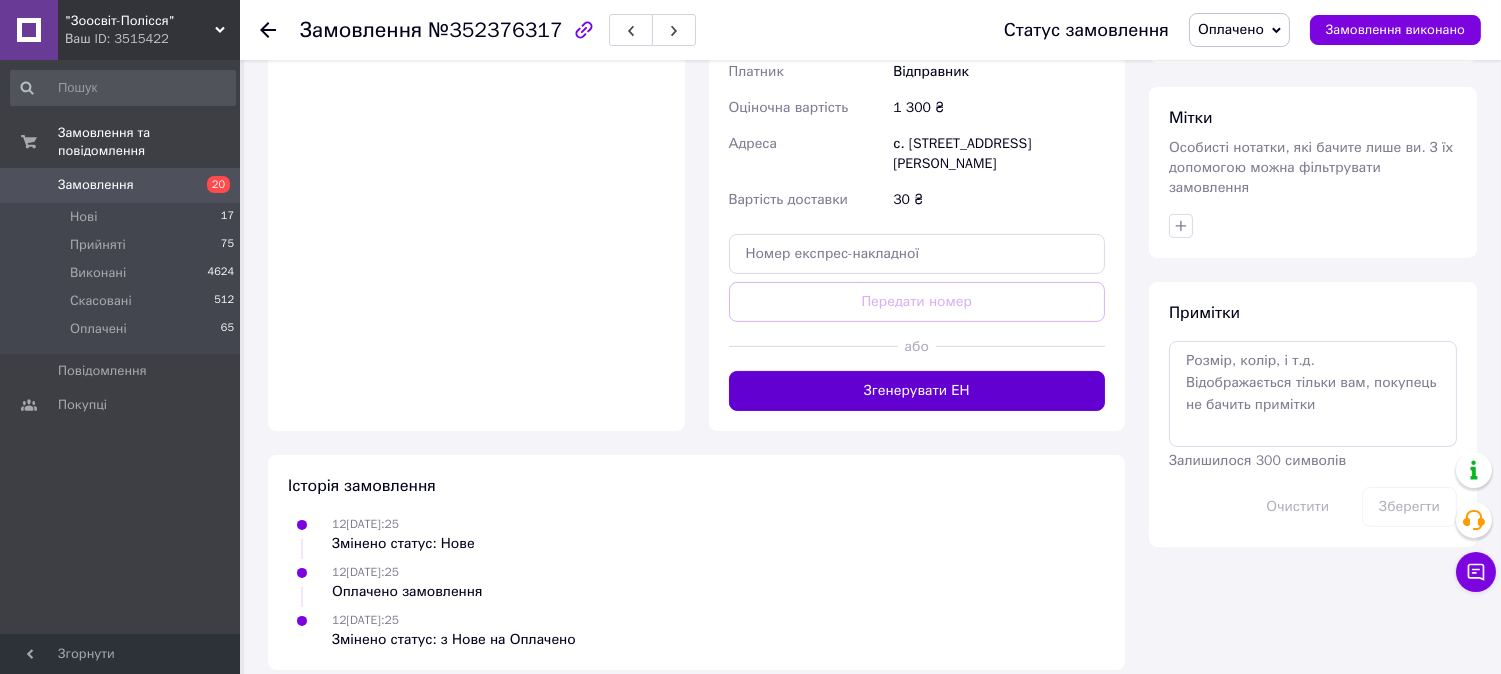 click on "Згенерувати ЕН" at bounding box center [917, 391] 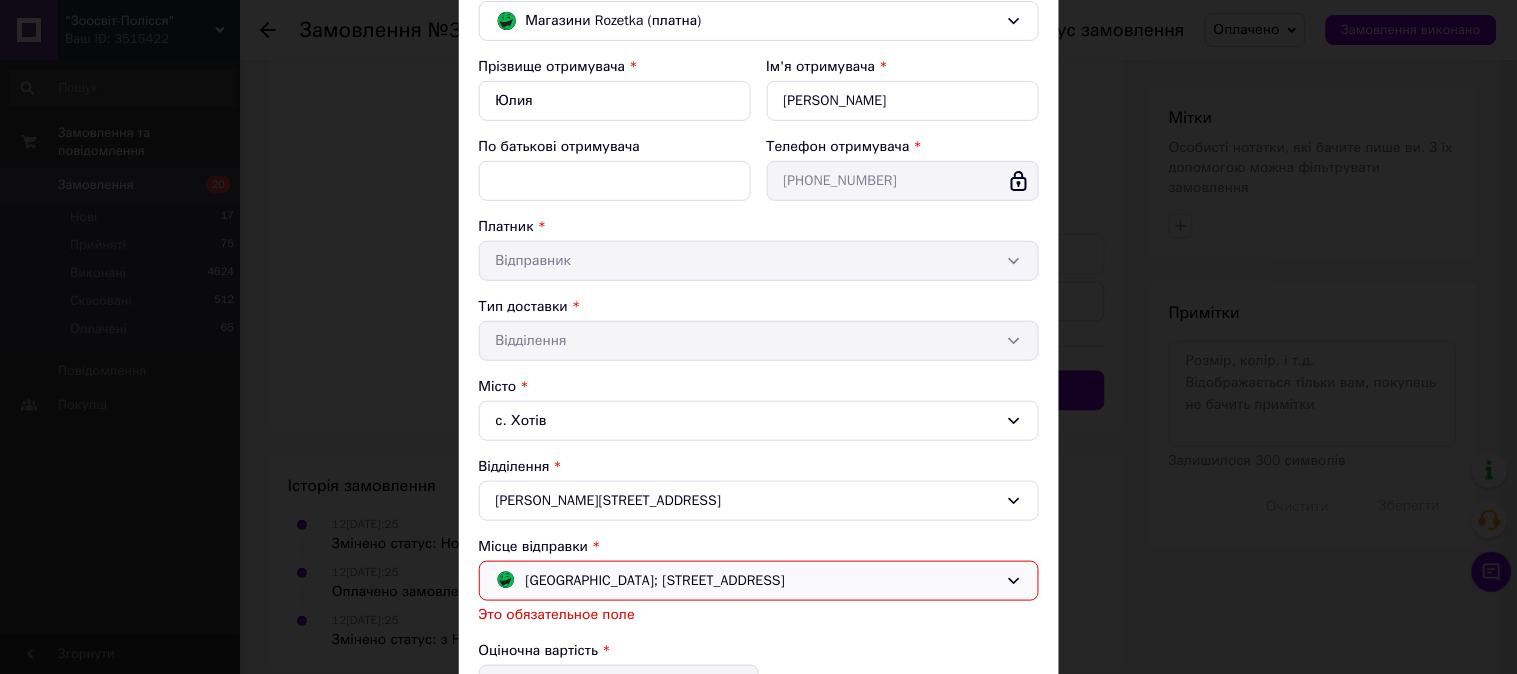 scroll, scrollTop: 333, scrollLeft: 0, axis: vertical 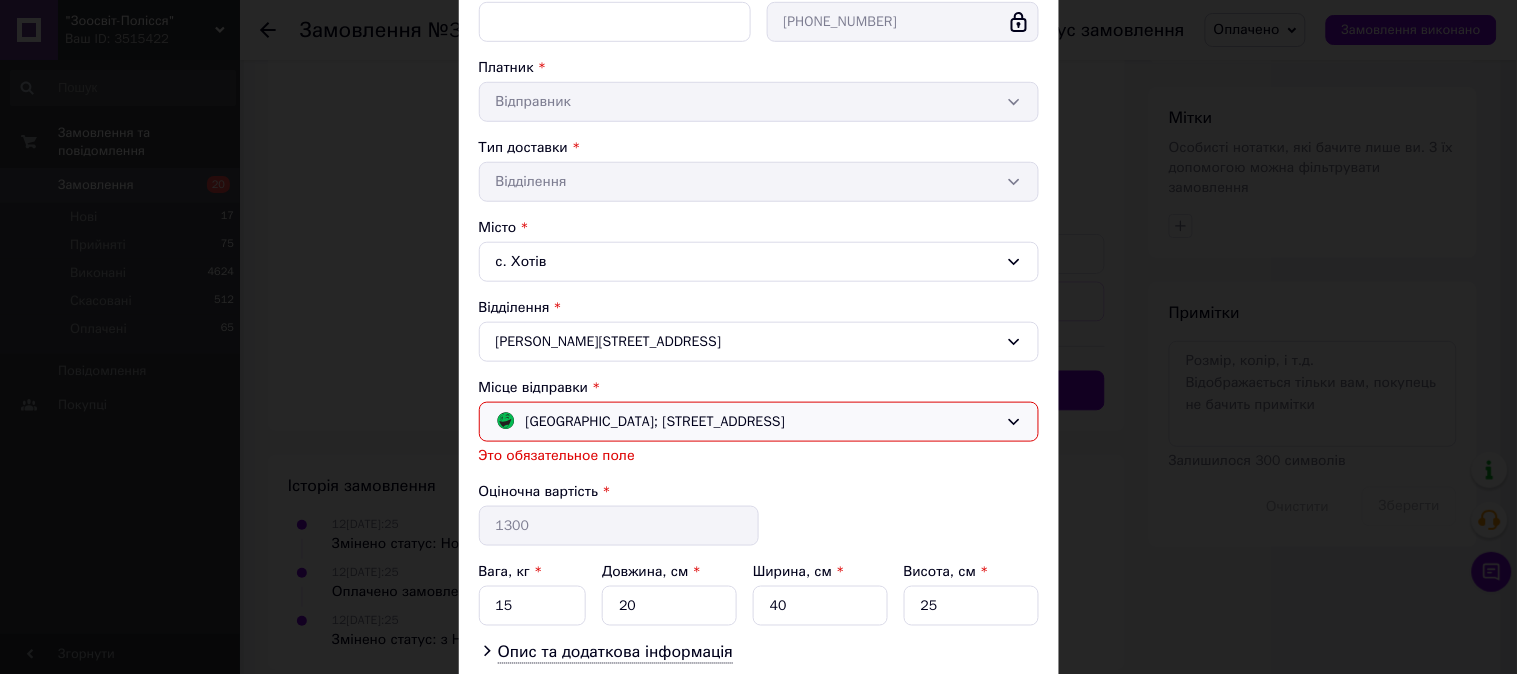 click on "[GEOGRAPHIC_DATA]; [STREET_ADDRESS]" at bounding box center [656, 422] 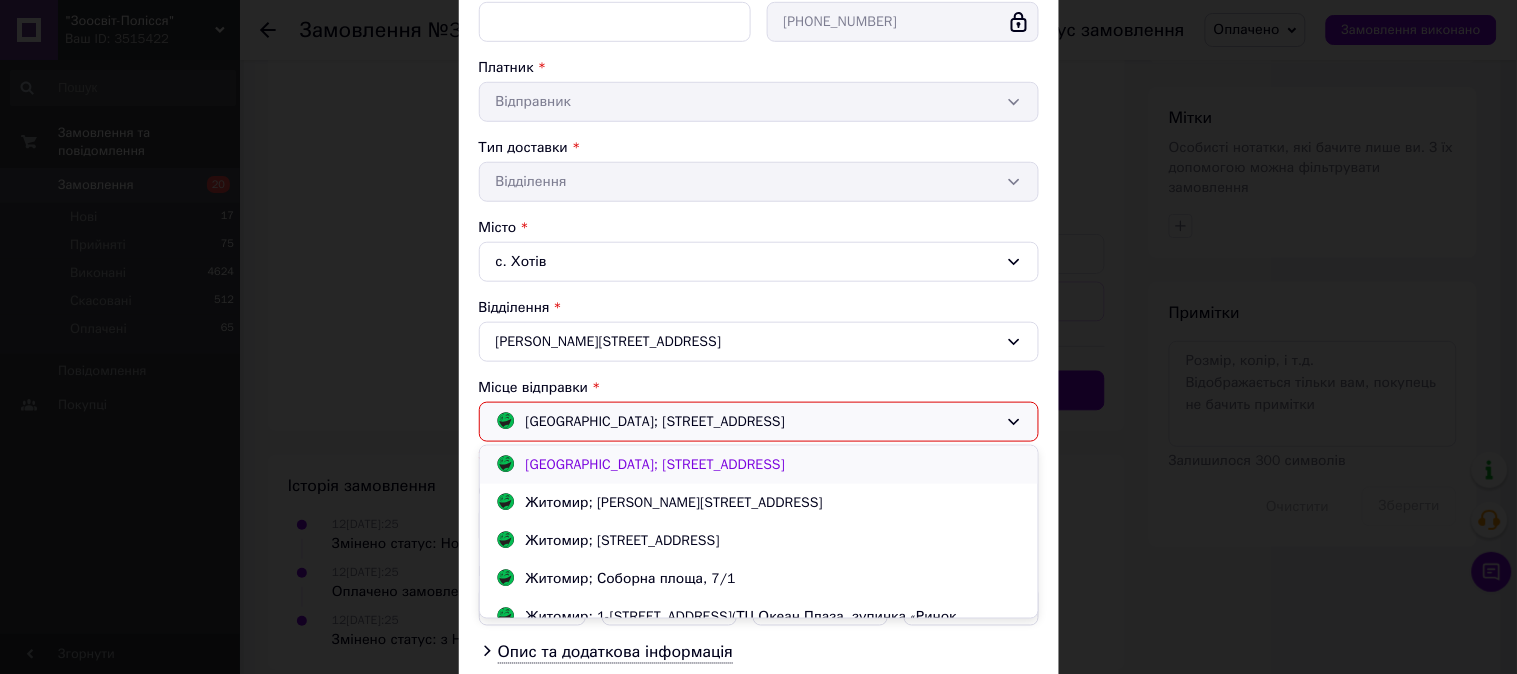 click on "[GEOGRAPHIC_DATA]; [STREET_ADDRESS]" at bounding box center (656, 464) 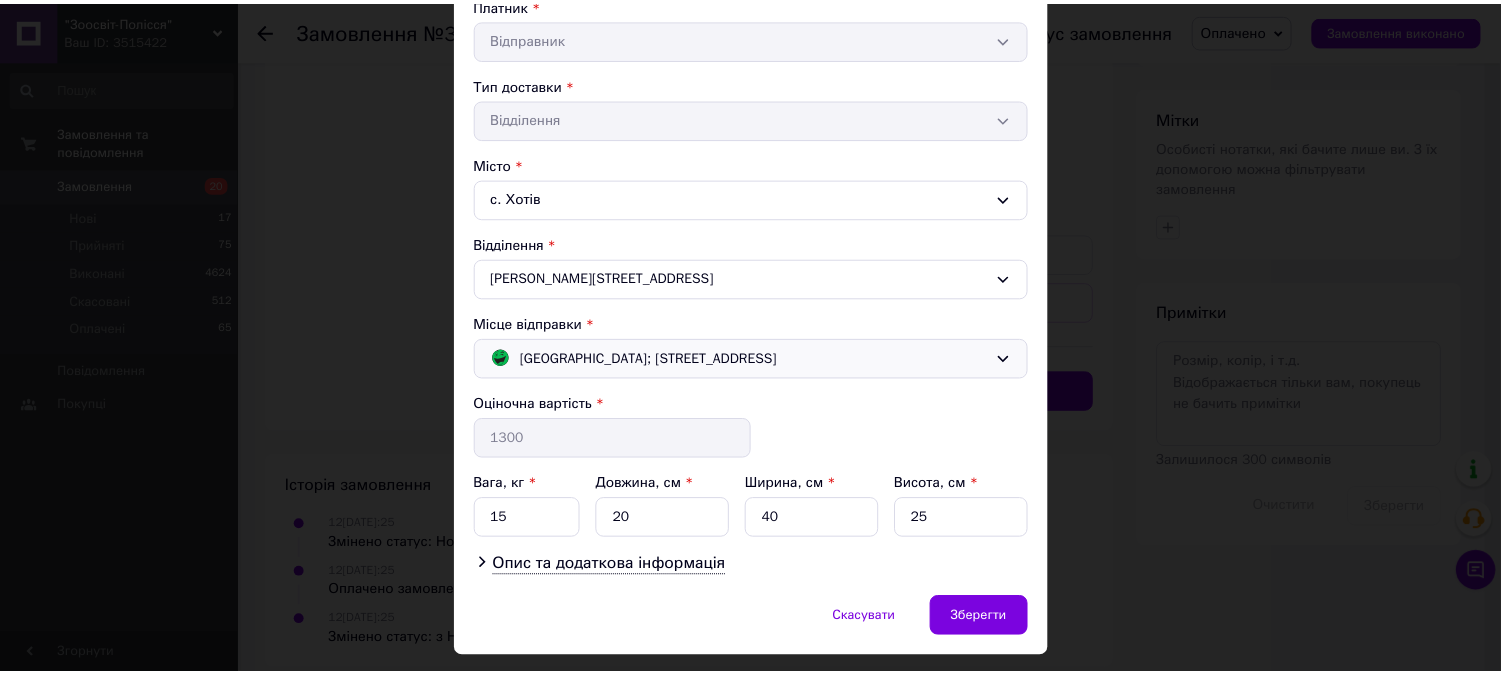 scroll, scrollTop: 451, scrollLeft: 0, axis: vertical 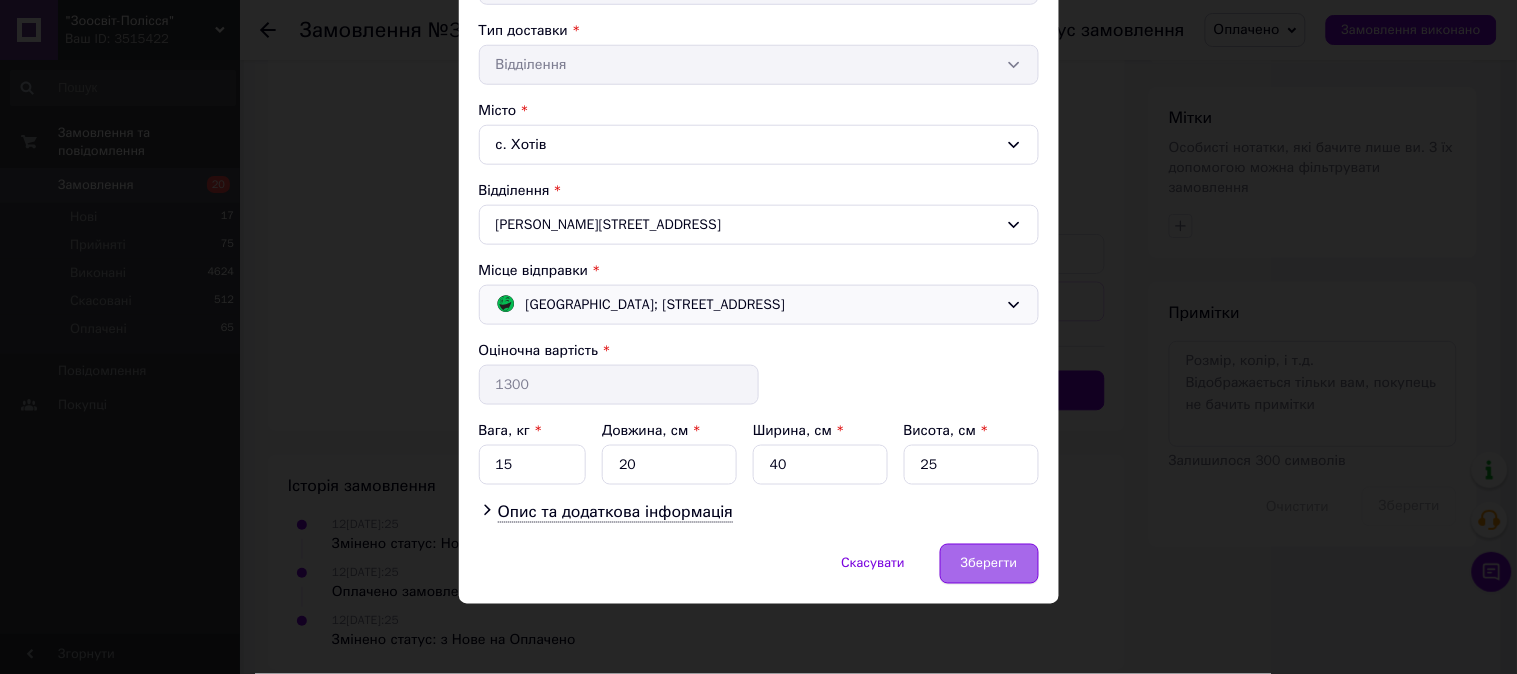 click on "Зберегти" at bounding box center (989, 564) 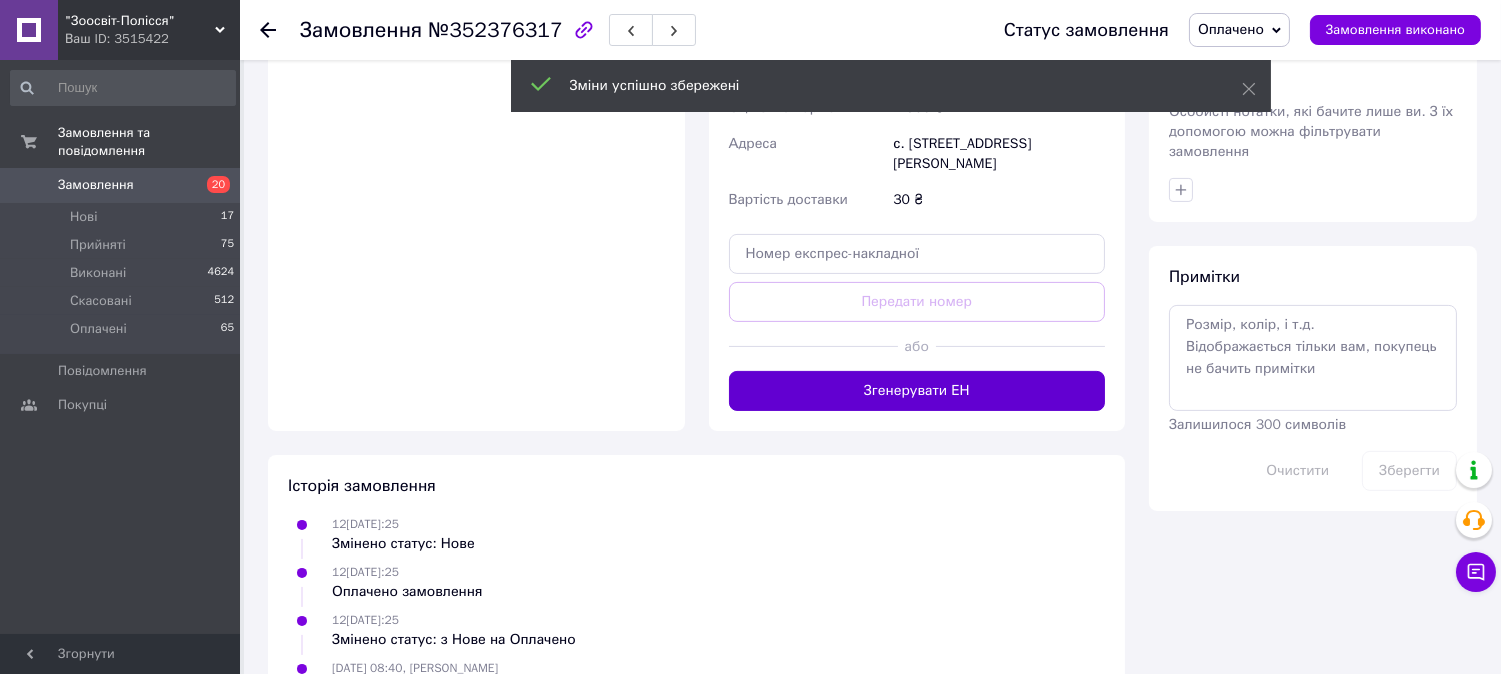 click on "Згенерувати ЕН" at bounding box center [917, 391] 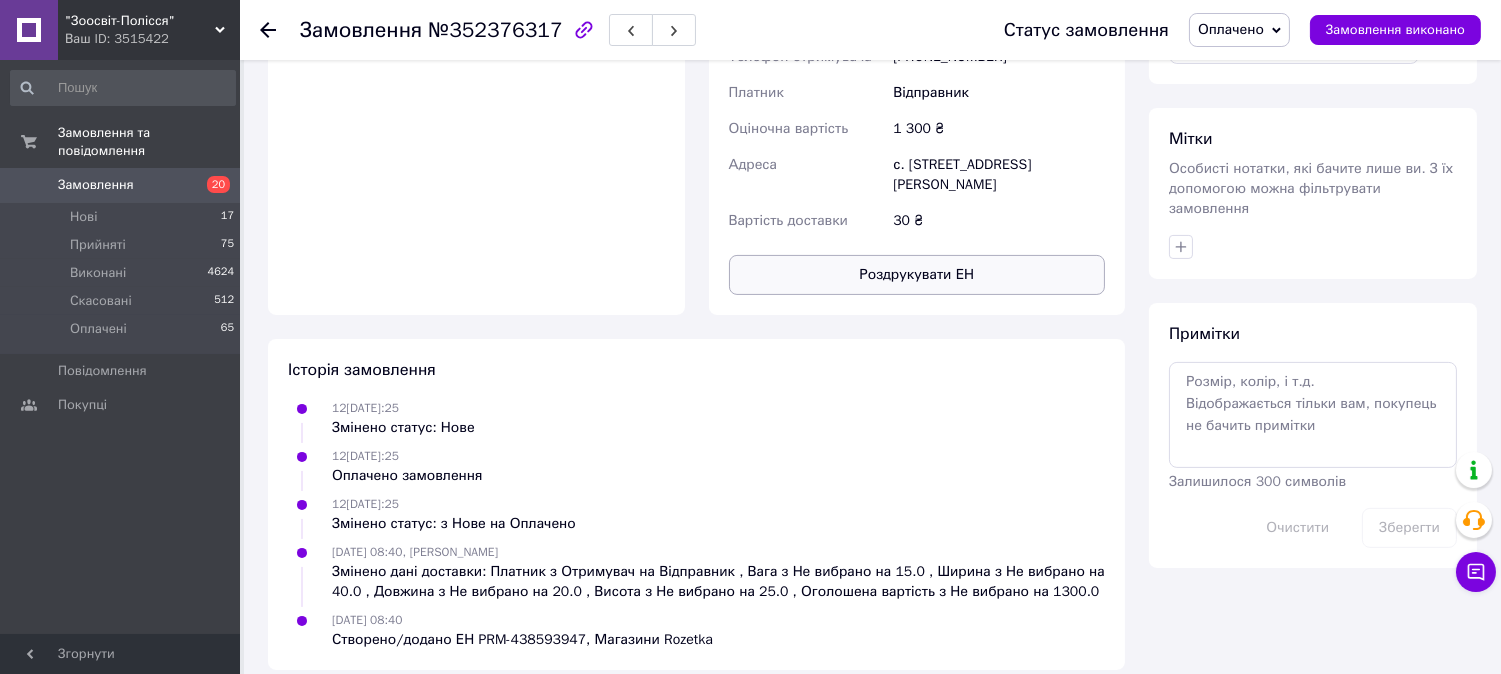 scroll, scrollTop: 968, scrollLeft: 0, axis: vertical 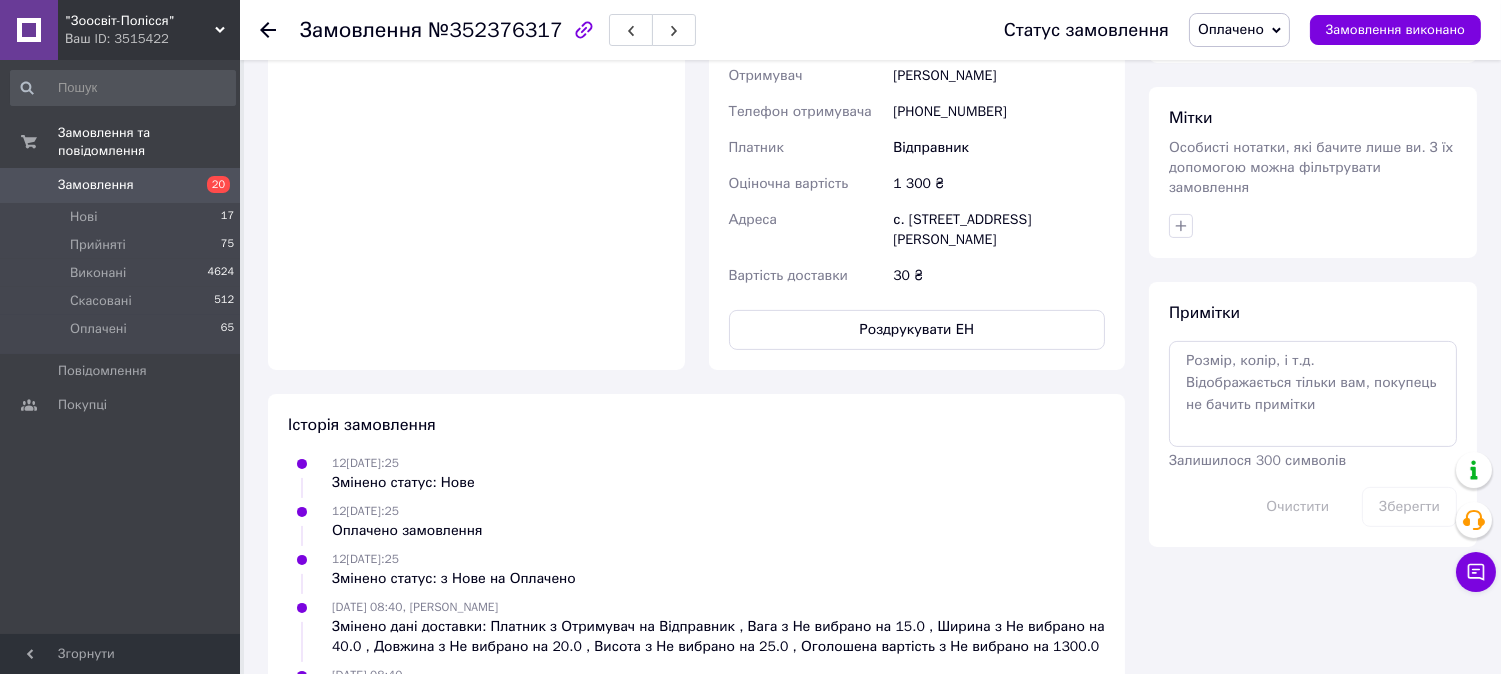 click on "Доставка Редагувати Доставка до магазинів Rozetka Для продавця 30 ₴   (згідно з умовами акції) — списуються з вашого Балансу. Для покупця безкоштовно   за умови підписки: для замовлень від 100 ₴ вагою до 15 кг,
об'ємною вагою до 30 кг
і довжиною до 120 см оплата замовлення Пром-оплатою або при отриманні якщо посилку не заберуть — повернення безкоштовно Без підписки для покупця - 30 ₴ Обов'язково роздрукуйте та наклейте ЕН на посилку Довідка та умови Акції Магазини Rozetka (платна) Номер накладної PRM-438593947 Статус відправлення Заплановано Отримувач [PERSON_NAME]  30 ₴" at bounding box center [917, -65] 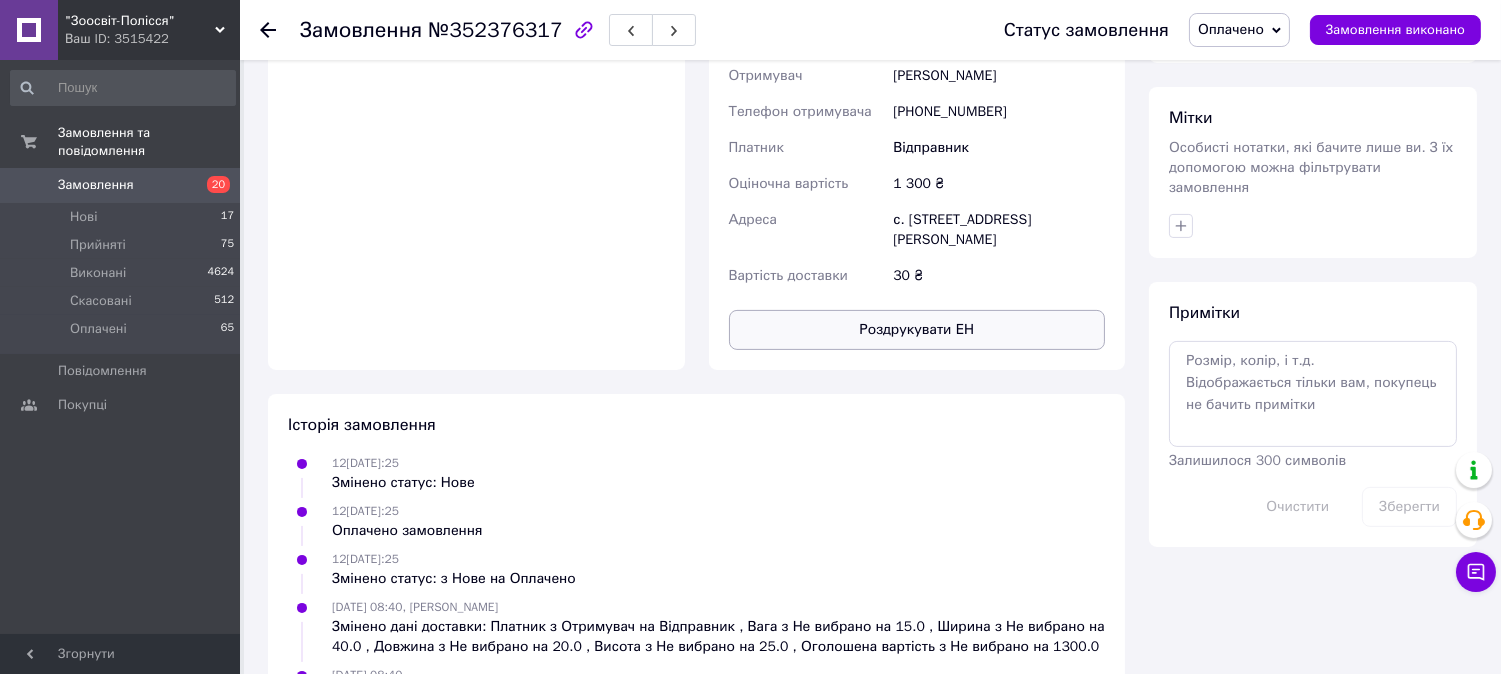 click on "Роздрукувати ЕН" at bounding box center [917, 330] 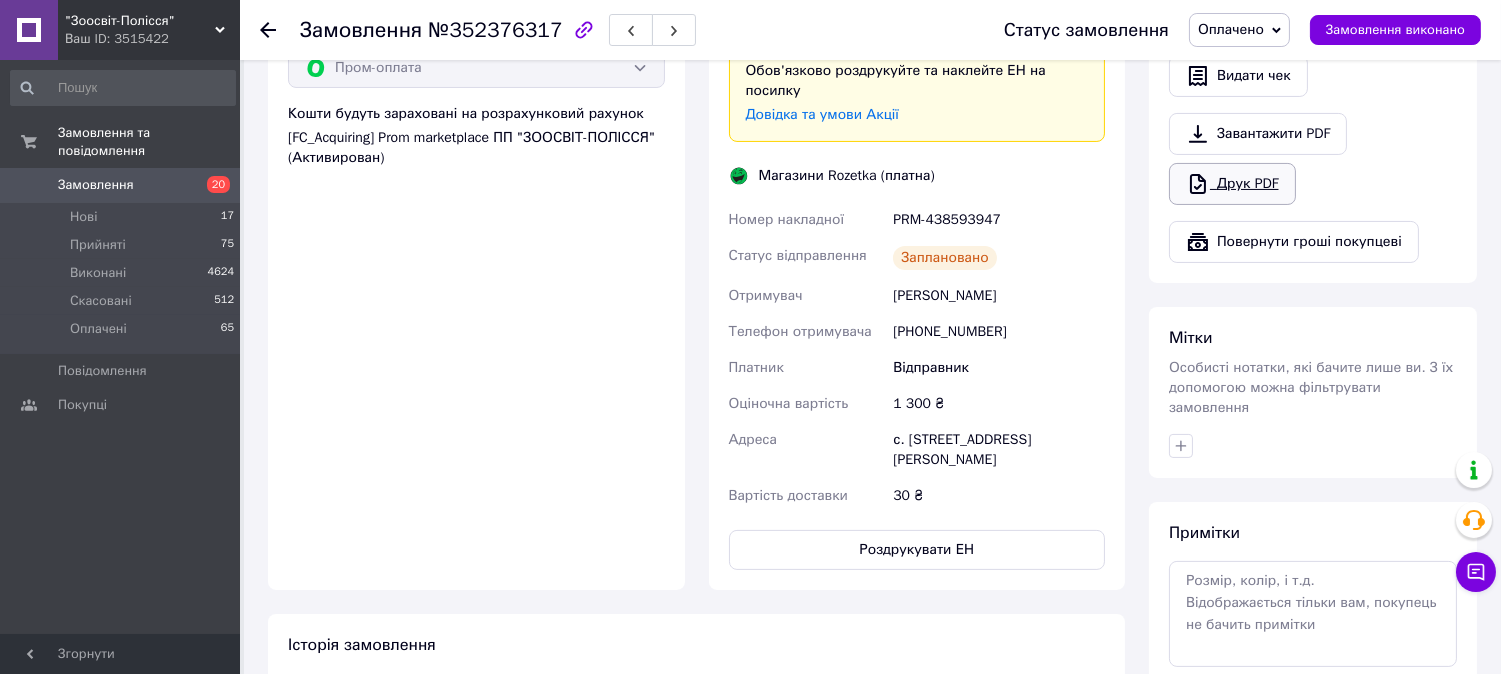 scroll, scrollTop: 746, scrollLeft: 0, axis: vertical 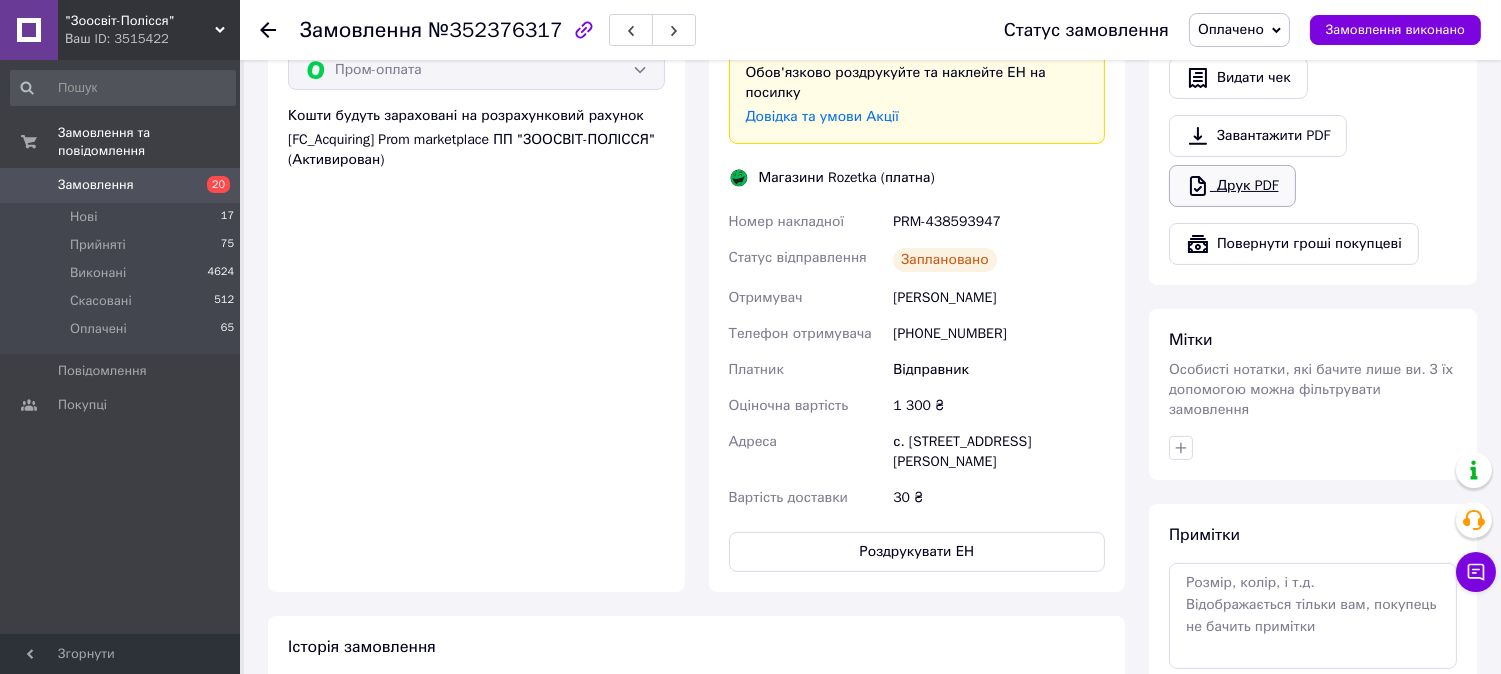 click on "Друк PDF" at bounding box center (1232, 186) 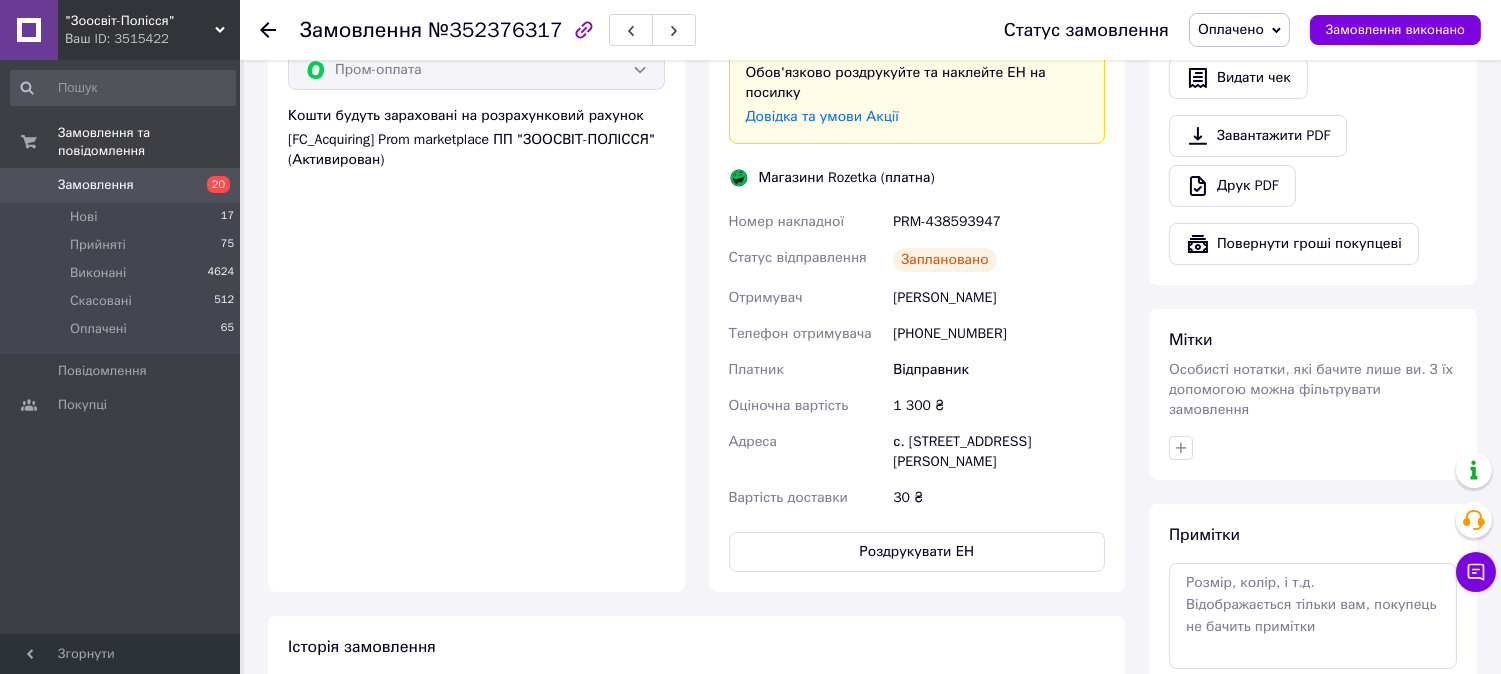 scroll, scrollTop: 635, scrollLeft: 0, axis: vertical 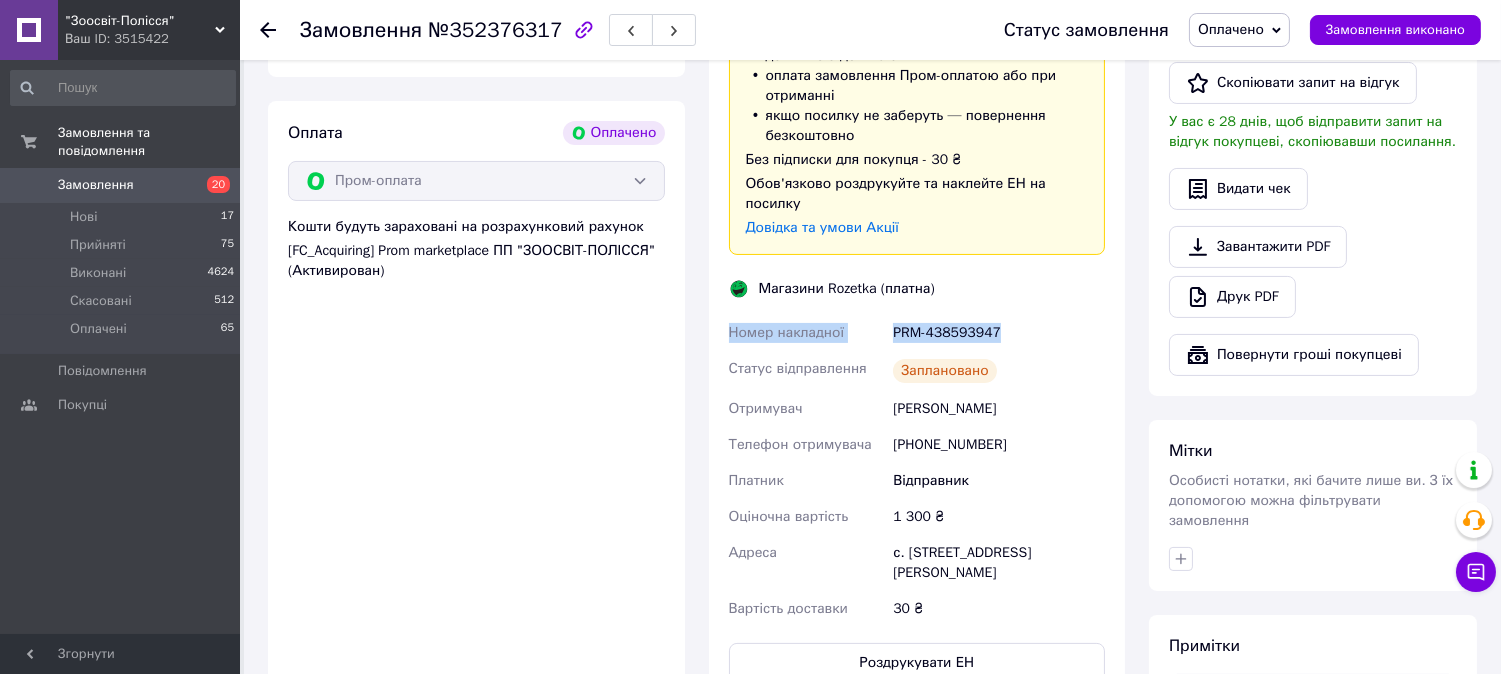 drag, startPoint x: 713, startPoint y: 315, endPoint x: 1080, endPoint y: 301, distance: 367.26694 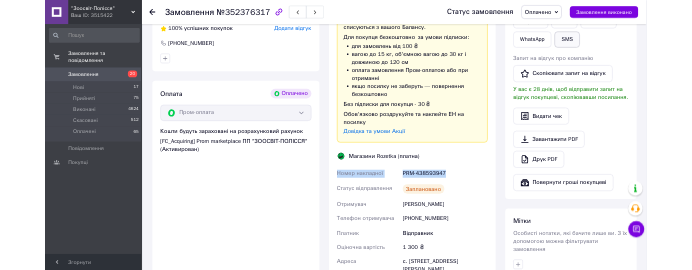 scroll, scrollTop: 413, scrollLeft: 0, axis: vertical 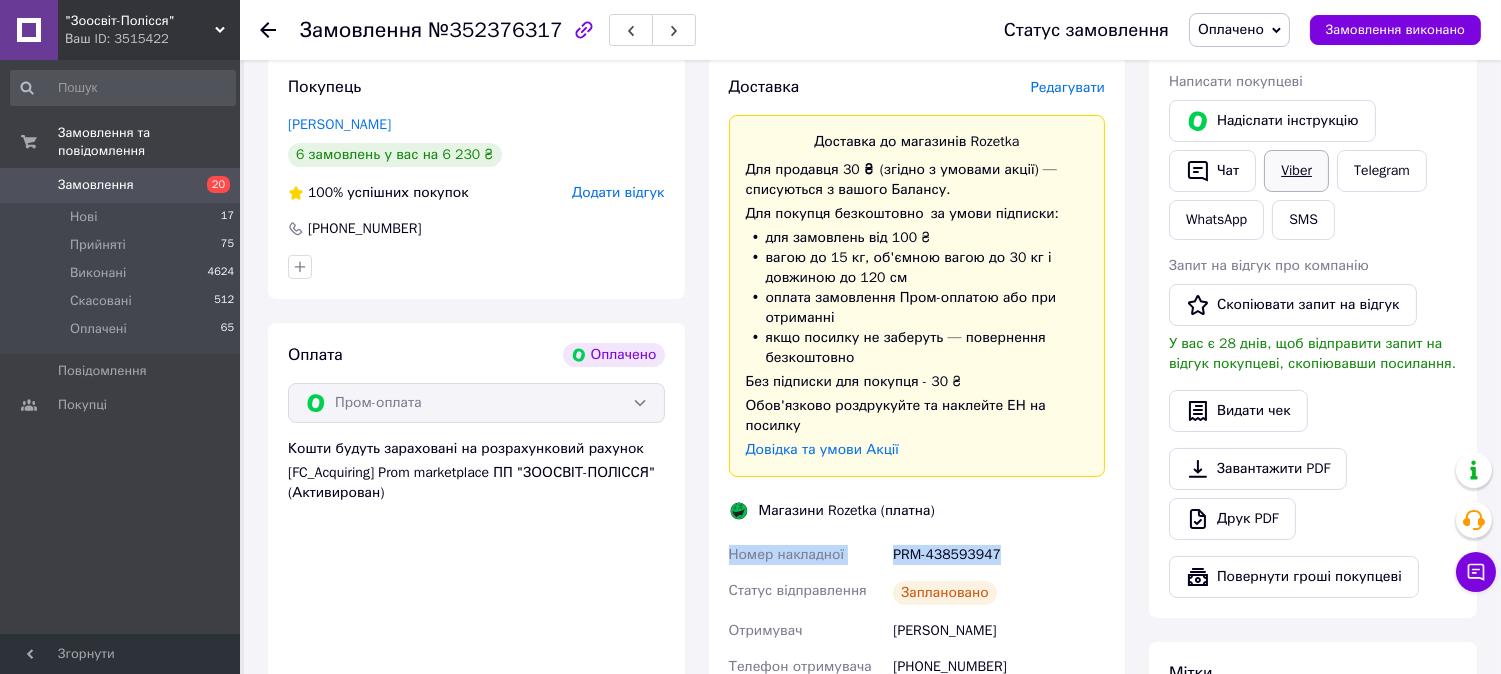 click on "Viber" at bounding box center [1296, 171] 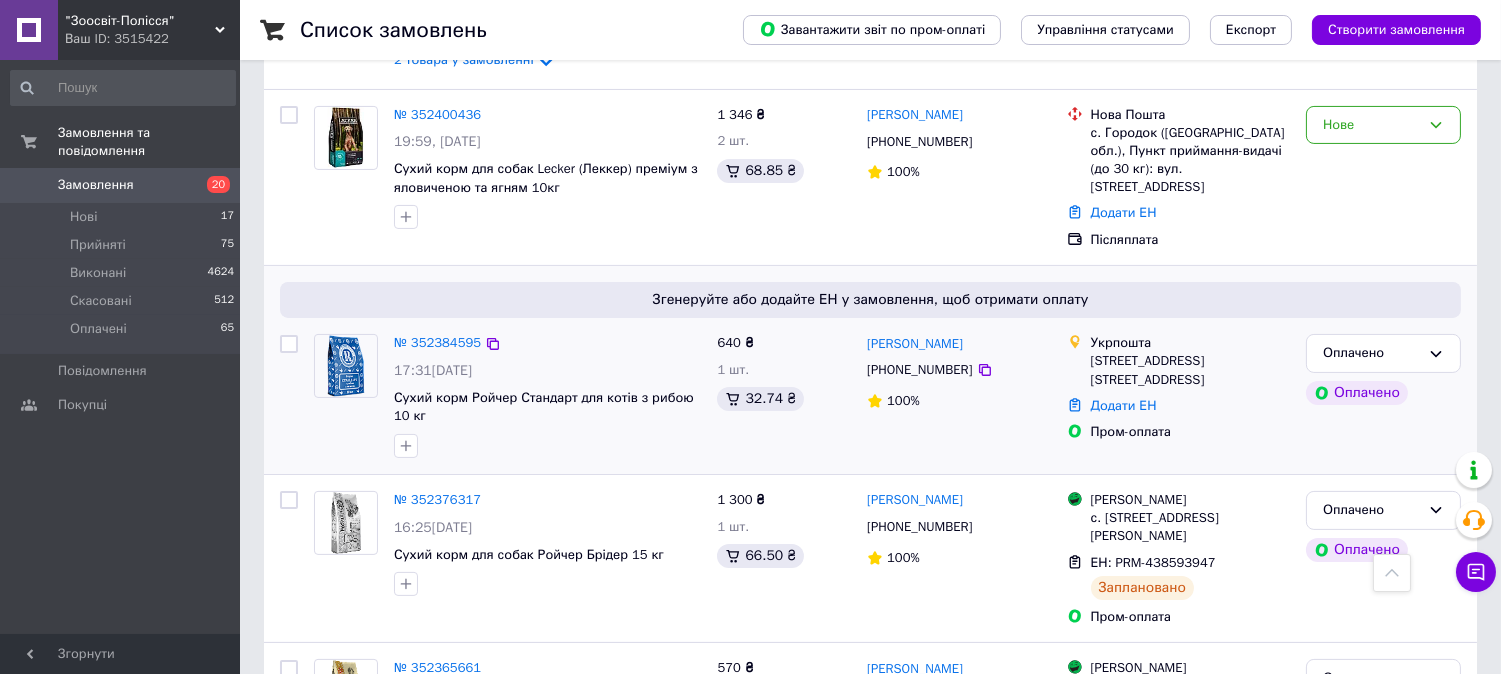 scroll, scrollTop: 777, scrollLeft: 0, axis: vertical 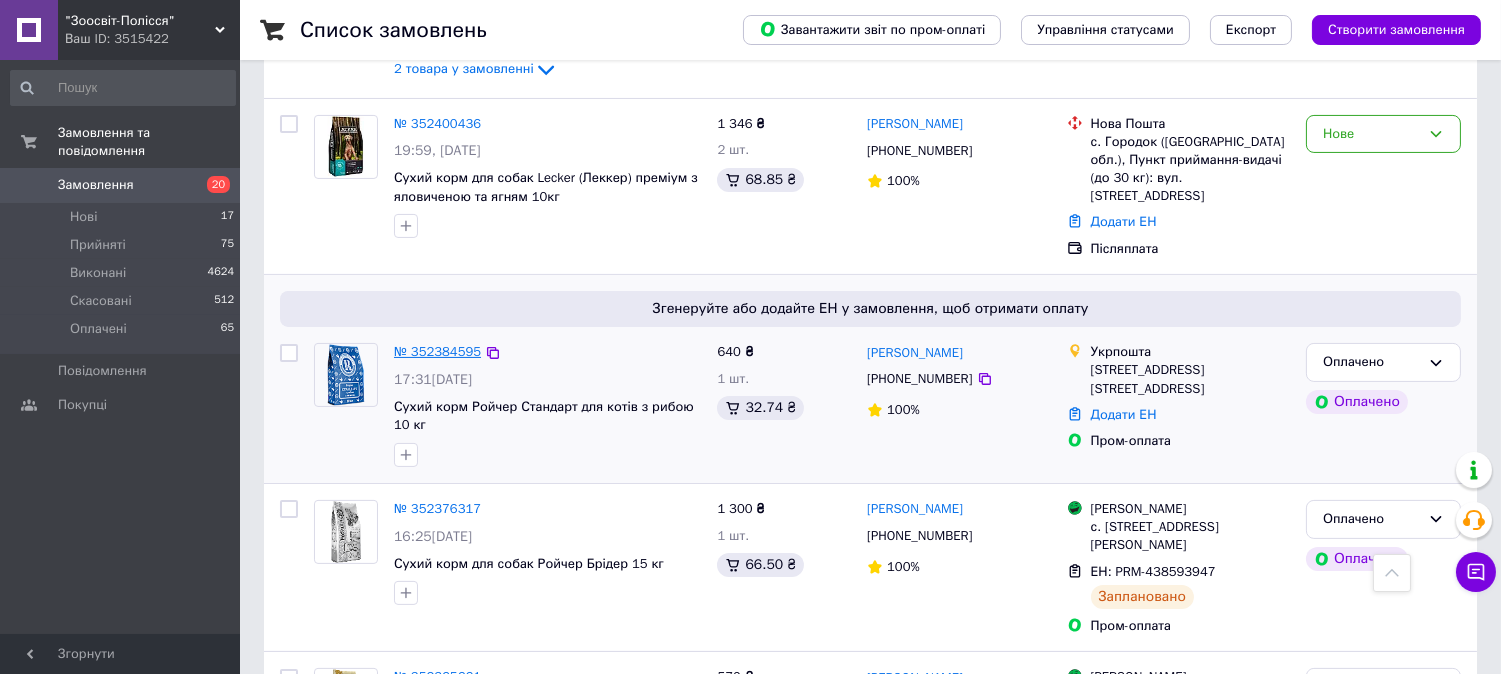 click on "№ 352384595" at bounding box center (437, 351) 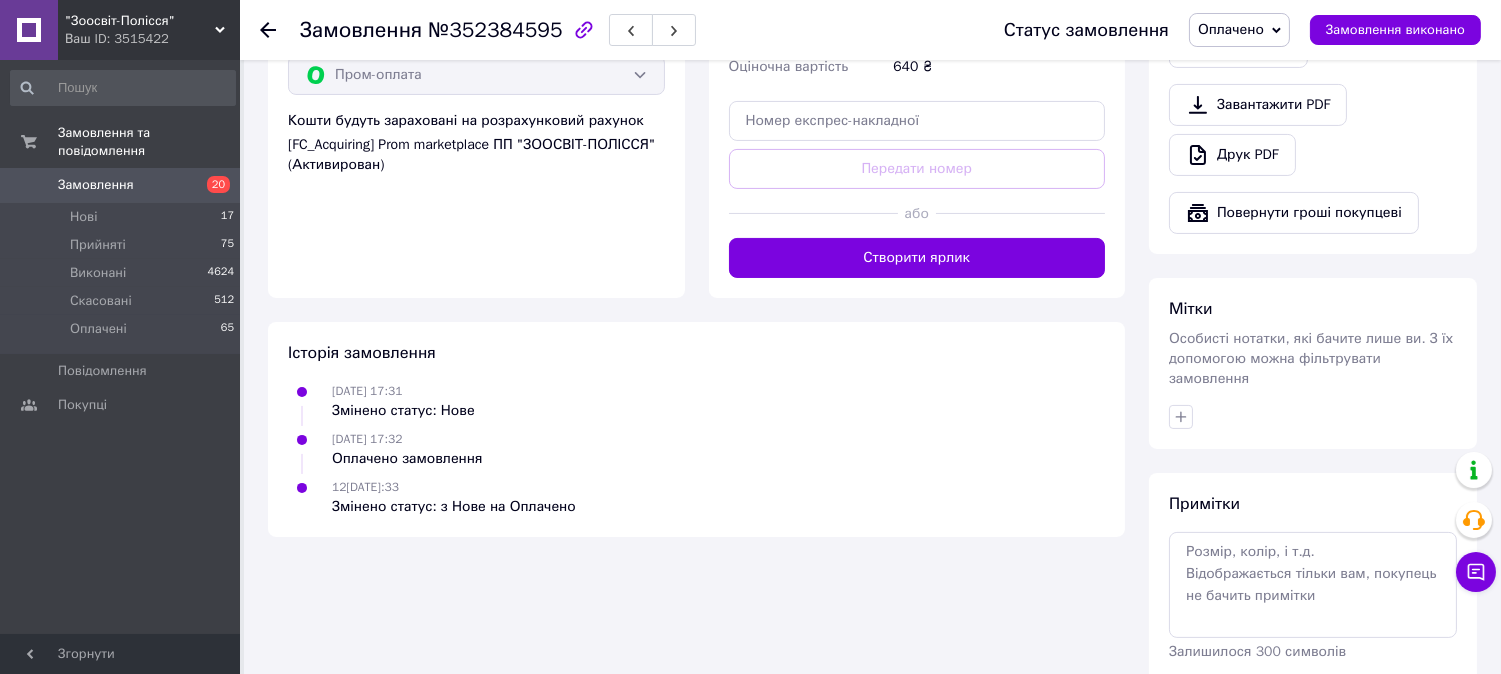 scroll, scrollTop: 846, scrollLeft: 0, axis: vertical 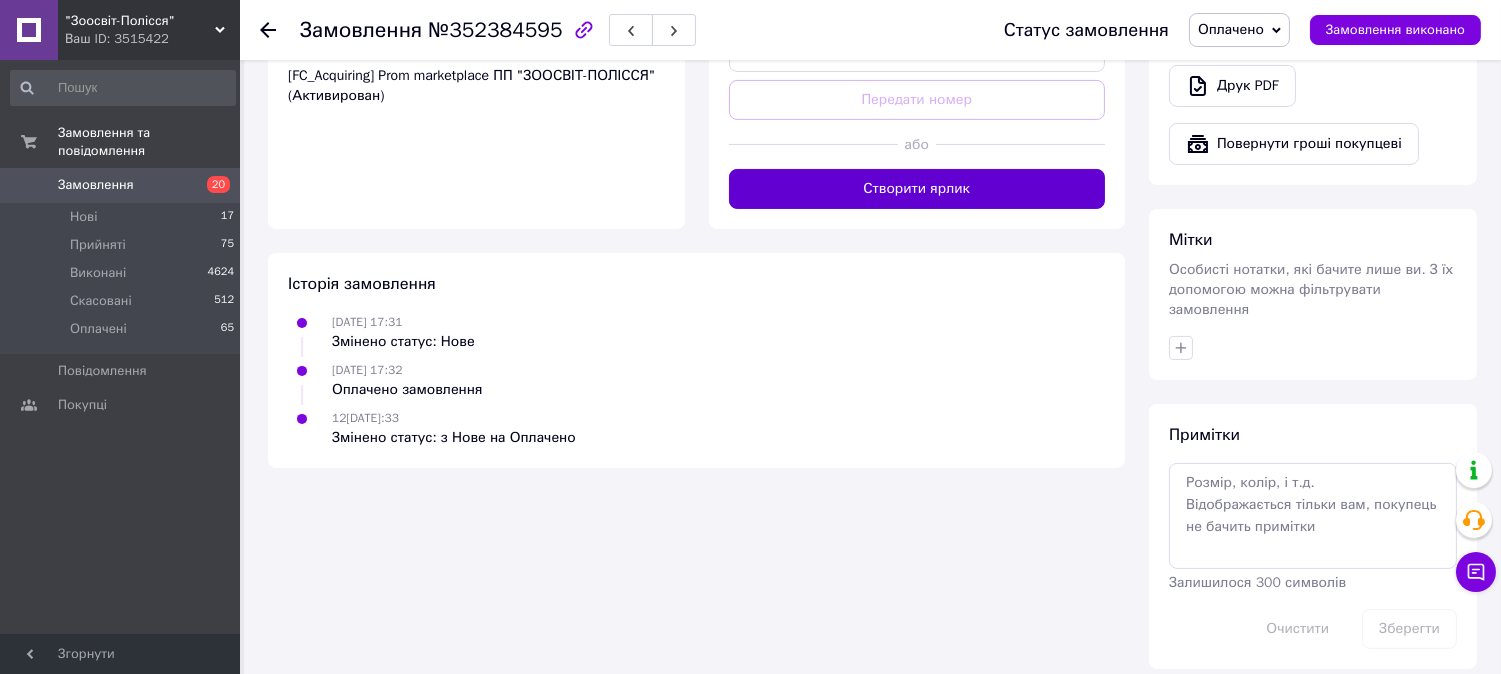 click on "Створити ярлик" at bounding box center [917, 189] 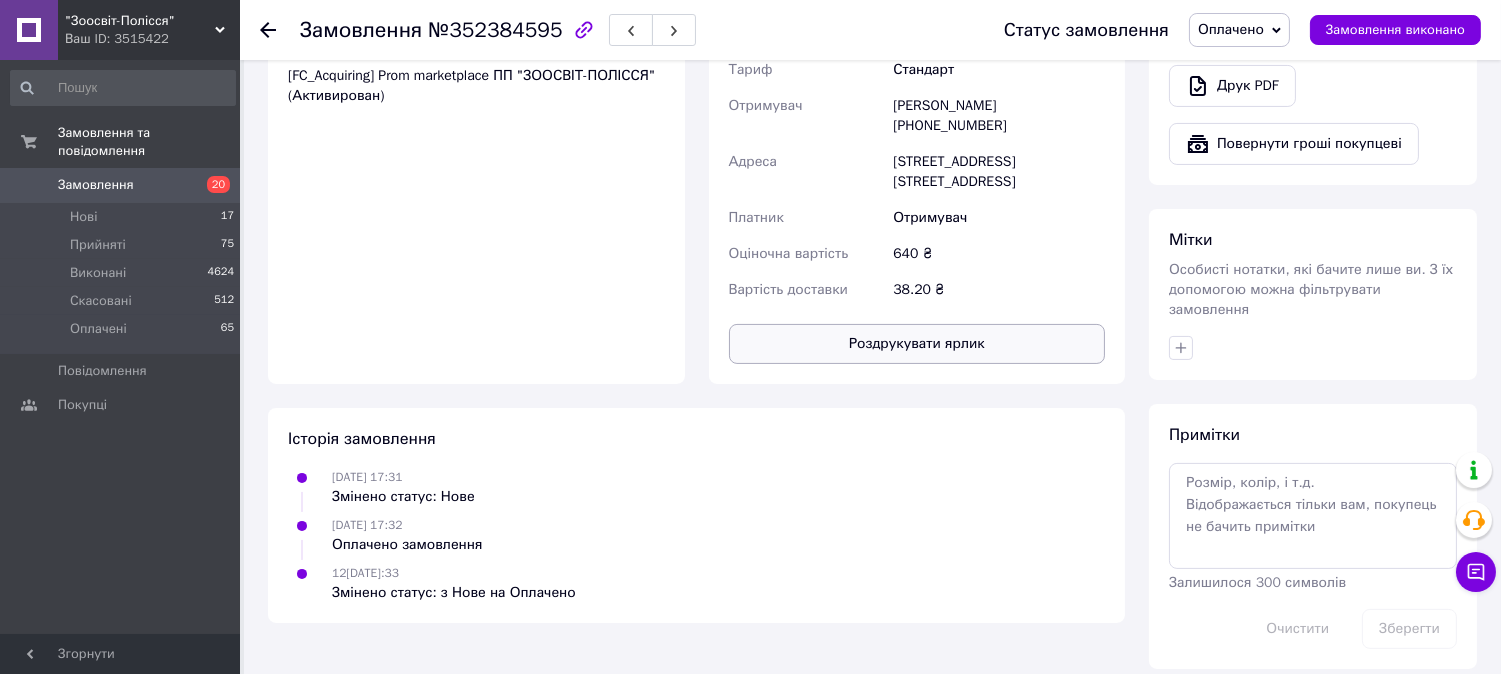 click on "Роздрукувати ярлик" at bounding box center [917, 344] 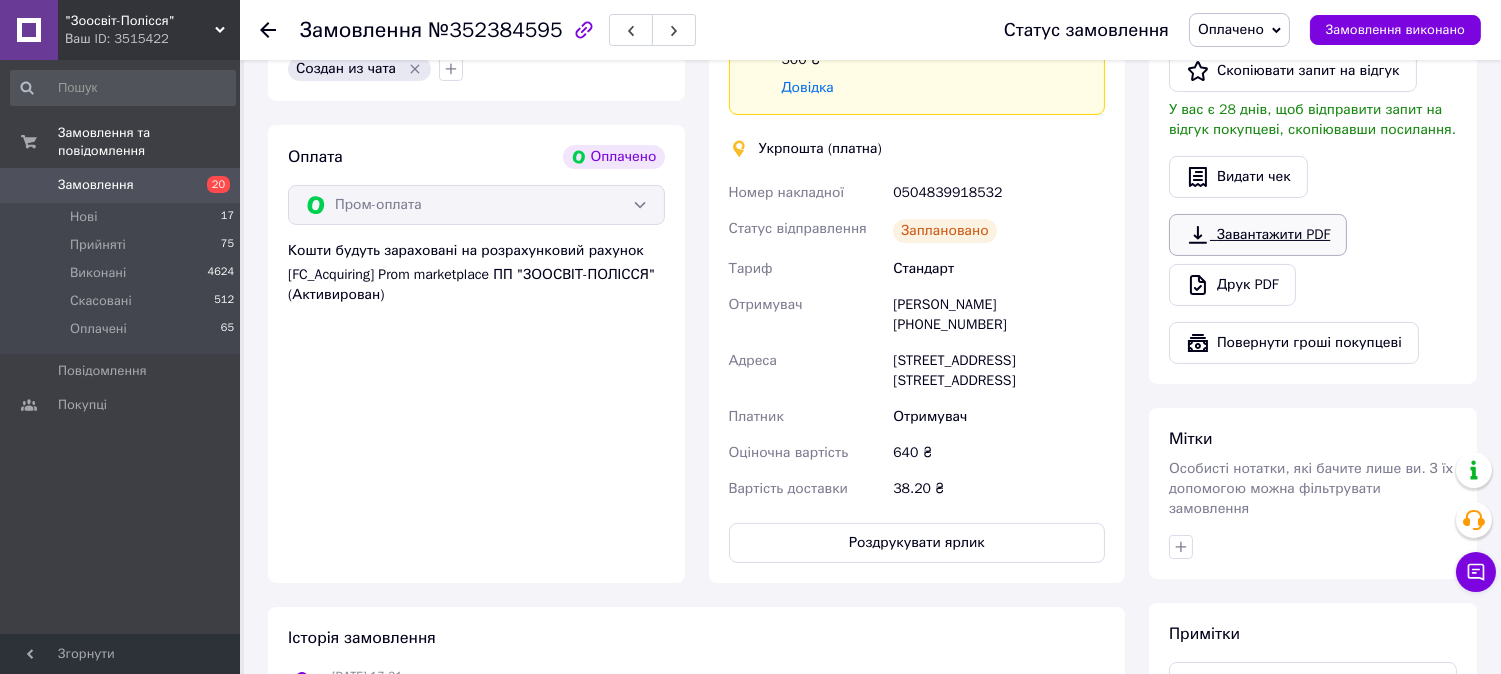 scroll, scrollTop: 624, scrollLeft: 0, axis: vertical 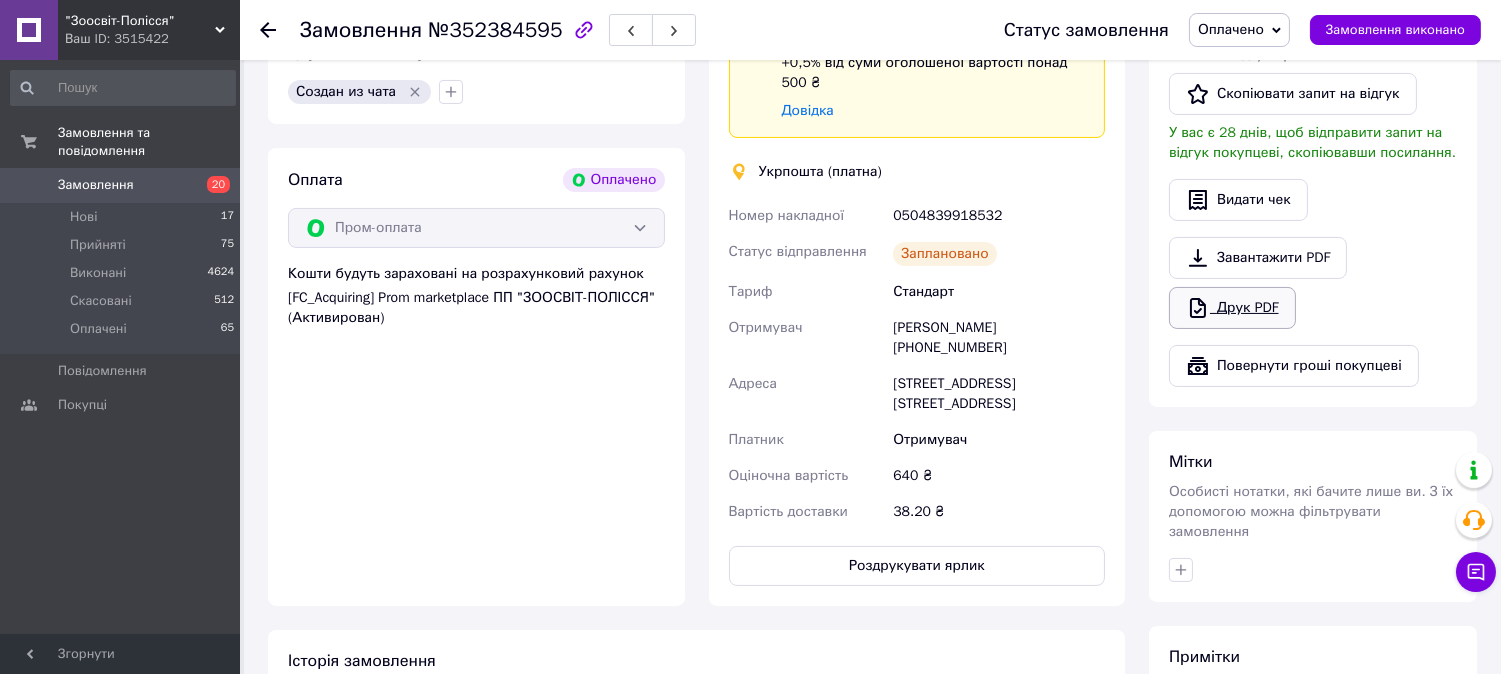 click on "Друк PDF" at bounding box center [1232, 308] 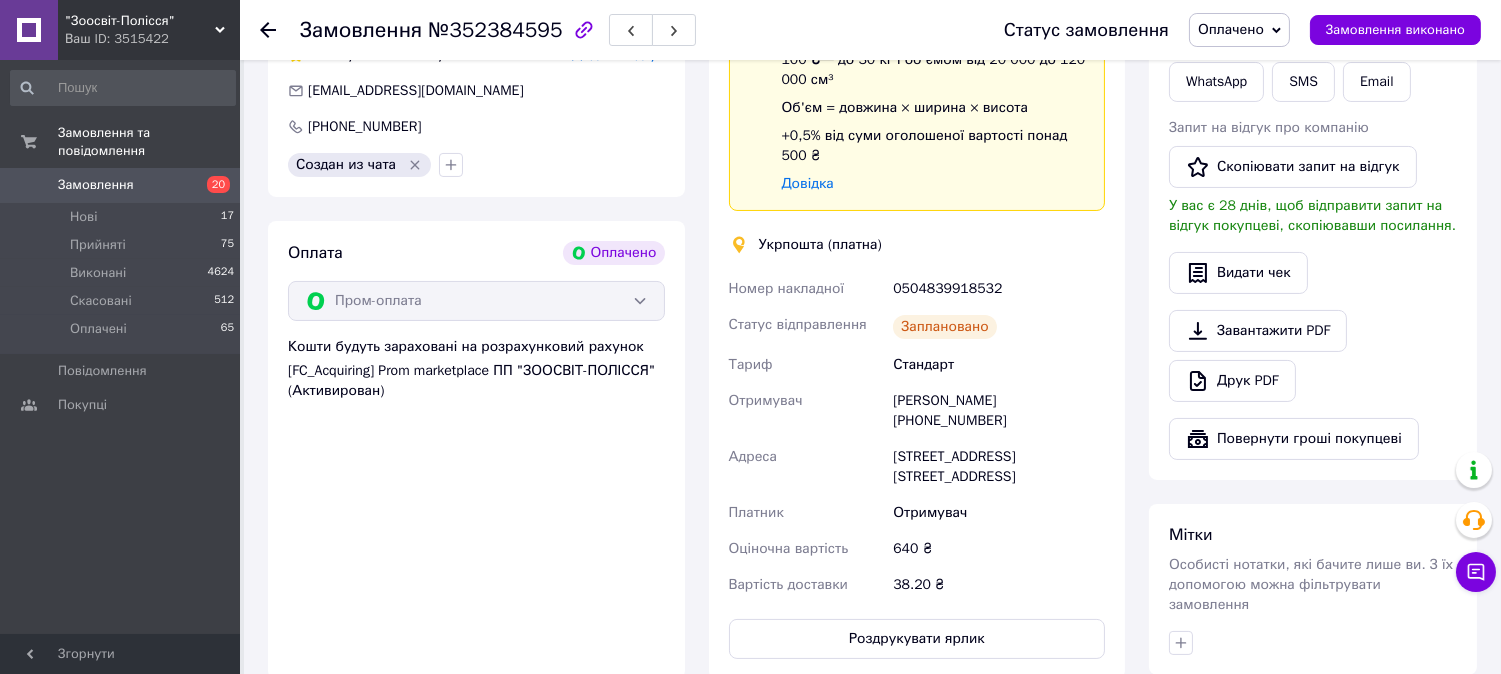 scroll, scrollTop: 513, scrollLeft: 0, axis: vertical 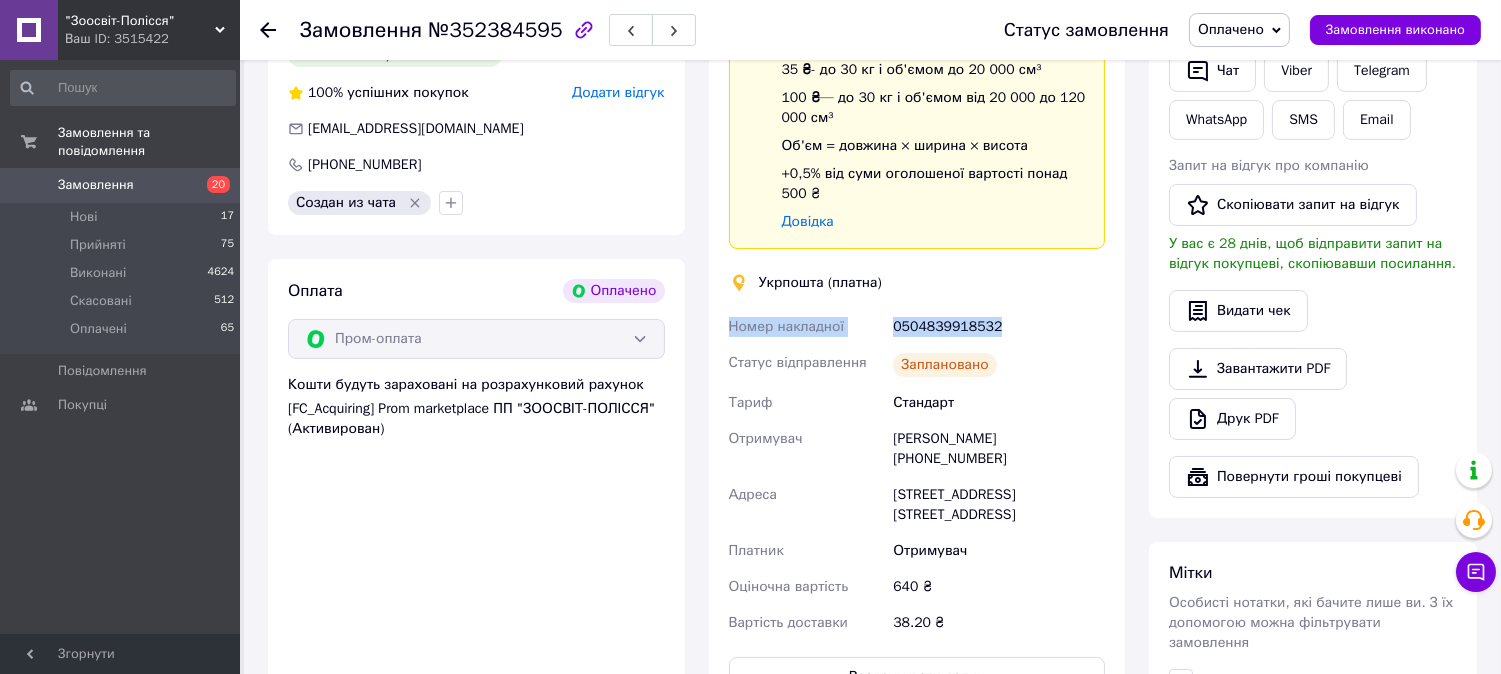 drag, startPoint x: 717, startPoint y: 328, endPoint x: 1026, endPoint y: 343, distance: 309.36386 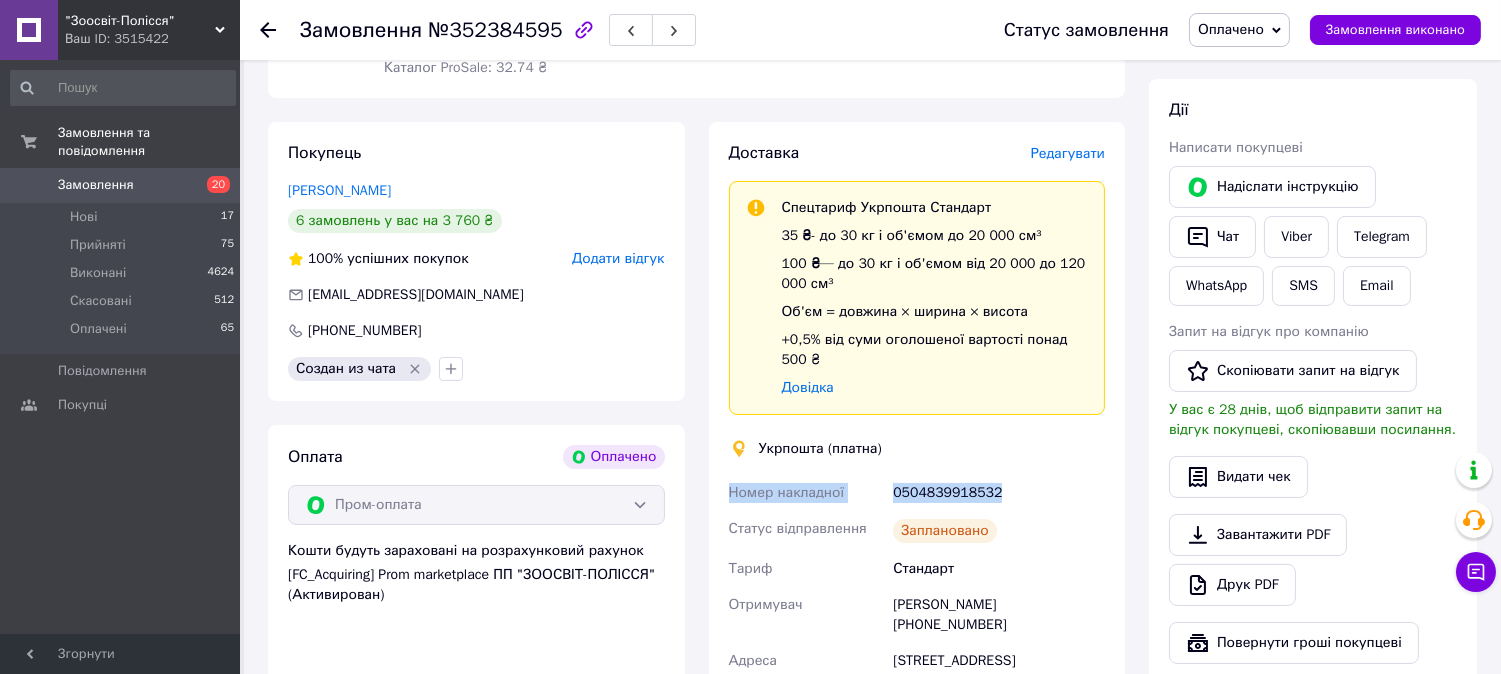 scroll, scrollTop: 291, scrollLeft: 0, axis: vertical 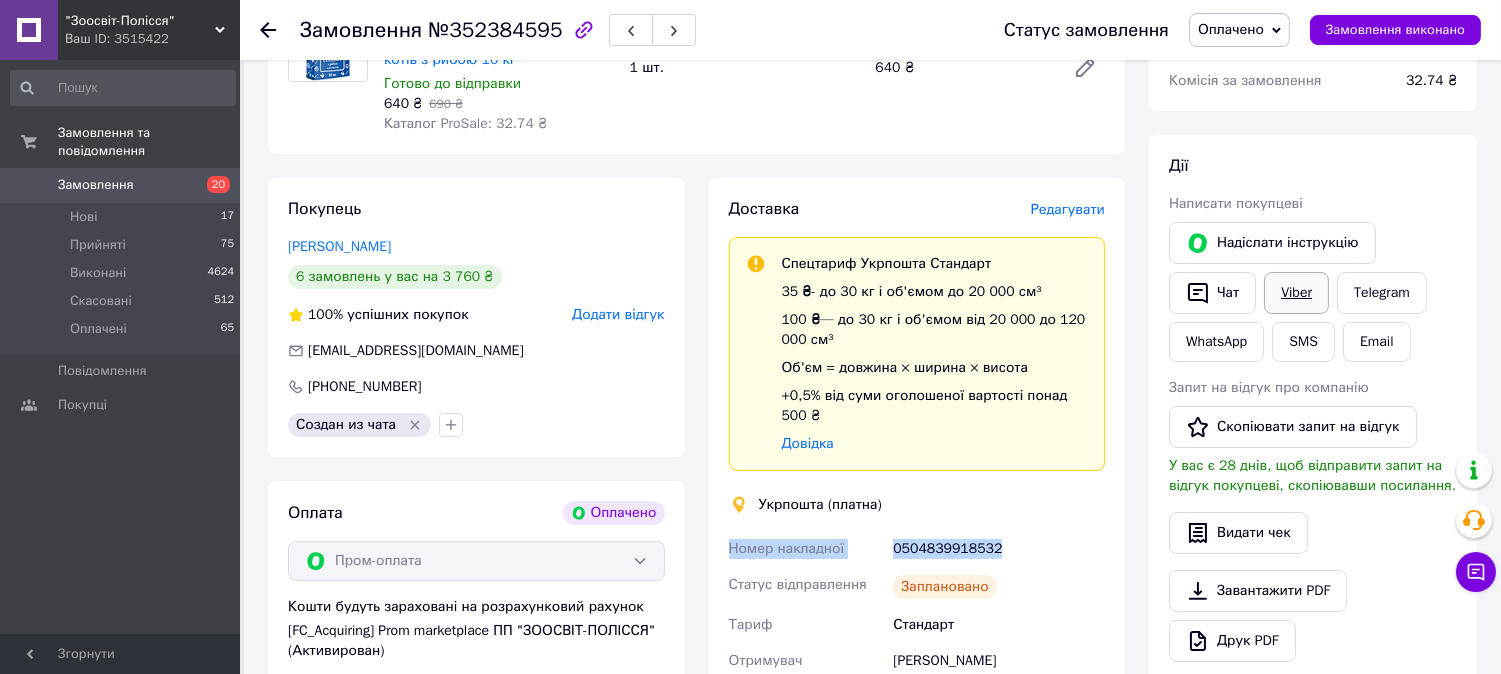 click on "Viber" at bounding box center (1296, 293) 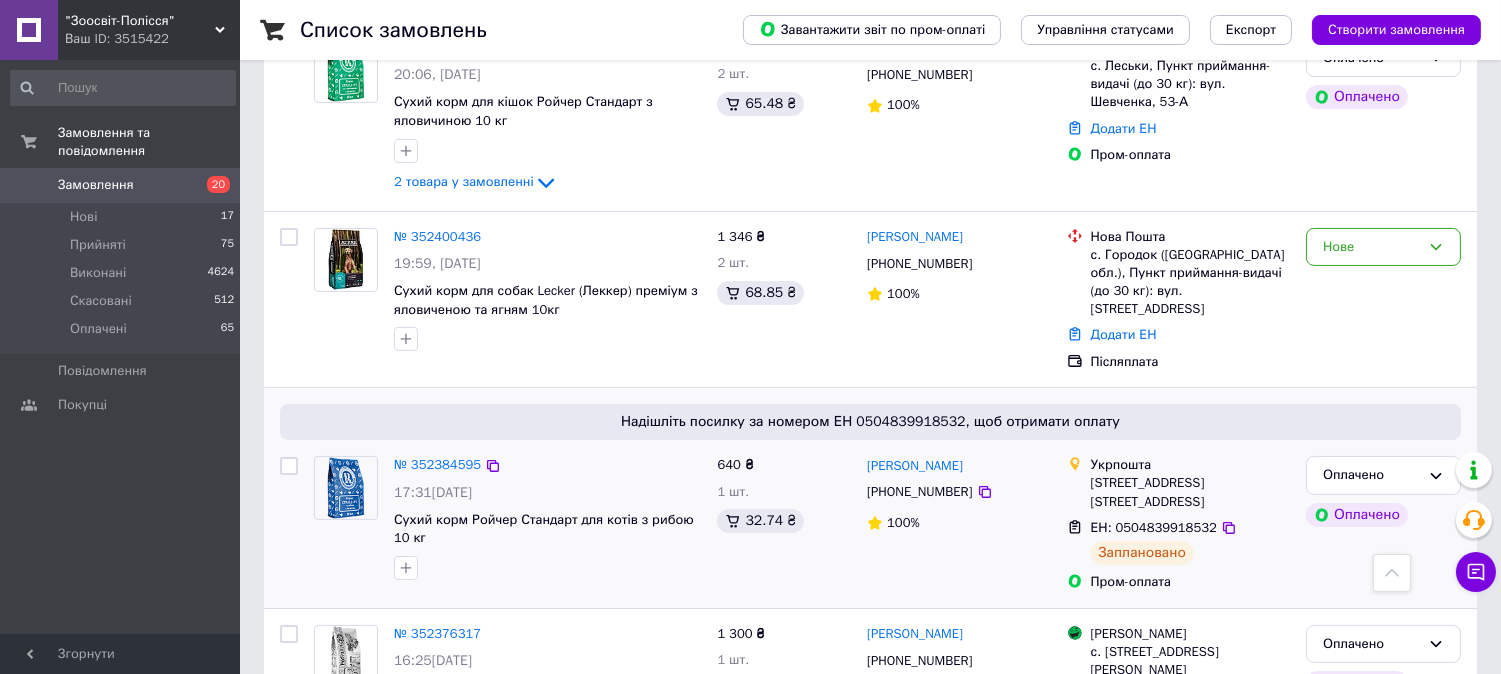 scroll, scrollTop: 666, scrollLeft: 0, axis: vertical 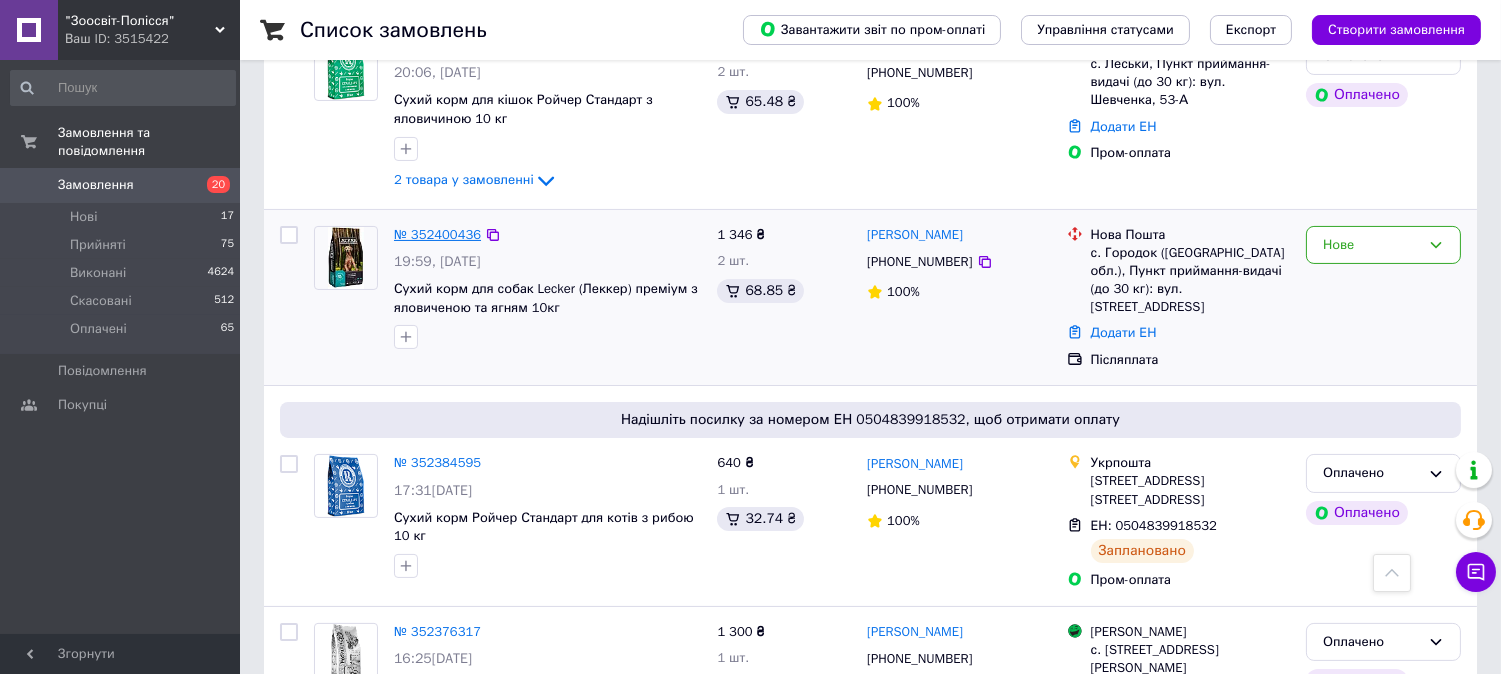 click on "№ 352400436" at bounding box center (437, 234) 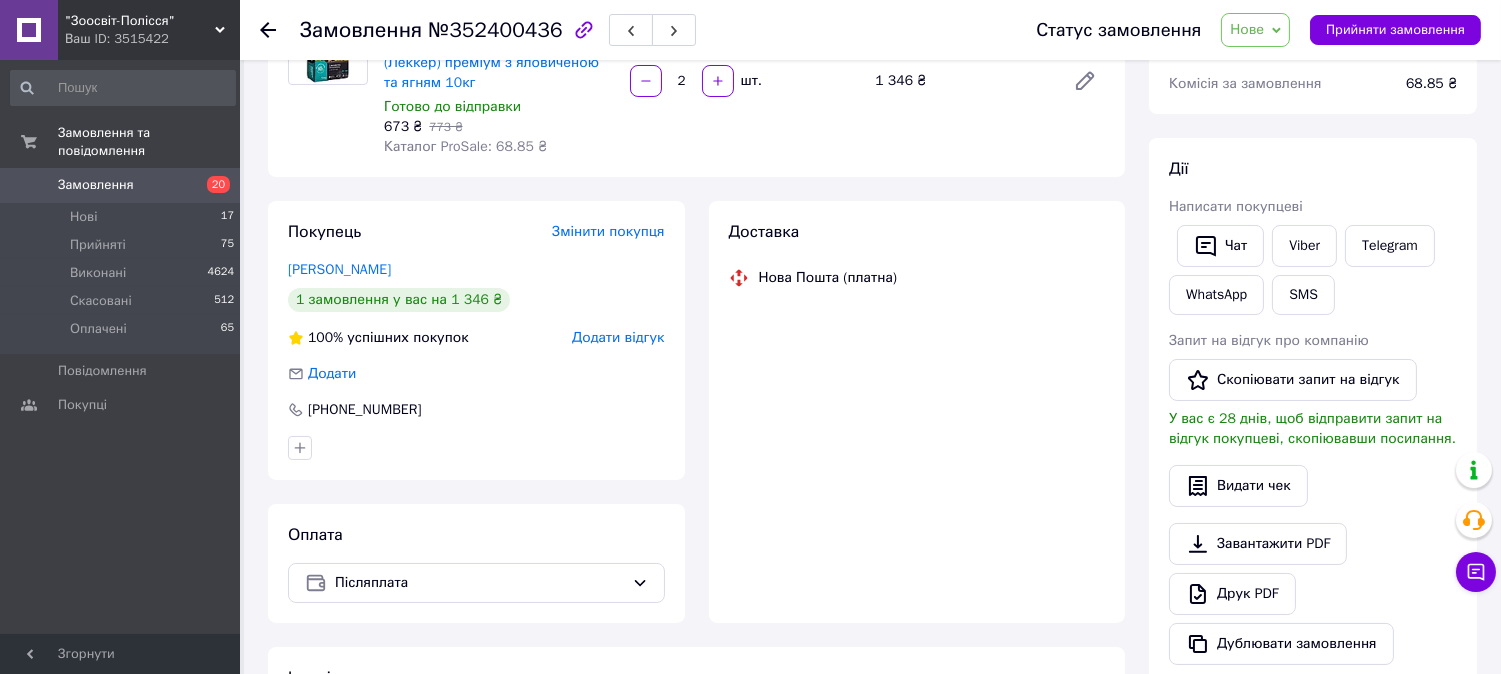 scroll, scrollTop: 666, scrollLeft: 0, axis: vertical 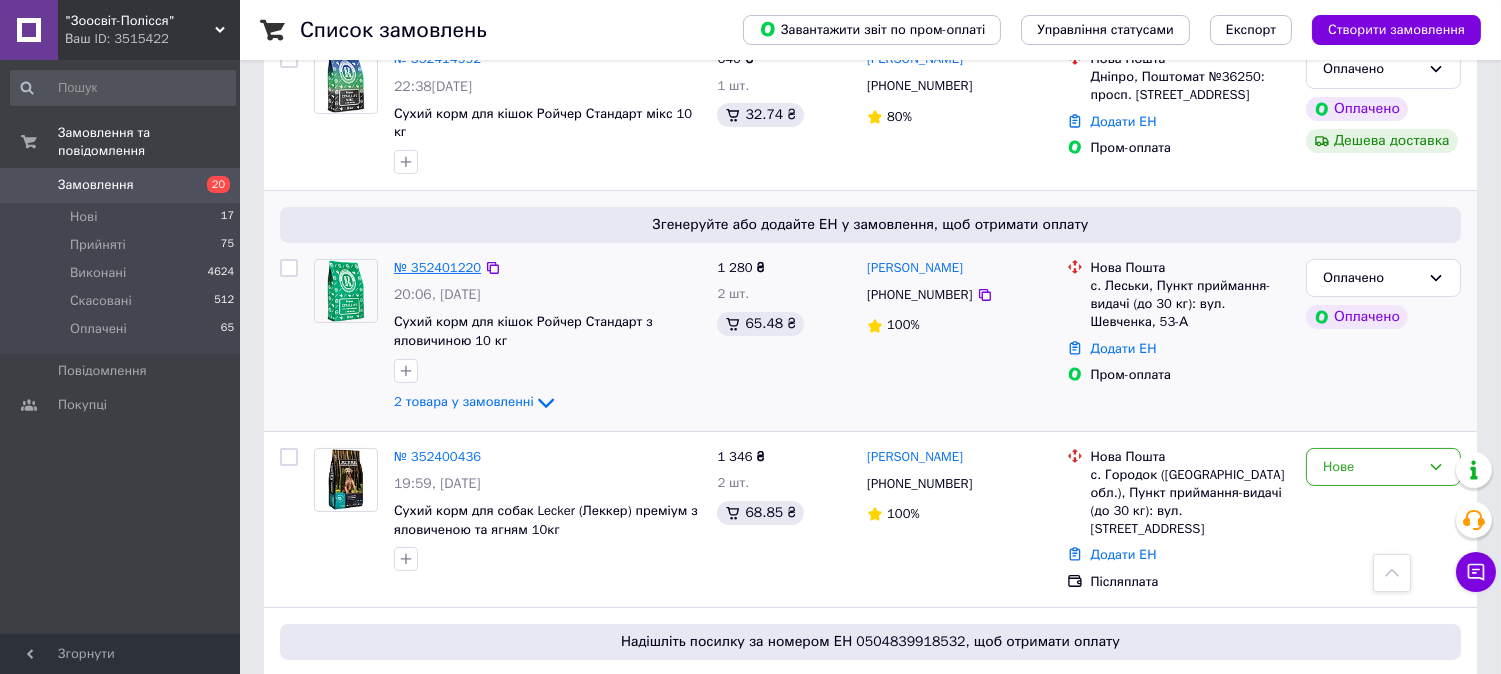 click on "№ 352401220" at bounding box center [437, 267] 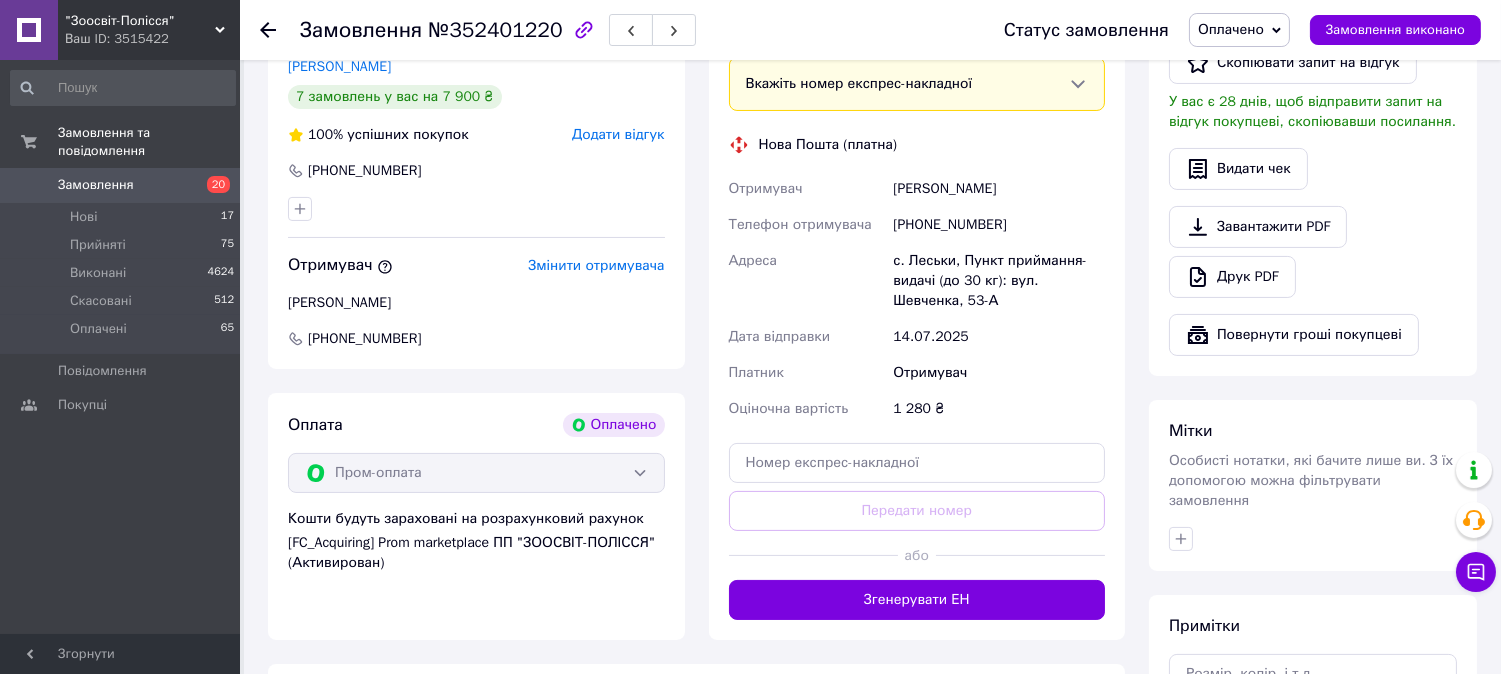 scroll, scrollTop: 885, scrollLeft: 0, axis: vertical 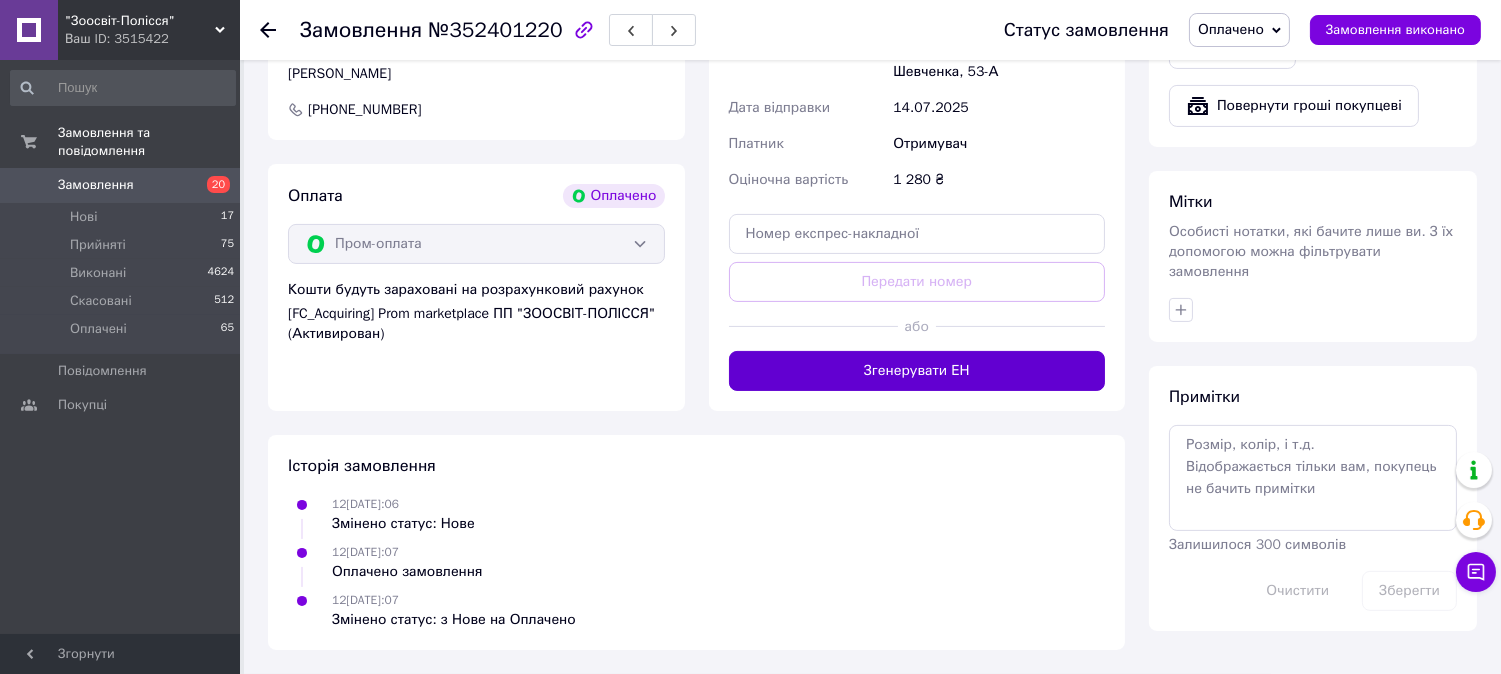 click on "Згенерувати ЕН" at bounding box center [917, 371] 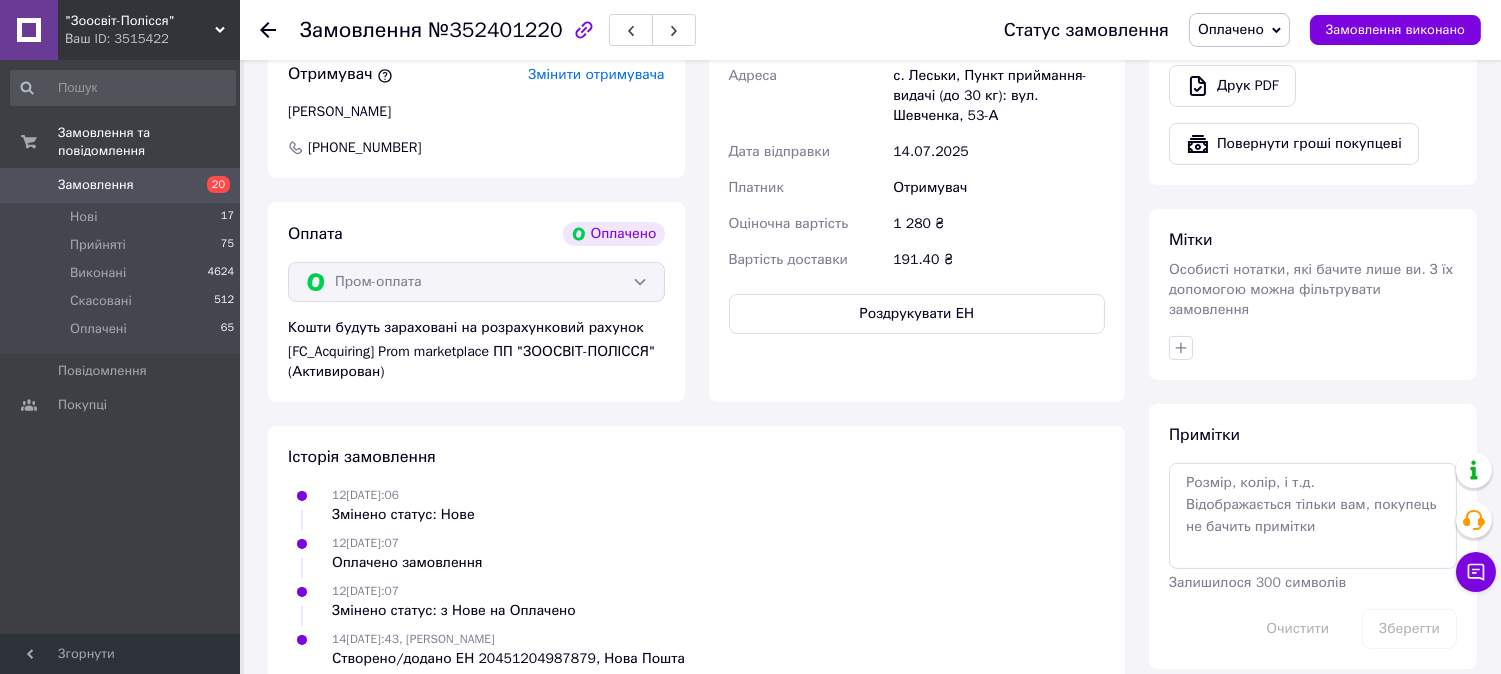 scroll, scrollTop: 885, scrollLeft: 0, axis: vertical 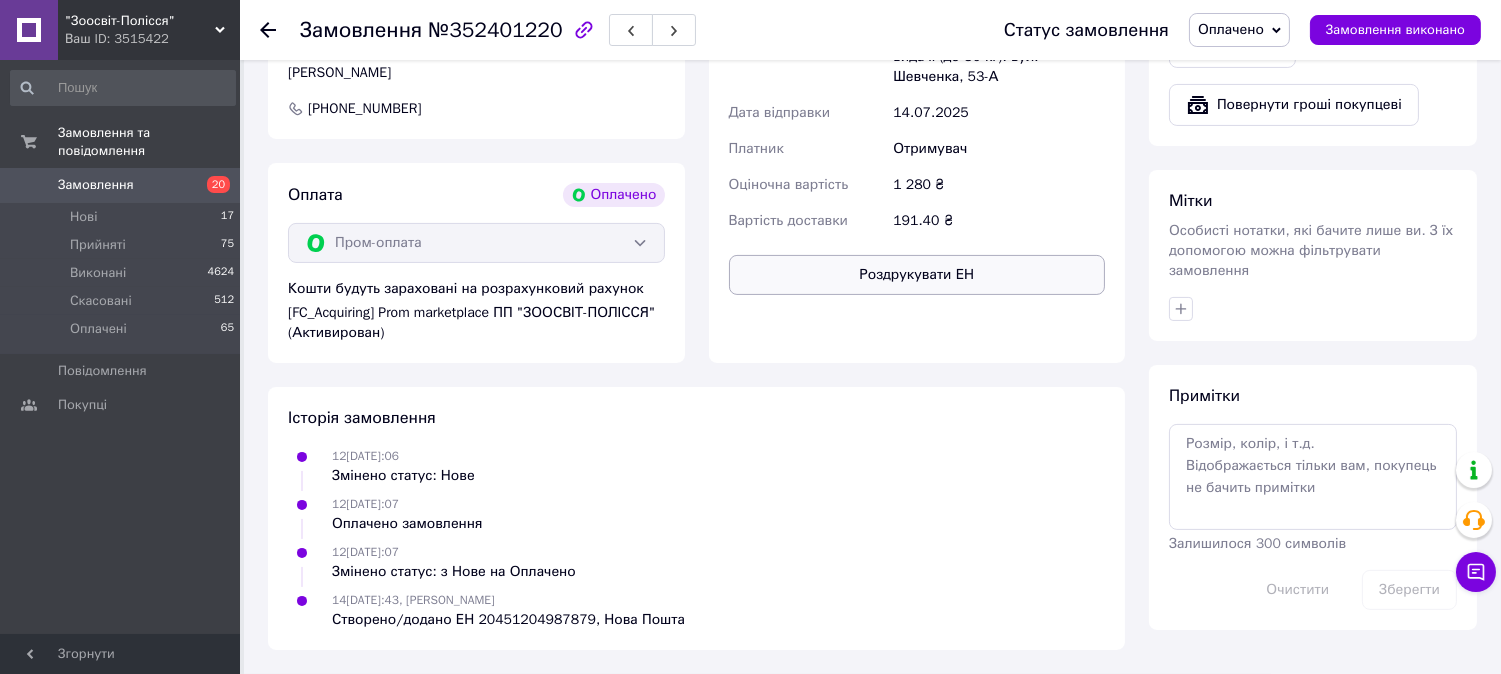 click on "Роздрукувати ЕН" at bounding box center (917, 275) 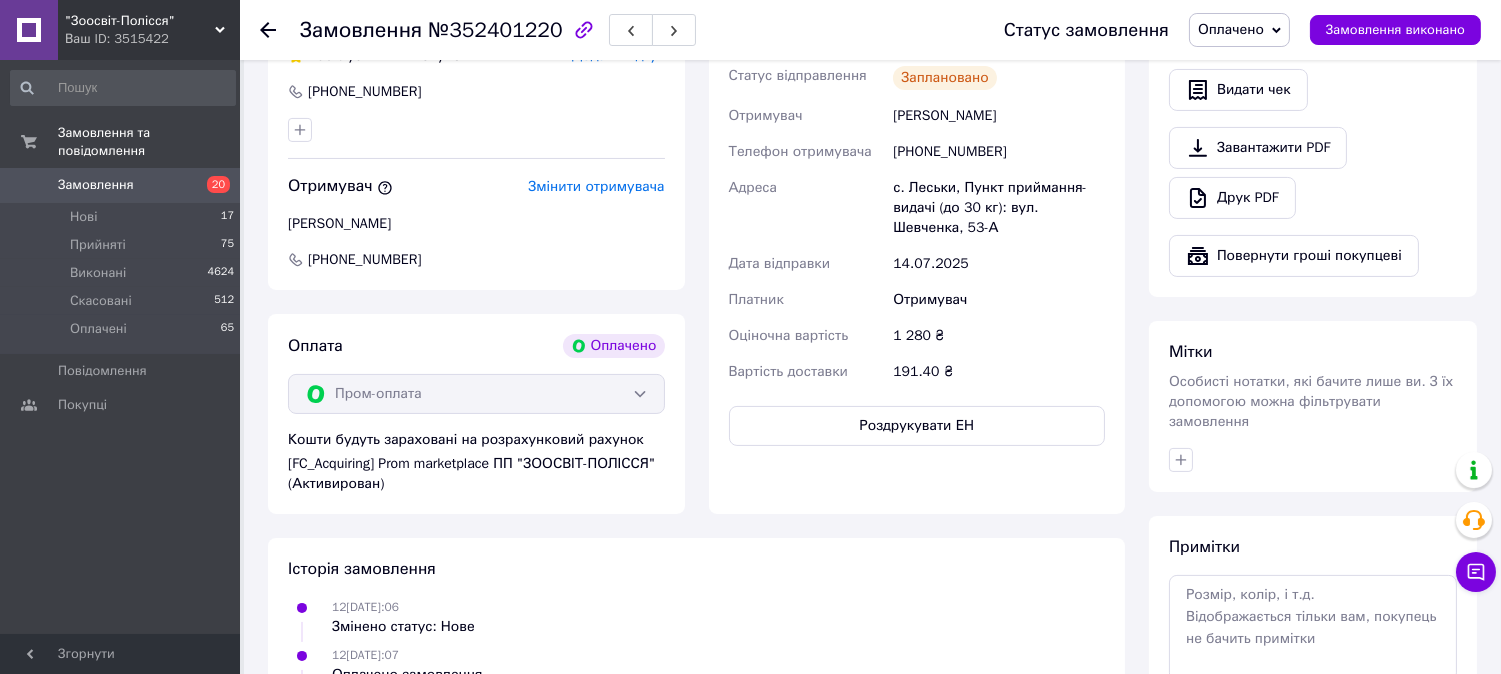 scroll, scrollTop: 663, scrollLeft: 0, axis: vertical 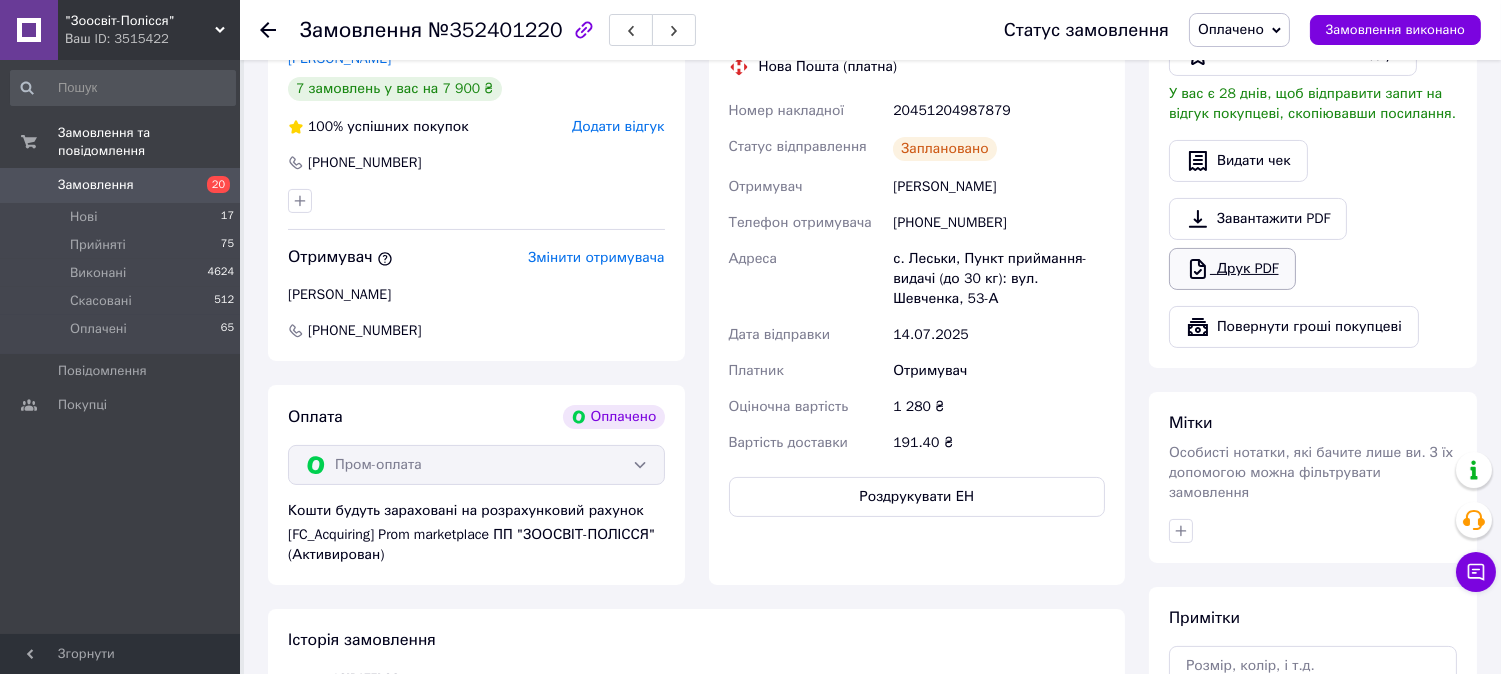 click on "Друк PDF" at bounding box center (1232, 269) 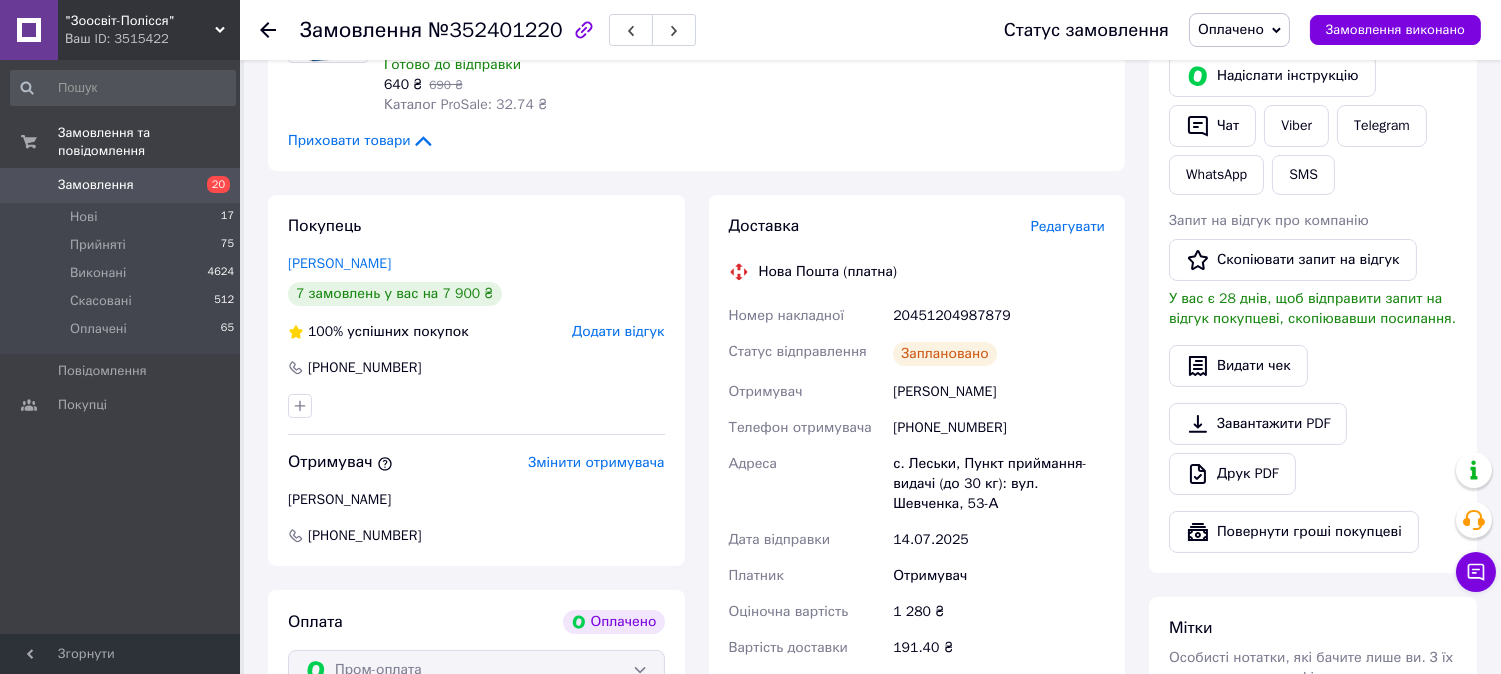 scroll, scrollTop: 441, scrollLeft: 0, axis: vertical 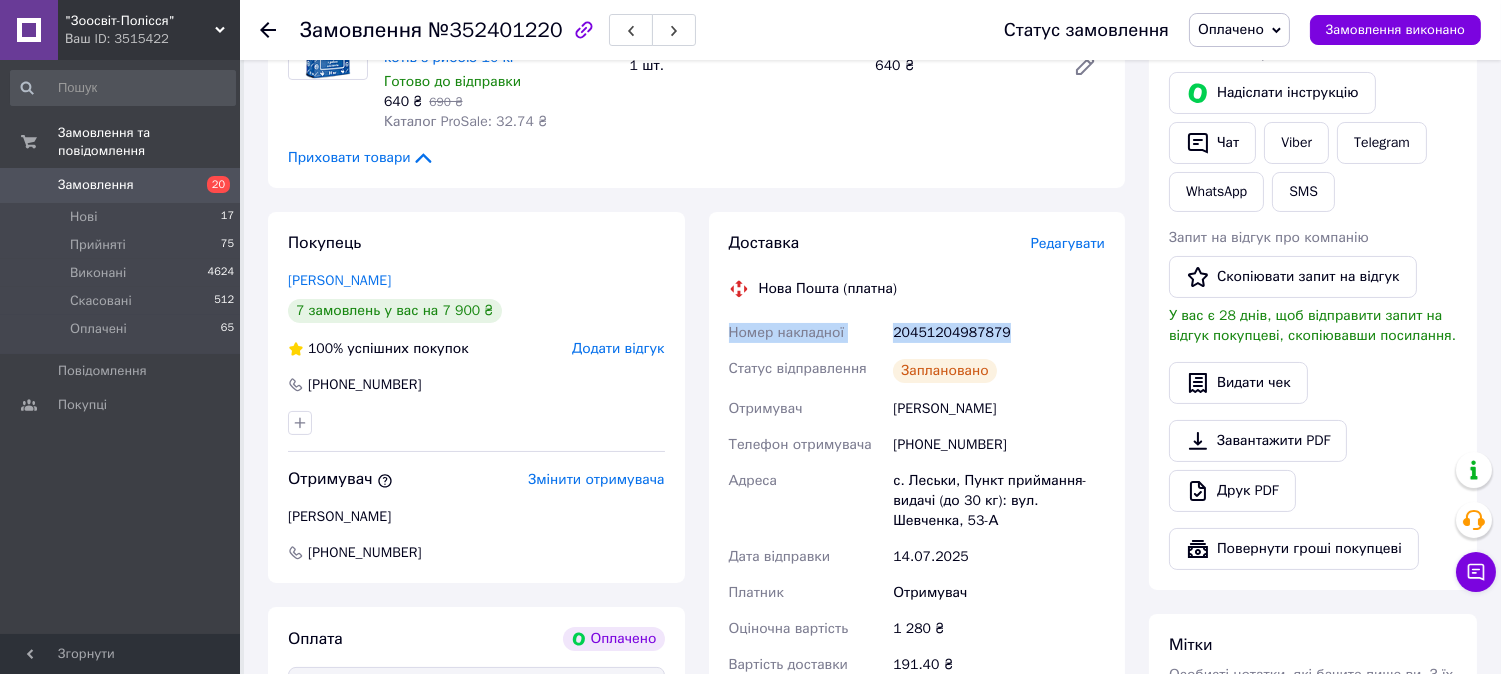 drag, startPoint x: 725, startPoint y: 332, endPoint x: 1076, endPoint y: 332, distance: 351 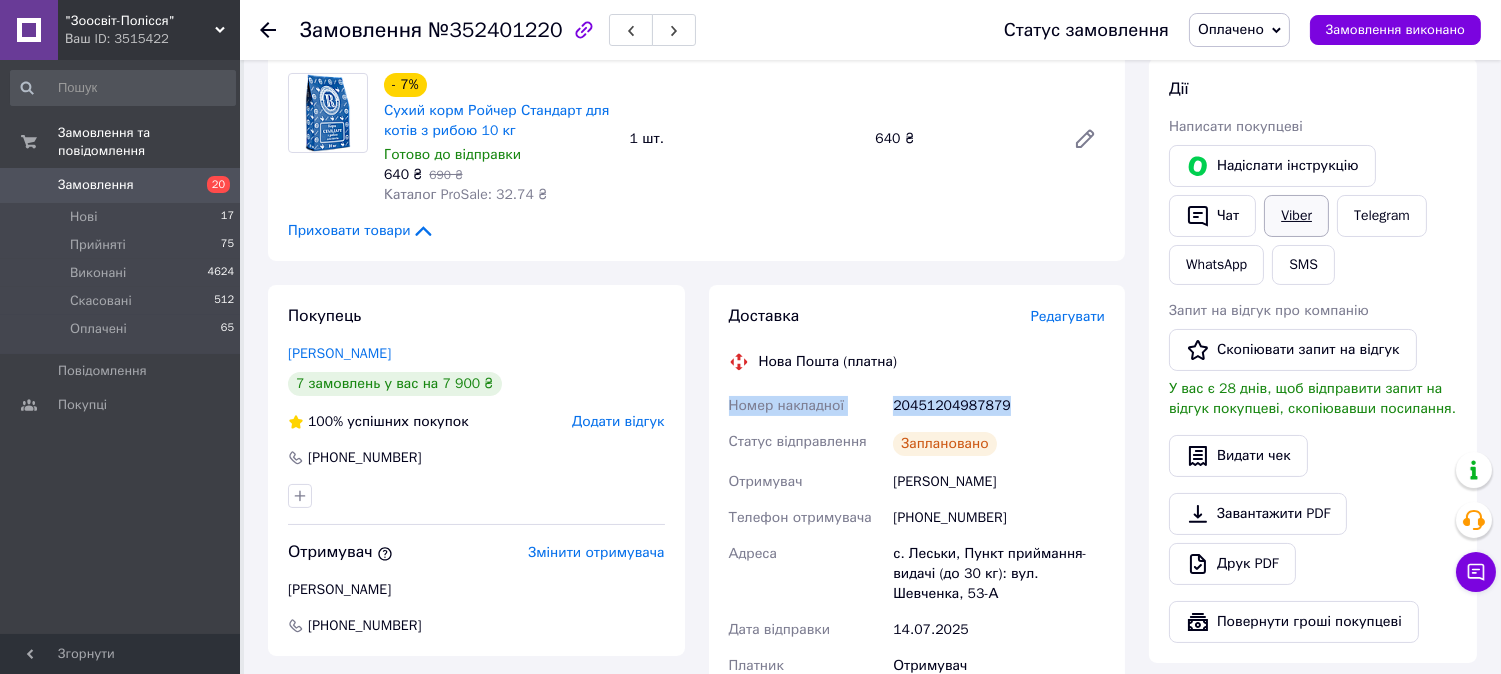 scroll, scrollTop: 330, scrollLeft: 0, axis: vertical 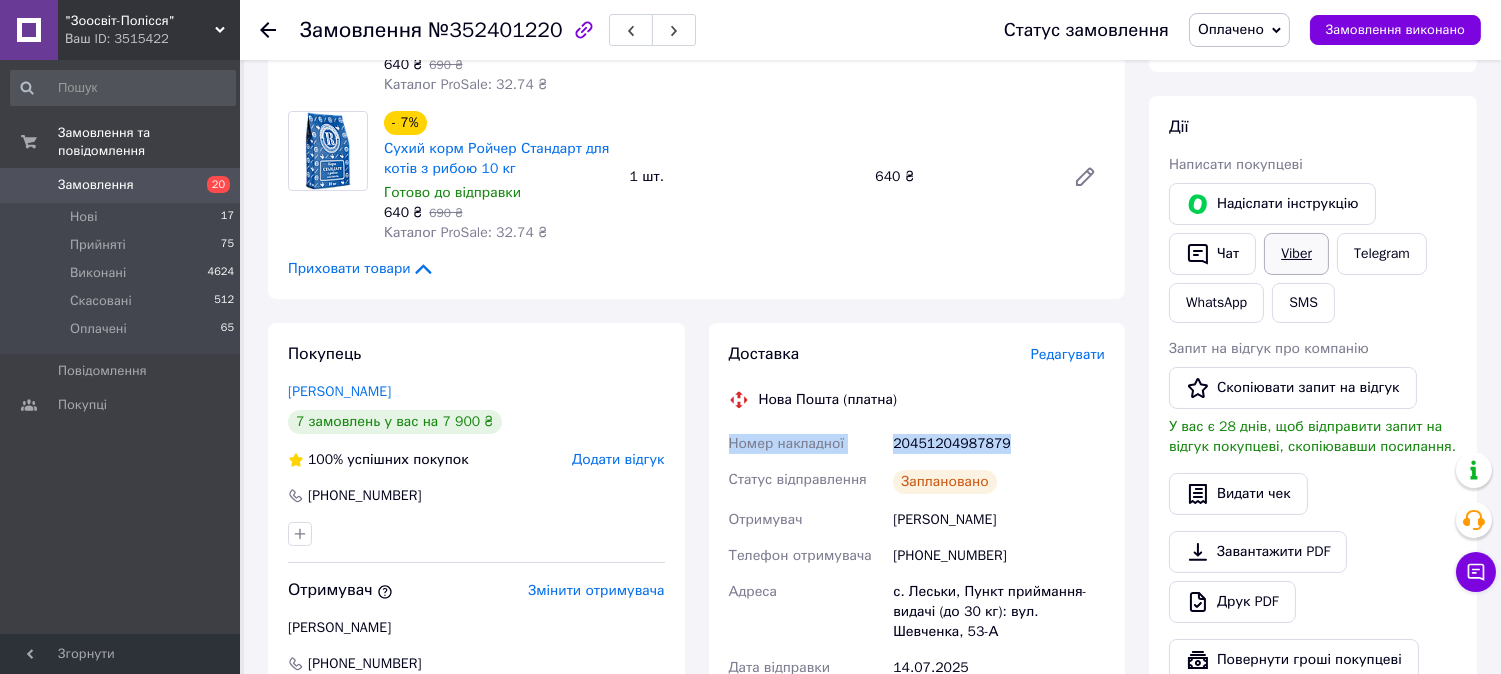 click on "Viber" at bounding box center [1296, 254] 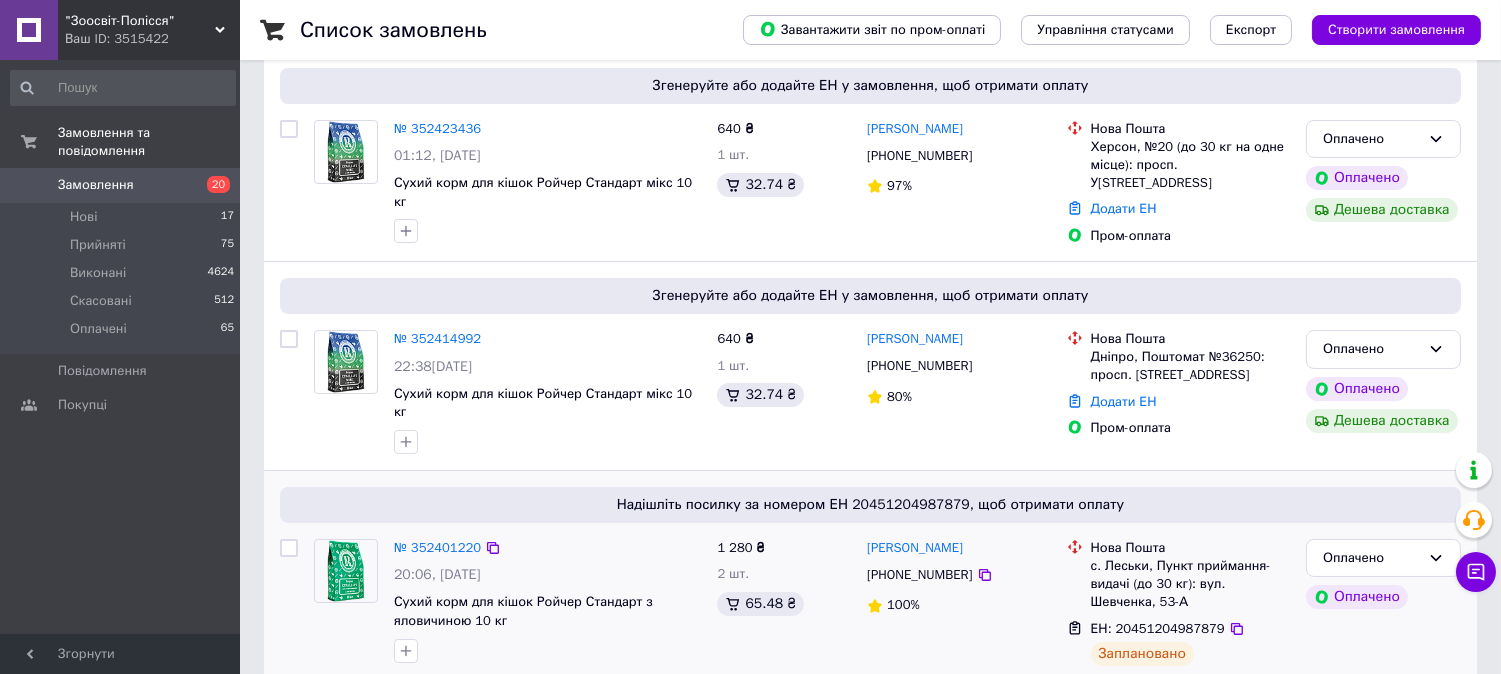 scroll, scrollTop: 111, scrollLeft: 0, axis: vertical 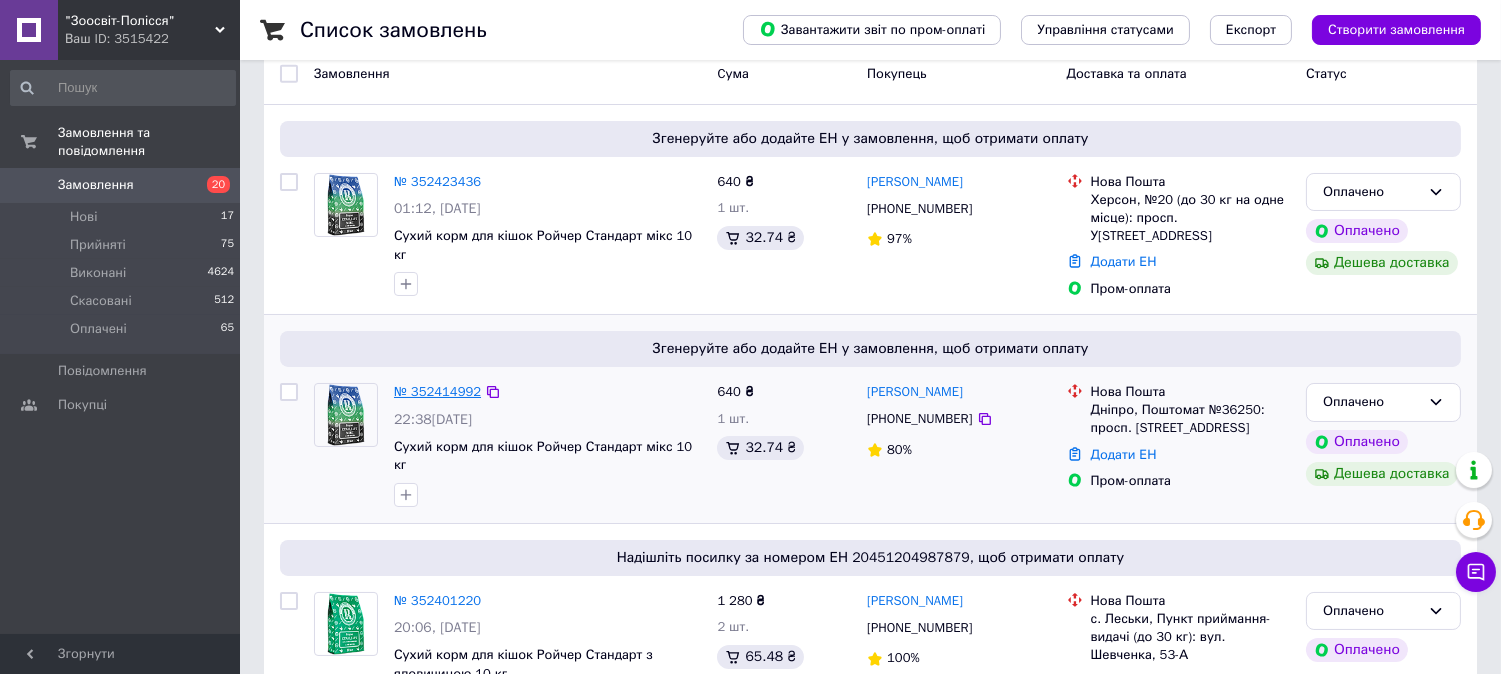 click on "№ 352414992" at bounding box center [437, 391] 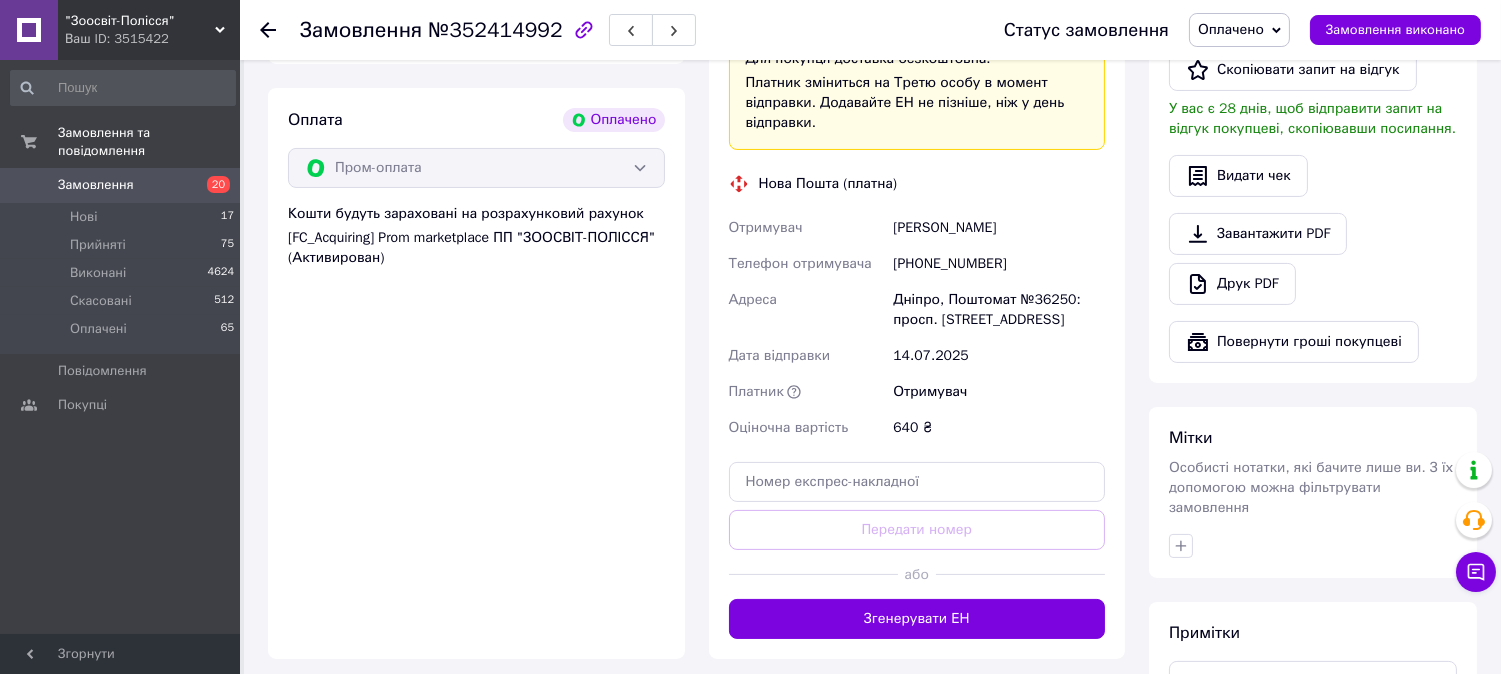 scroll, scrollTop: 777, scrollLeft: 0, axis: vertical 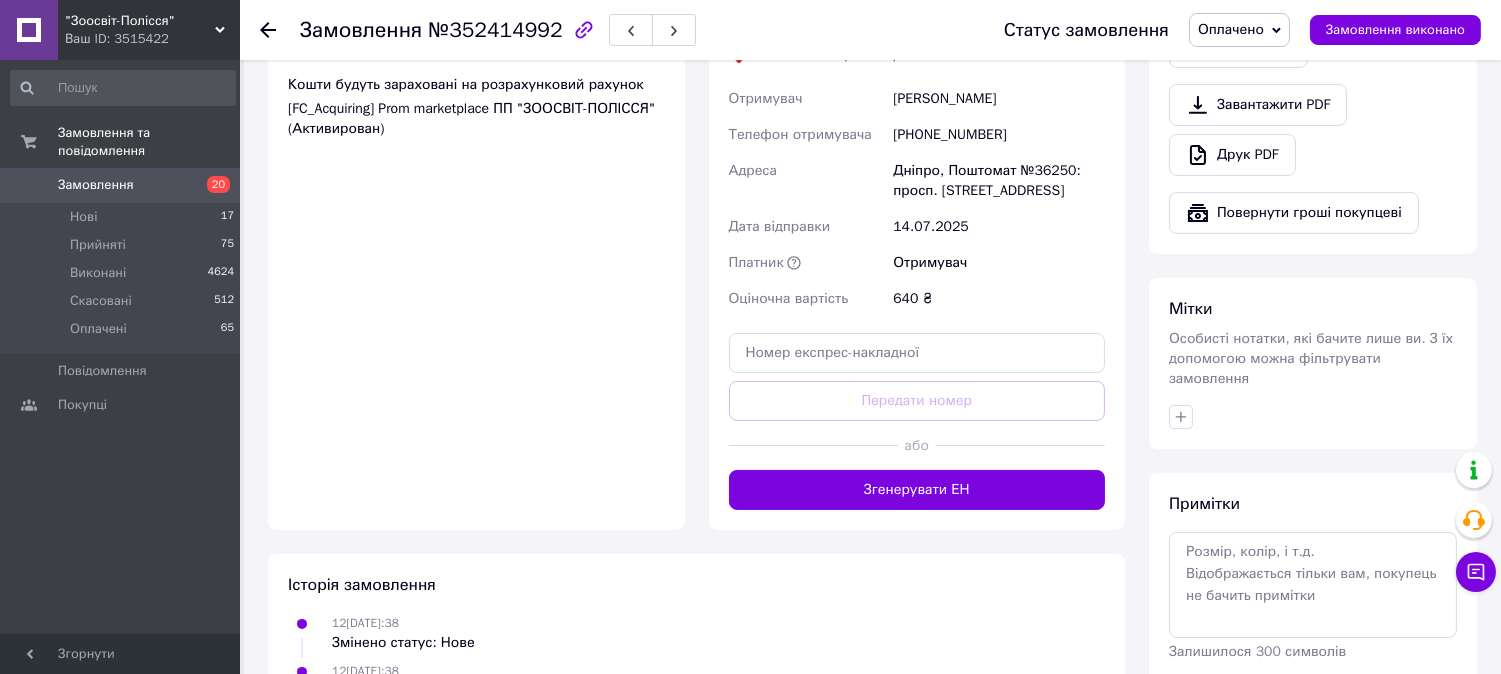 click on "Доставка Редагувати «Дешева доставка»   для продавця [GEOGRAPHIC_DATA] на Prom. Доставку оплачують: 30 ₴   — продавець , при замовленні від 700 ₴, коли воно отримане покупцем (списуються з Балансу); залишок — Prom. Для покупця доставка безкоштовна. Платник зміниться на Третю особу в момент відправки. Додавайте ЕН не пізніше, ніж у день відправки. Нова Пошта (платна) Отримувач [PERSON_NAME] Телефон отримувача [PHONE_NUMBER] Адреса Дніпро, Поштомат №36250: просп. М[STREET_ADDRESS]біля відділення №181 Дата відправки 14[DATE]�атник   Отримувач Оціночна вартість 640 ₴ Передати номер або <" at bounding box center [917, 111] 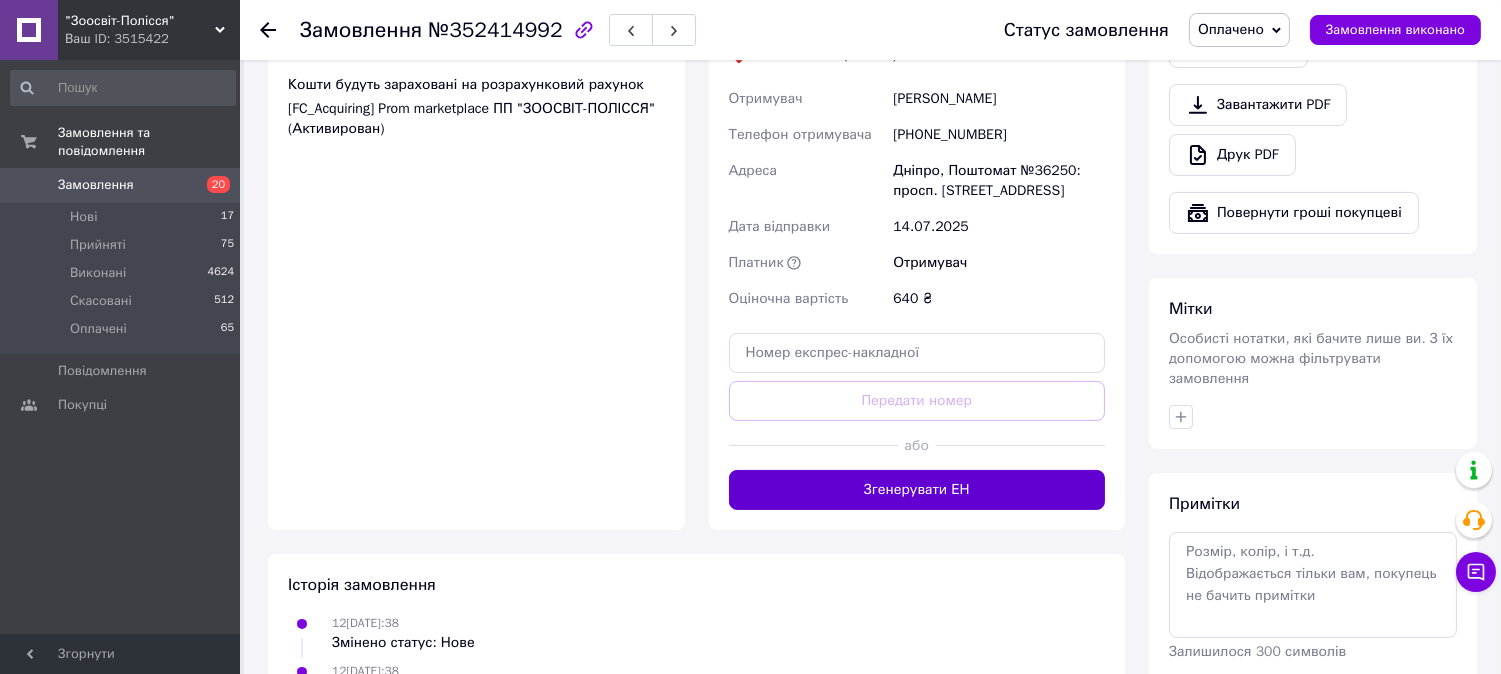 click on "Згенерувати ЕН" at bounding box center [917, 490] 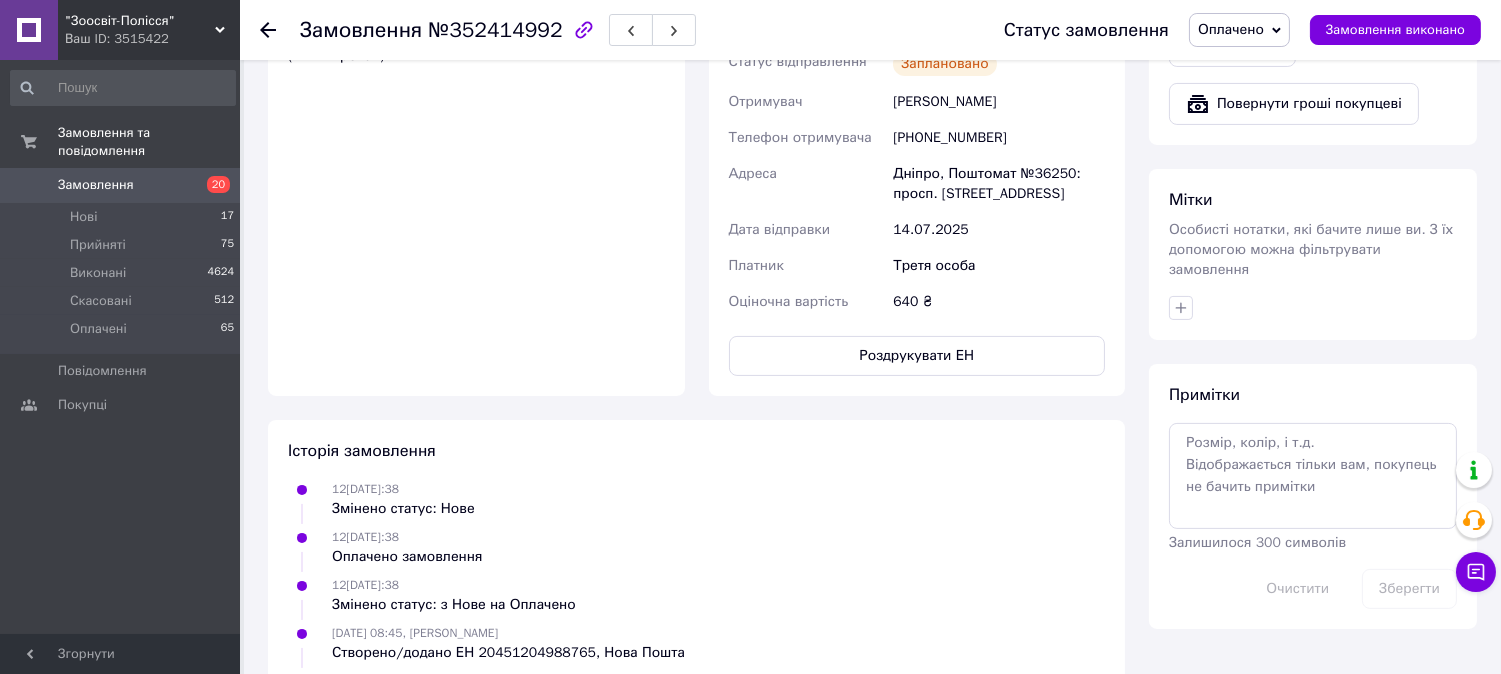 scroll, scrollTop: 888, scrollLeft: 0, axis: vertical 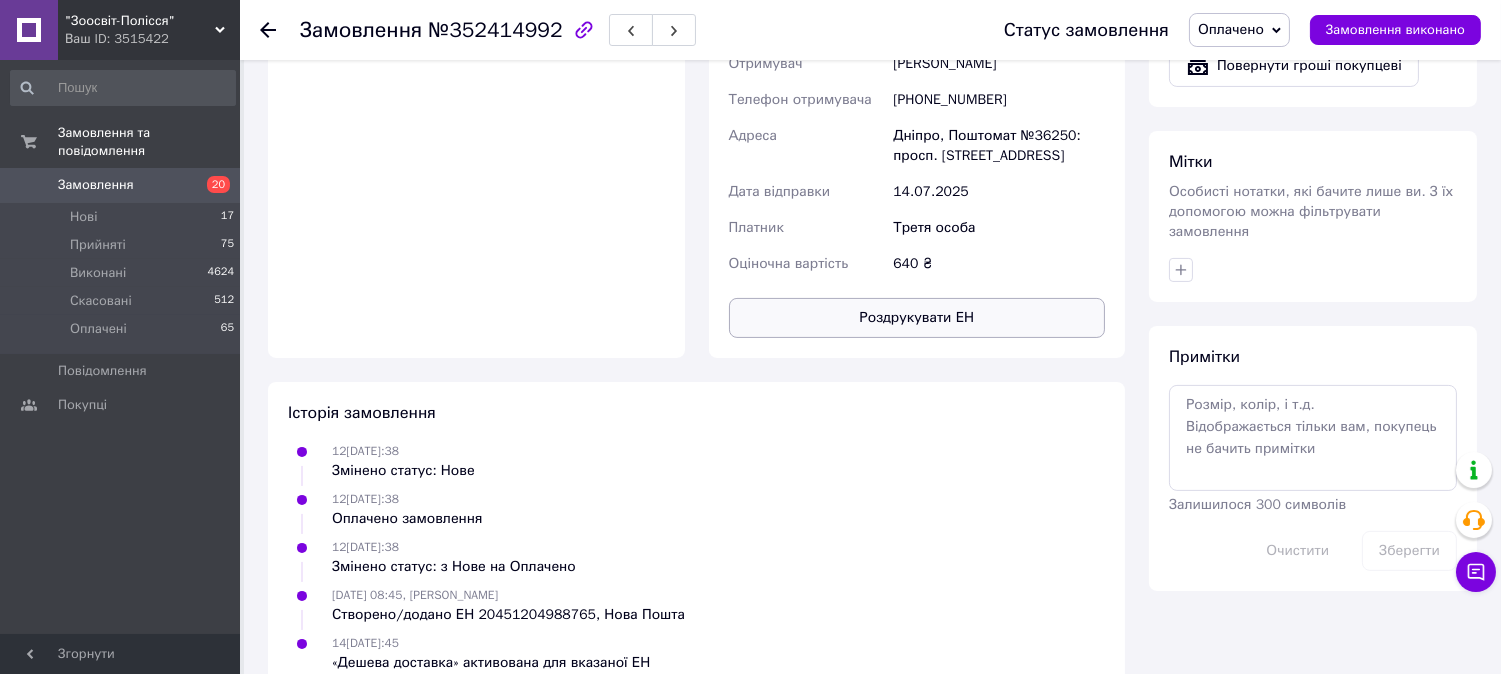 click on "Роздрукувати ЕН" at bounding box center [917, 318] 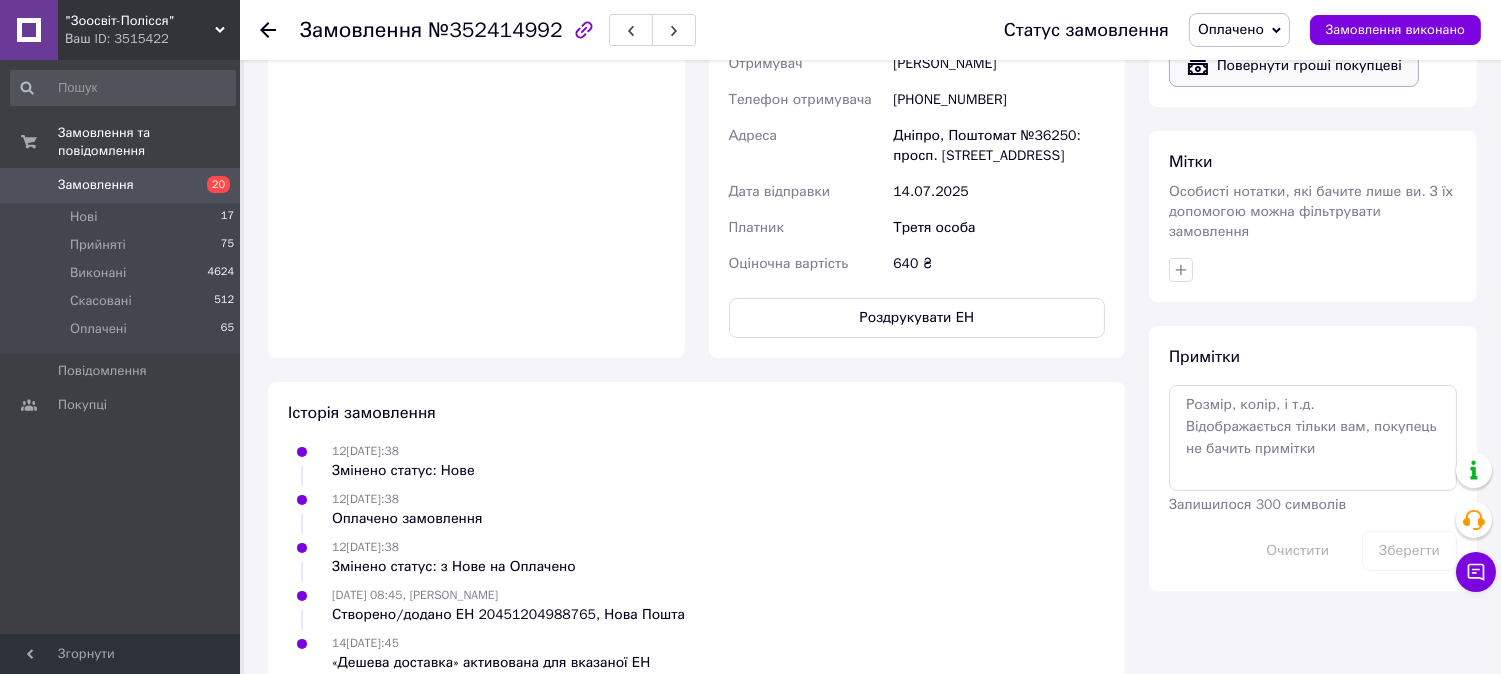 scroll, scrollTop: 777, scrollLeft: 0, axis: vertical 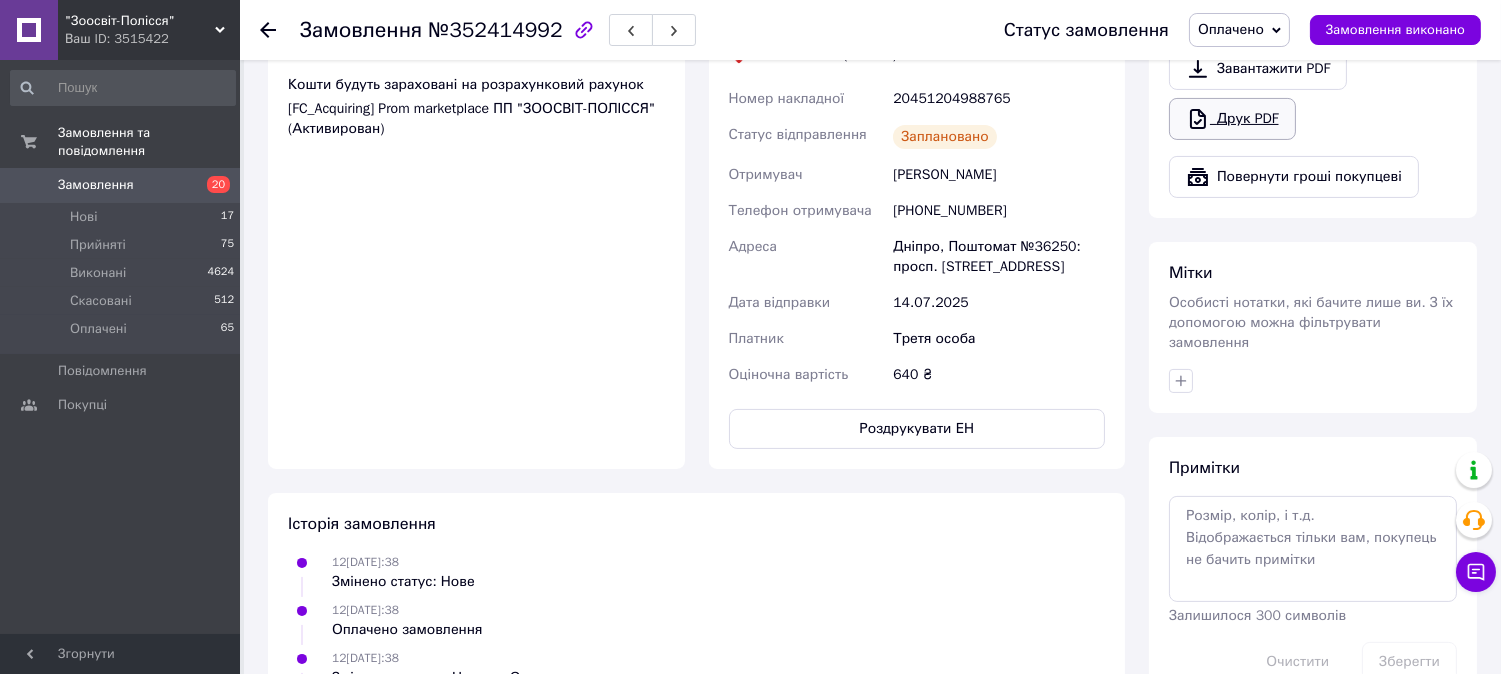 click on "Друк PDF" at bounding box center (1232, 119) 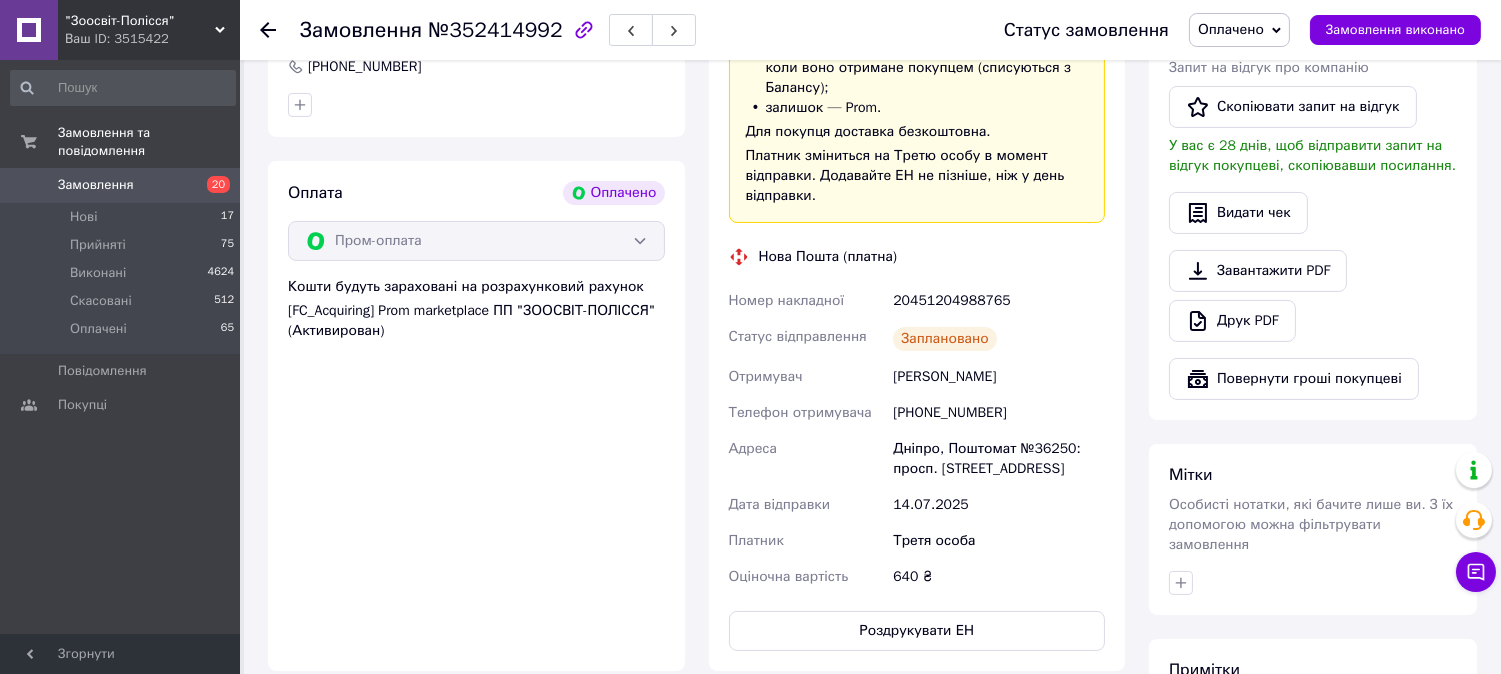 scroll, scrollTop: 555, scrollLeft: 0, axis: vertical 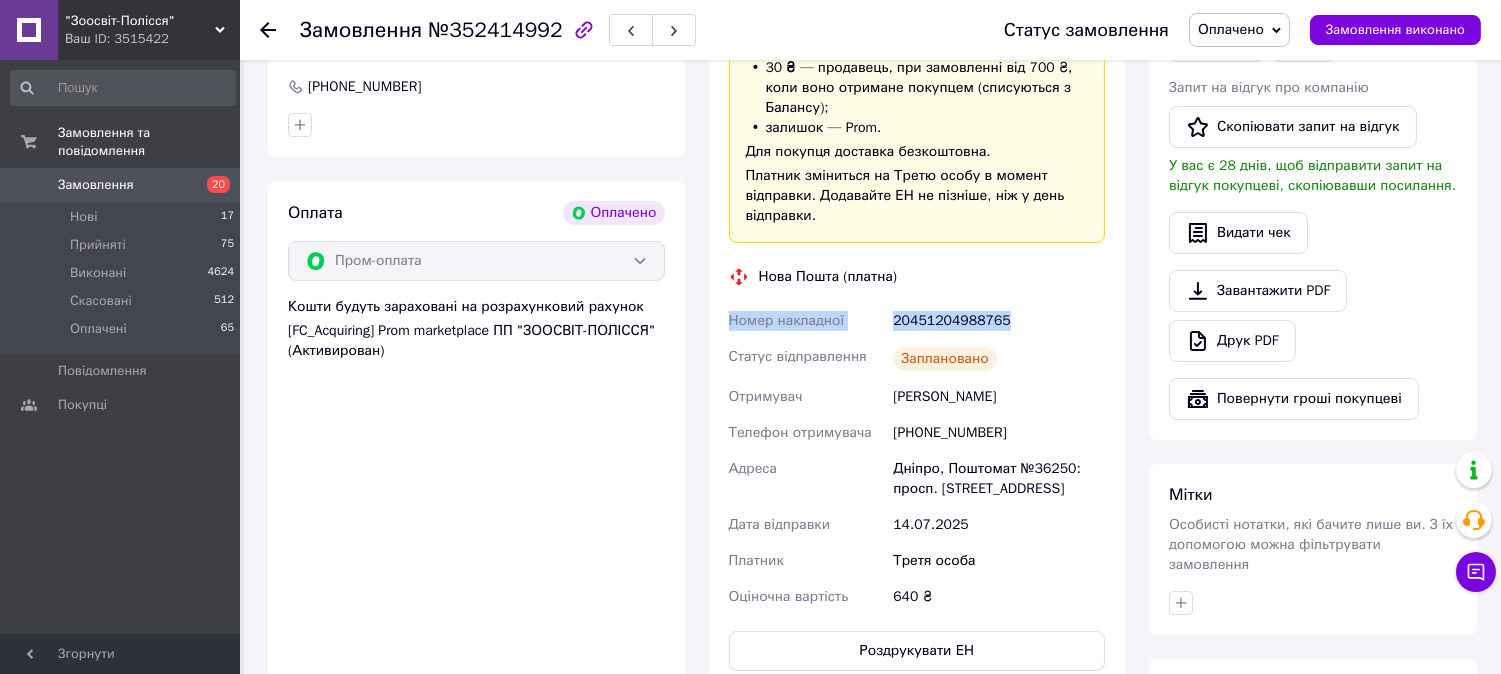 drag, startPoint x: 708, startPoint y: 330, endPoint x: 1002, endPoint y: 323, distance: 294.0833 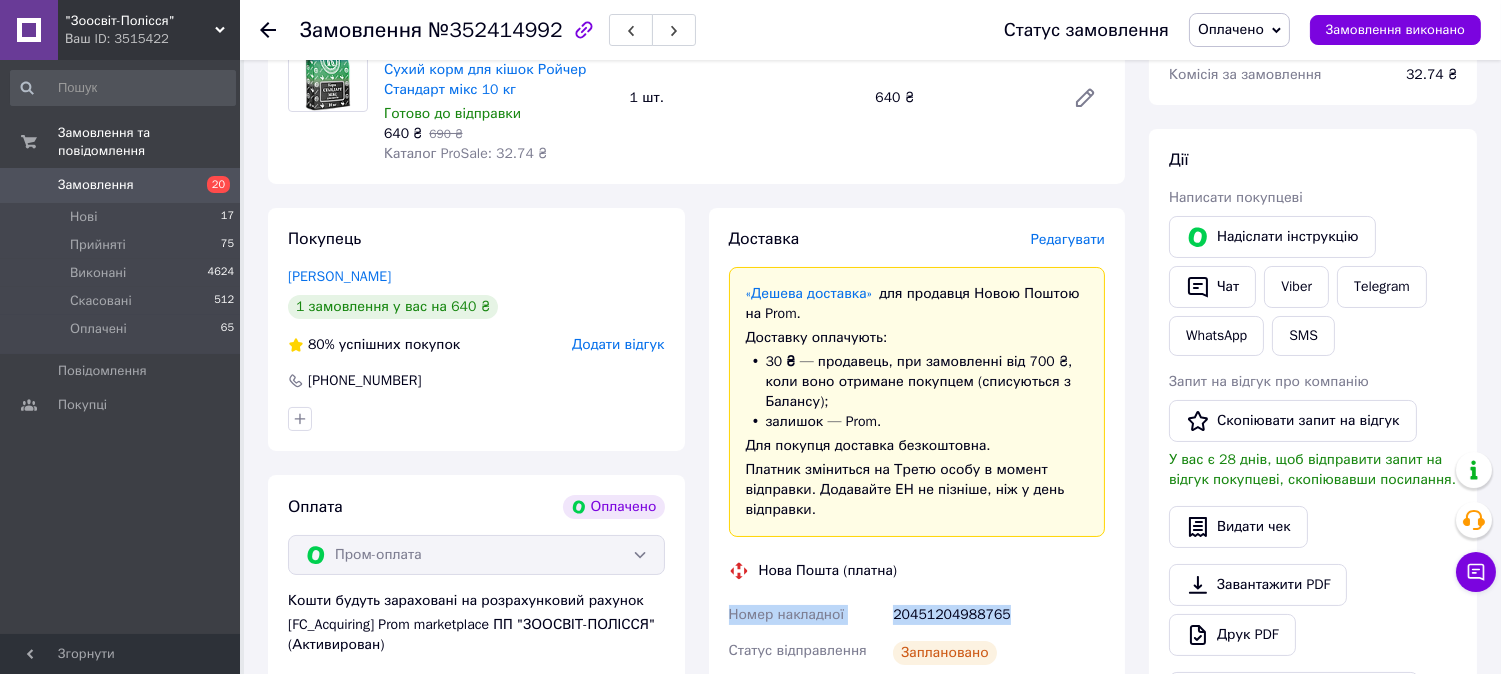 scroll, scrollTop: 222, scrollLeft: 0, axis: vertical 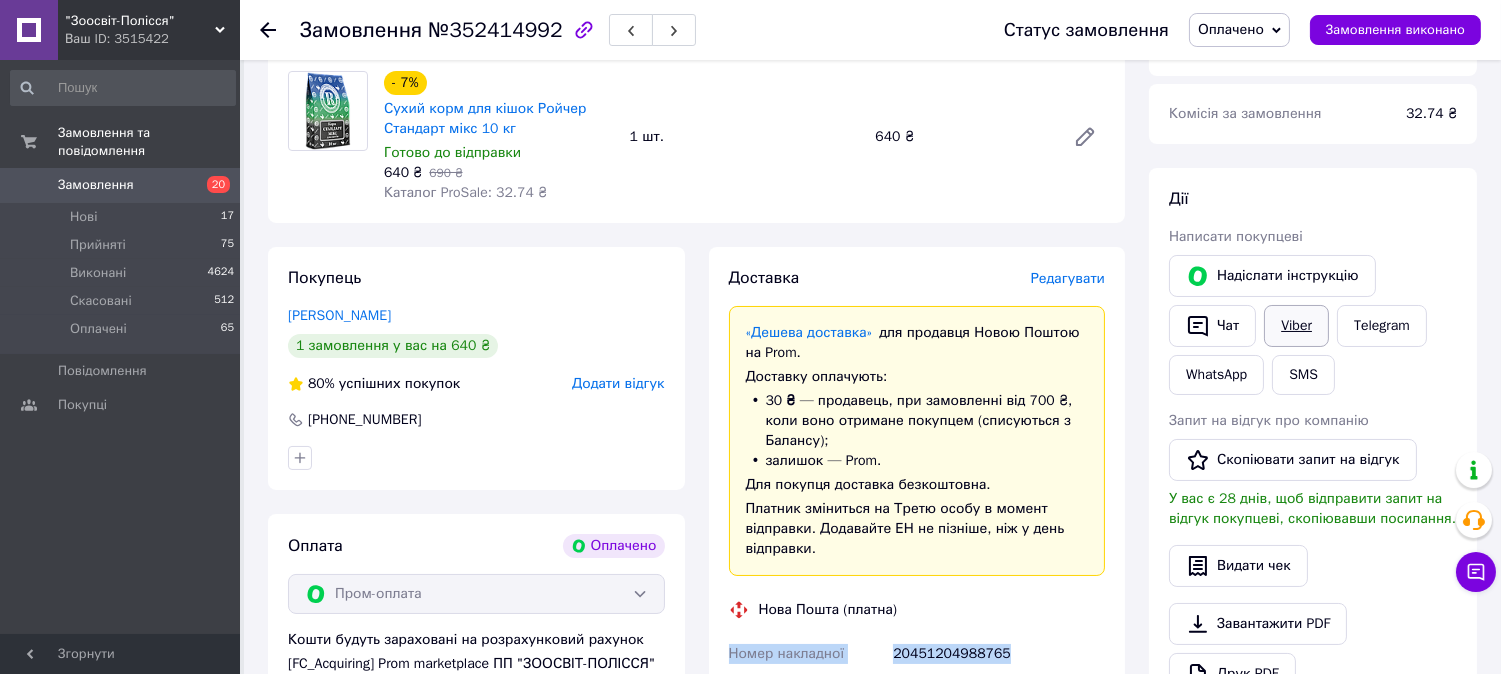 click on "Viber" at bounding box center [1296, 326] 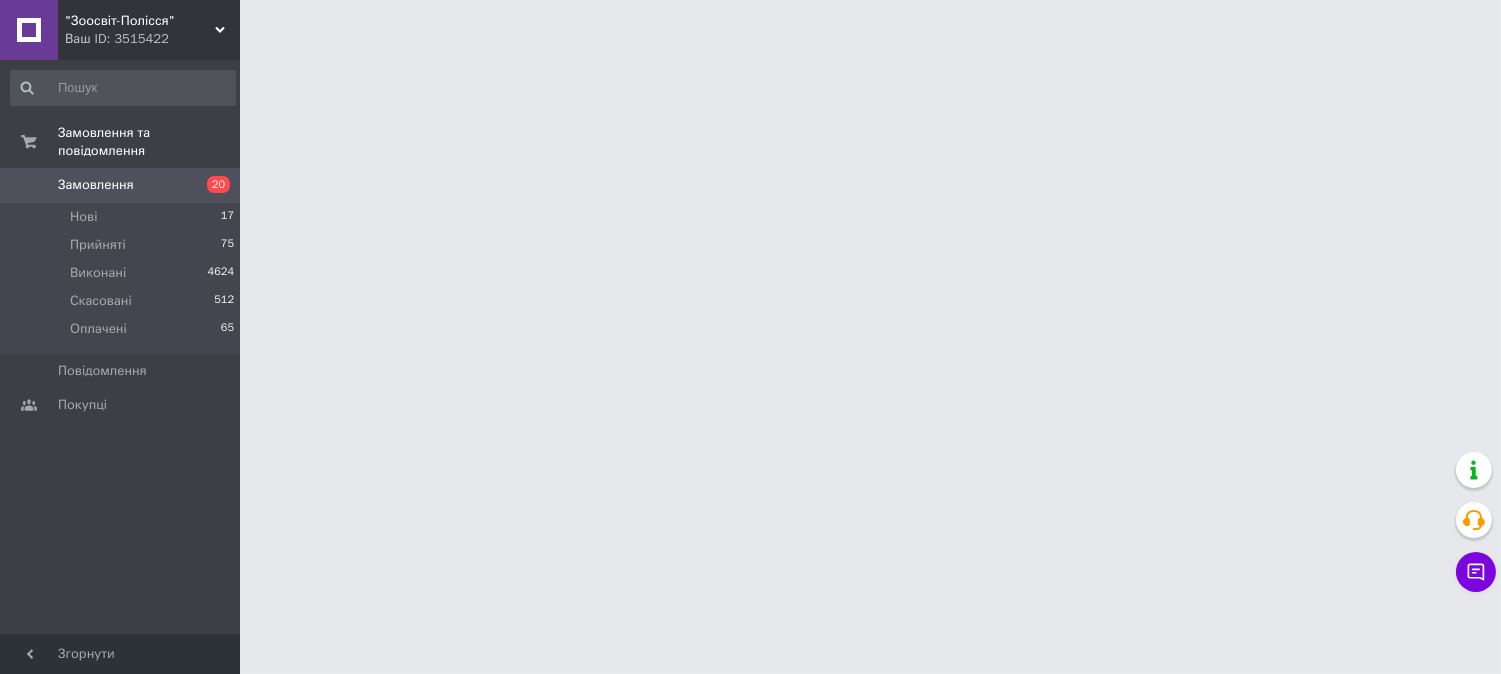 scroll, scrollTop: 0, scrollLeft: 0, axis: both 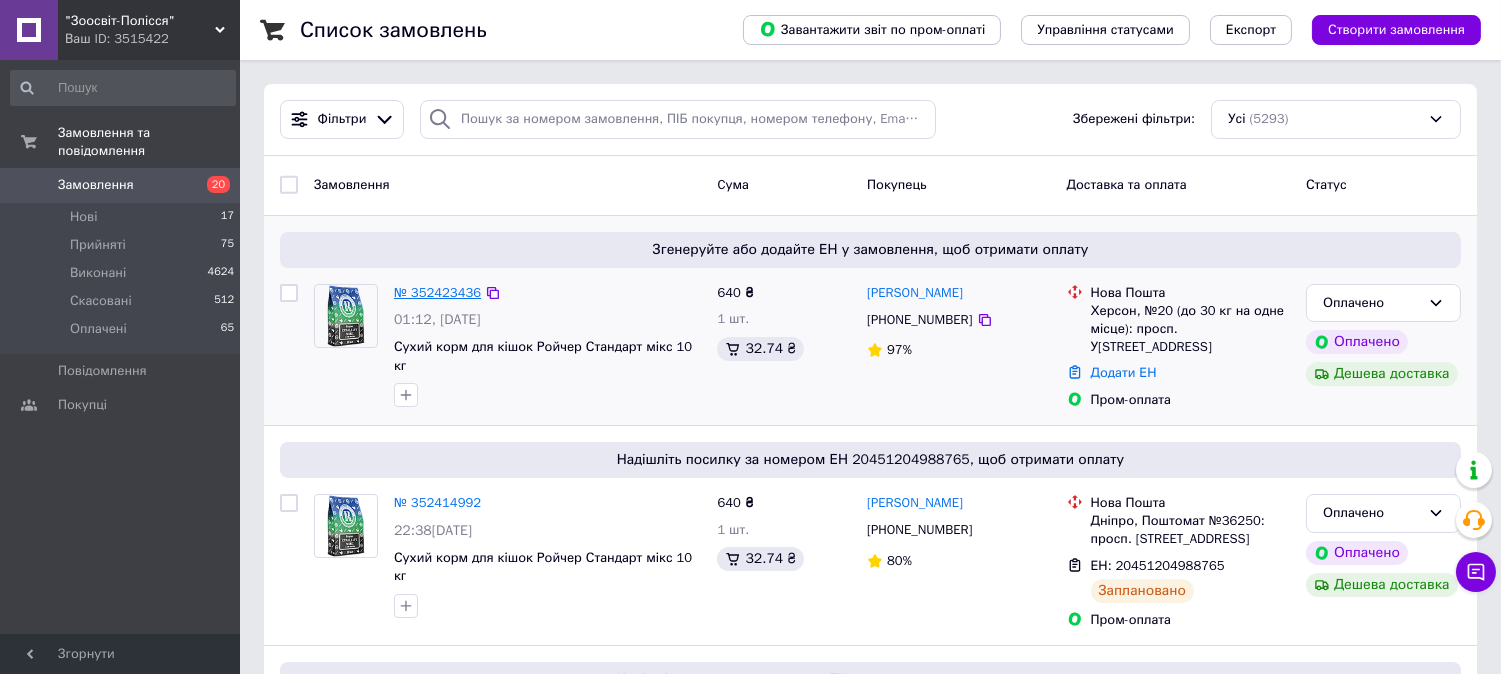 click on "№ 352423436" at bounding box center [437, 292] 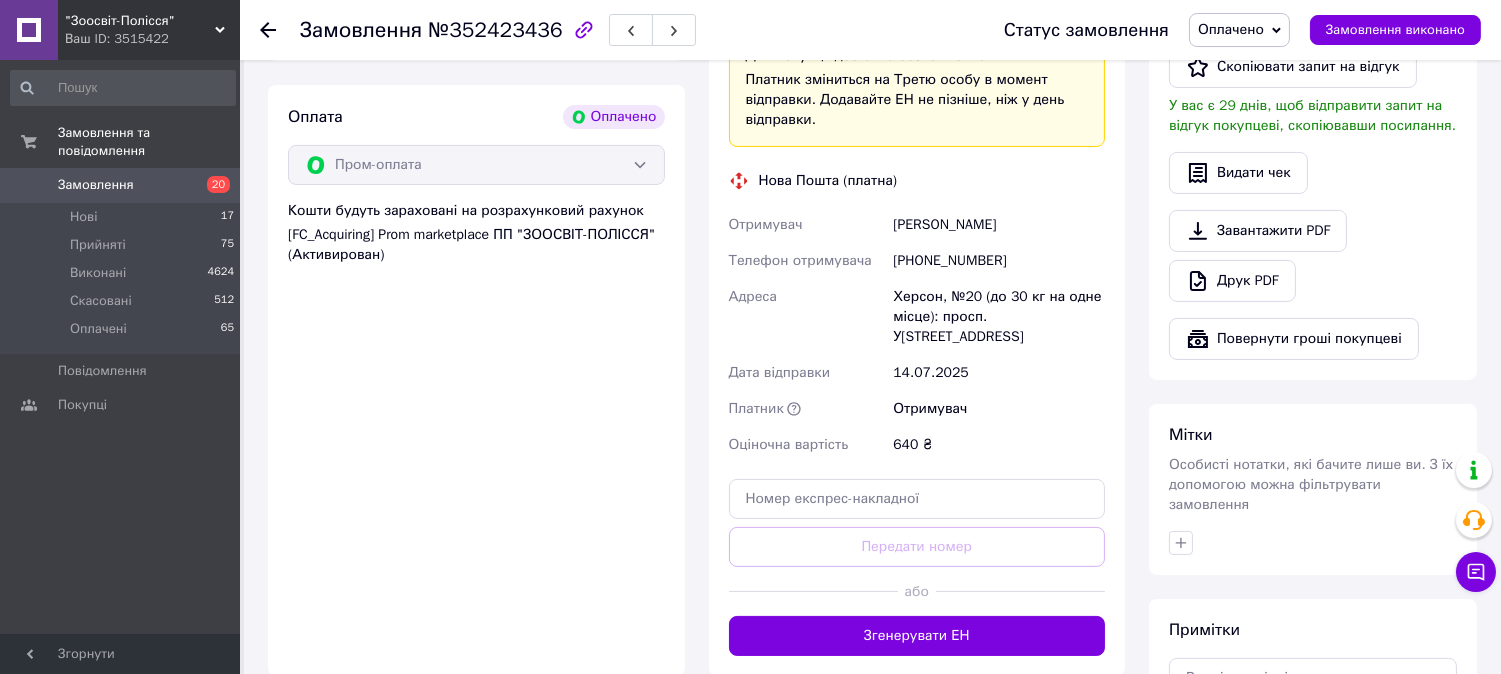 scroll, scrollTop: 777, scrollLeft: 0, axis: vertical 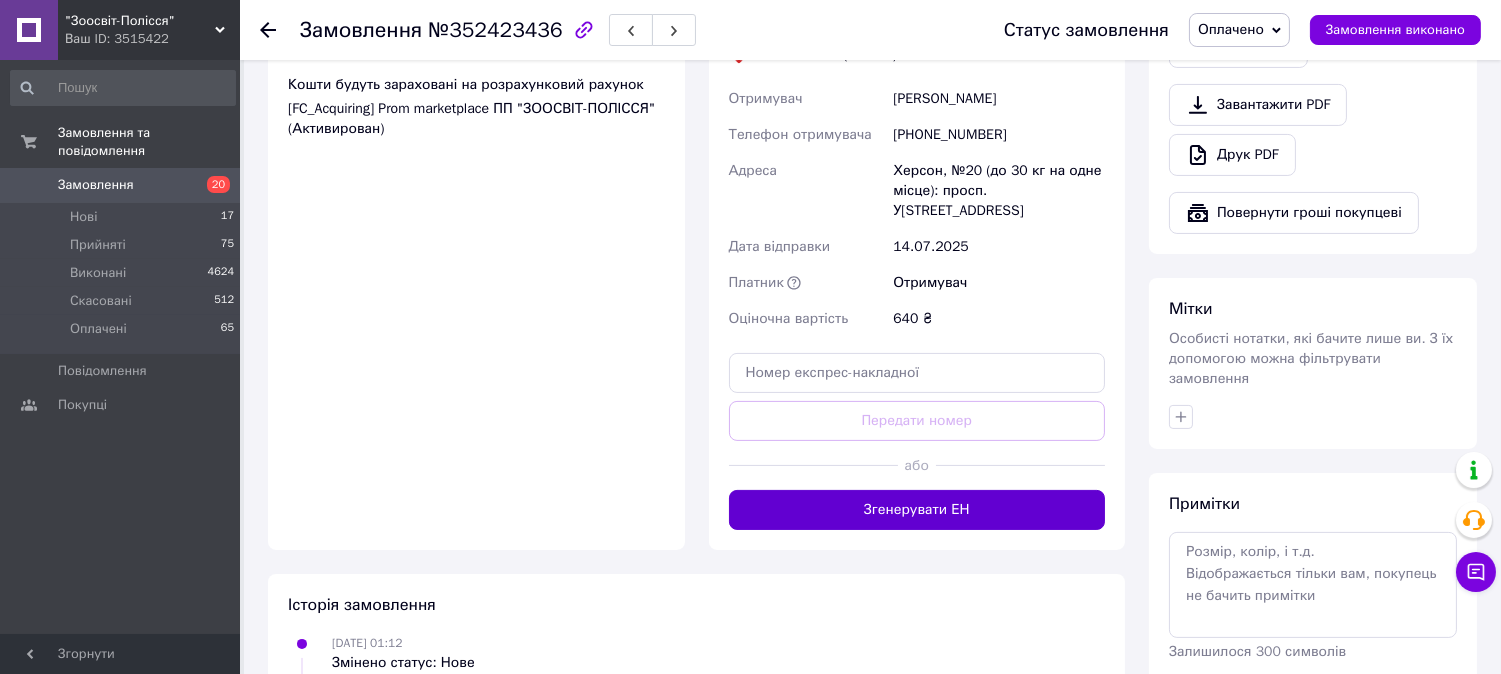 click on "Згенерувати ЕН" at bounding box center [917, 510] 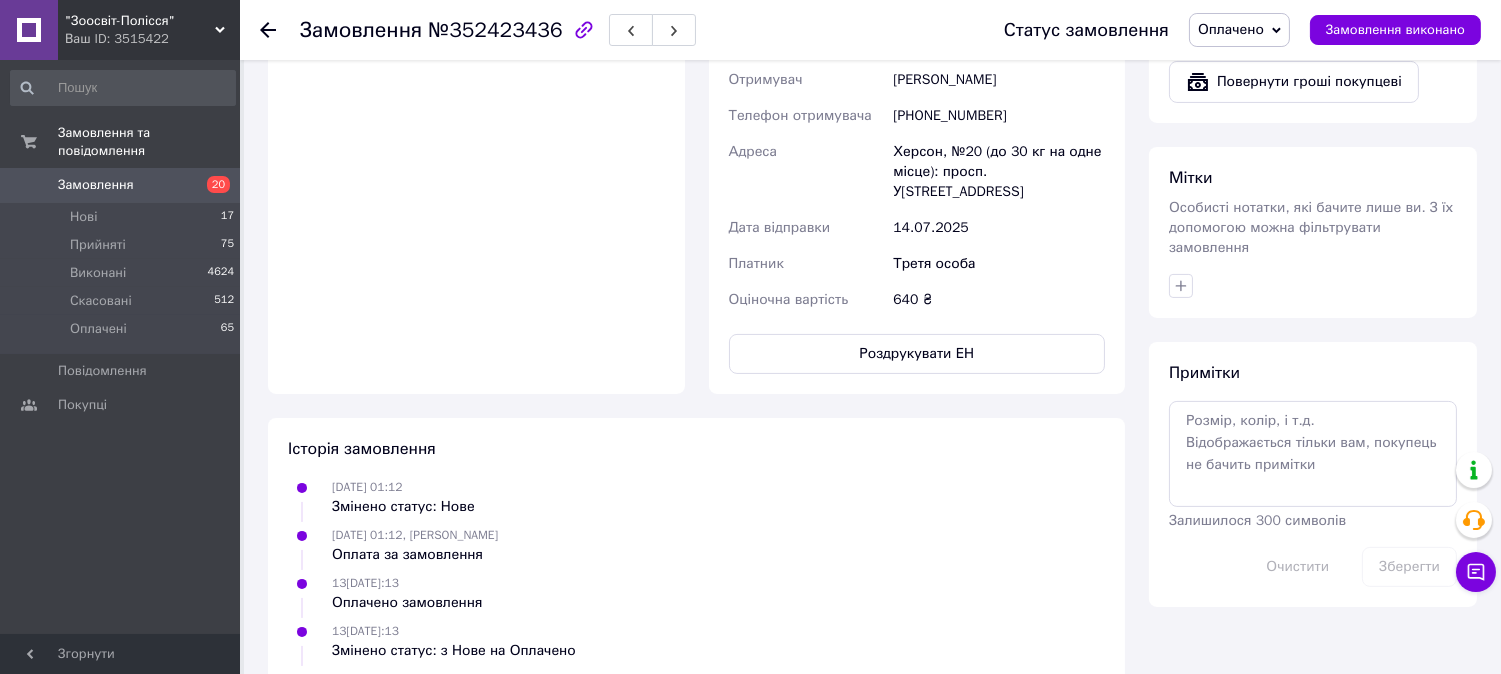 scroll, scrollTop: 980, scrollLeft: 0, axis: vertical 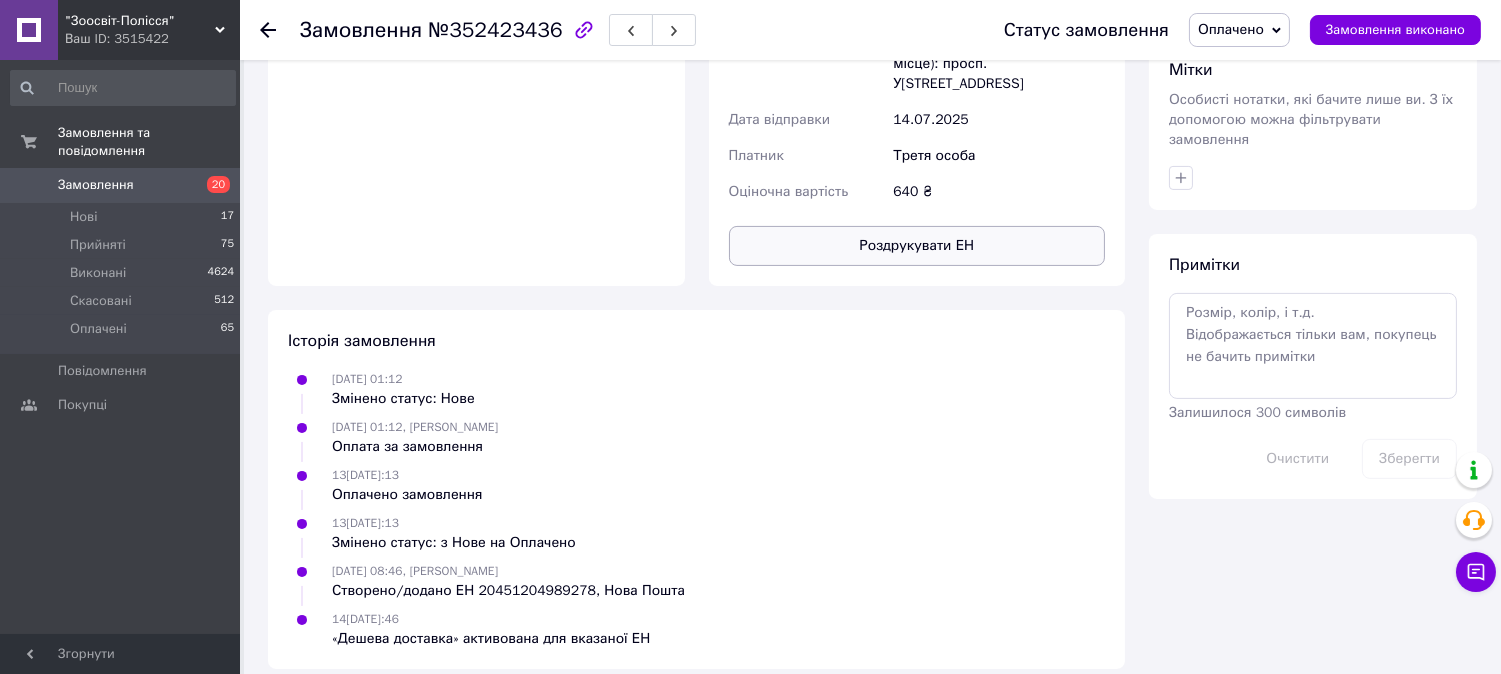 click on "Роздрукувати ЕН" at bounding box center [917, 246] 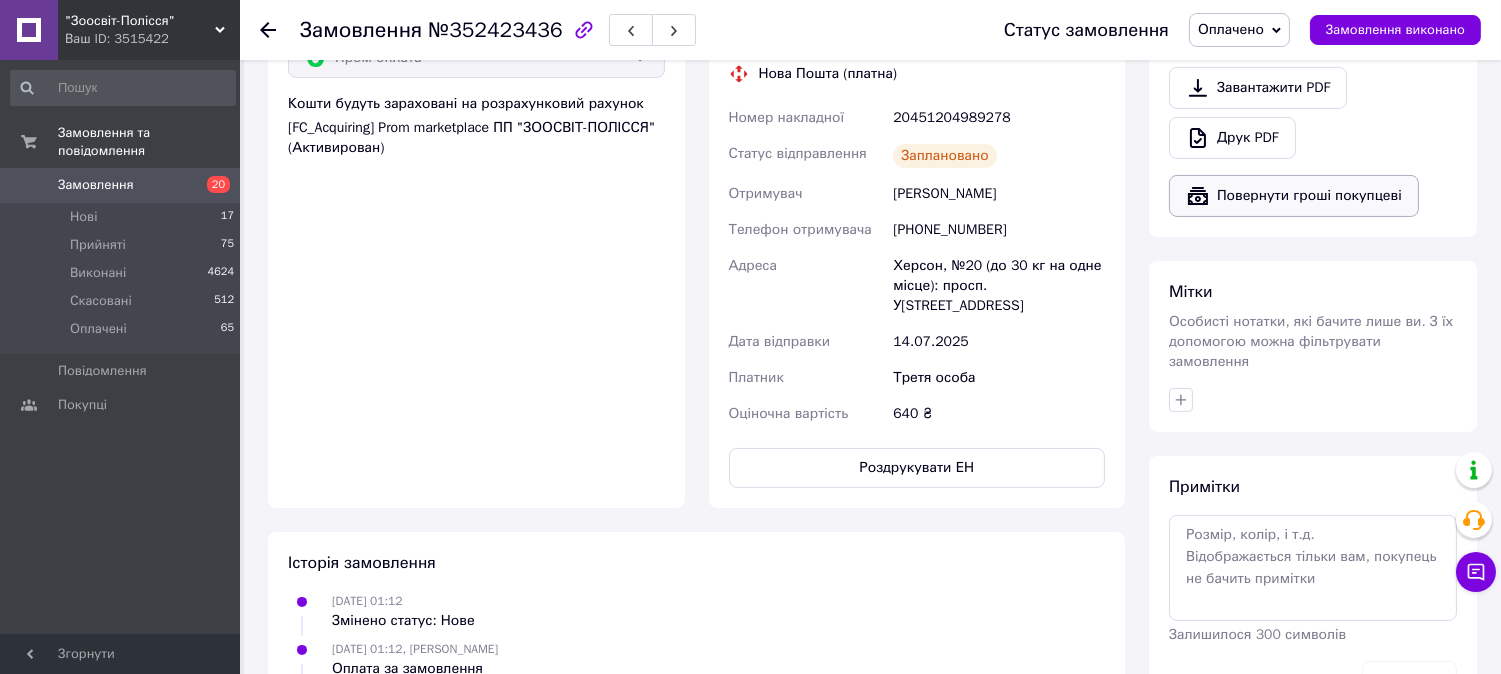 scroll, scrollTop: 757, scrollLeft: 0, axis: vertical 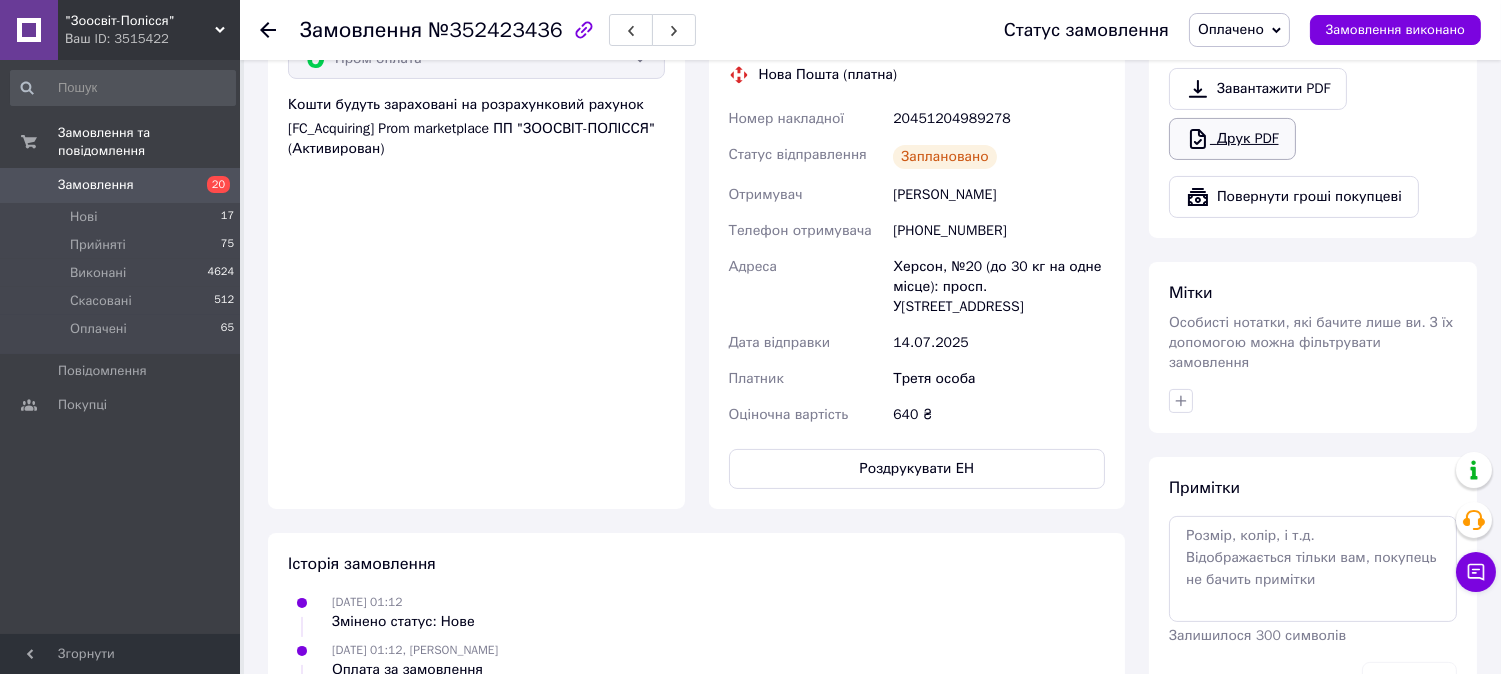 click 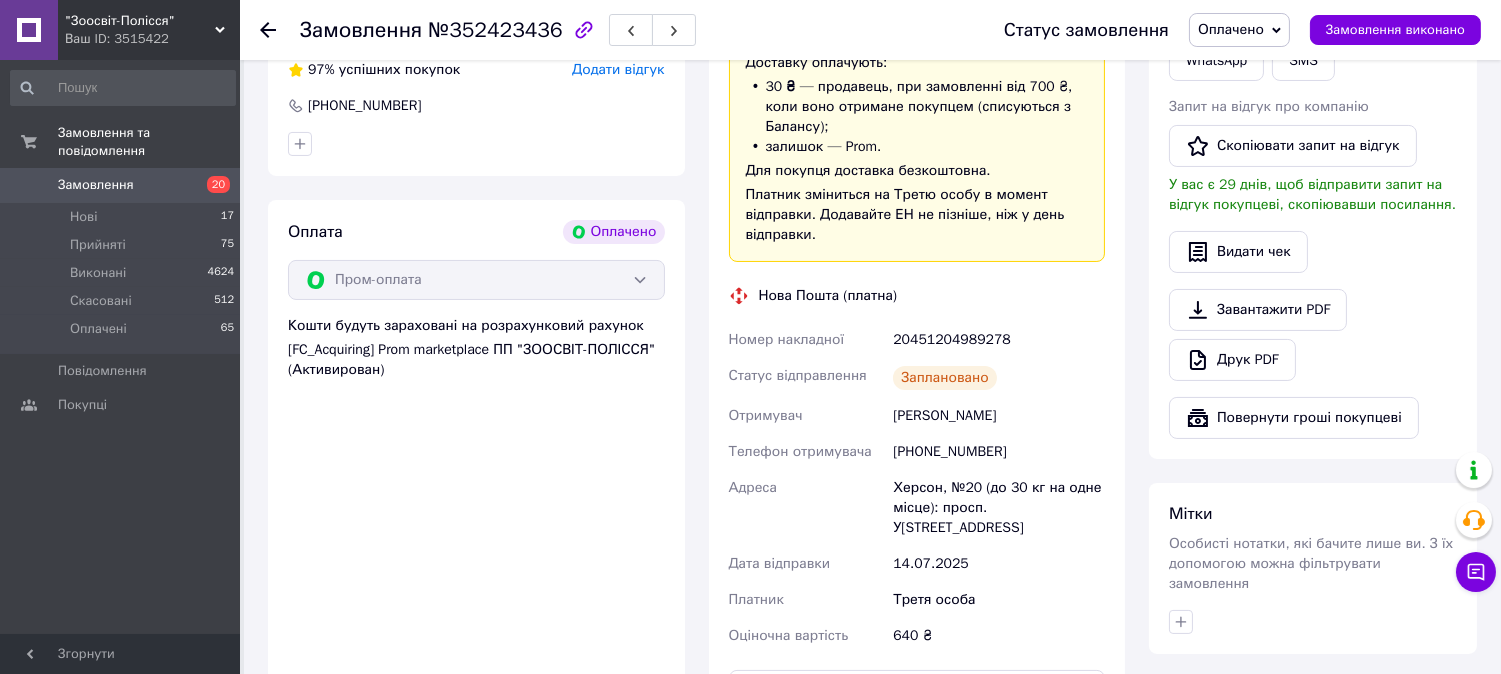 scroll, scrollTop: 535, scrollLeft: 0, axis: vertical 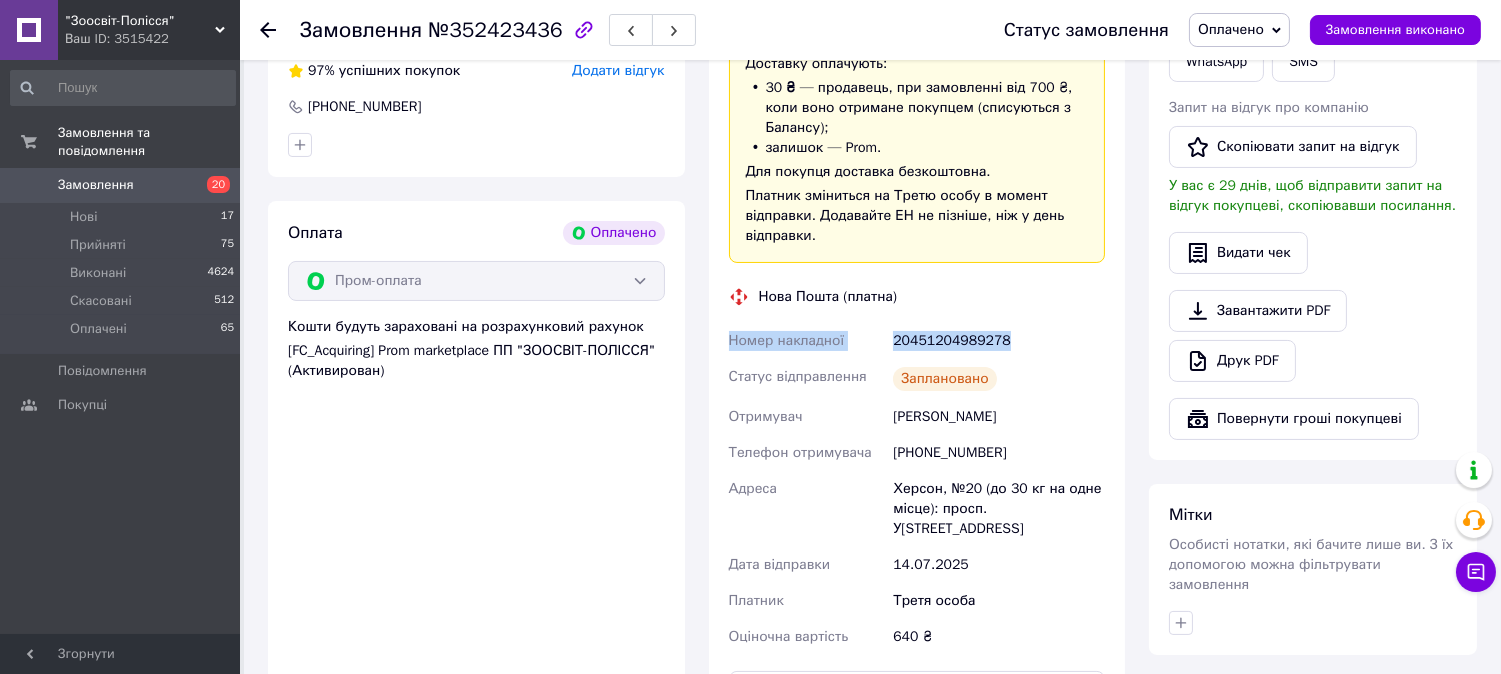 drag, startPoint x: 702, startPoint y: 345, endPoint x: 1011, endPoint y: 335, distance: 309.16177 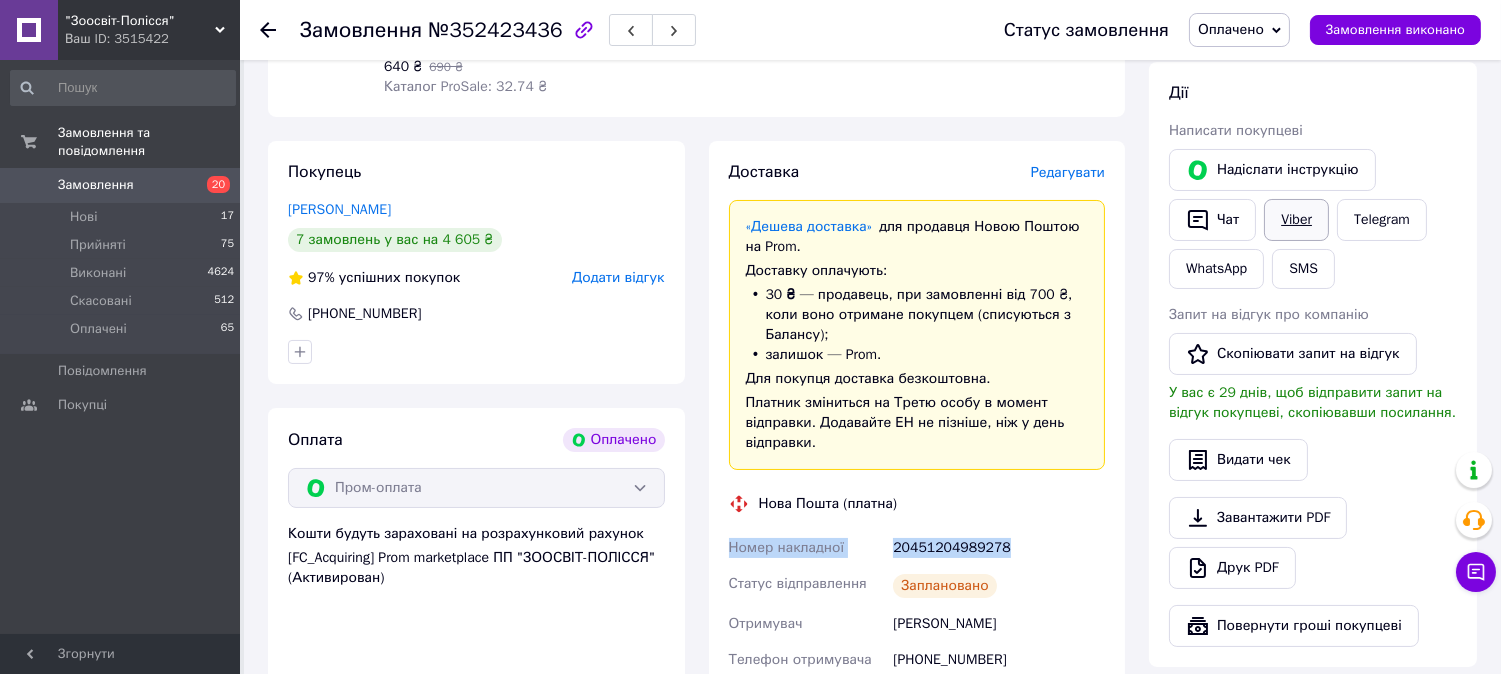 scroll, scrollTop: 313, scrollLeft: 0, axis: vertical 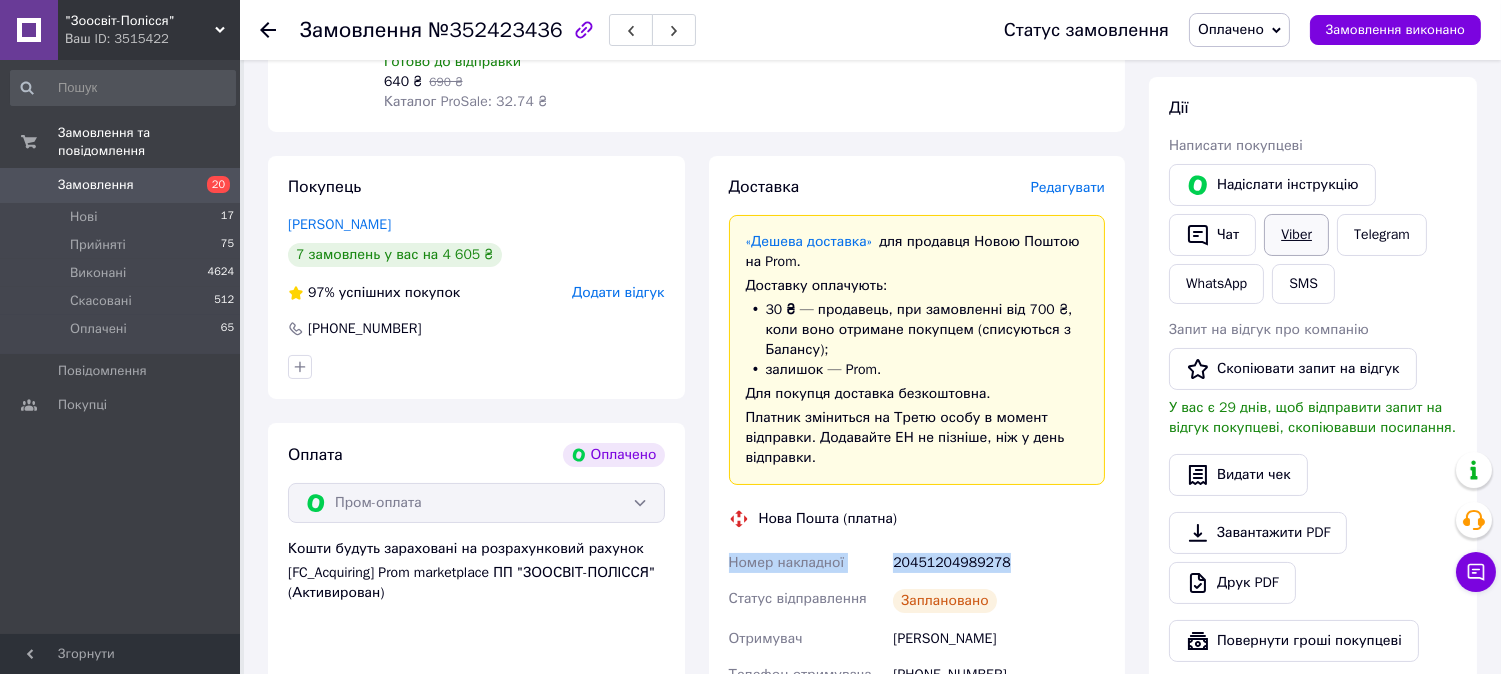 click on "Viber" at bounding box center [1296, 235] 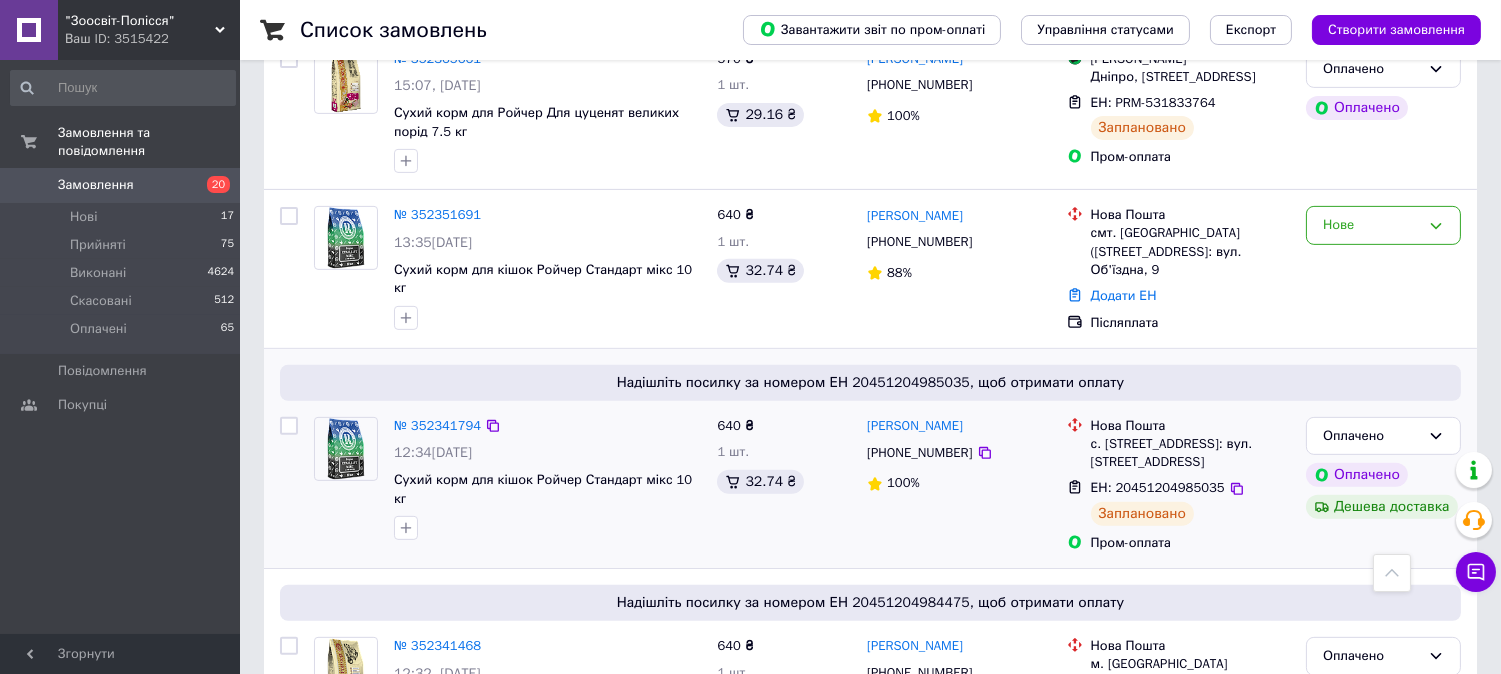 scroll, scrollTop: 1555, scrollLeft: 0, axis: vertical 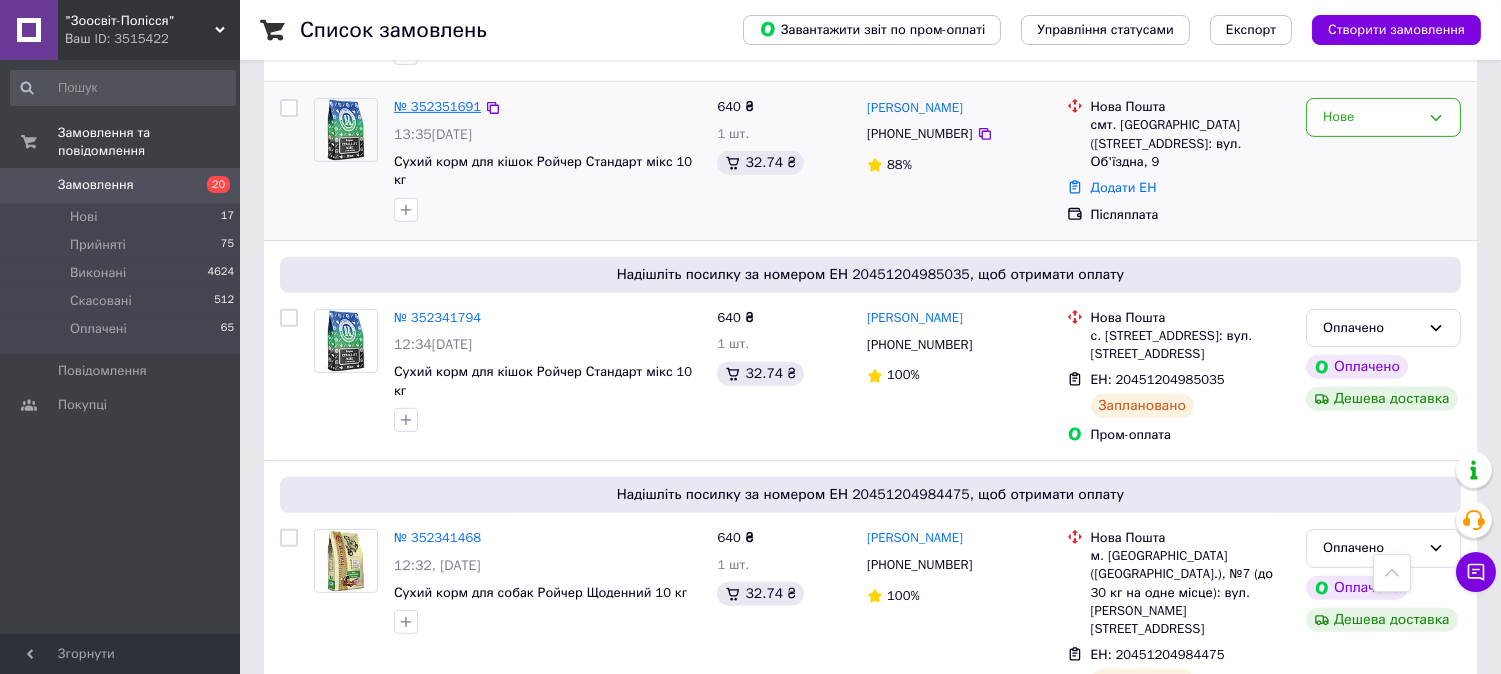 click on "№ 352351691" at bounding box center (437, 106) 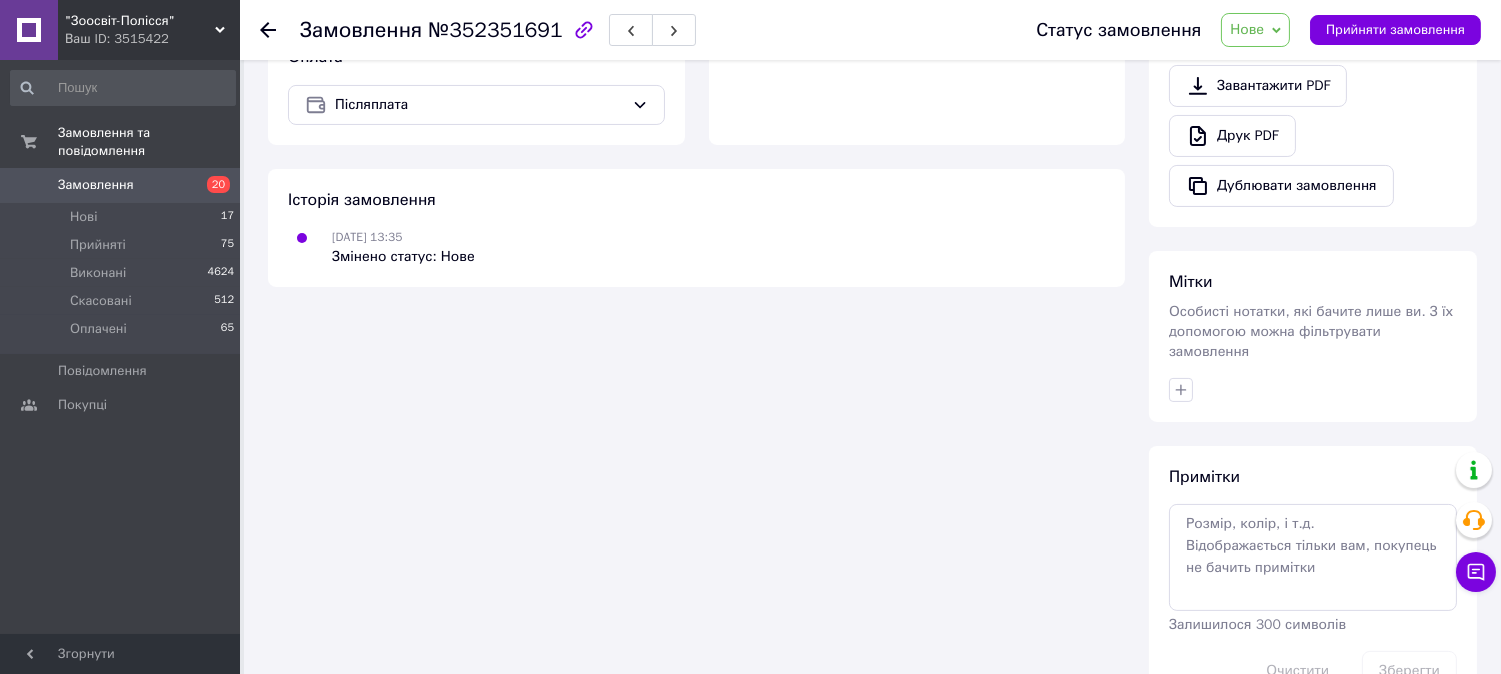 scroll, scrollTop: 614, scrollLeft: 0, axis: vertical 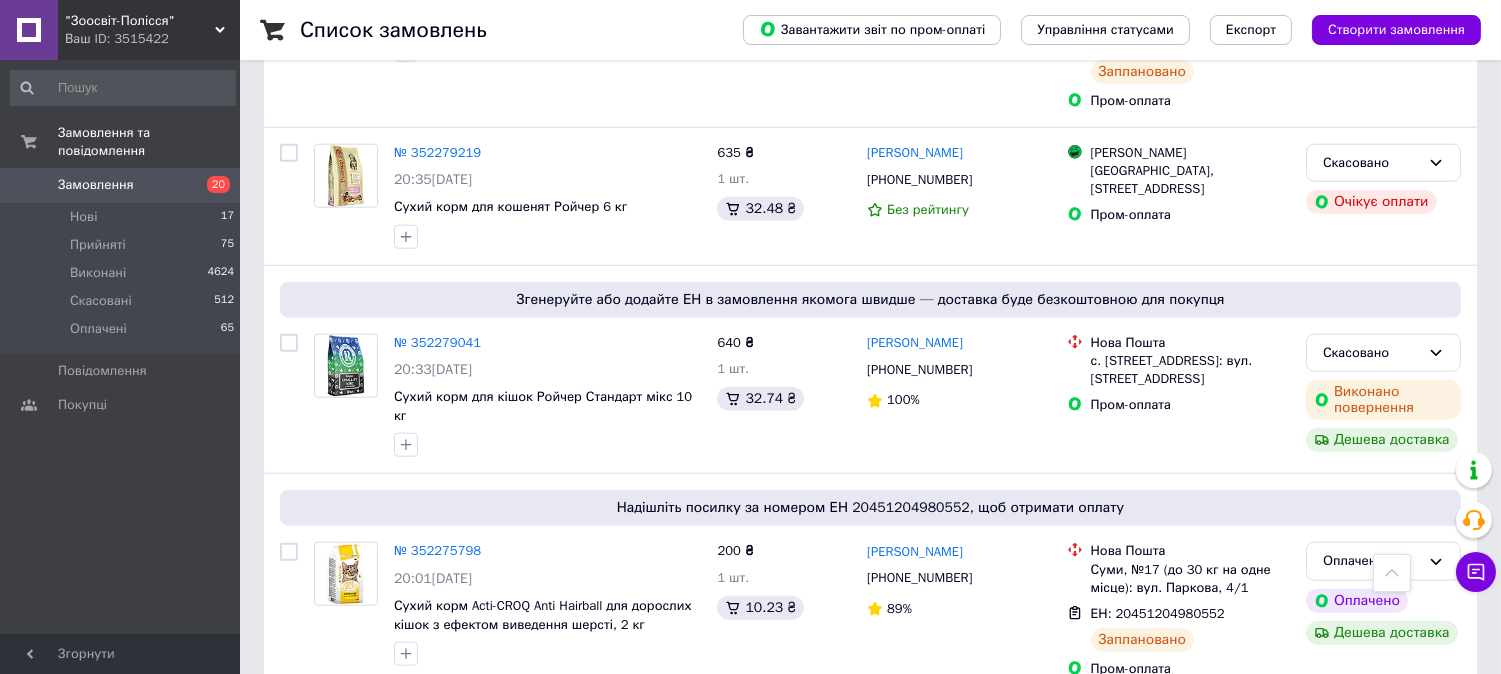 click on "1" at bounding box center (404, 739) 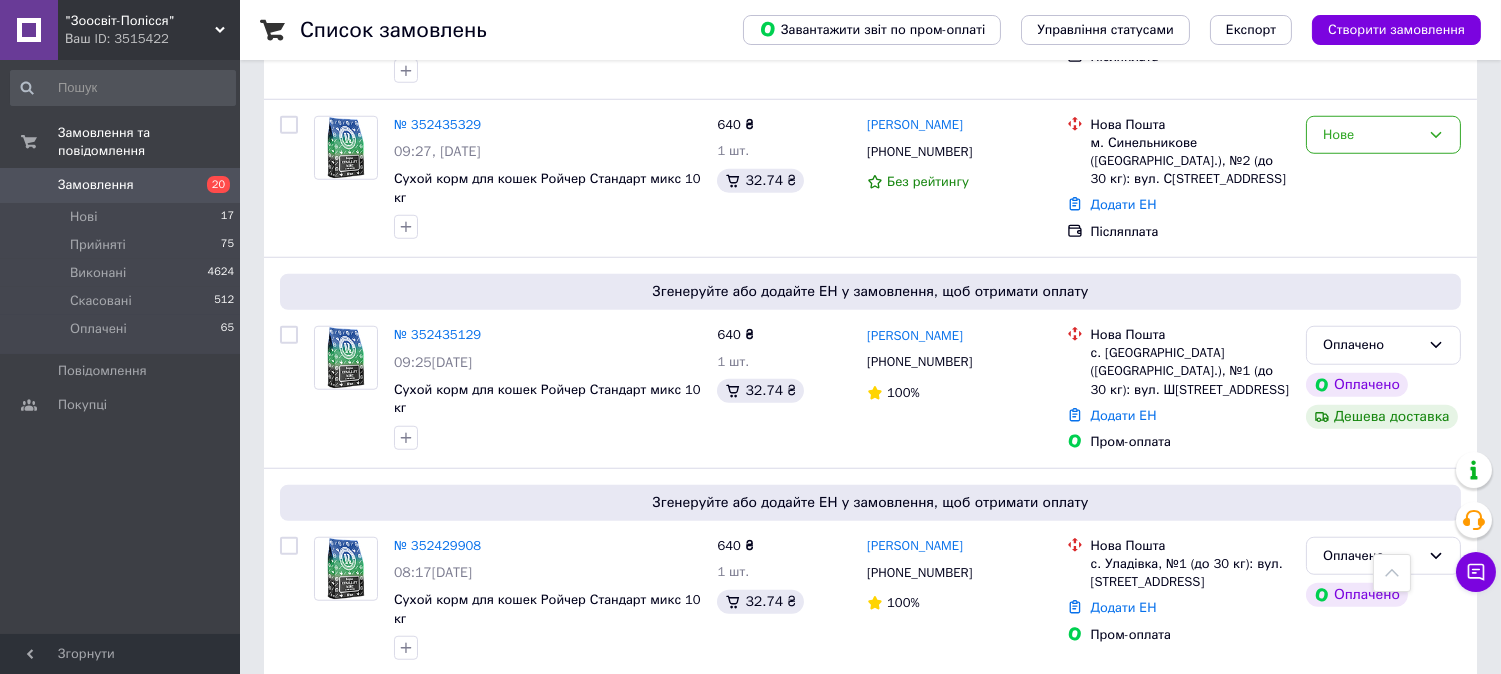 scroll, scrollTop: 3117, scrollLeft: 0, axis: vertical 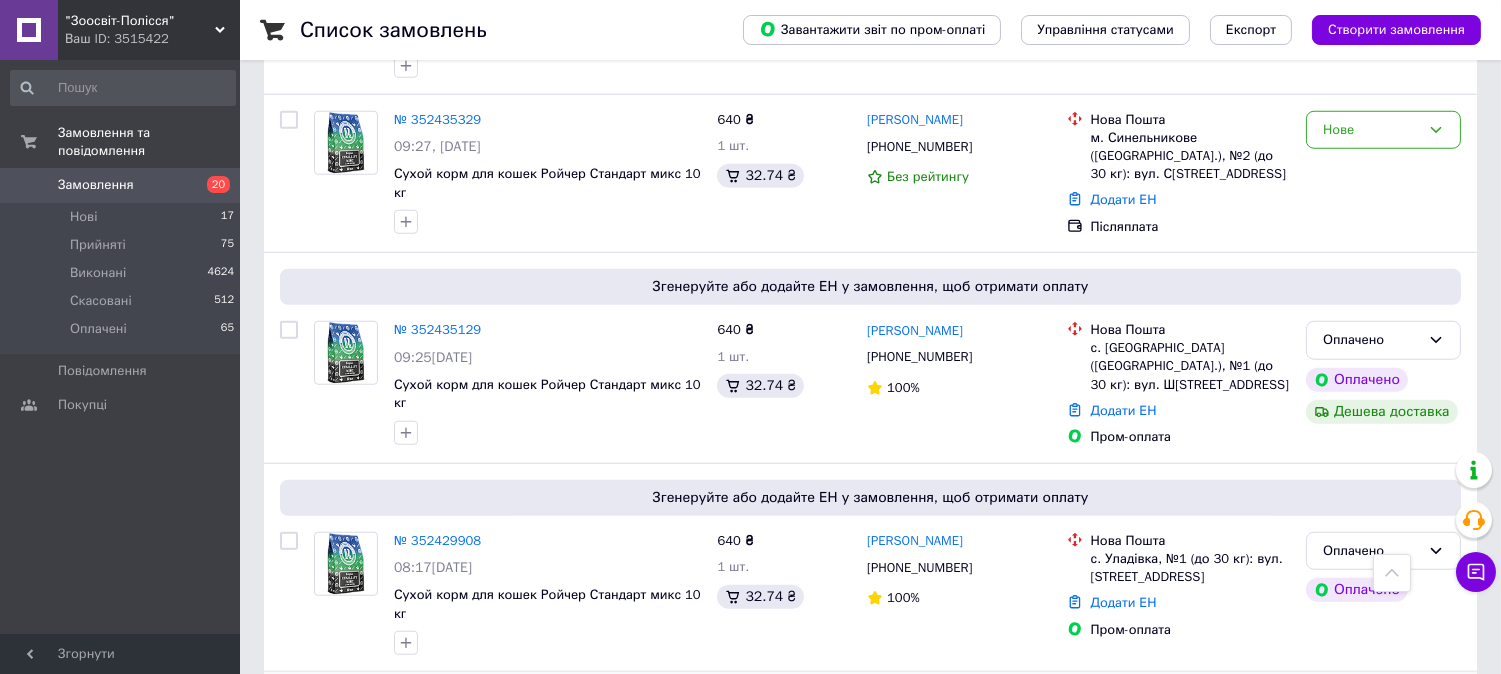 click on "№ 352425487" at bounding box center [437, 696] 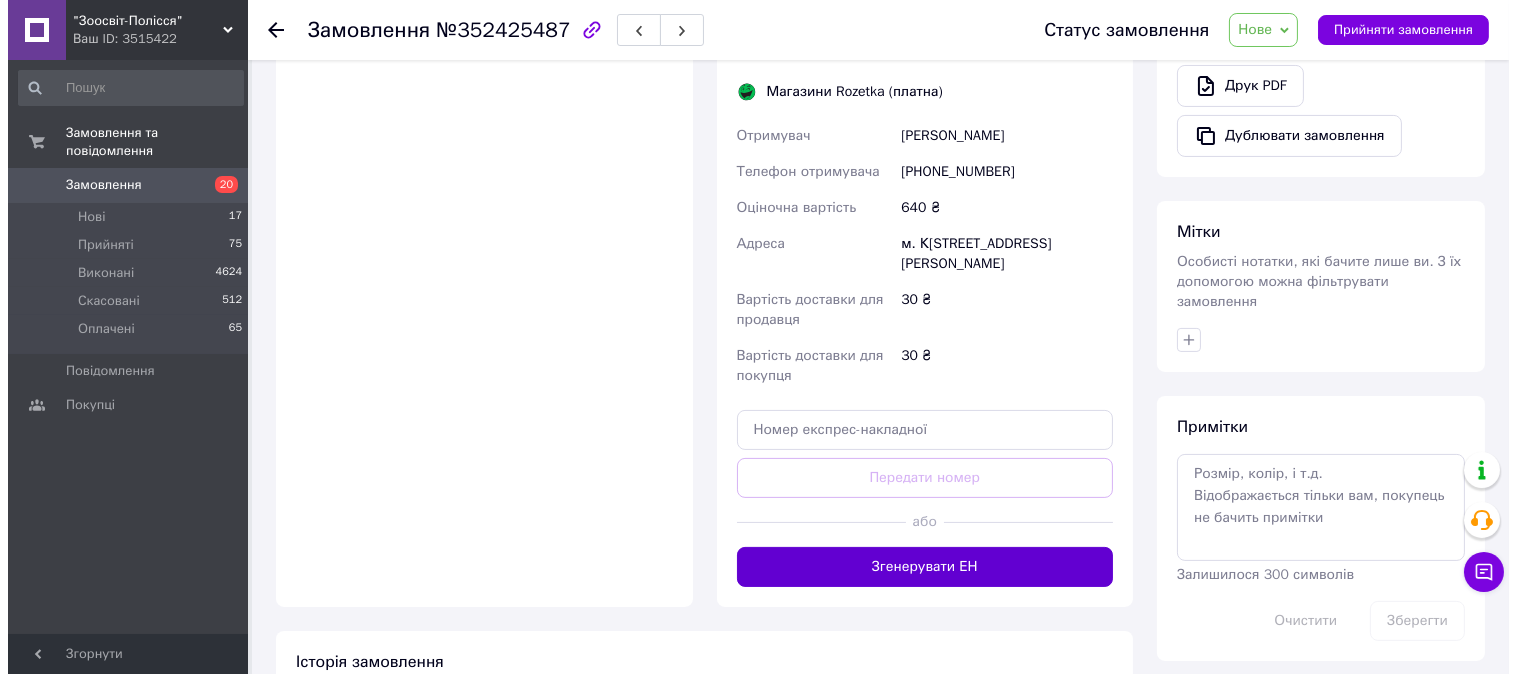 scroll, scrollTop: 777, scrollLeft: 0, axis: vertical 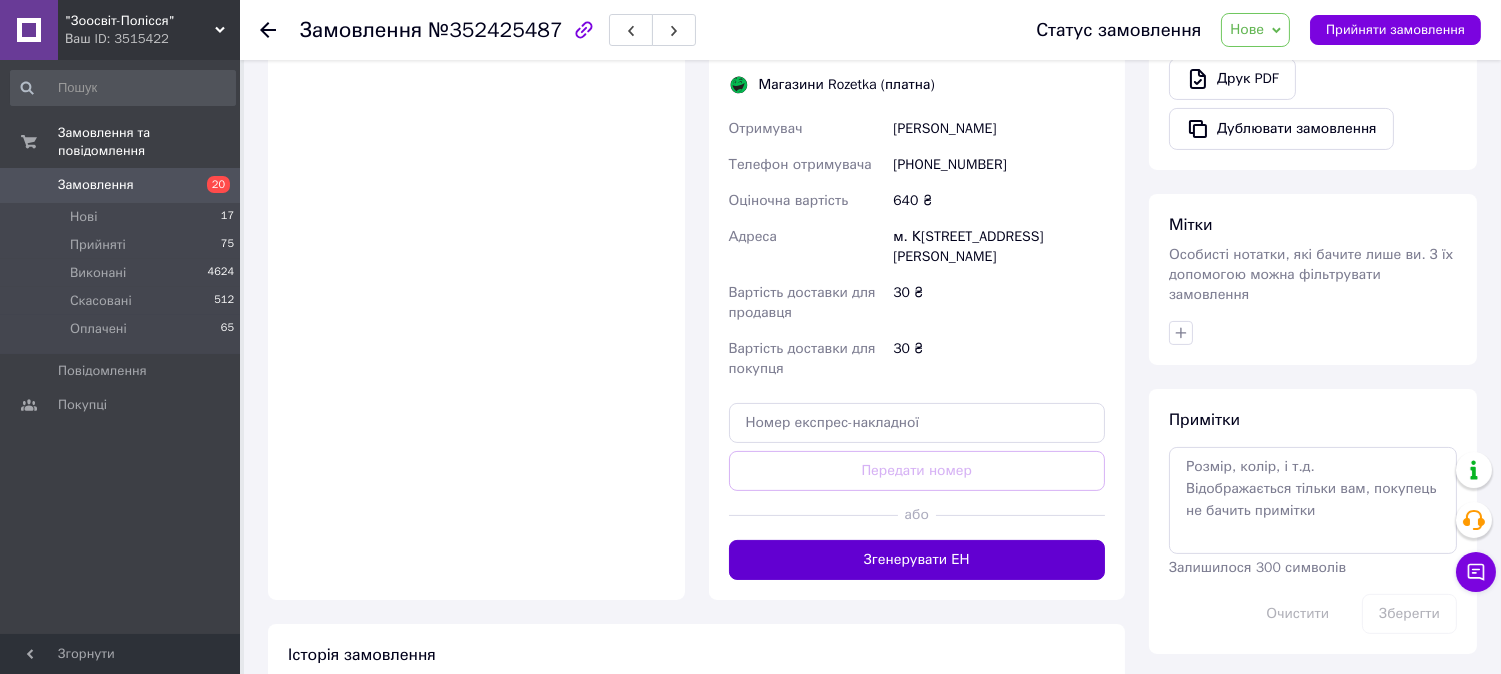 click on "Згенерувати ЕН" at bounding box center (917, 560) 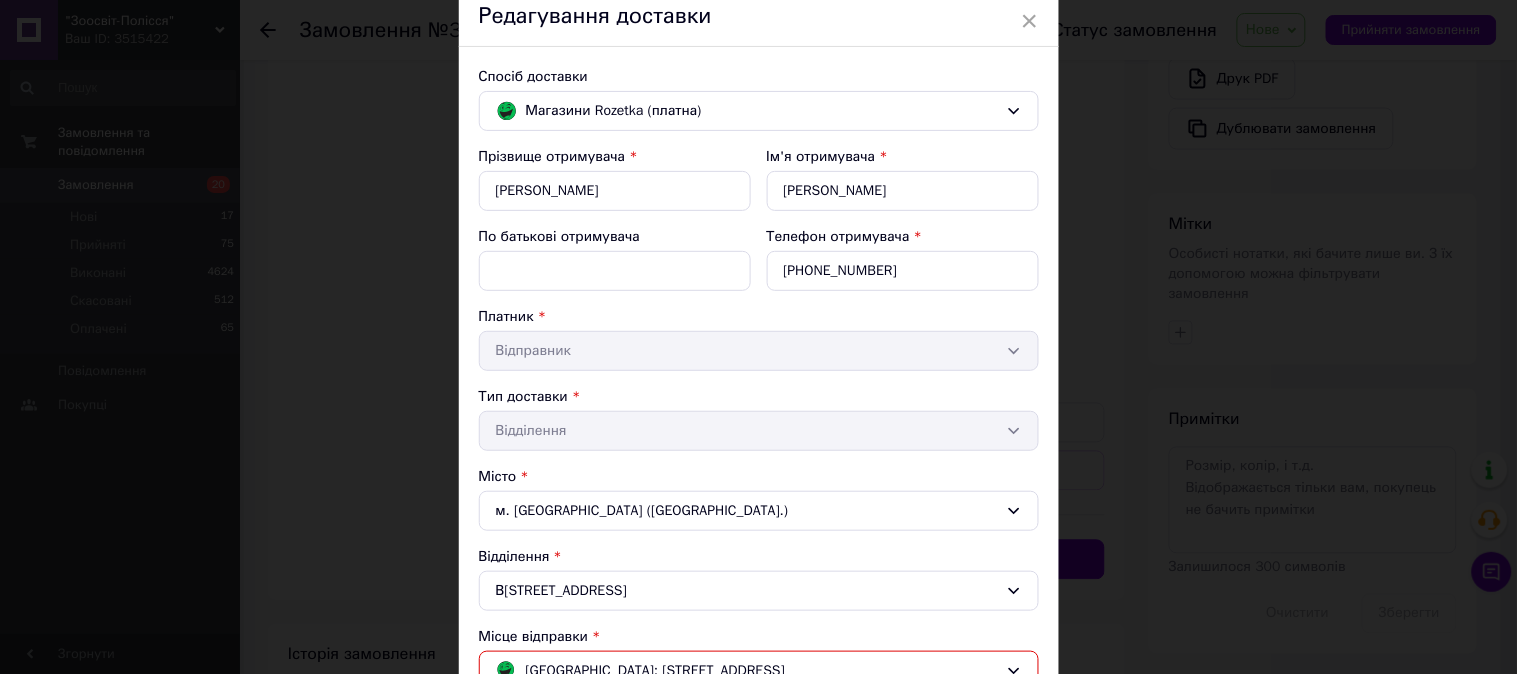scroll, scrollTop: 222, scrollLeft: 0, axis: vertical 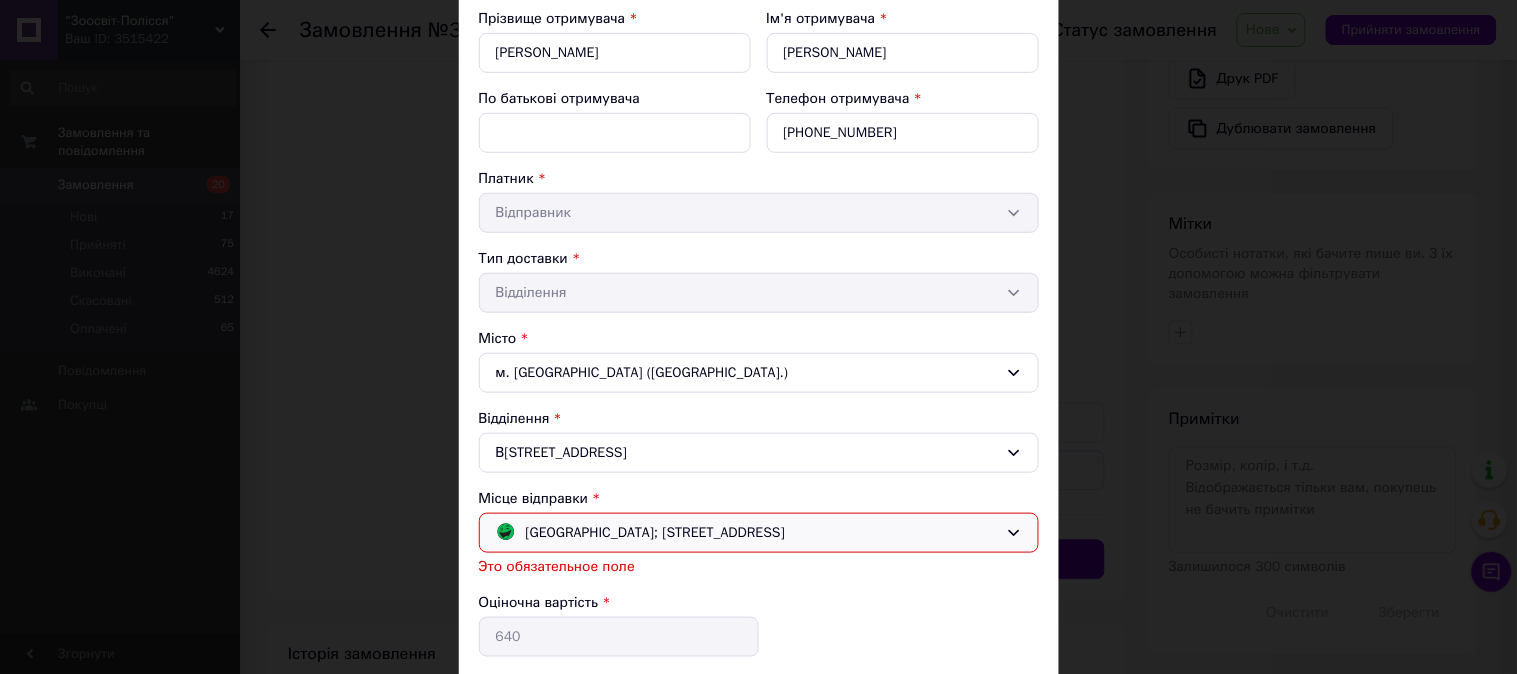 click on "[GEOGRAPHIC_DATA]; [STREET_ADDRESS]" at bounding box center [656, 533] 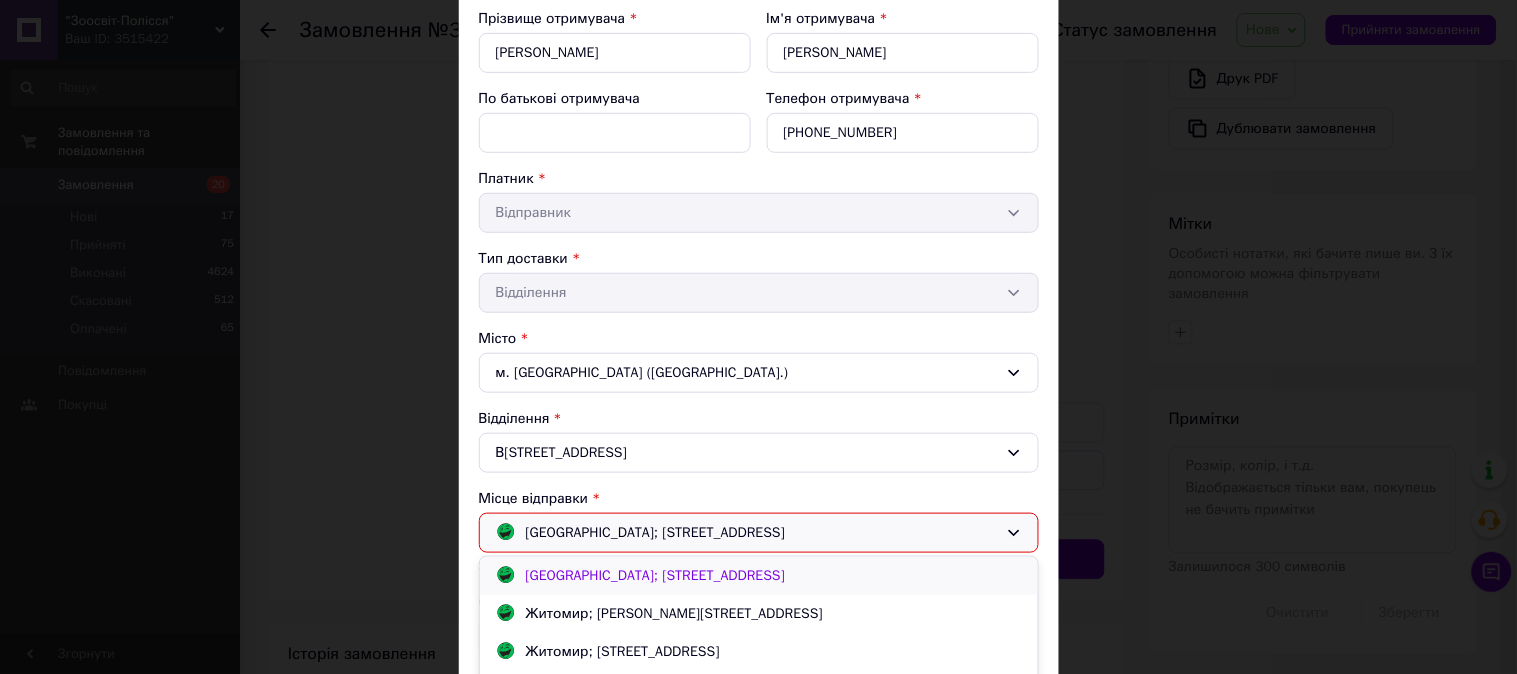 click on "[GEOGRAPHIC_DATA]; [STREET_ADDRESS]" at bounding box center (656, 575) 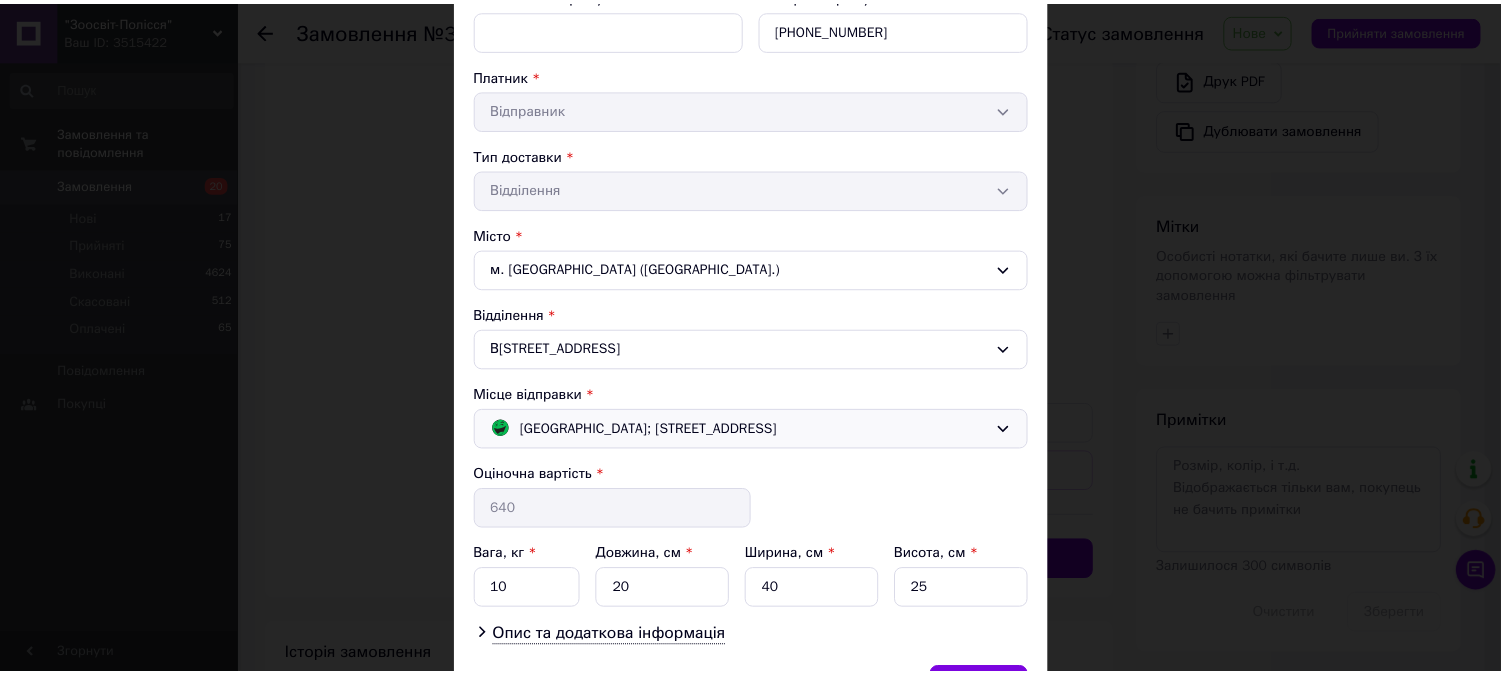 scroll, scrollTop: 451, scrollLeft: 0, axis: vertical 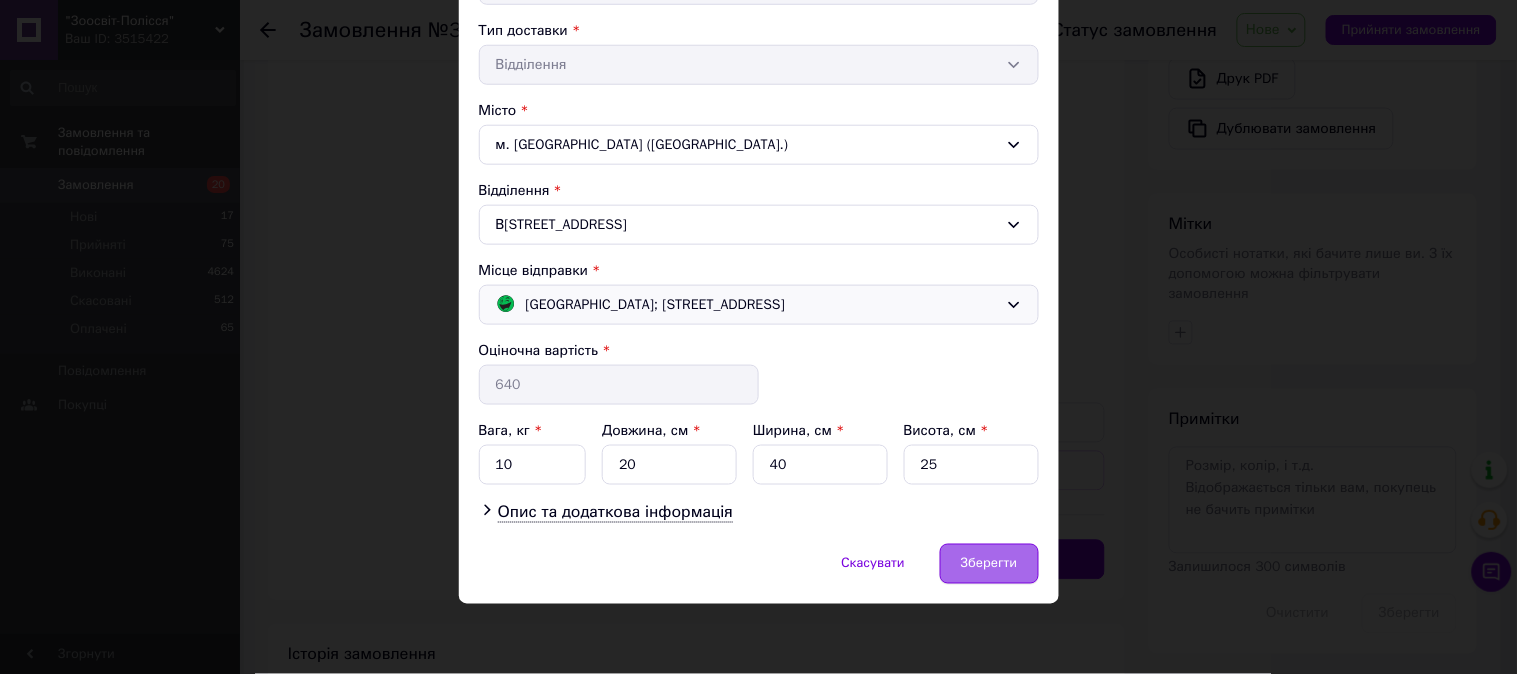 click on "Зберегти" at bounding box center [989, 564] 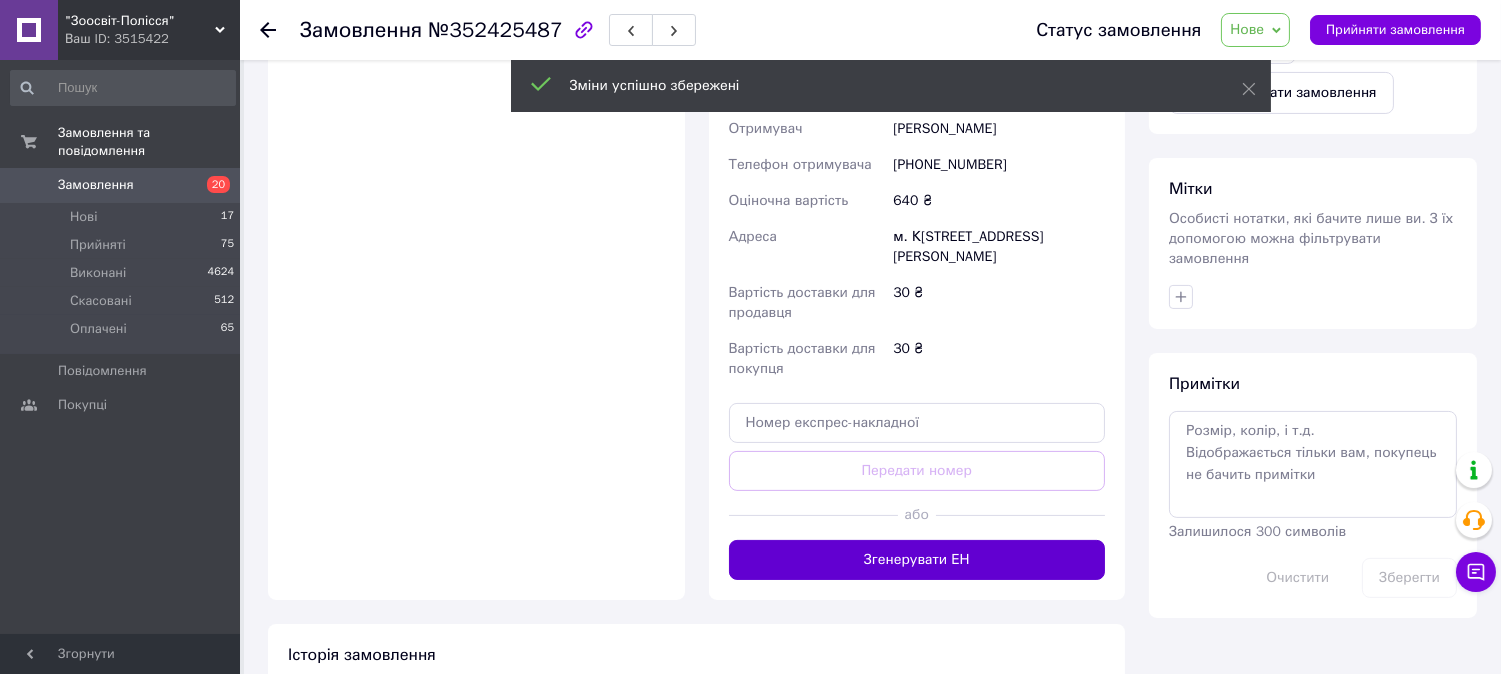 click on "Згенерувати ЕН" at bounding box center [917, 560] 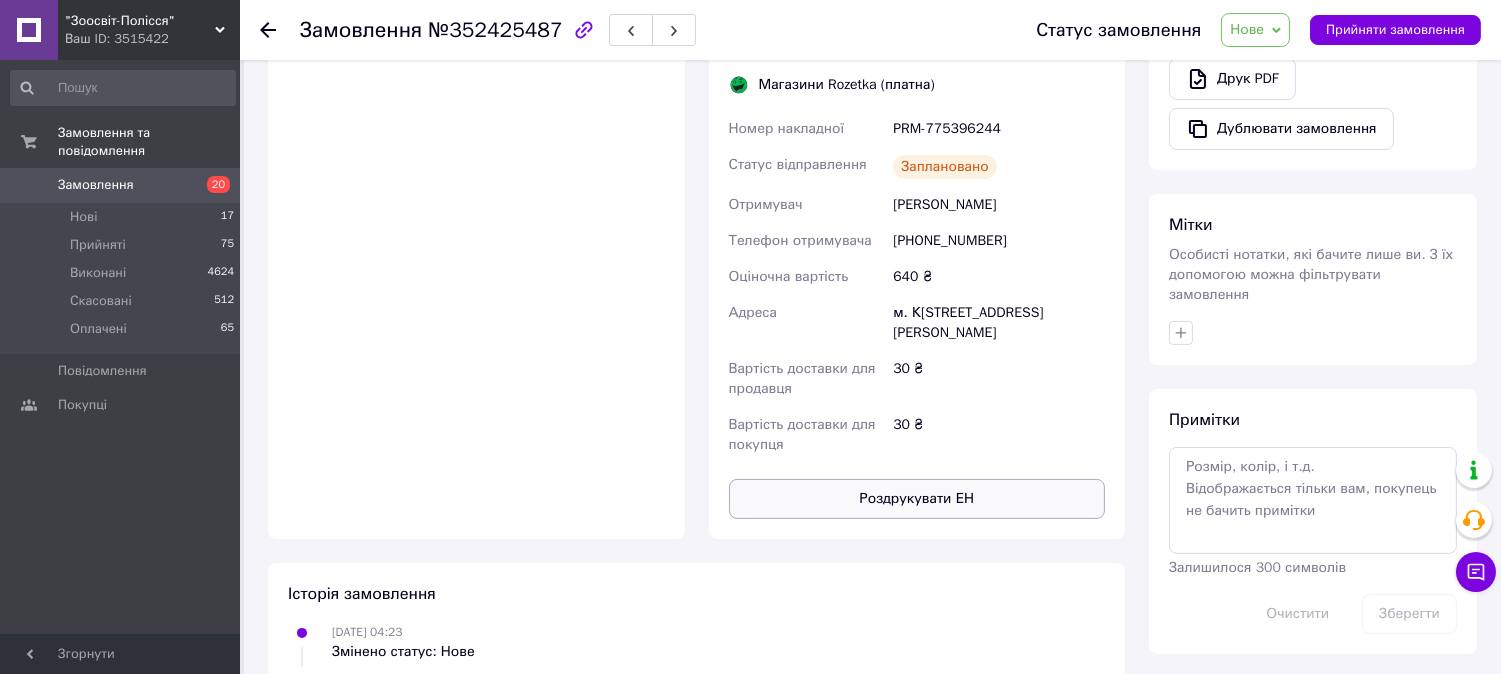 click on "Роздрукувати ЕН" at bounding box center [917, 499] 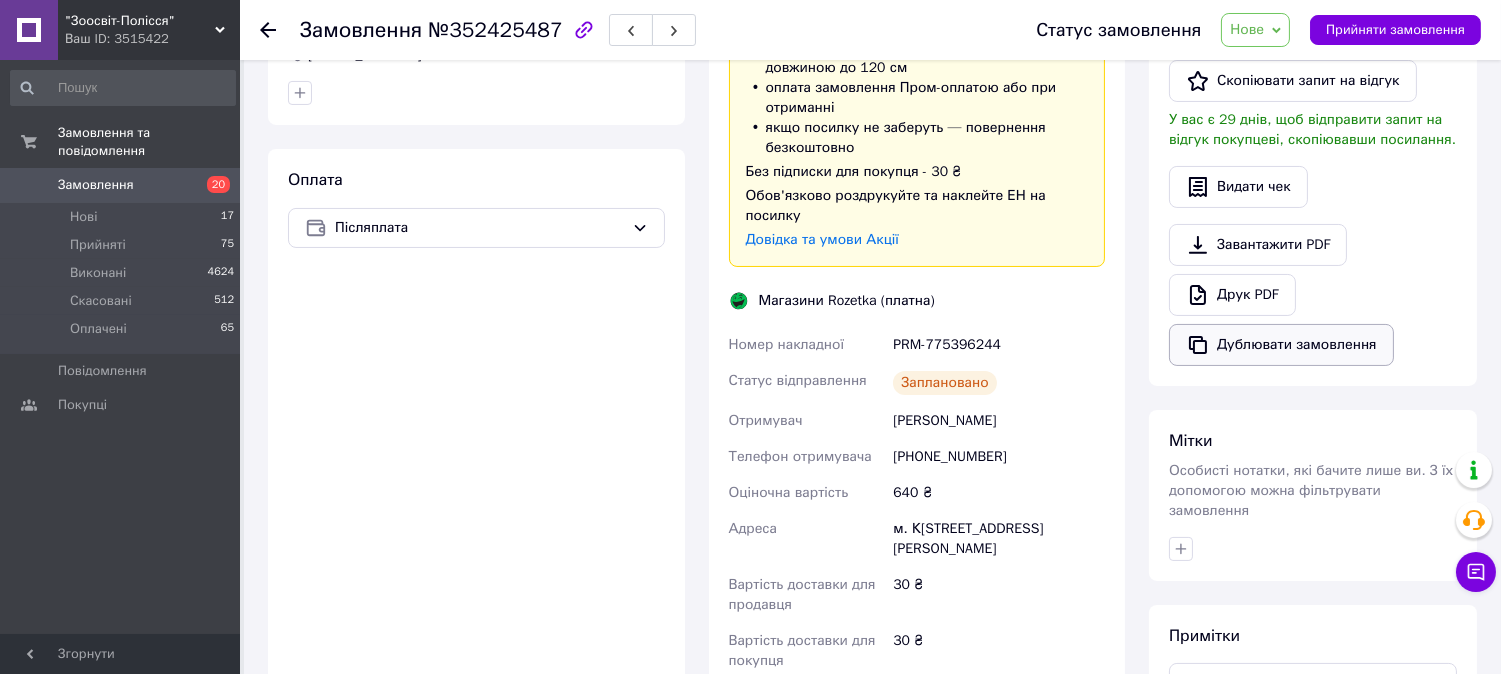scroll, scrollTop: 555, scrollLeft: 0, axis: vertical 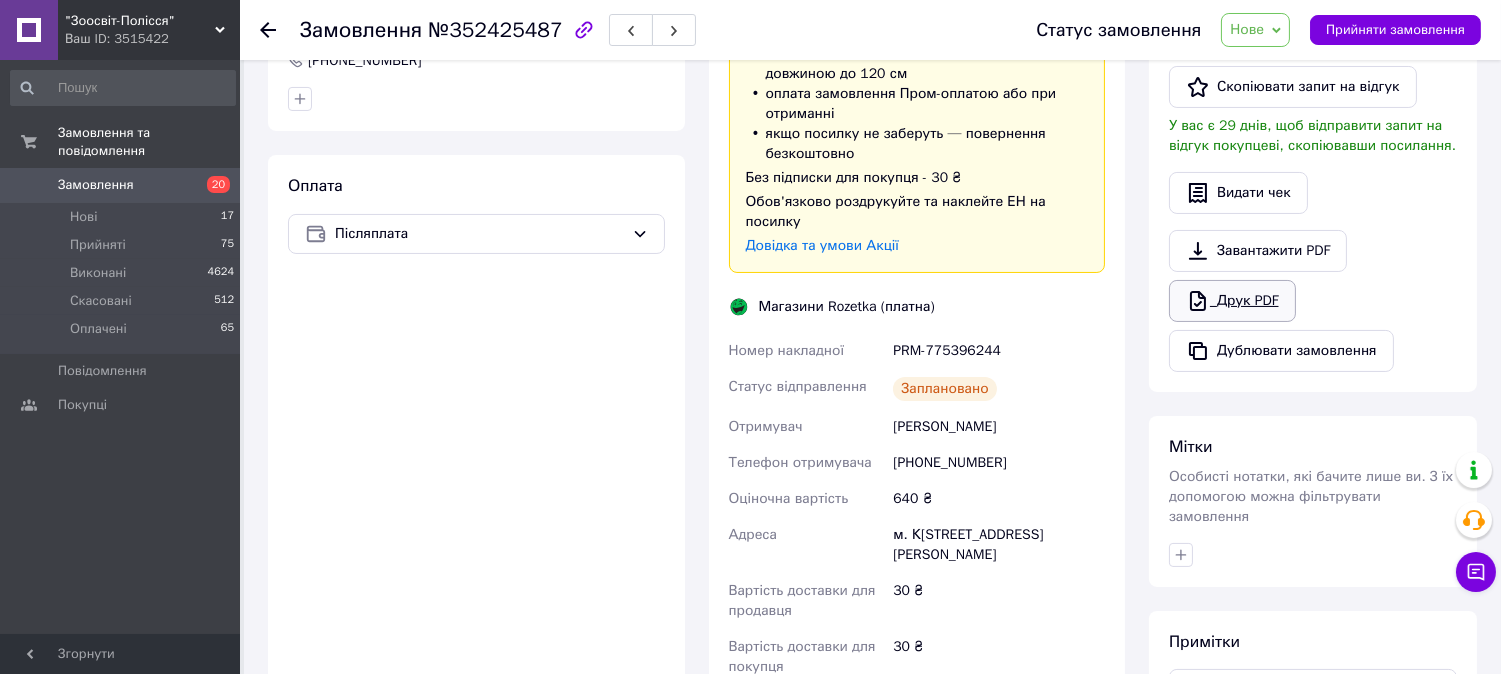 click on "Друк PDF" at bounding box center [1232, 301] 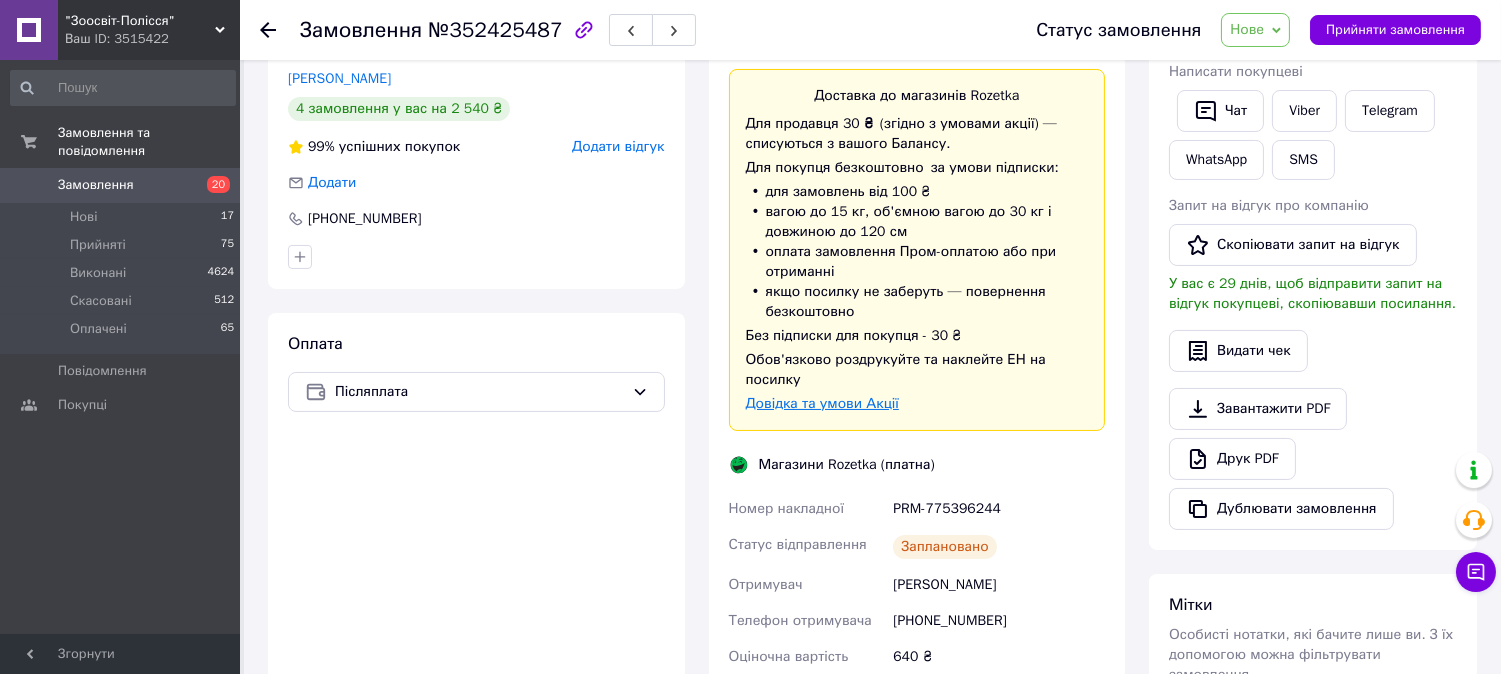 scroll, scrollTop: 333, scrollLeft: 0, axis: vertical 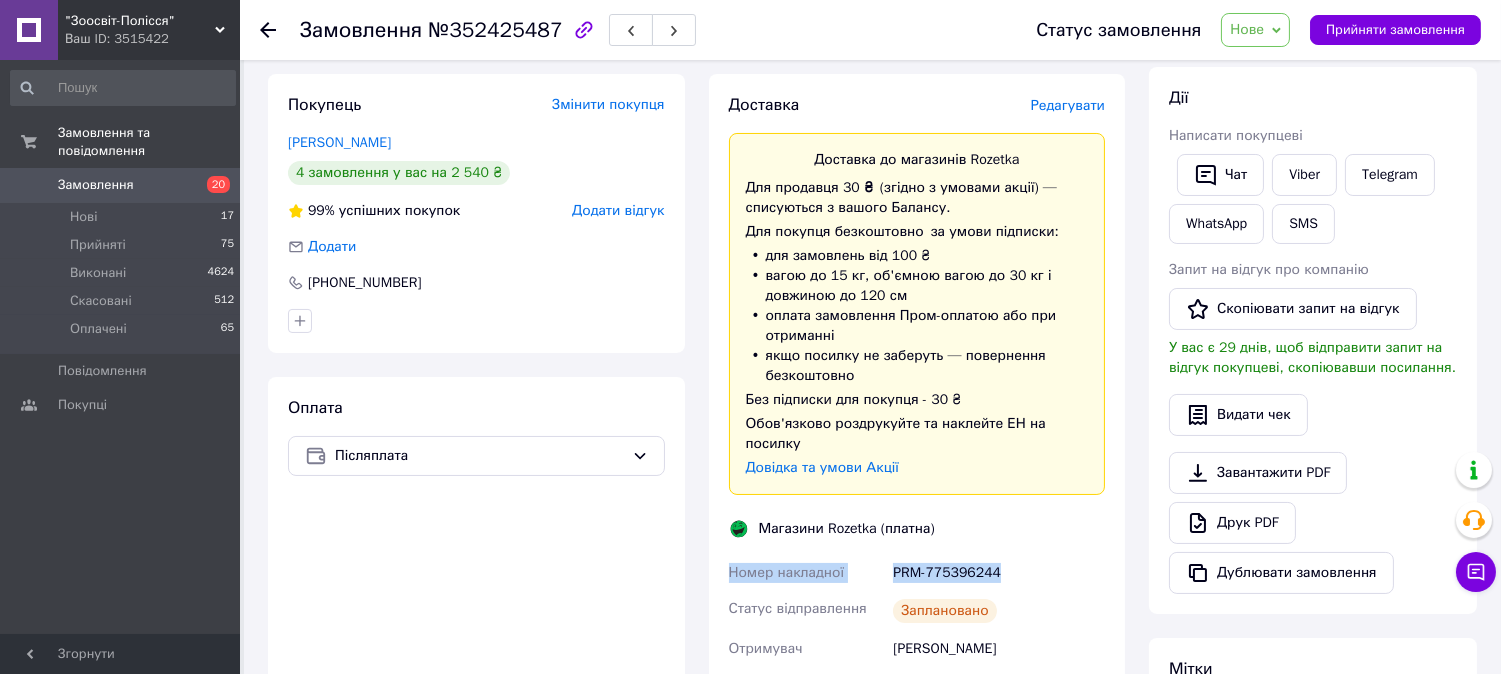 drag, startPoint x: 721, startPoint y: 554, endPoint x: 1061, endPoint y: 547, distance: 340.07205 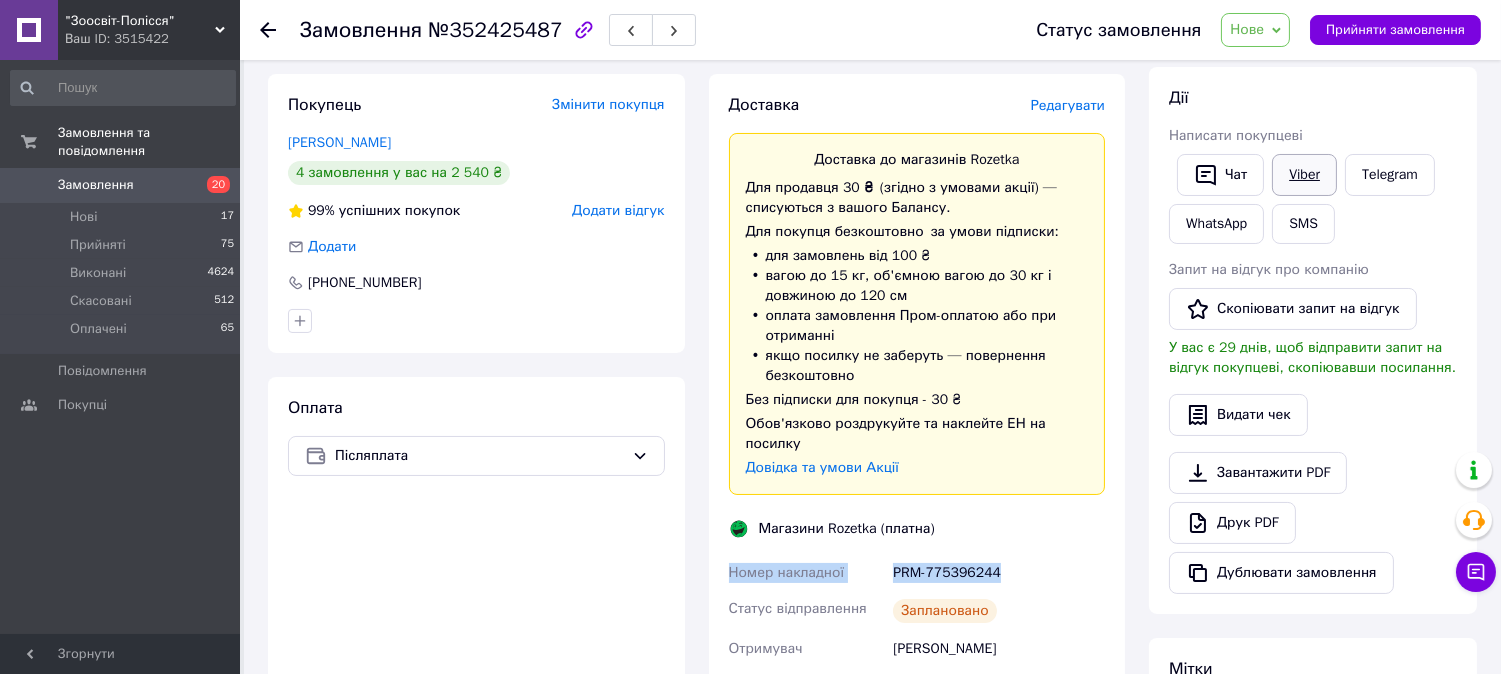 click on "Viber" at bounding box center [1304, 175] 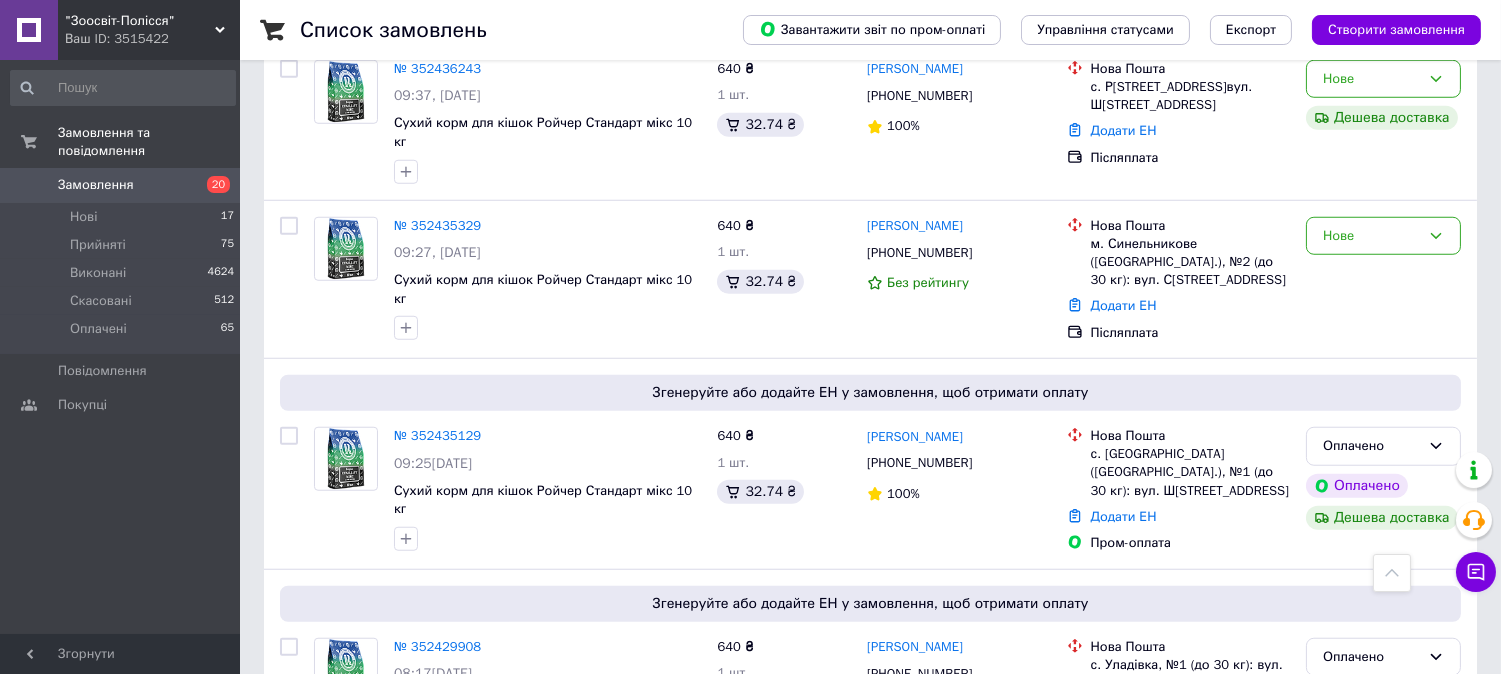 scroll, scrollTop: 3147, scrollLeft: 0, axis: vertical 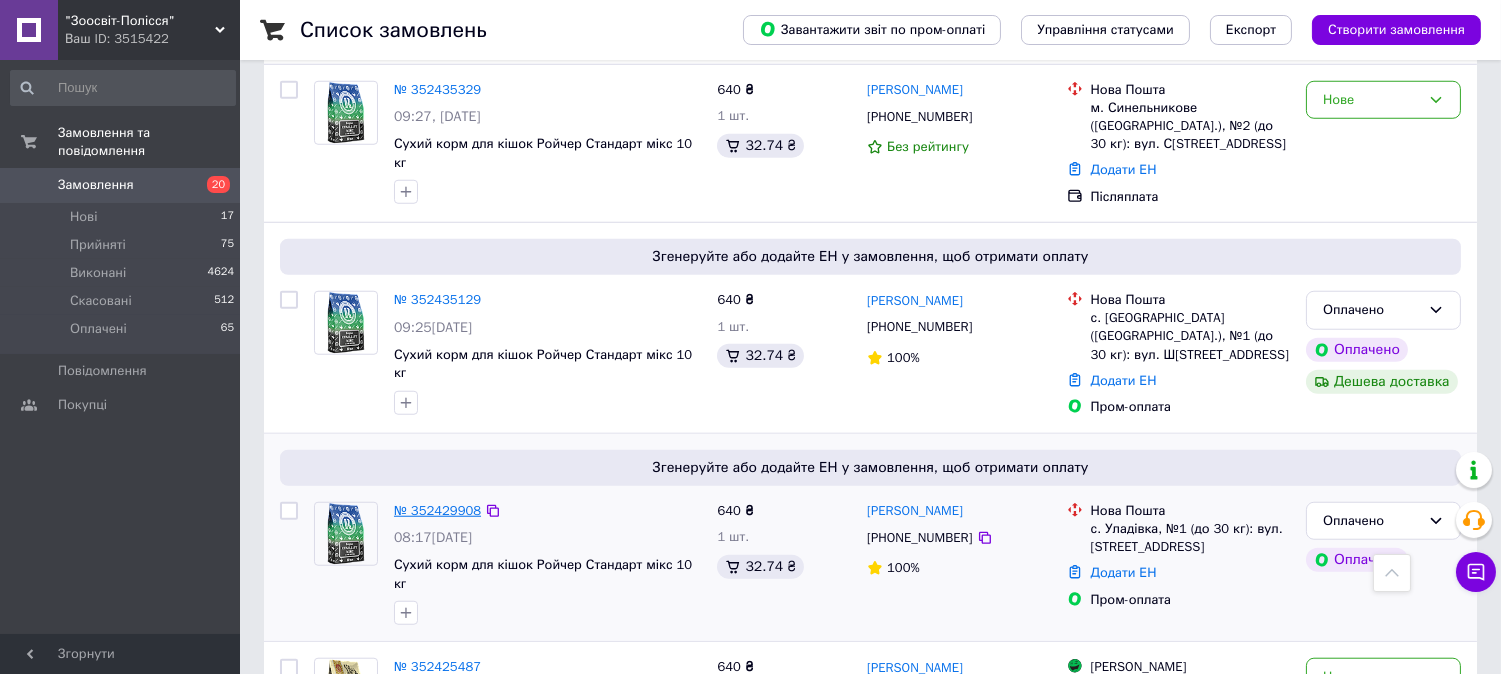 click on "№ 352429908" at bounding box center [437, 510] 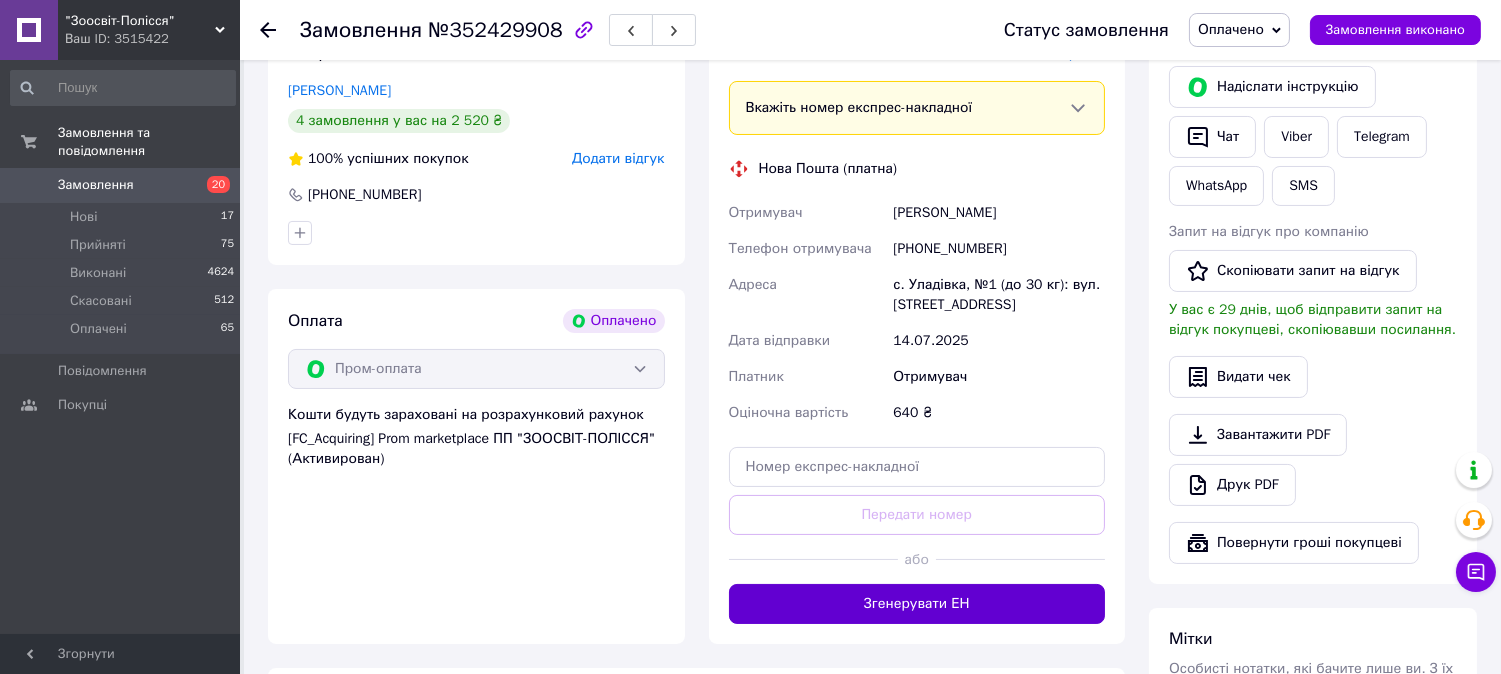 scroll, scrollTop: 555, scrollLeft: 0, axis: vertical 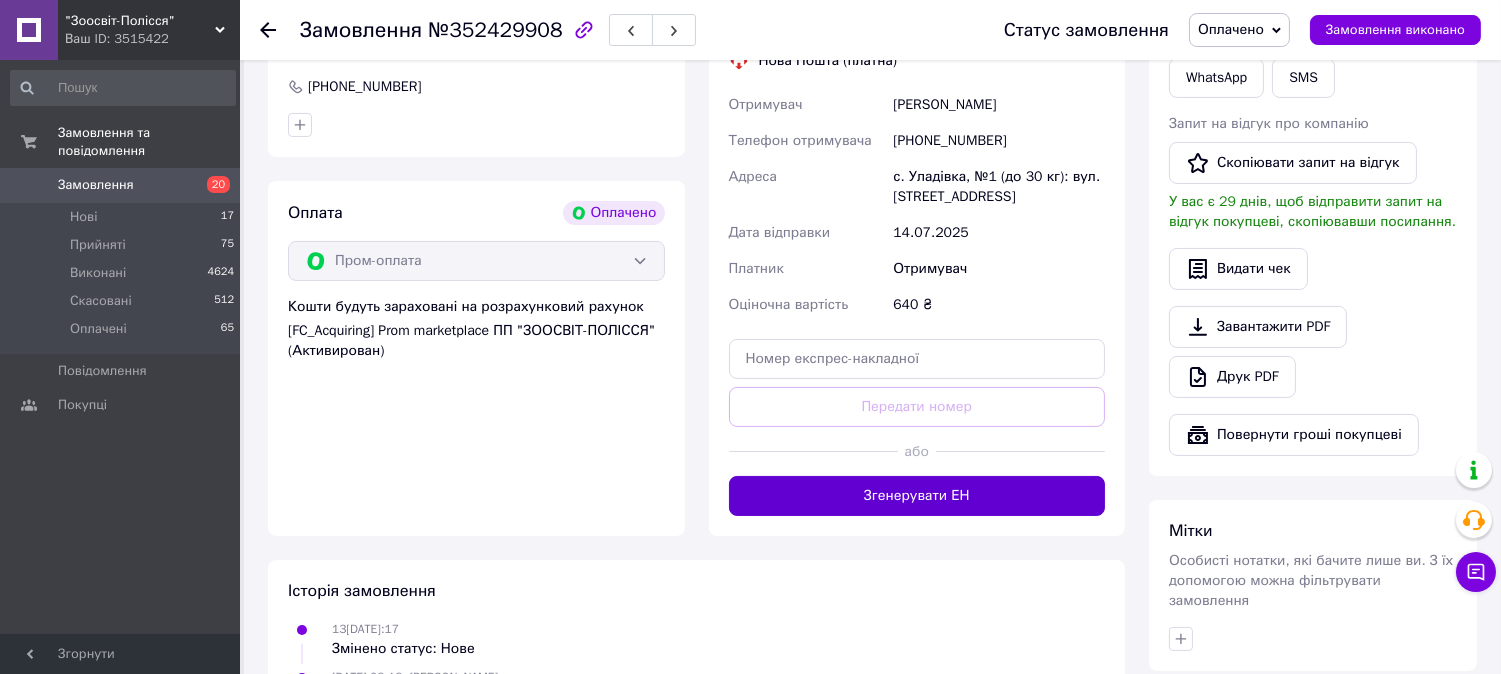 click on "Згенерувати ЕН" at bounding box center (917, 496) 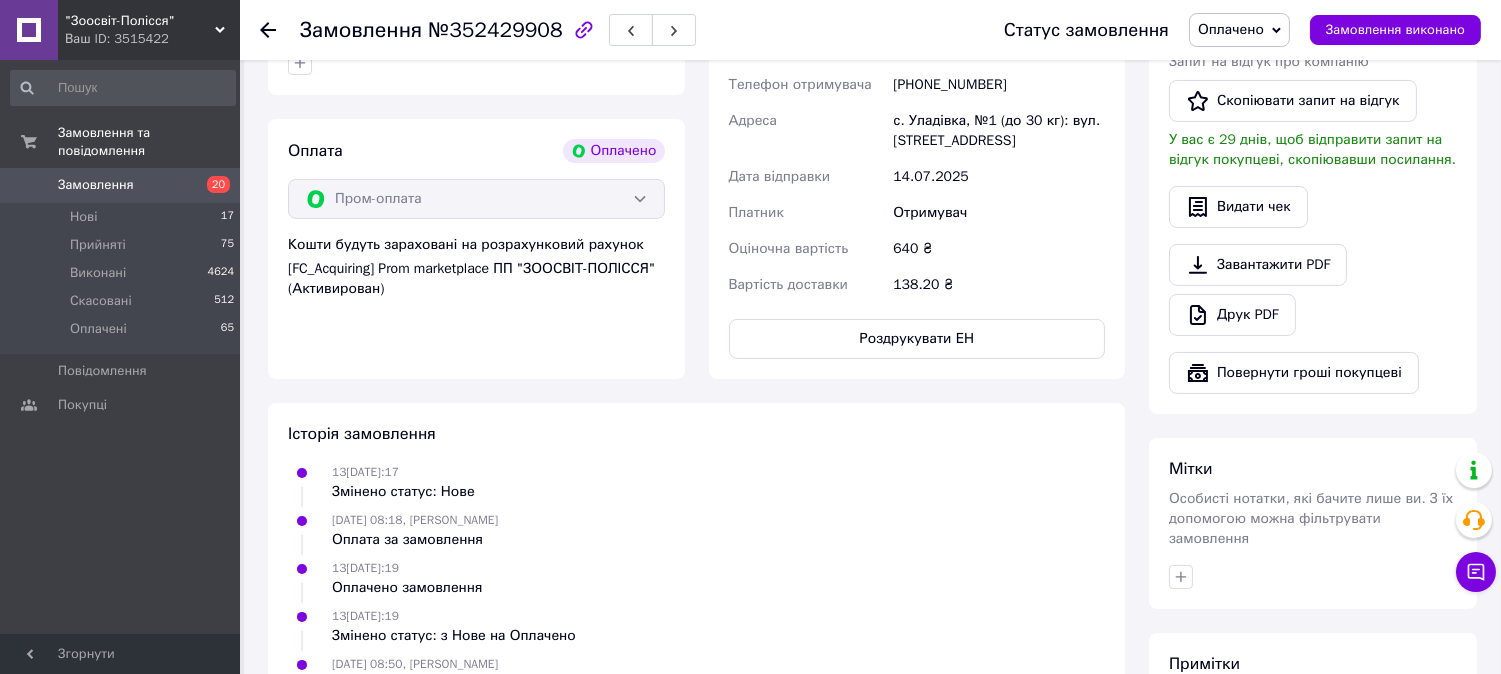 scroll, scrollTop: 666, scrollLeft: 0, axis: vertical 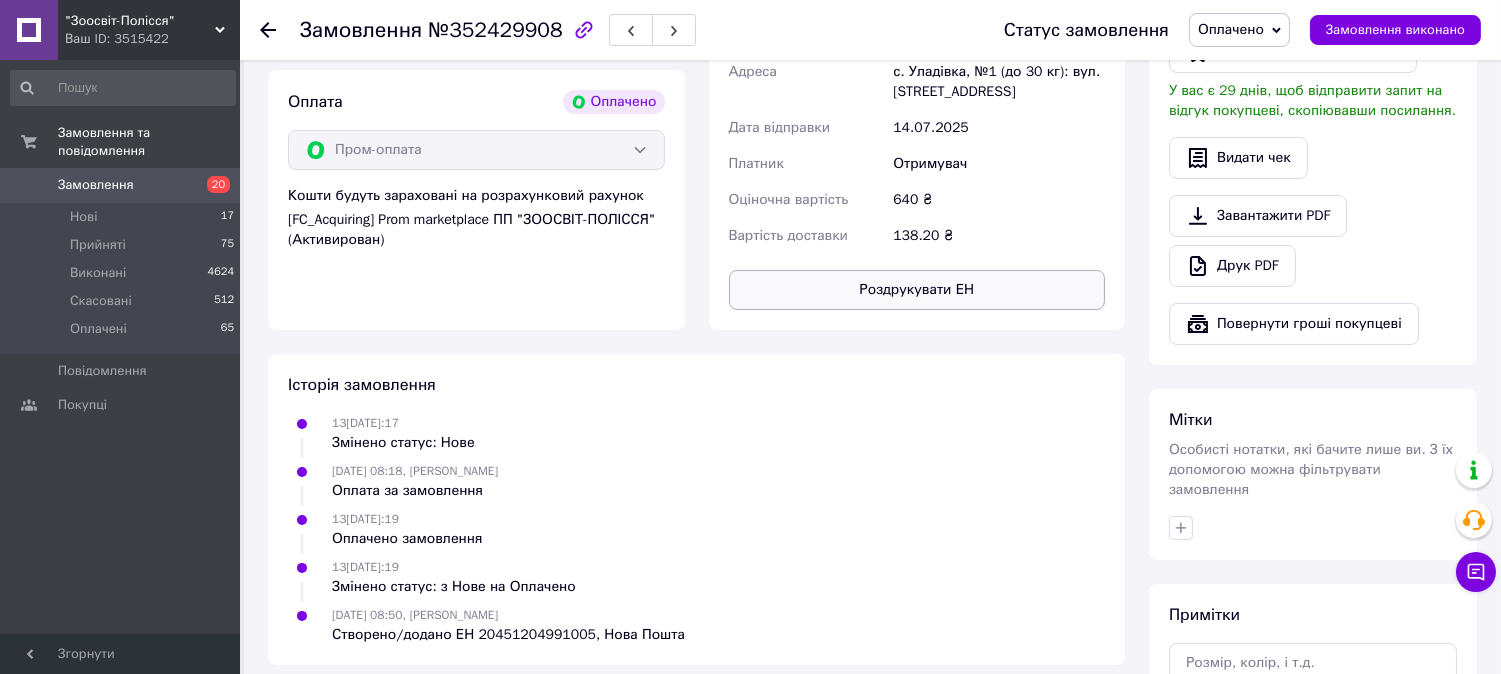click on "Роздрукувати ЕН" at bounding box center (917, 290) 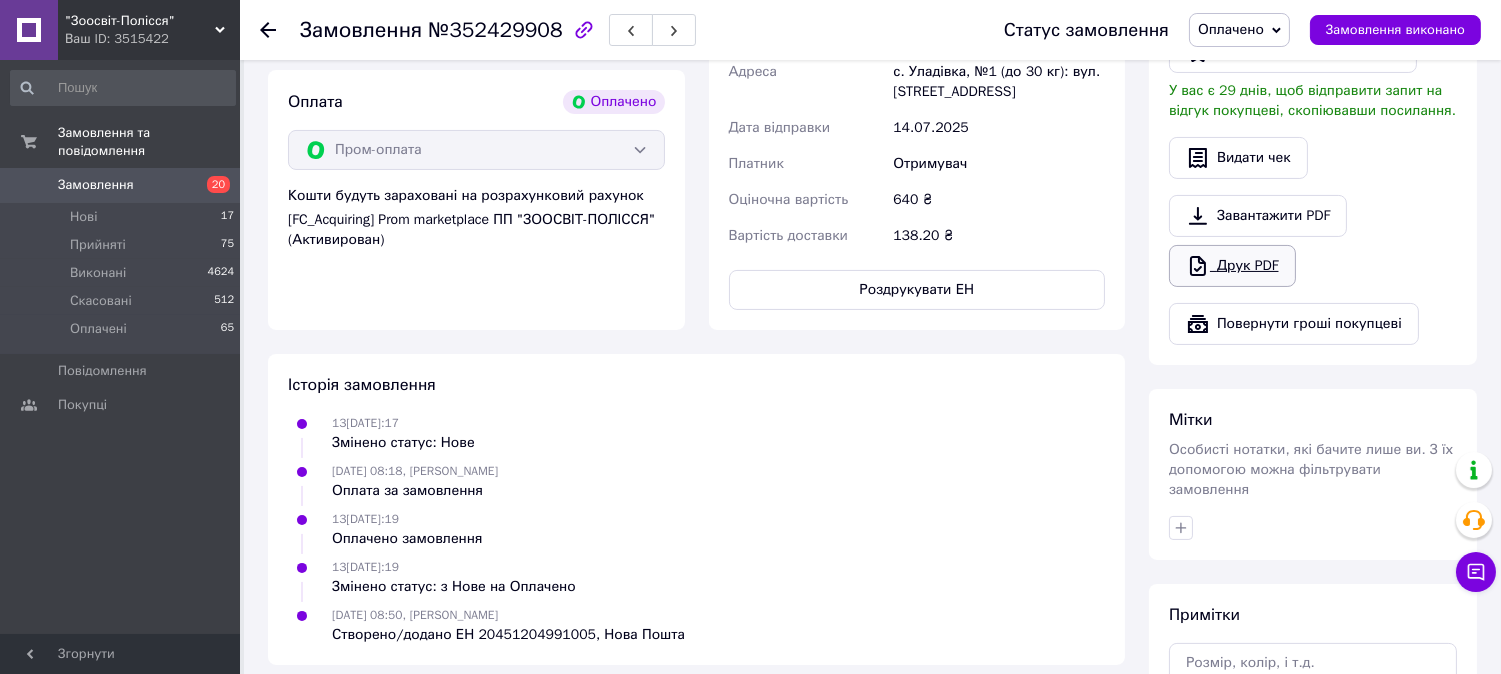 click 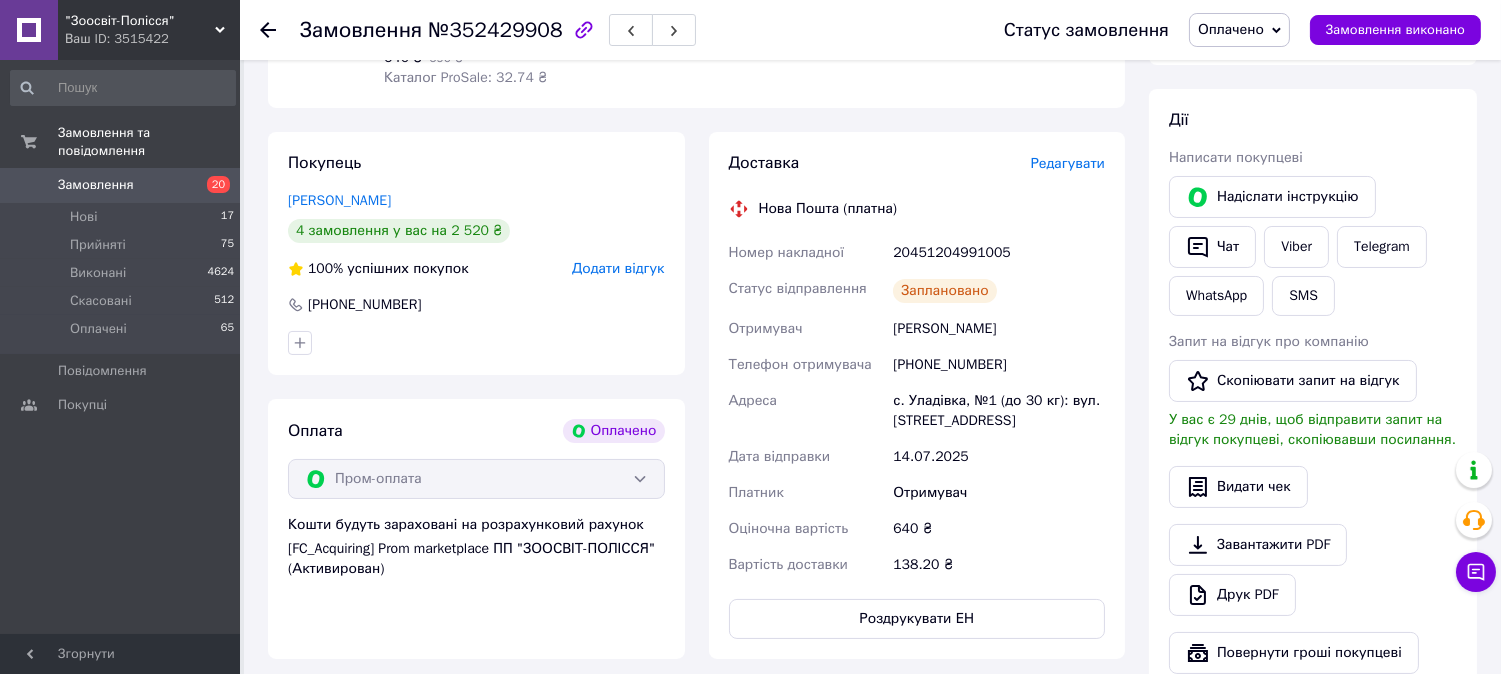 scroll, scrollTop: 333, scrollLeft: 0, axis: vertical 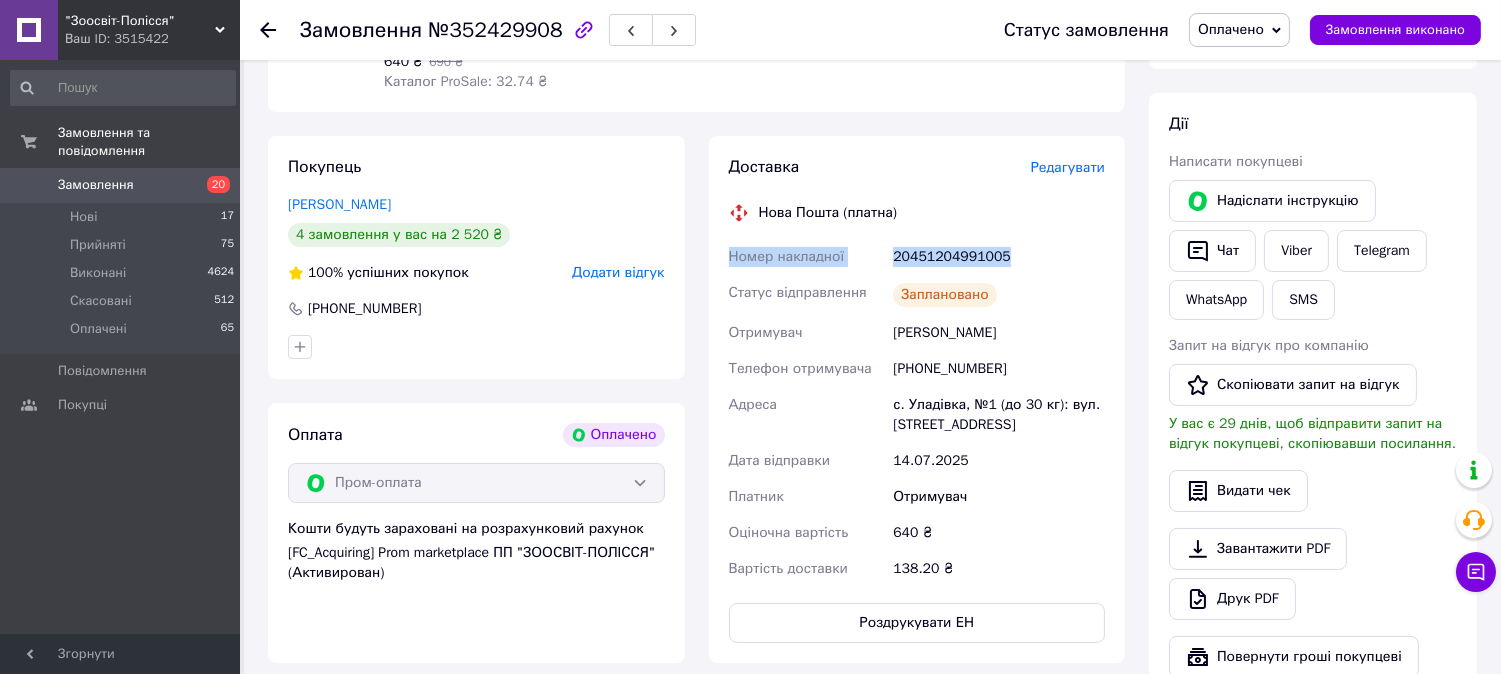 drag, startPoint x: 710, startPoint y: 261, endPoint x: 983, endPoint y: 235, distance: 274.2353 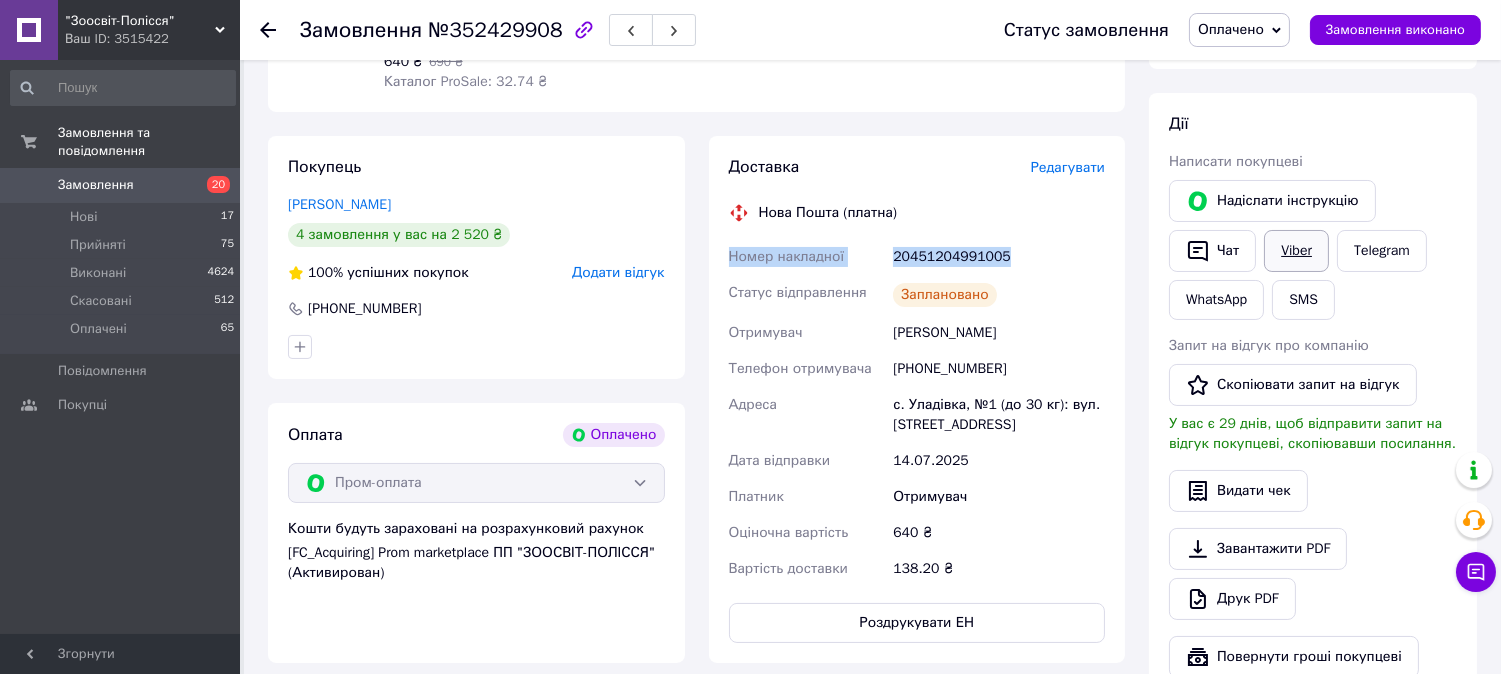 click on "Viber" at bounding box center [1296, 251] 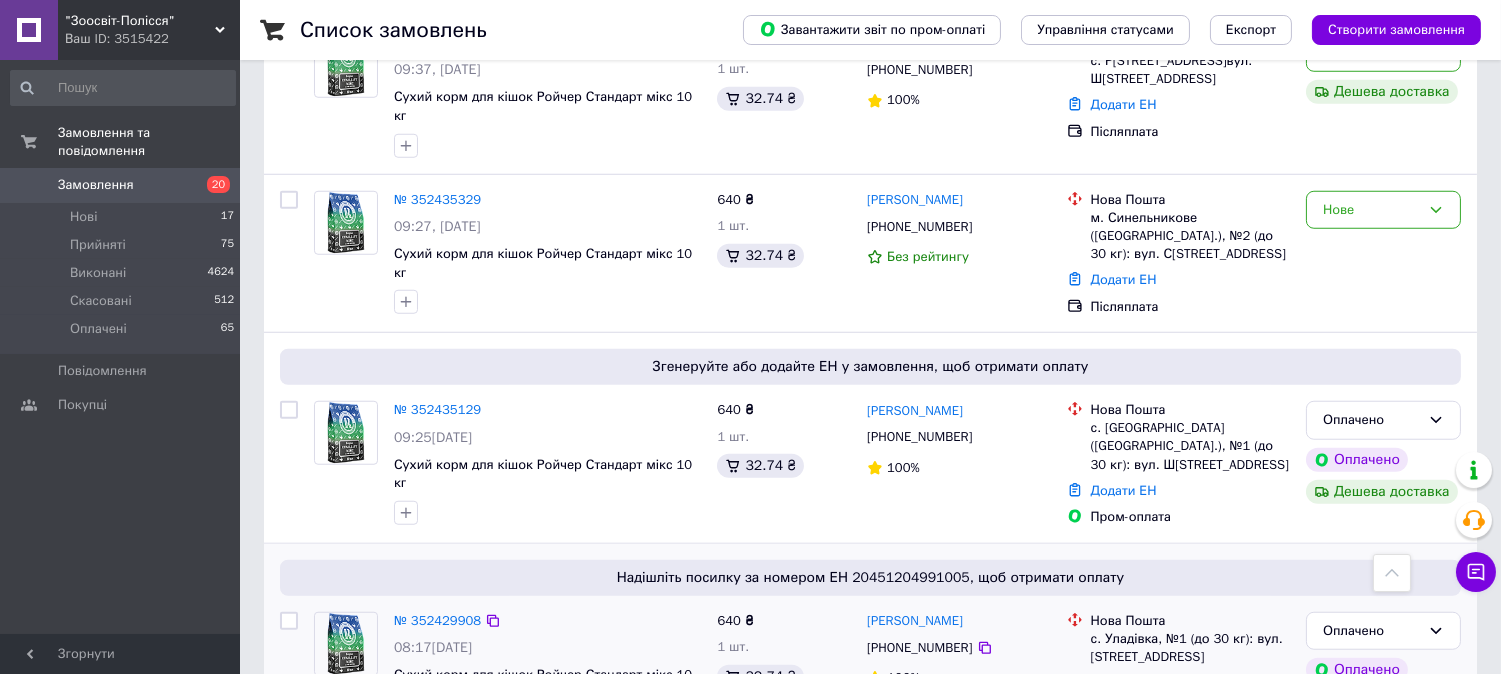 scroll, scrollTop: 3000, scrollLeft: 0, axis: vertical 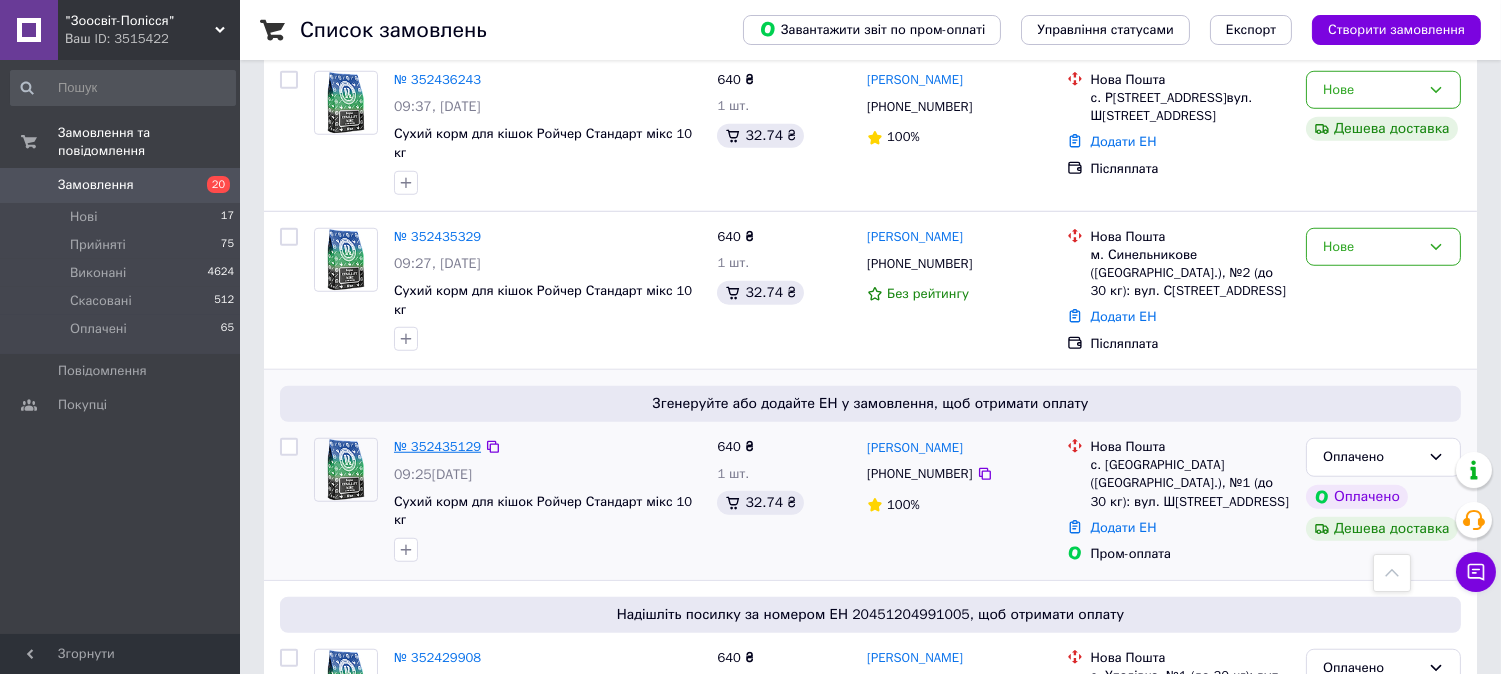 click on "№ 352435129" at bounding box center [437, 446] 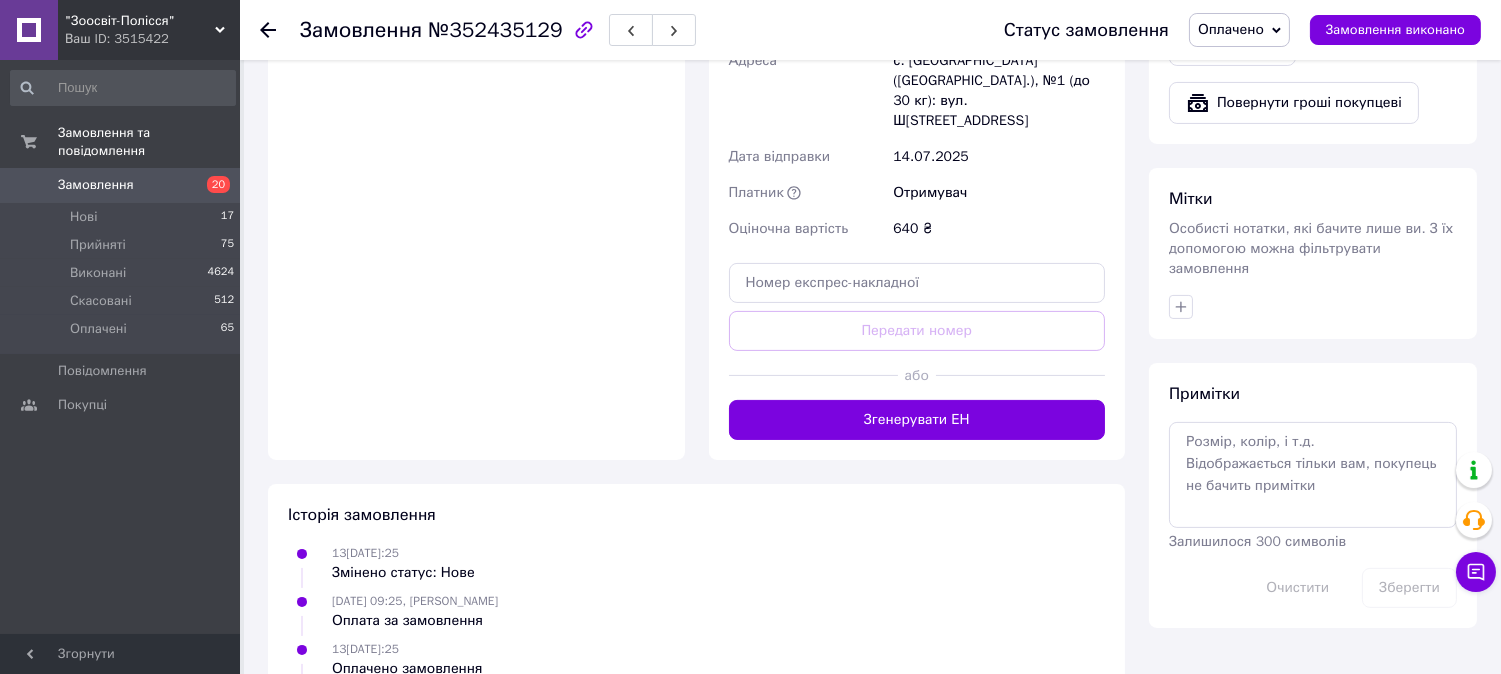 scroll, scrollTop: 888, scrollLeft: 0, axis: vertical 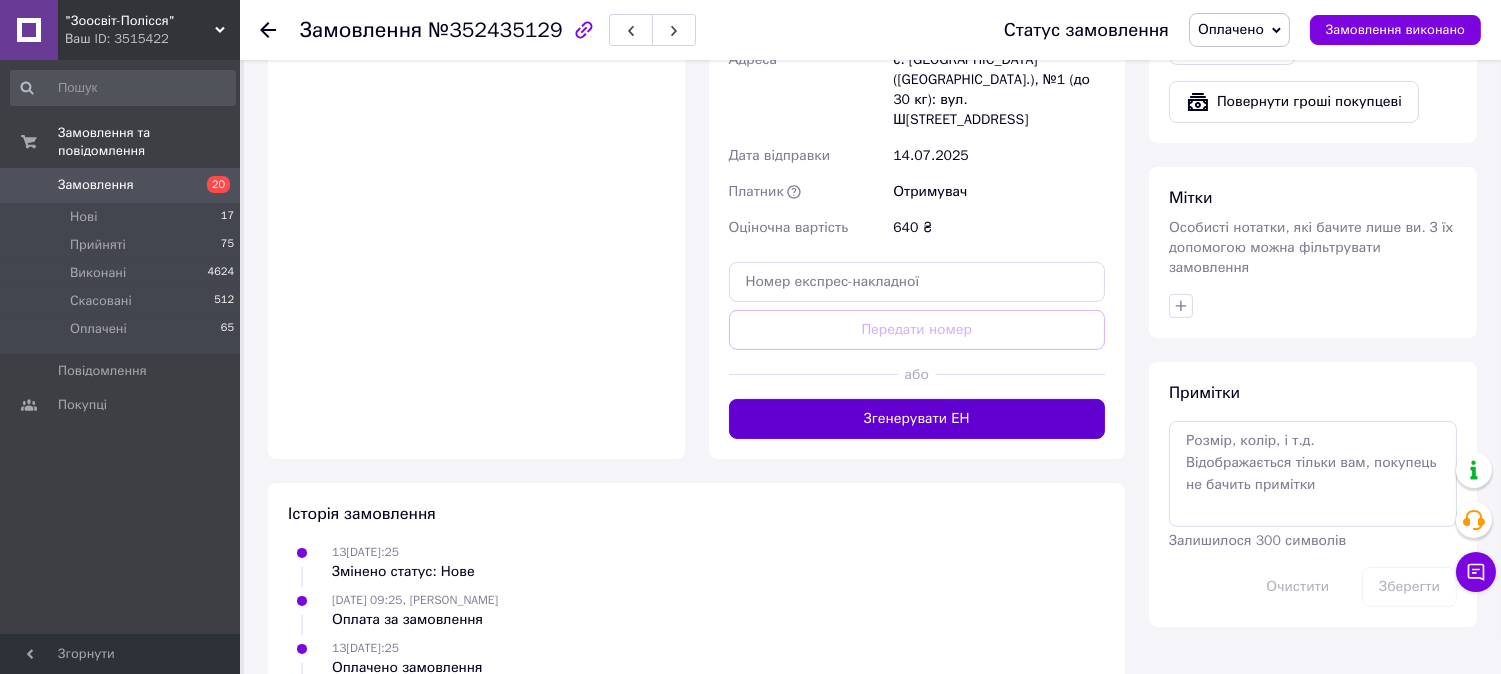 click on "Згенерувати ЕН" at bounding box center (917, 419) 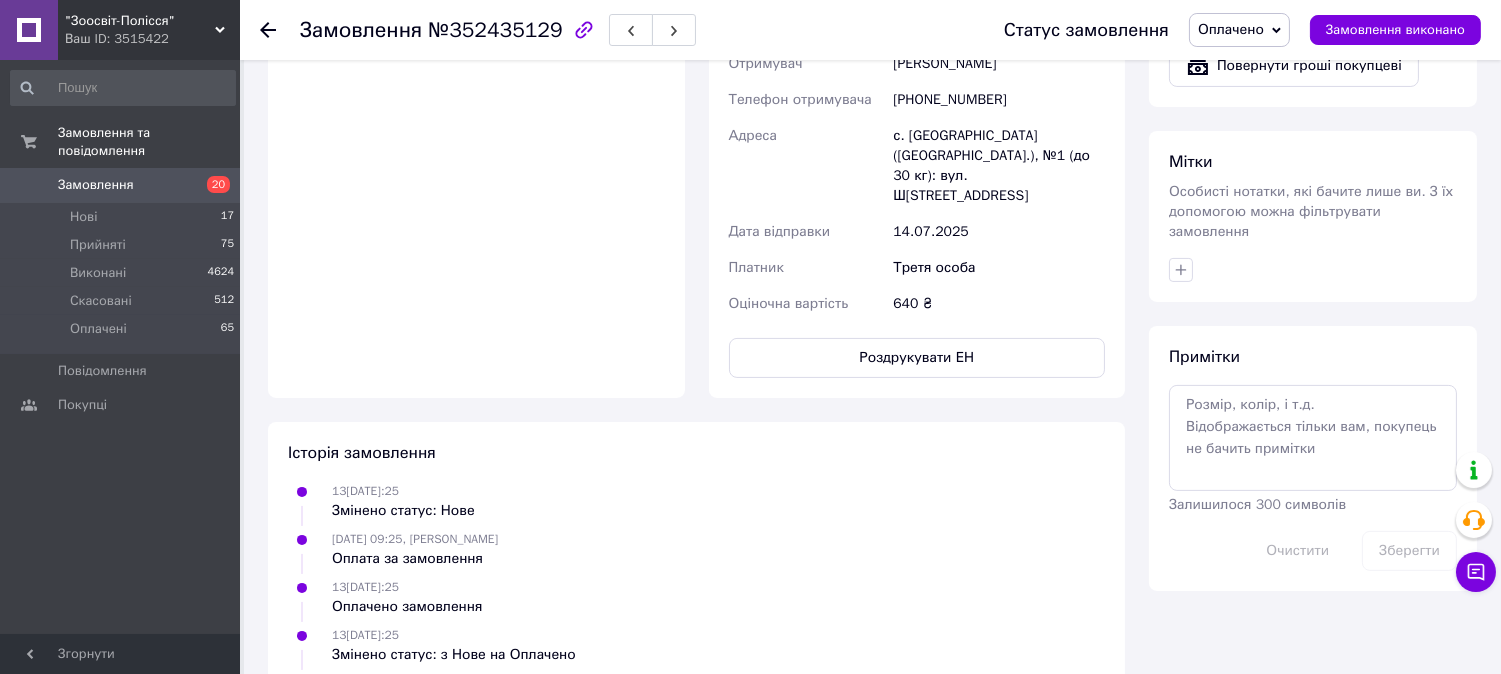 click on "Доставка Редагувати «Дешева доставка»   для продавця [GEOGRAPHIC_DATA] на Prom. Доставку оплачують: 30 ₴   — продавець , при замовленні від 700 ₴, коли воно отримане покупцем (списуються з Балансу); залишок — Prom. Для покупця доставка безкоштовна. Платник зміниться на Третю особу в момент відправки. Додавайте ЕН не пізніше, ніж у день відправки. Нова Пошта (платна) Номер накладної 20451204991644 Статус відправлення Заплановано Отримувач [PERSON_NAME] Телефон отримувача [PHONE_NUMBER] Адреса с. [GEOGRAPHIC_DATA] ([GEOGRAPHIC_DATA].), №1 (до 30 кг): вул. Шкільна, 76 Дата відправки [DATE]" at bounding box center (917, -11) 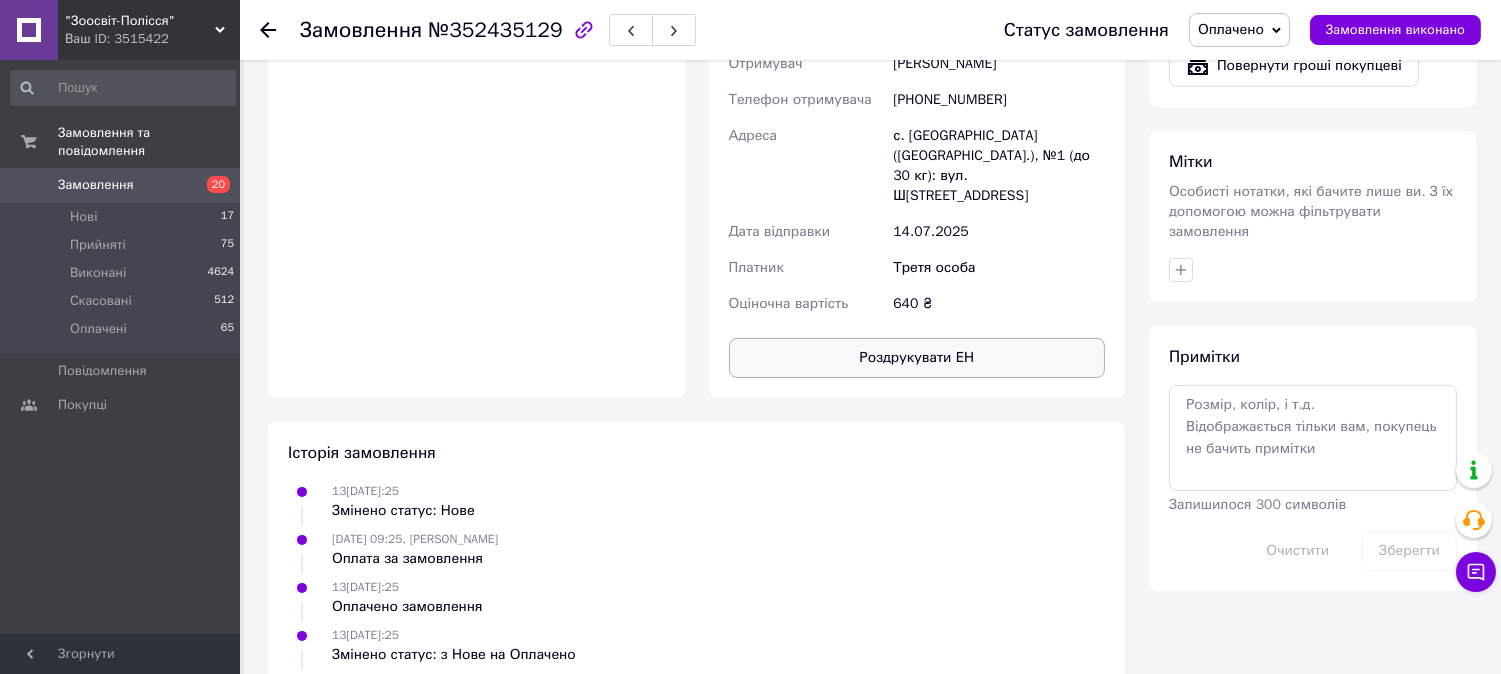 click on "Роздрукувати ЕН" at bounding box center (917, 358) 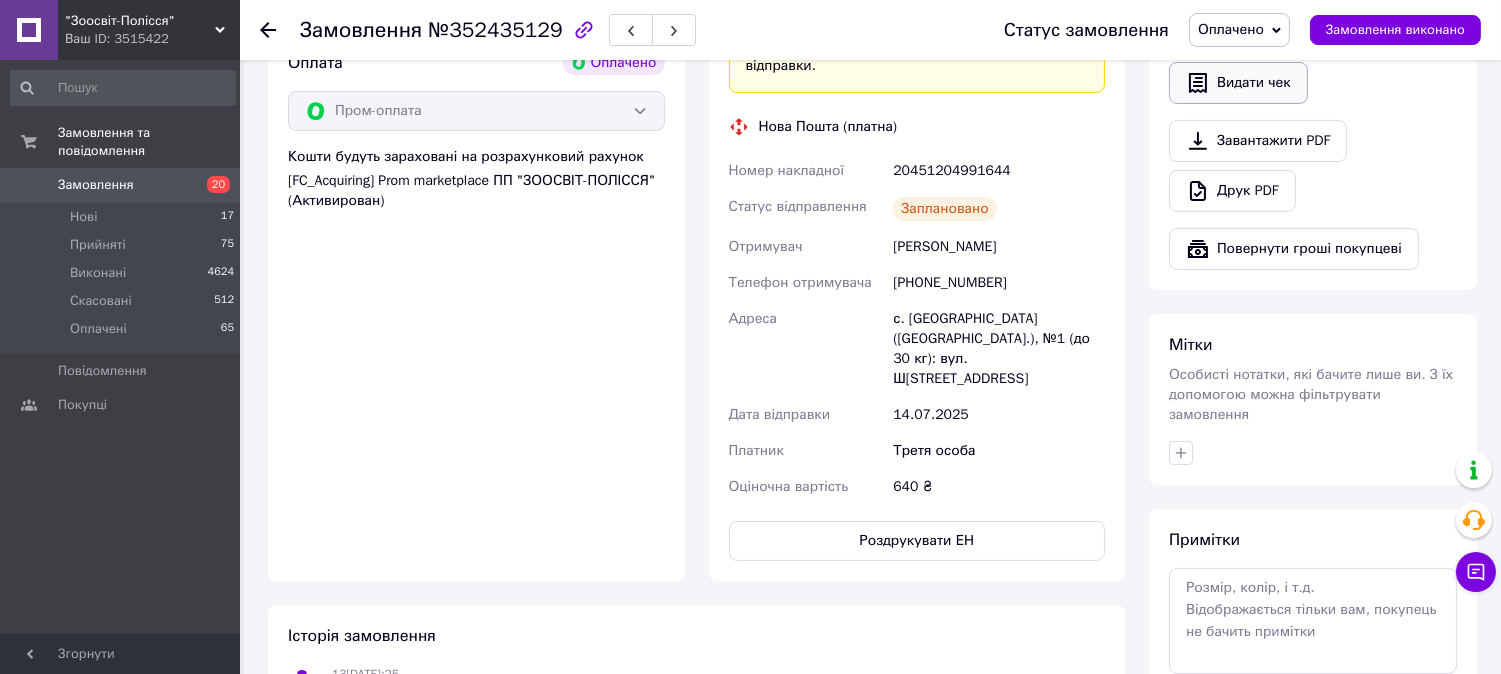 scroll, scrollTop: 666, scrollLeft: 0, axis: vertical 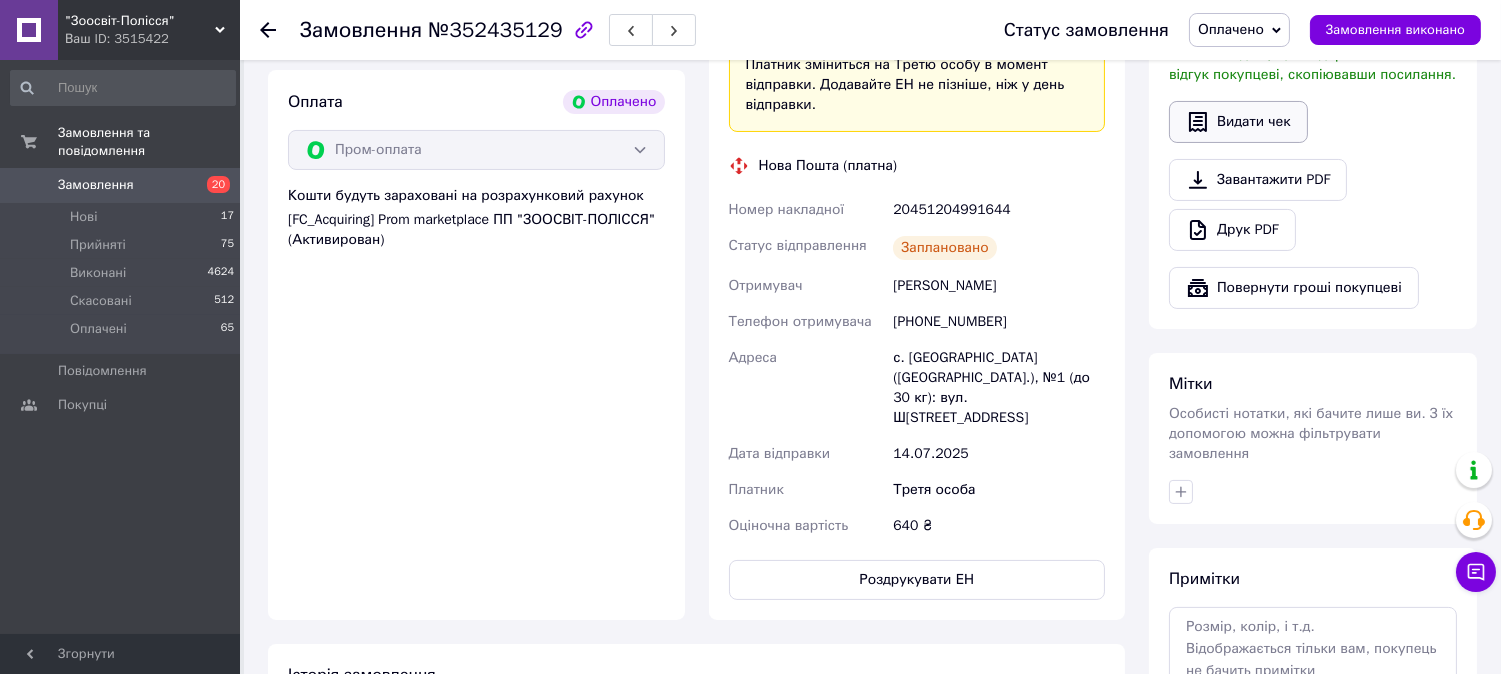 click on "Видати чек" at bounding box center (1238, 122) 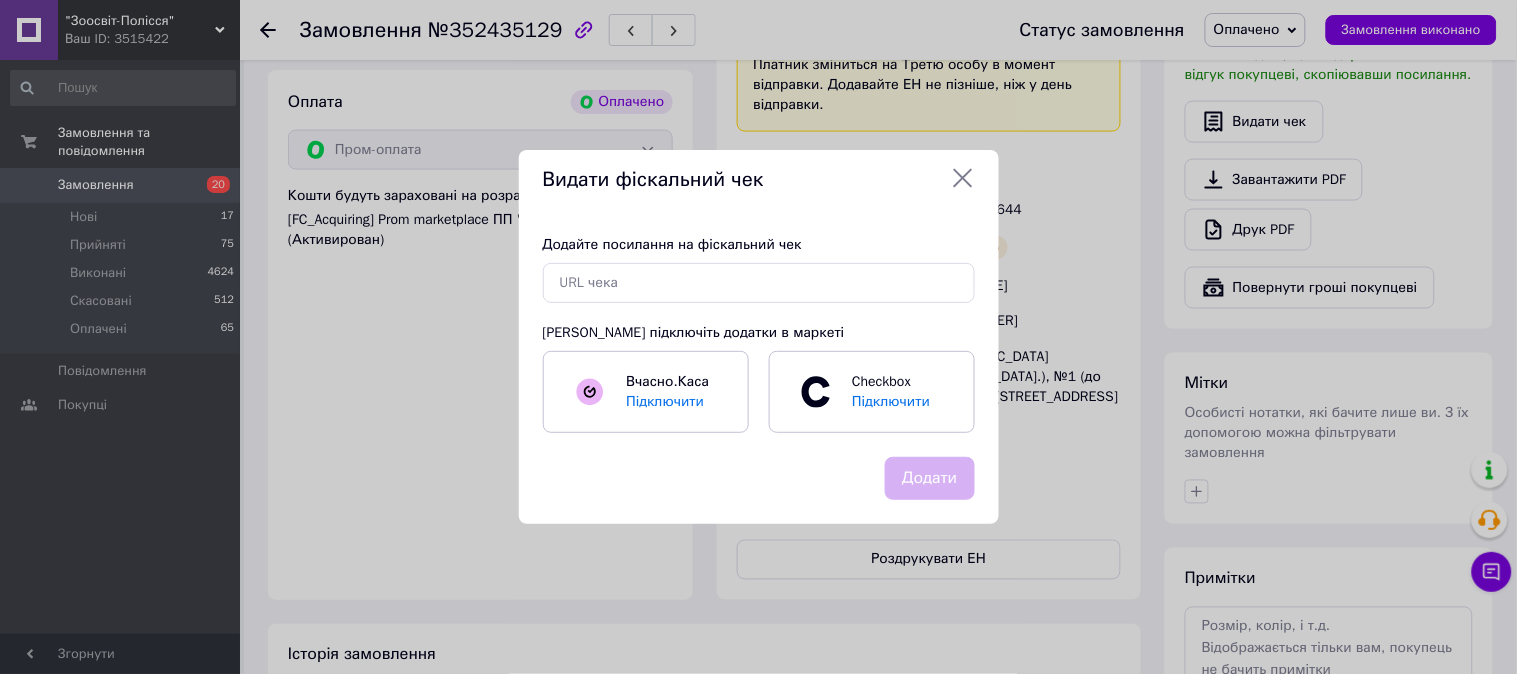click 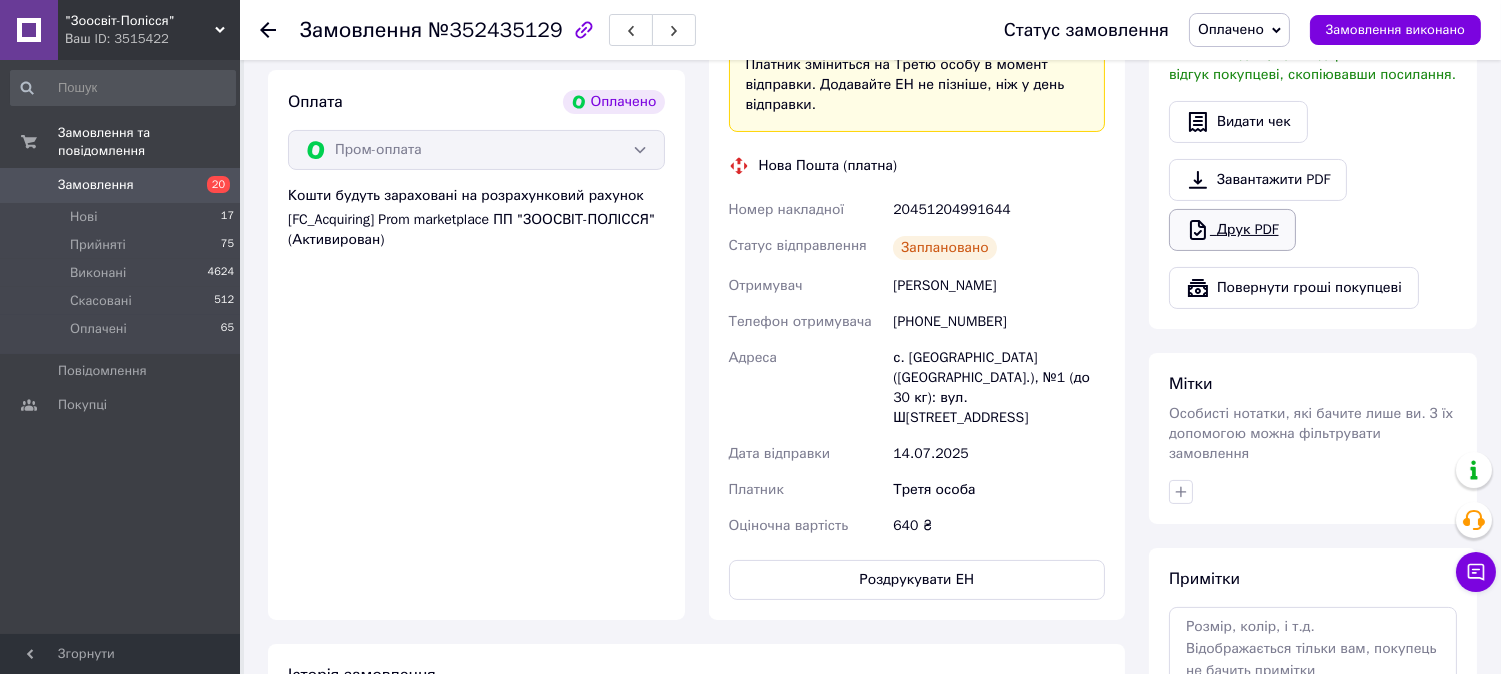 click on "Друк PDF" at bounding box center (1232, 230) 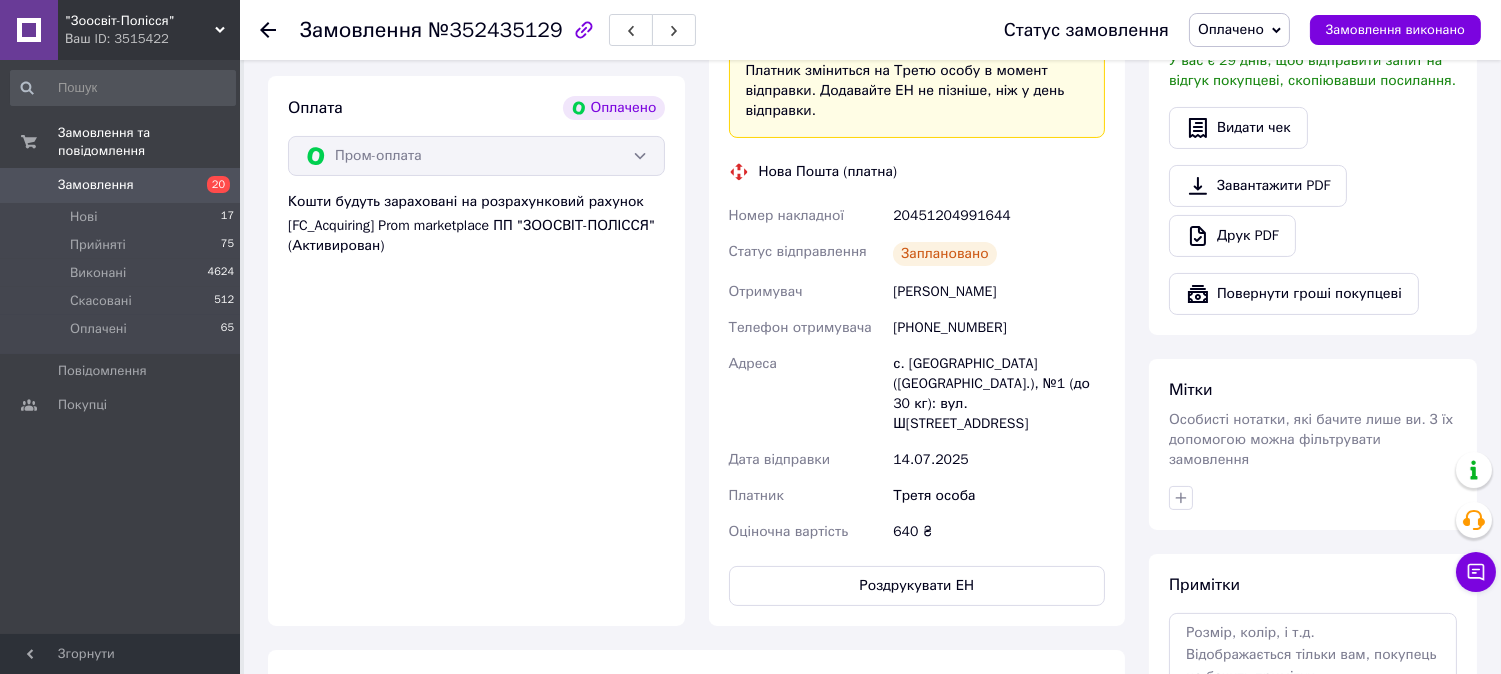 scroll, scrollTop: 555, scrollLeft: 0, axis: vertical 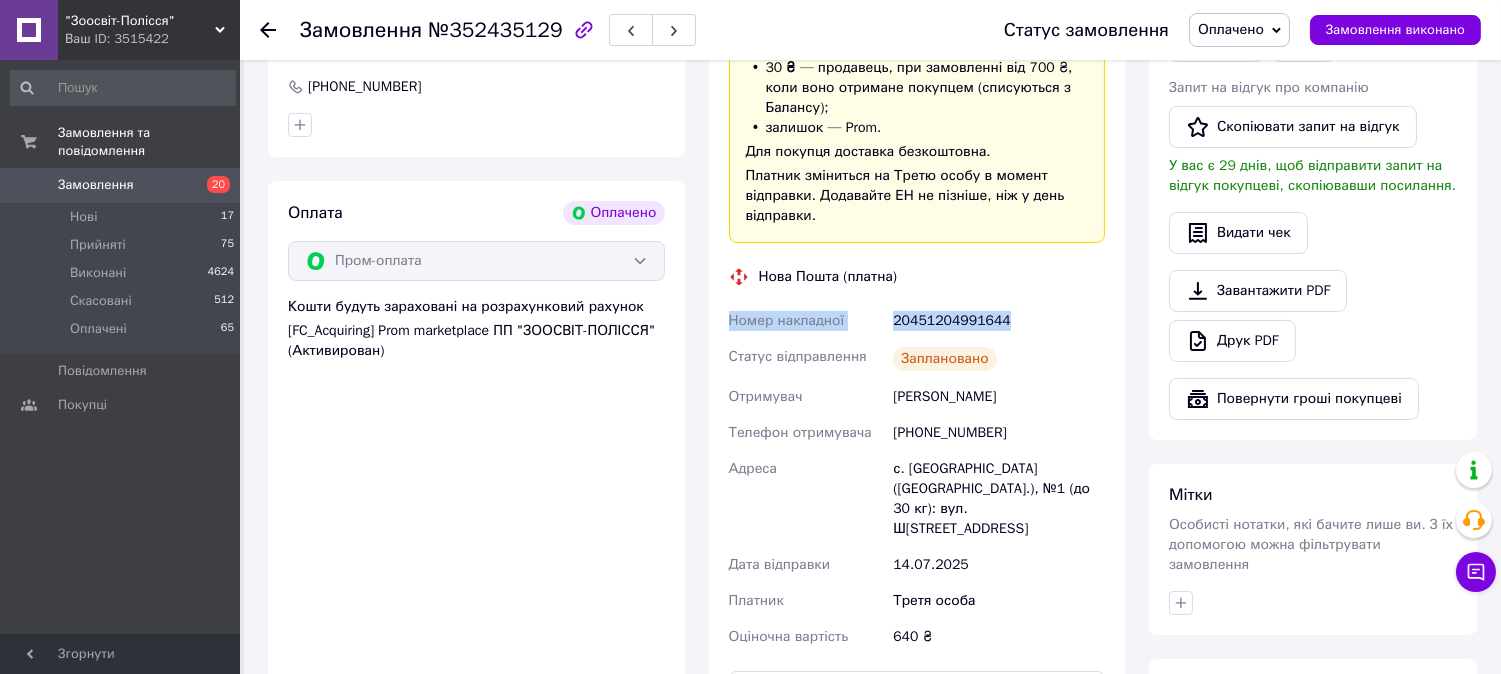 drag, startPoint x: 713, startPoint y: 317, endPoint x: 1120, endPoint y: 302, distance: 407.2763 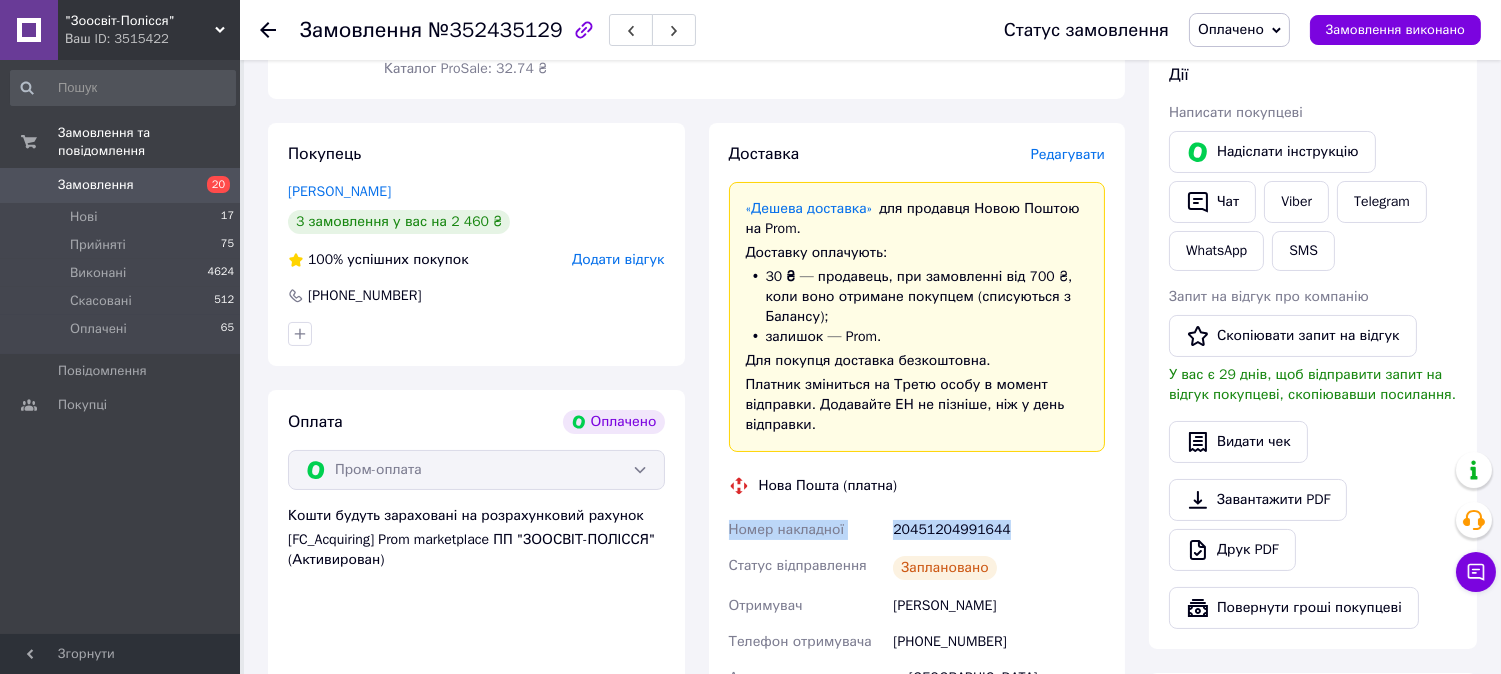 scroll, scrollTop: 333, scrollLeft: 0, axis: vertical 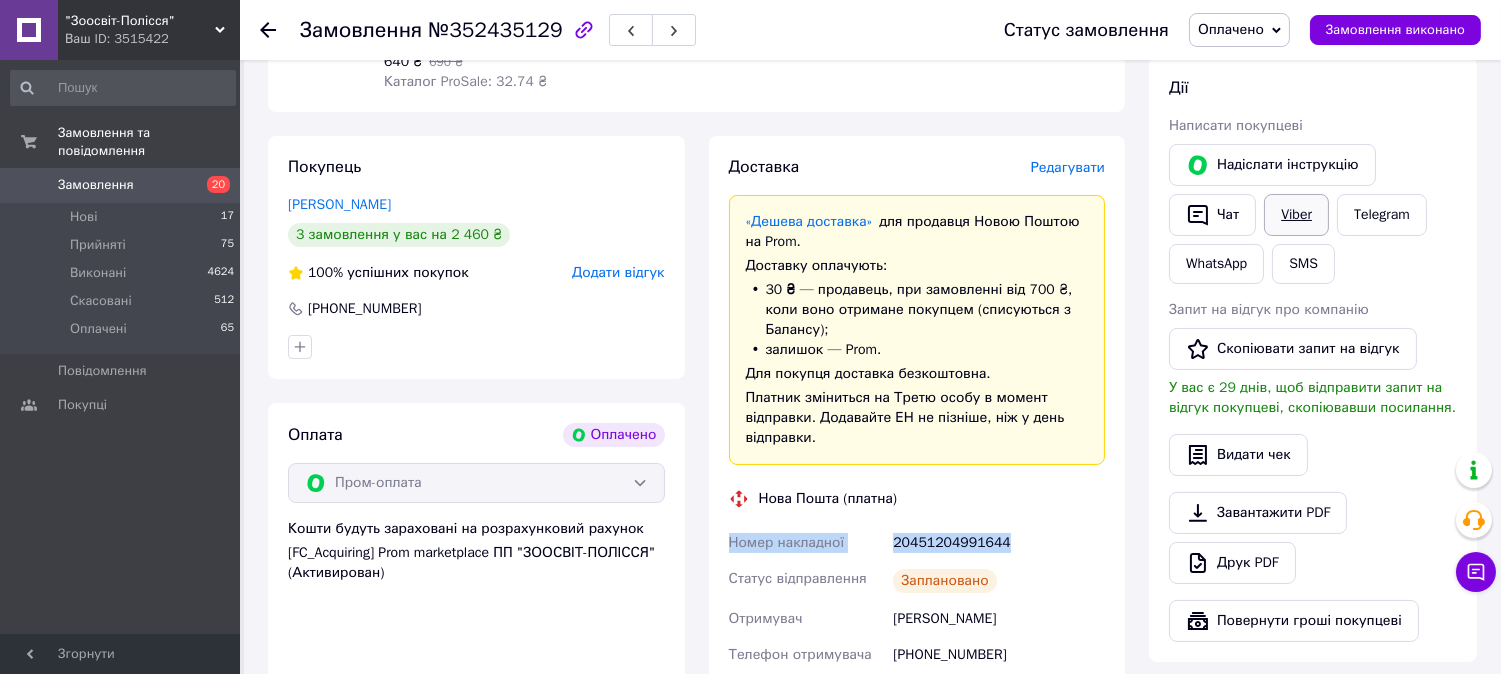 click on "Viber" at bounding box center (1296, 215) 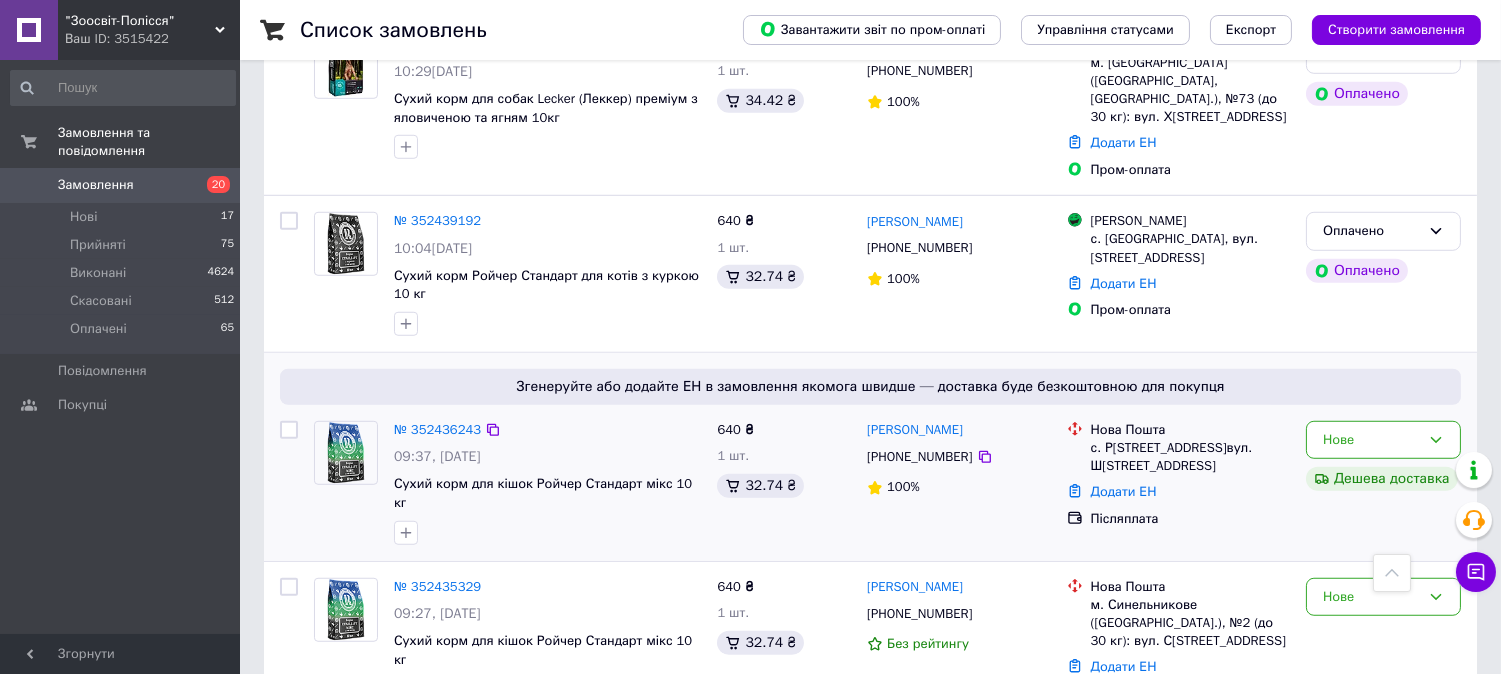 scroll, scrollTop: 2648, scrollLeft: 0, axis: vertical 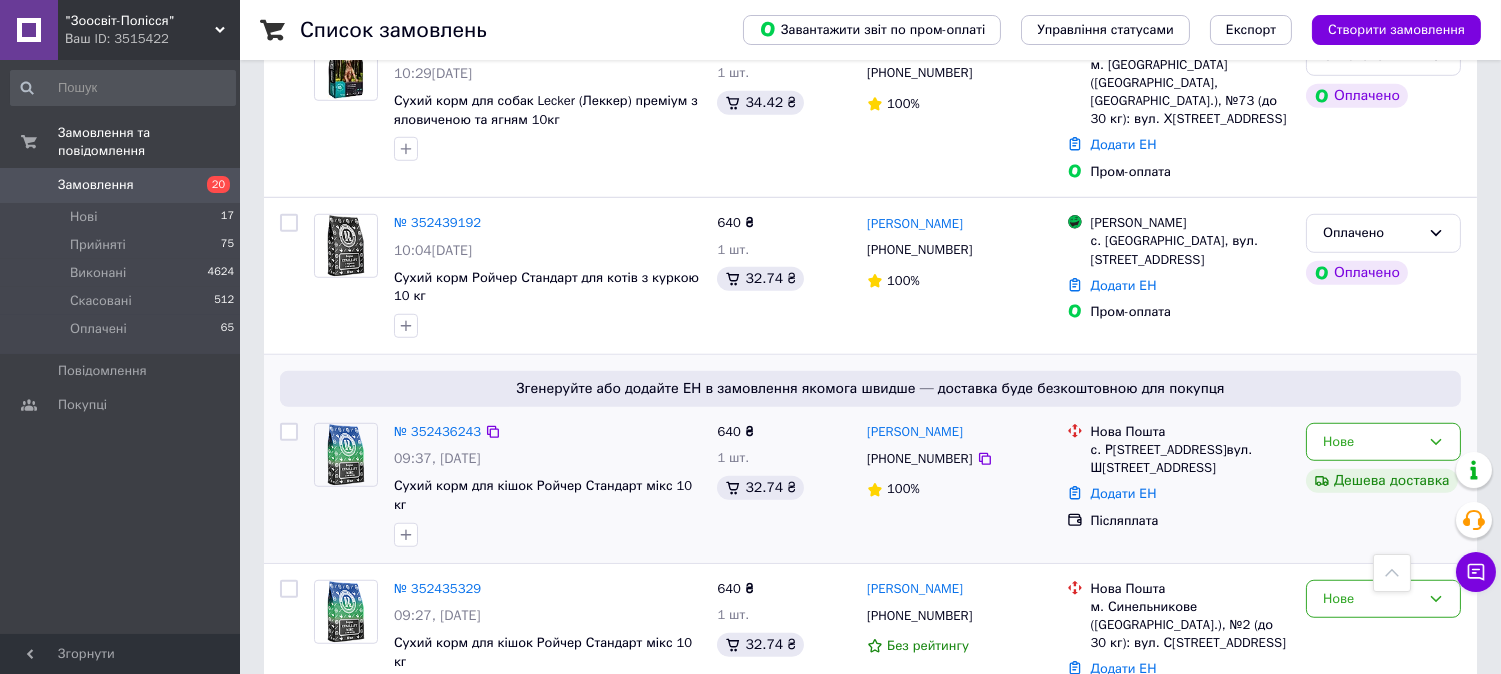 click on "№ 352436243" at bounding box center (437, 432) 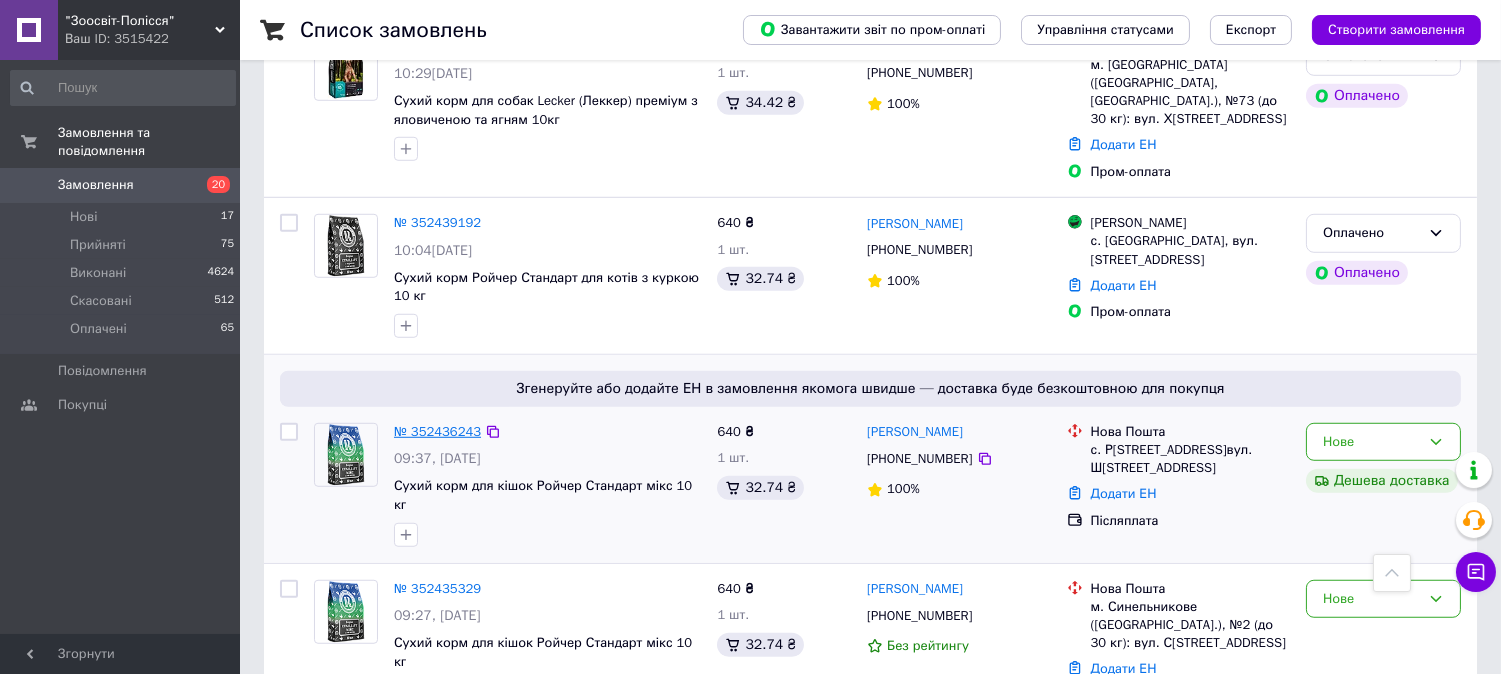 click on "№ 352436243" at bounding box center (437, 431) 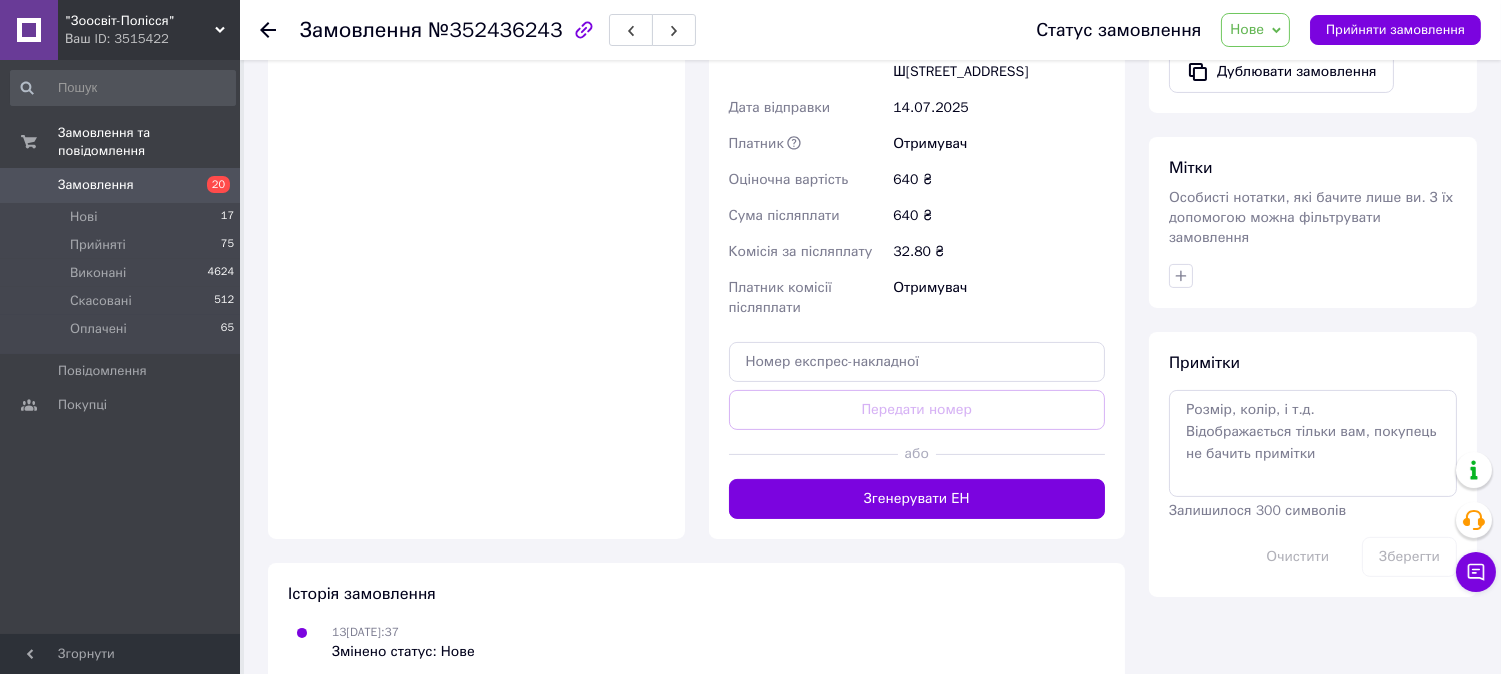 scroll, scrollTop: 865, scrollLeft: 0, axis: vertical 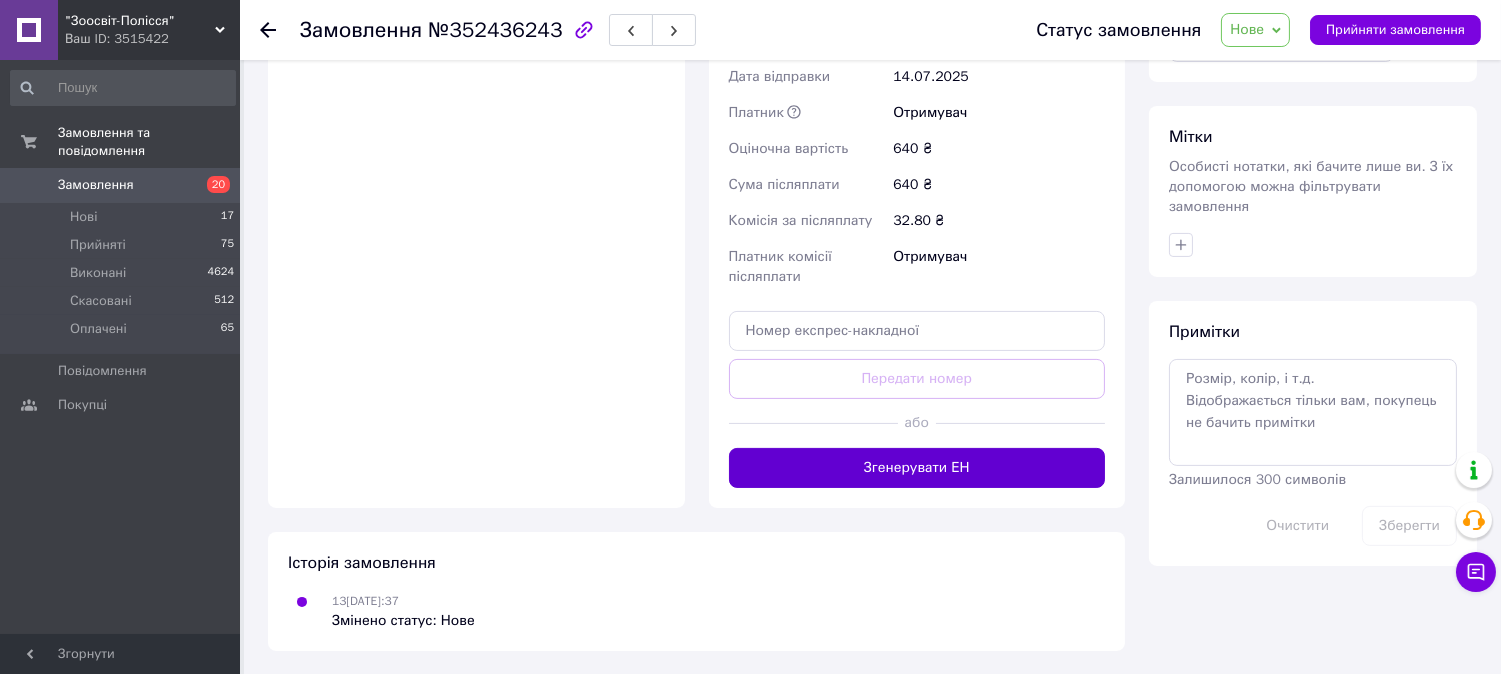 click on "Згенерувати ЕН" at bounding box center [917, 468] 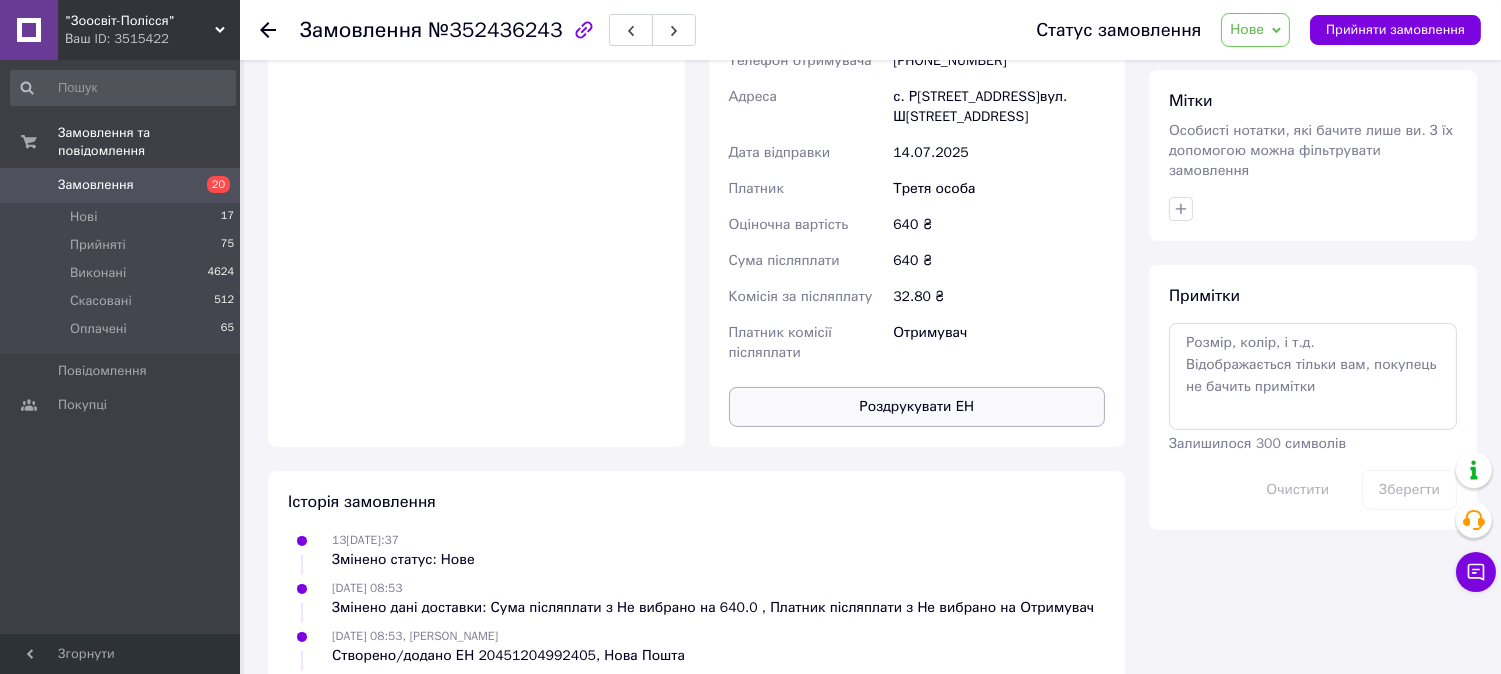 scroll, scrollTop: 947, scrollLeft: 0, axis: vertical 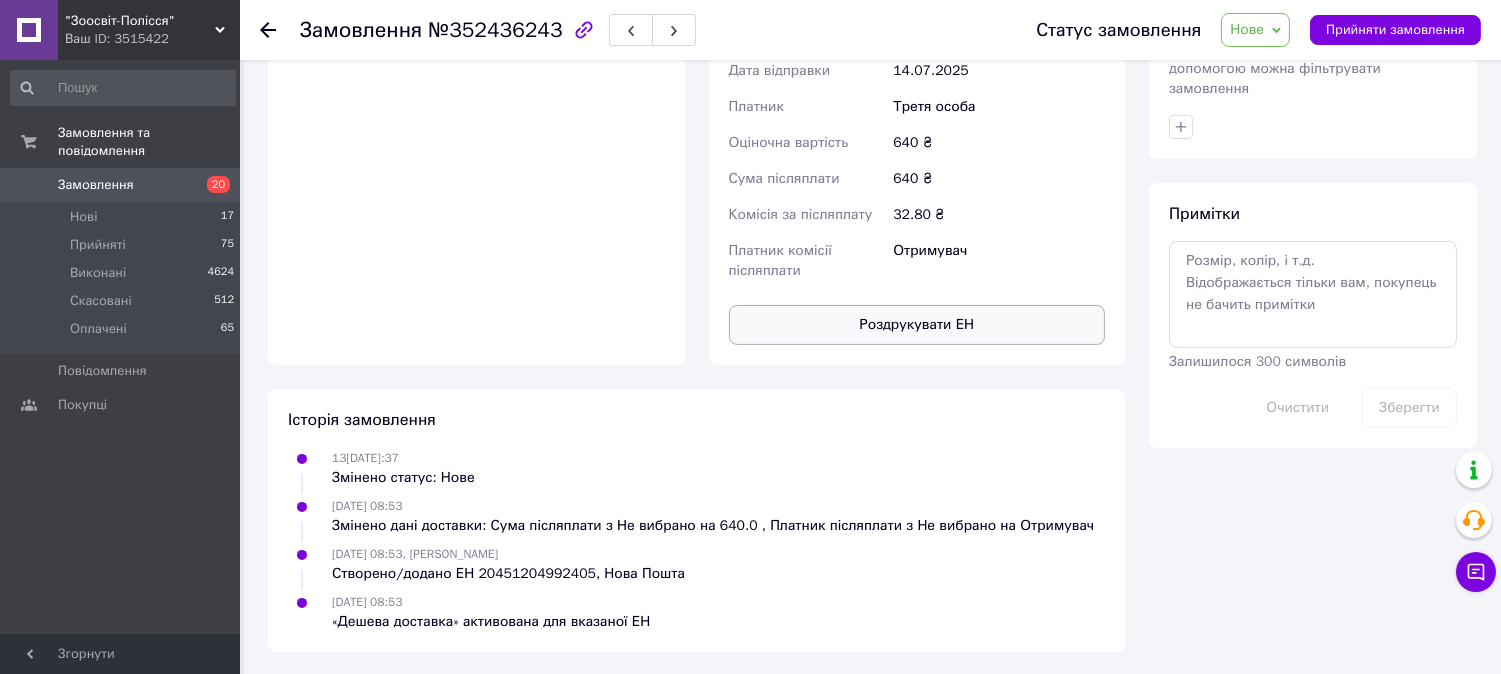 click on "Роздрукувати ЕН" at bounding box center (917, 325) 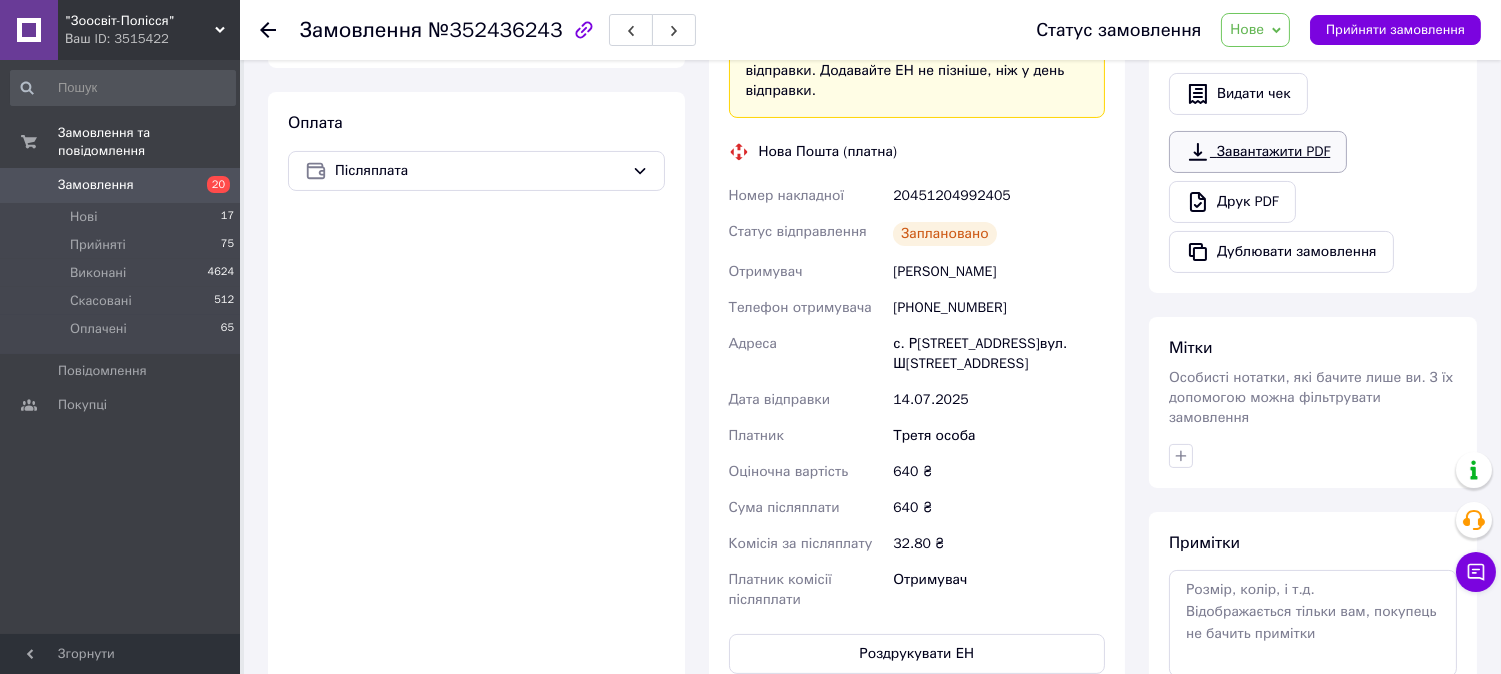 scroll, scrollTop: 614, scrollLeft: 0, axis: vertical 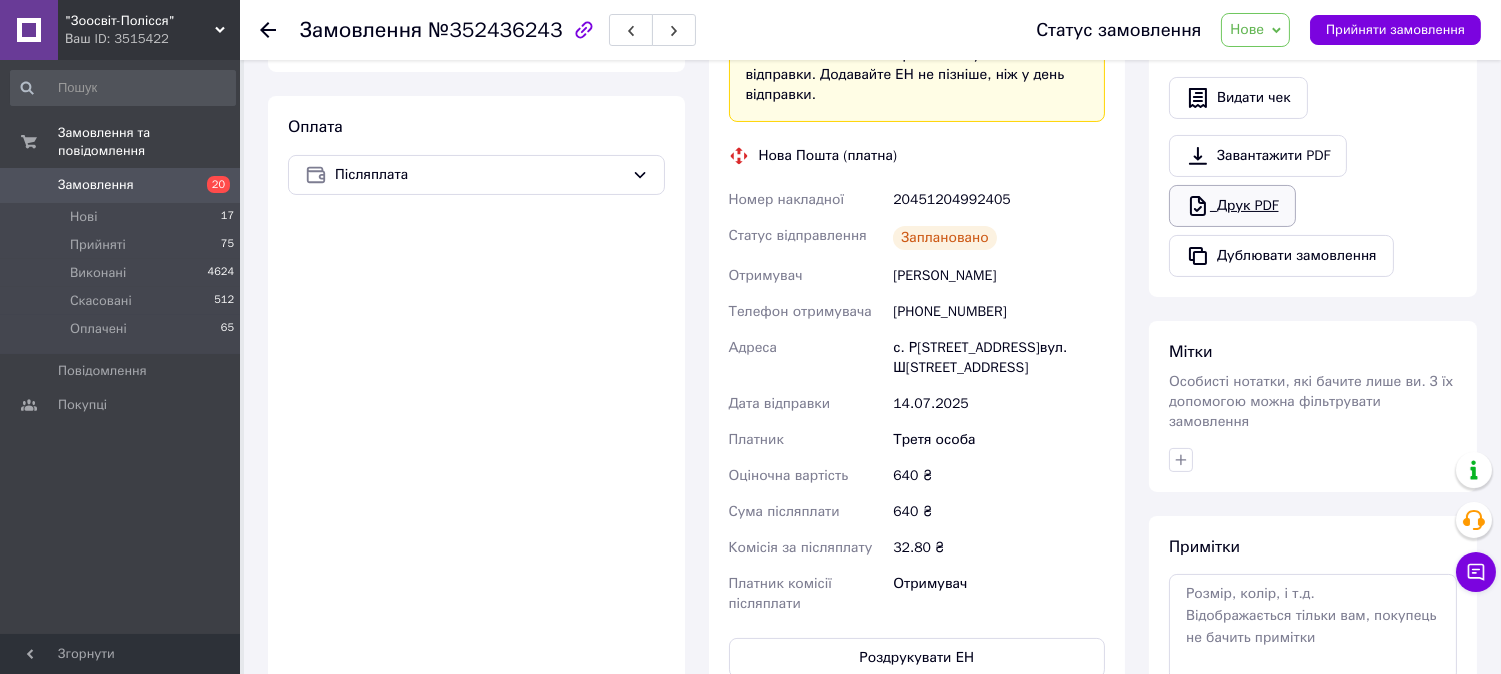 click on "Друк PDF" at bounding box center [1232, 206] 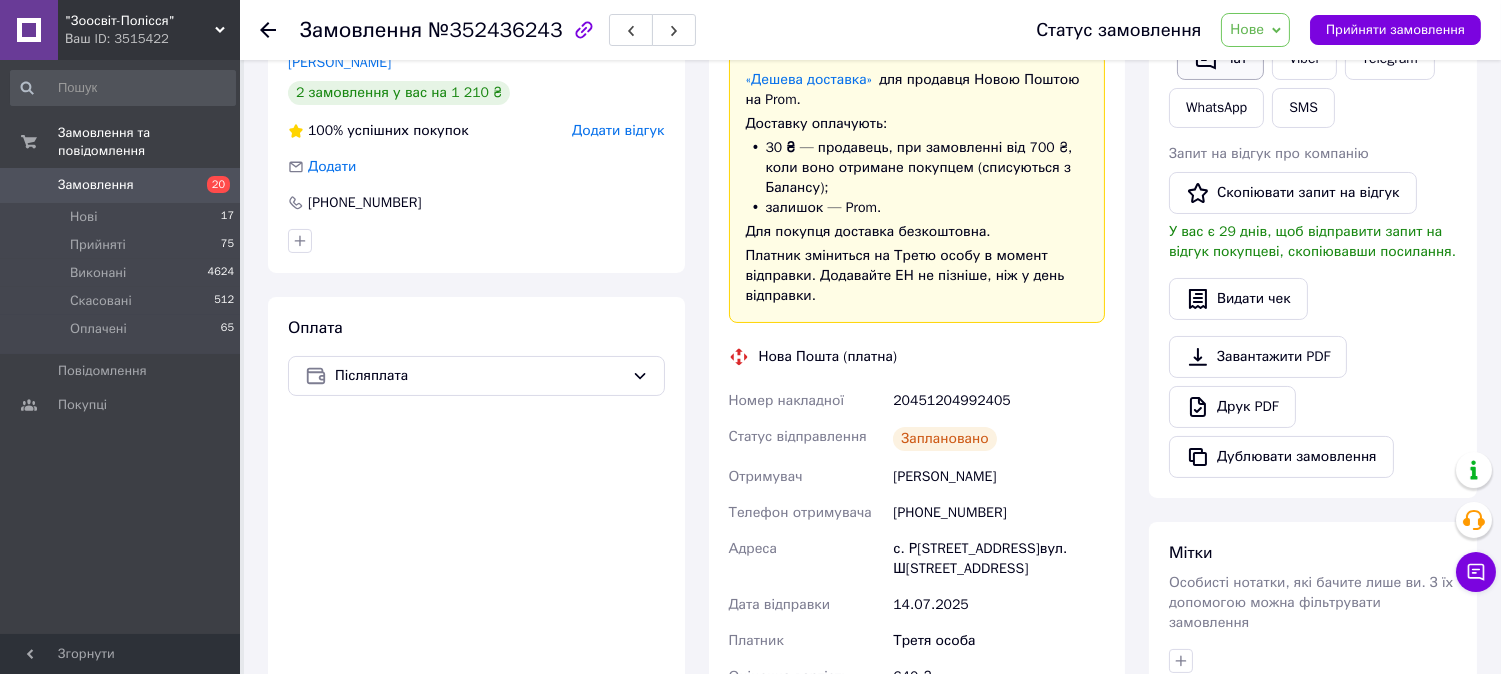 scroll, scrollTop: 392, scrollLeft: 0, axis: vertical 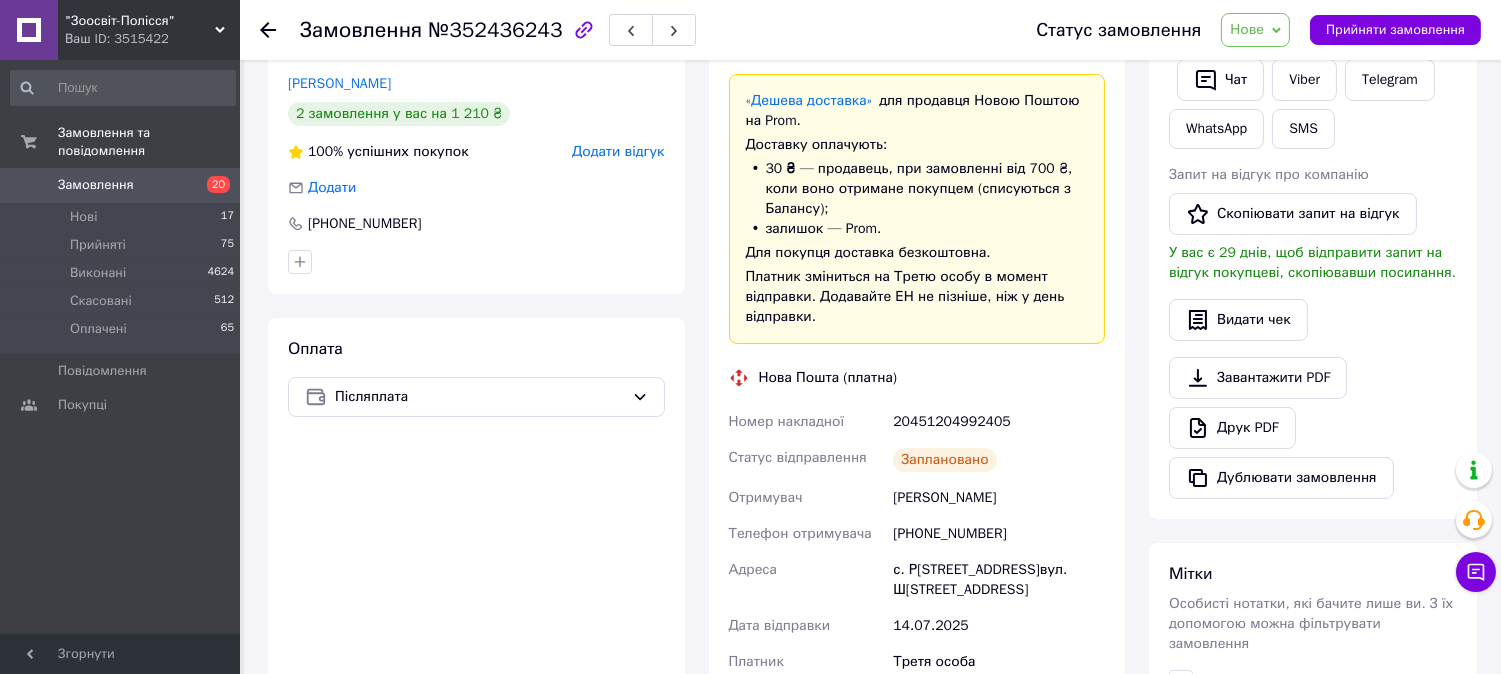 click on "Нове" at bounding box center [1255, 30] 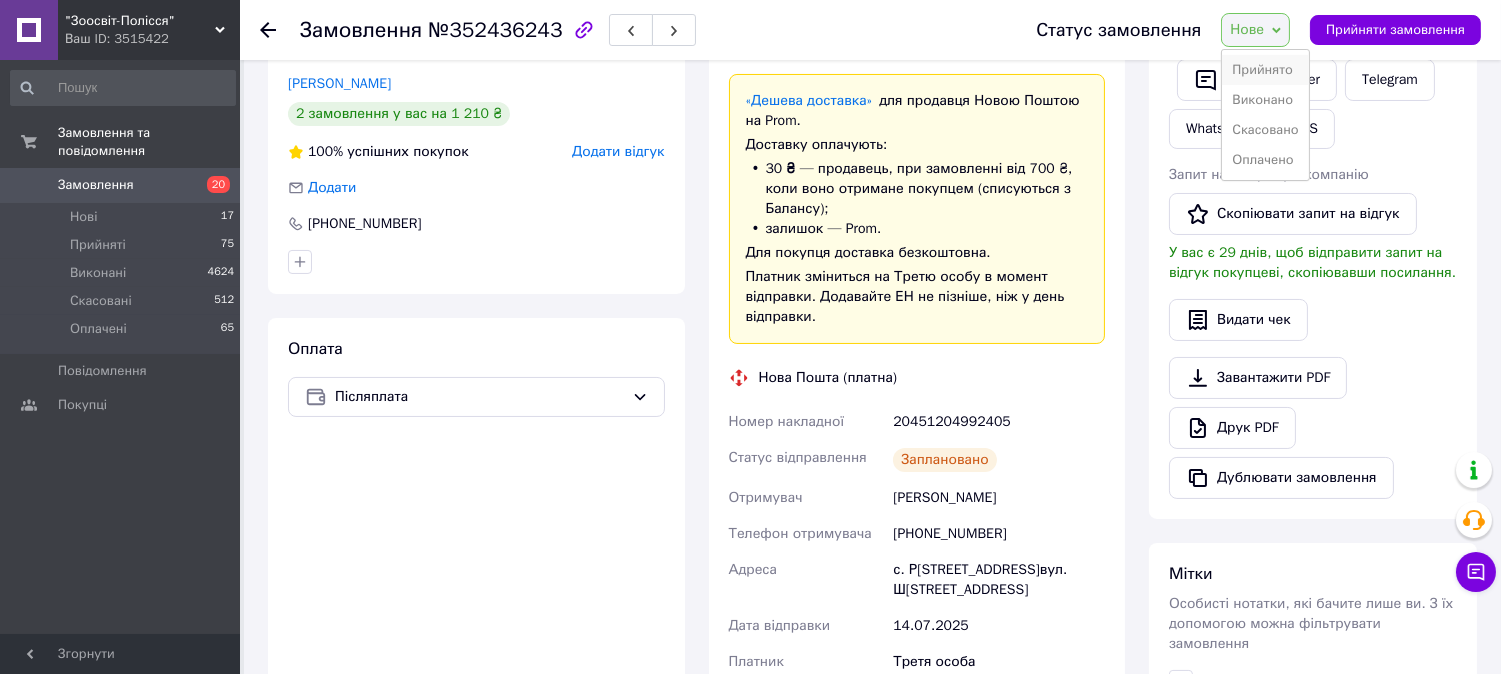 click on "Прийнято" at bounding box center [1265, 70] 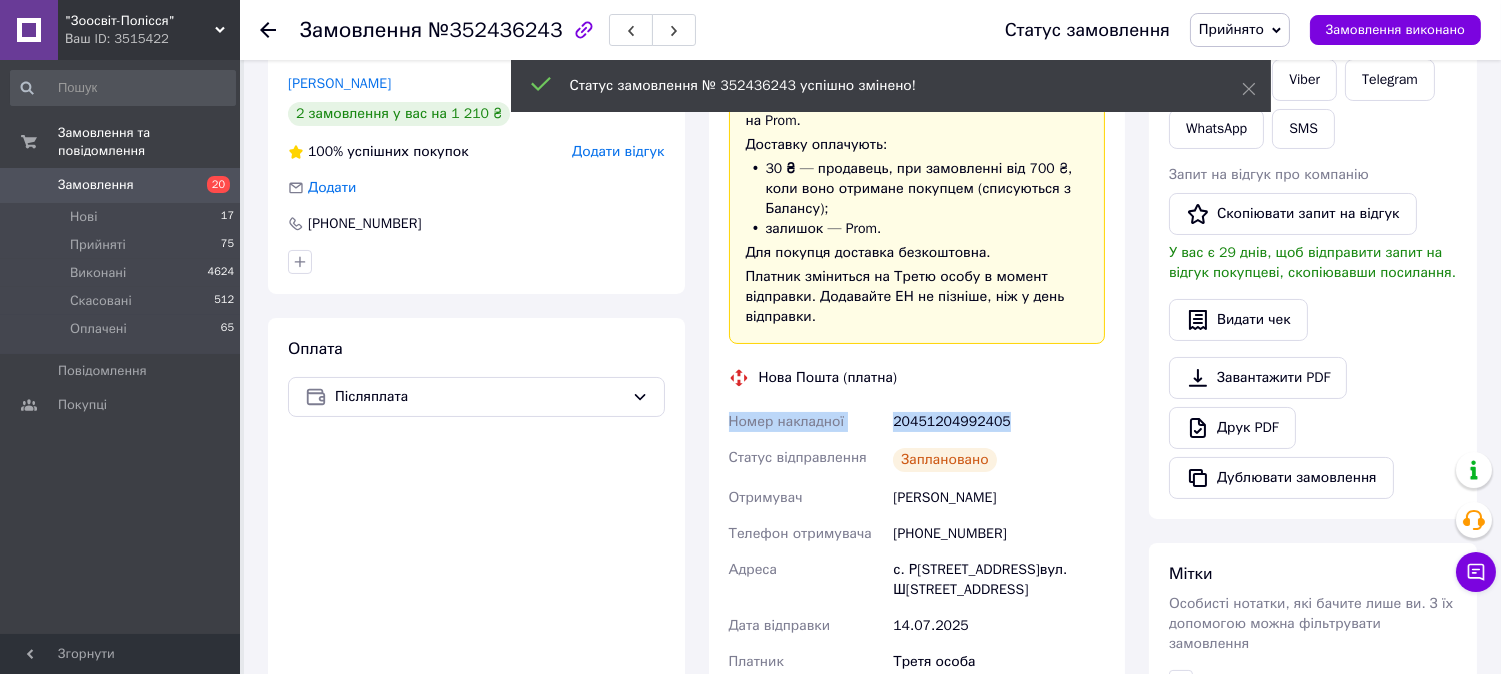 drag, startPoint x: 723, startPoint y: 425, endPoint x: 1041, endPoint y: 427, distance: 318.0063 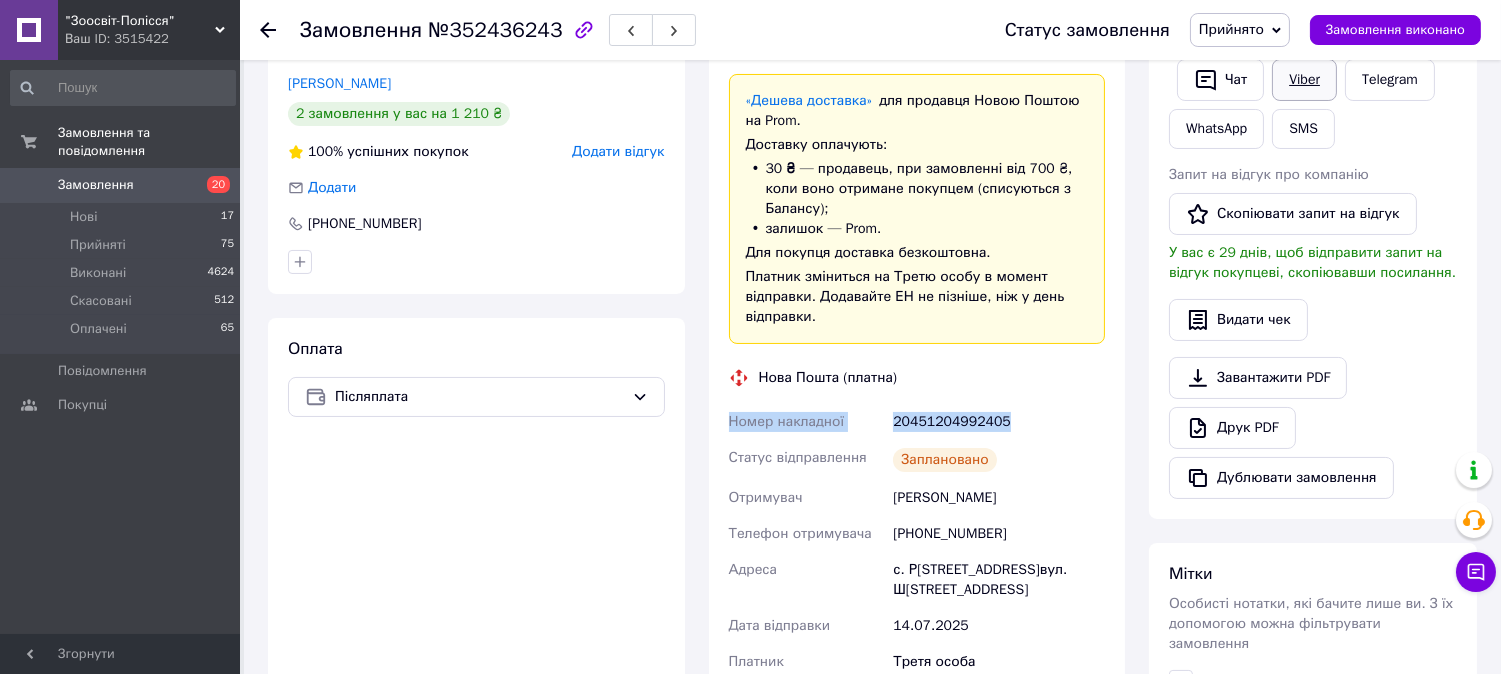 click on "Viber" at bounding box center (1304, 80) 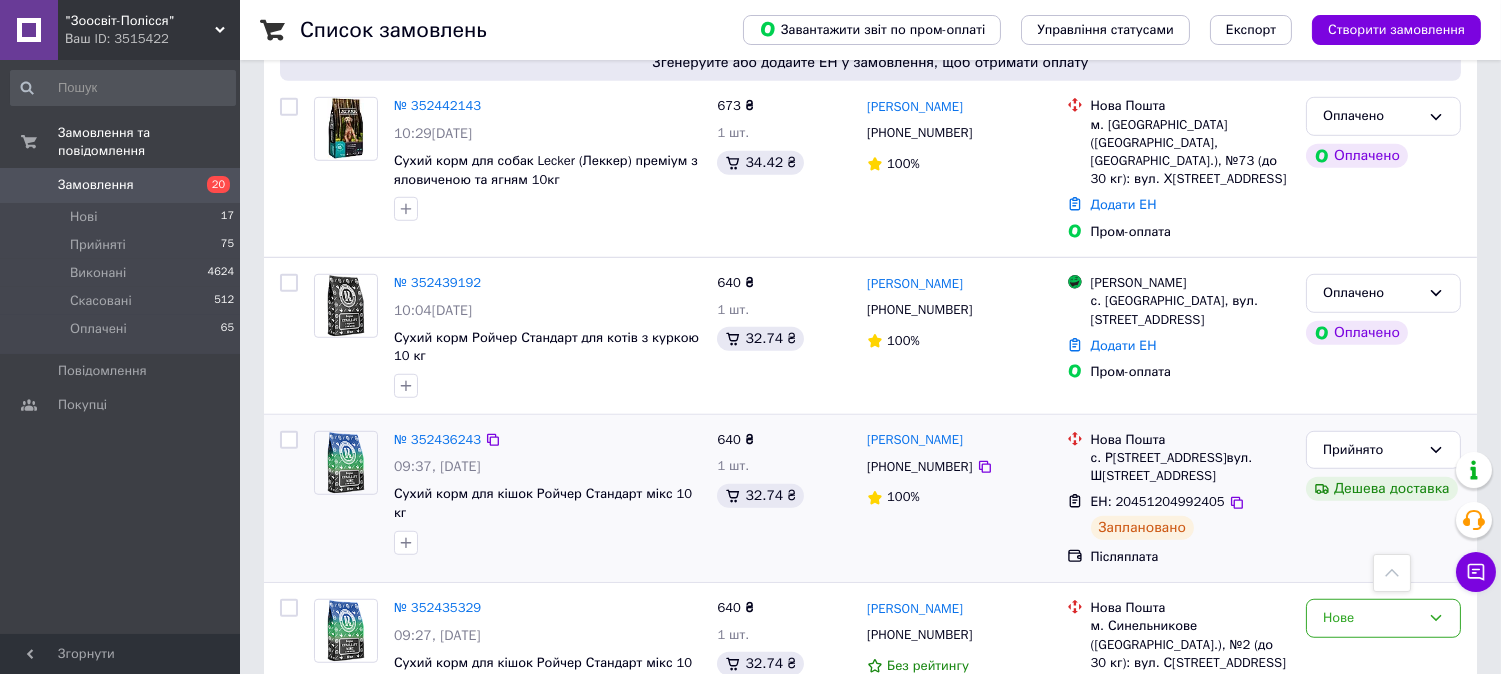 scroll, scrollTop: 2444, scrollLeft: 0, axis: vertical 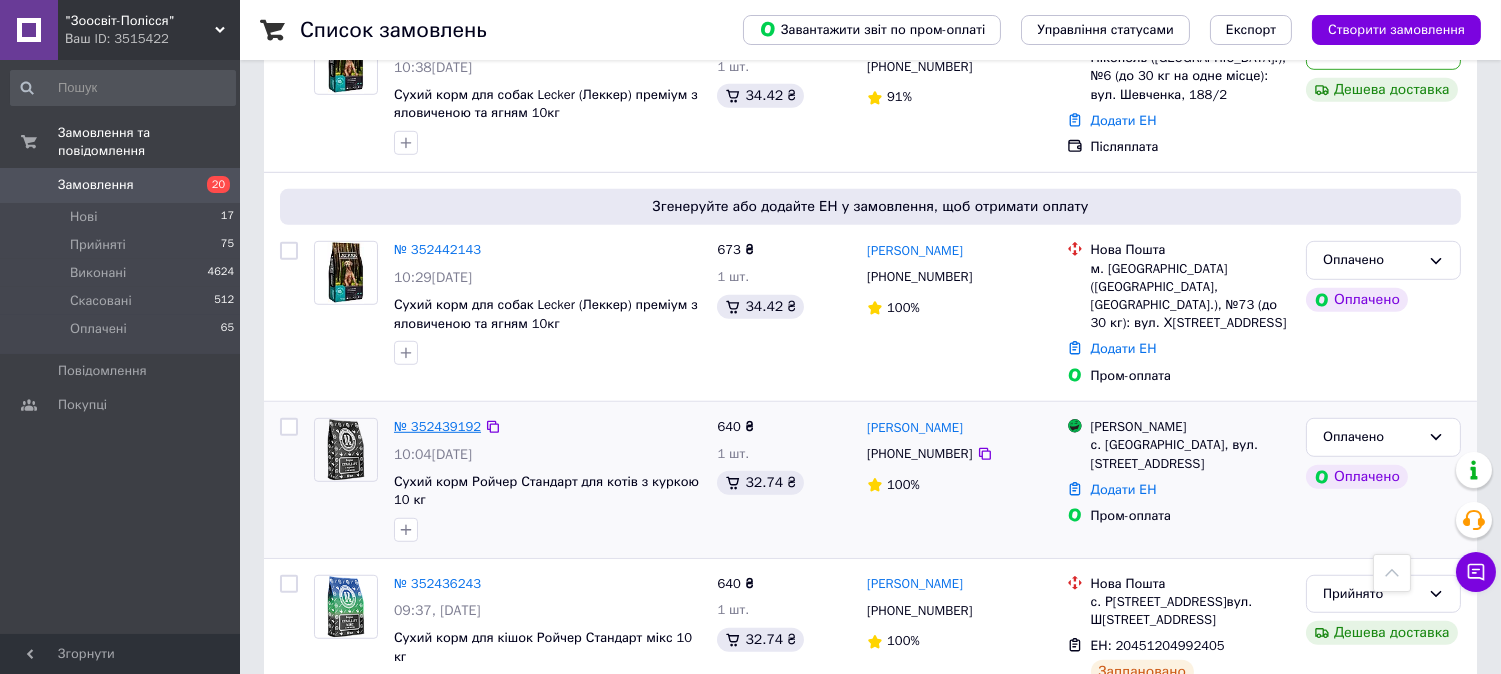 click on "№ 352439192" at bounding box center (437, 426) 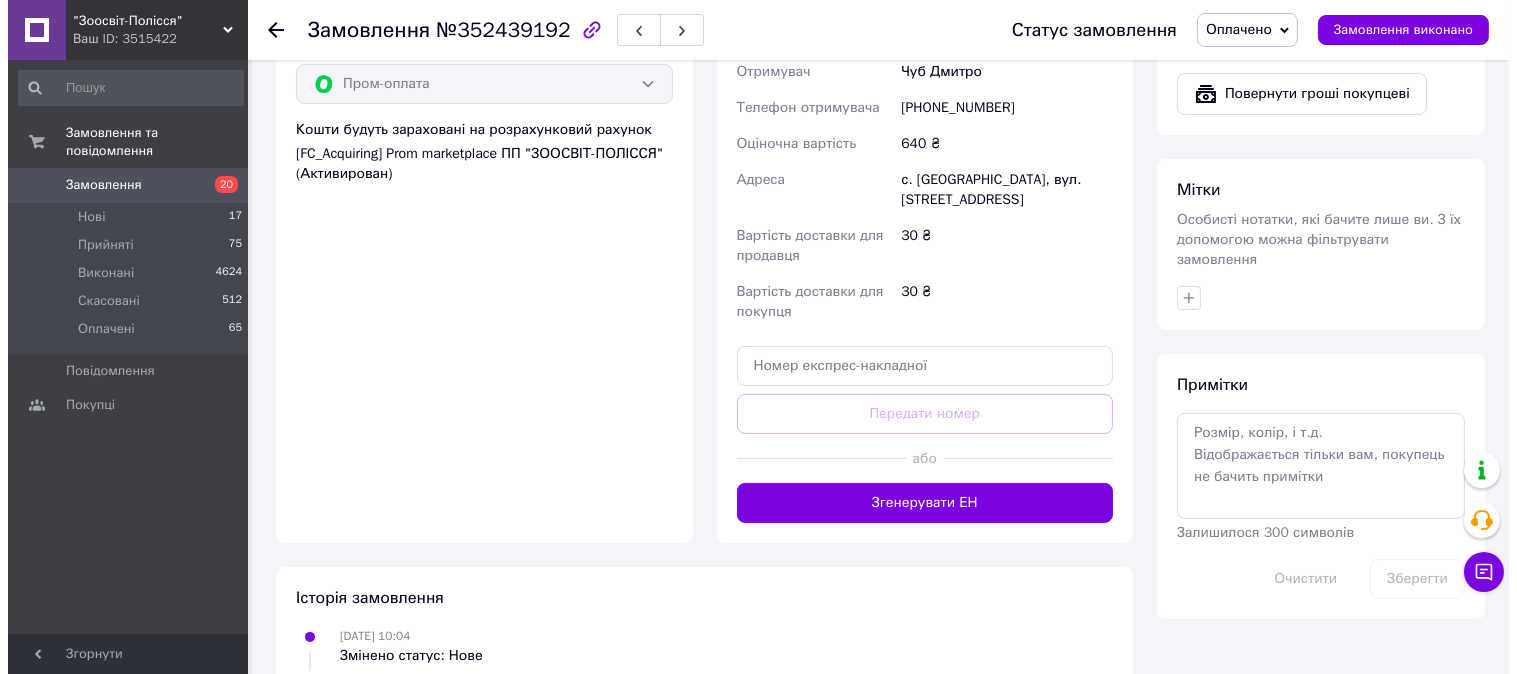 scroll, scrollTop: 897, scrollLeft: 0, axis: vertical 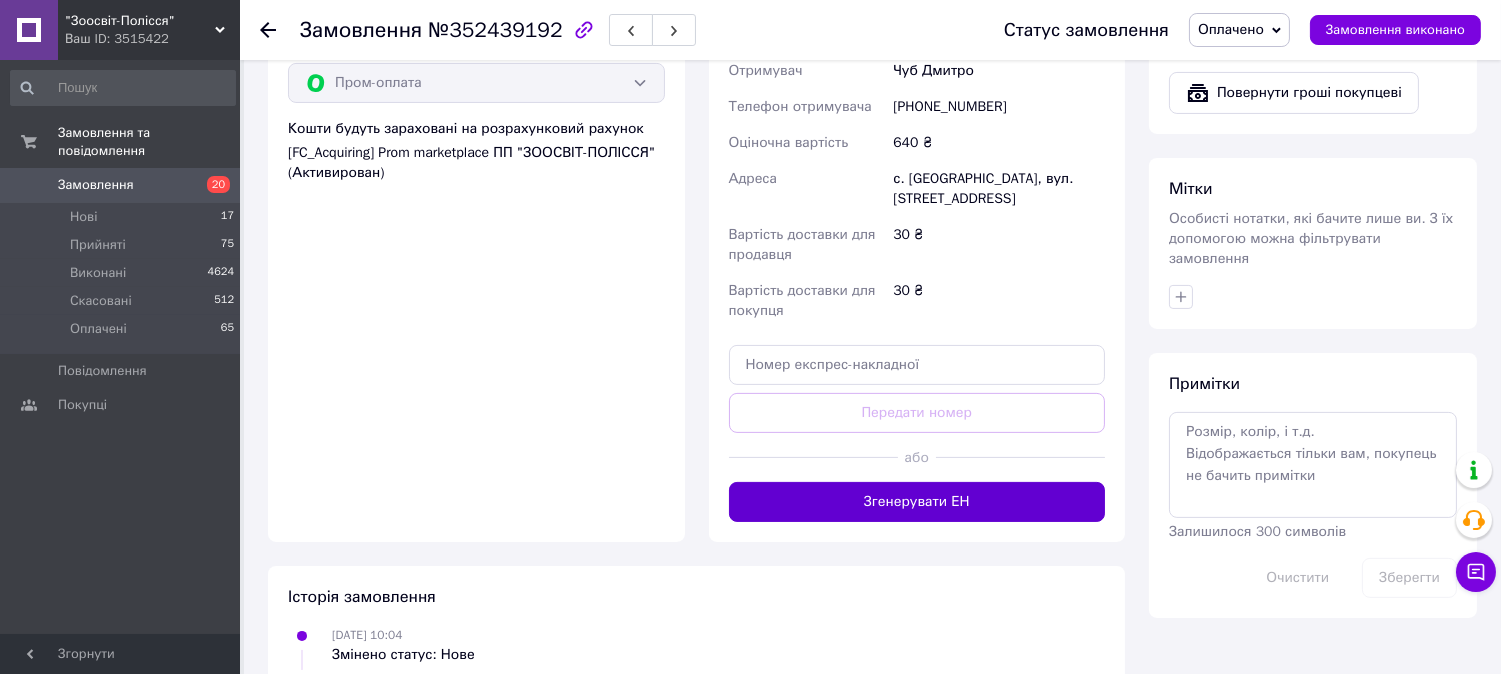 drag, startPoint x: 878, startPoint y: 458, endPoint x: 873, endPoint y: 481, distance: 23.537205 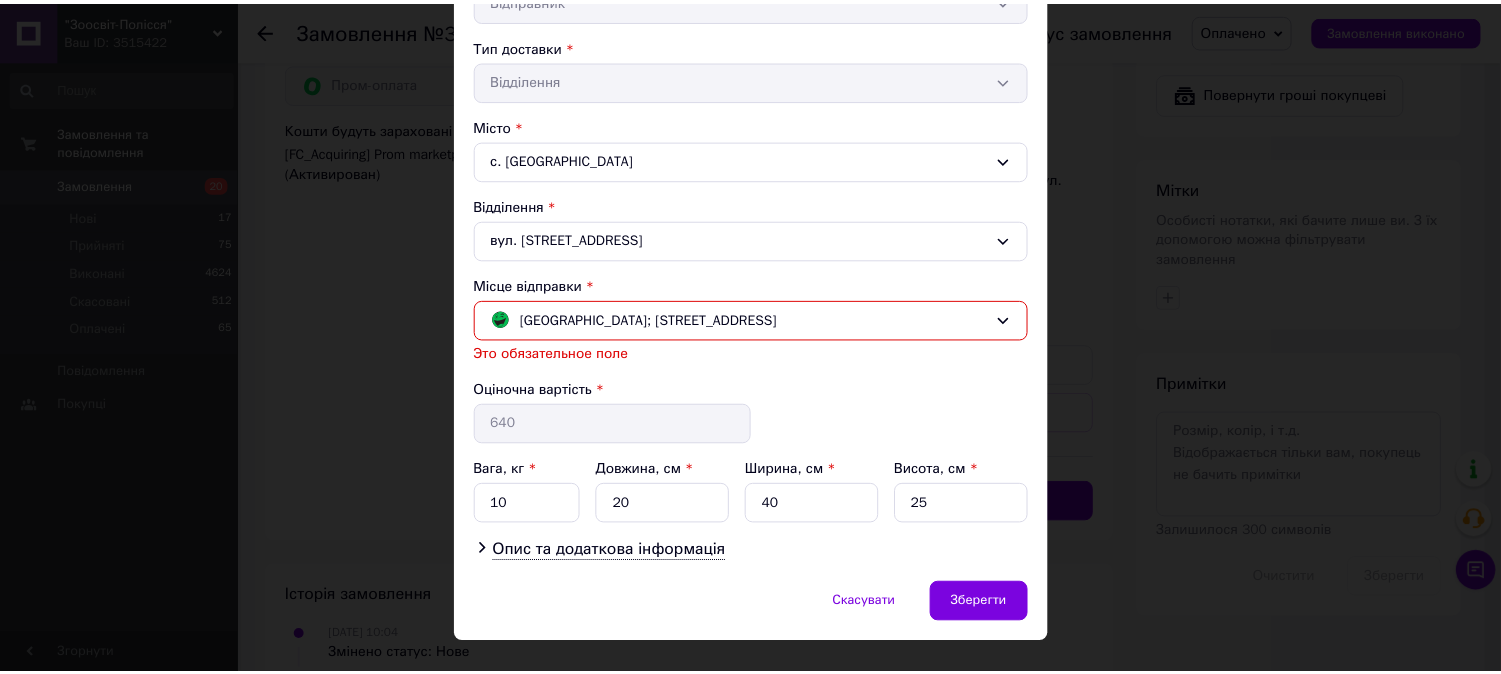 scroll, scrollTop: 444, scrollLeft: 0, axis: vertical 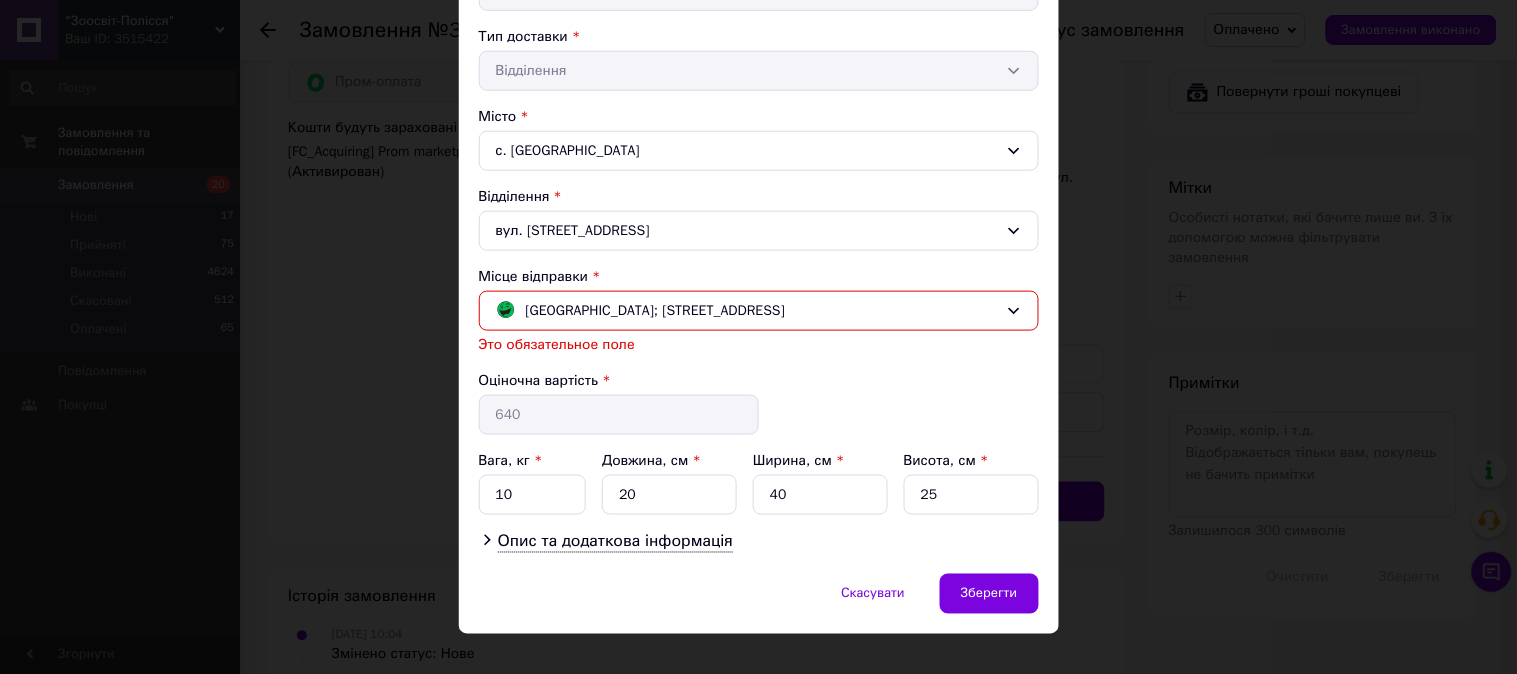 click on "Місце відправки   *" at bounding box center [759, 277] 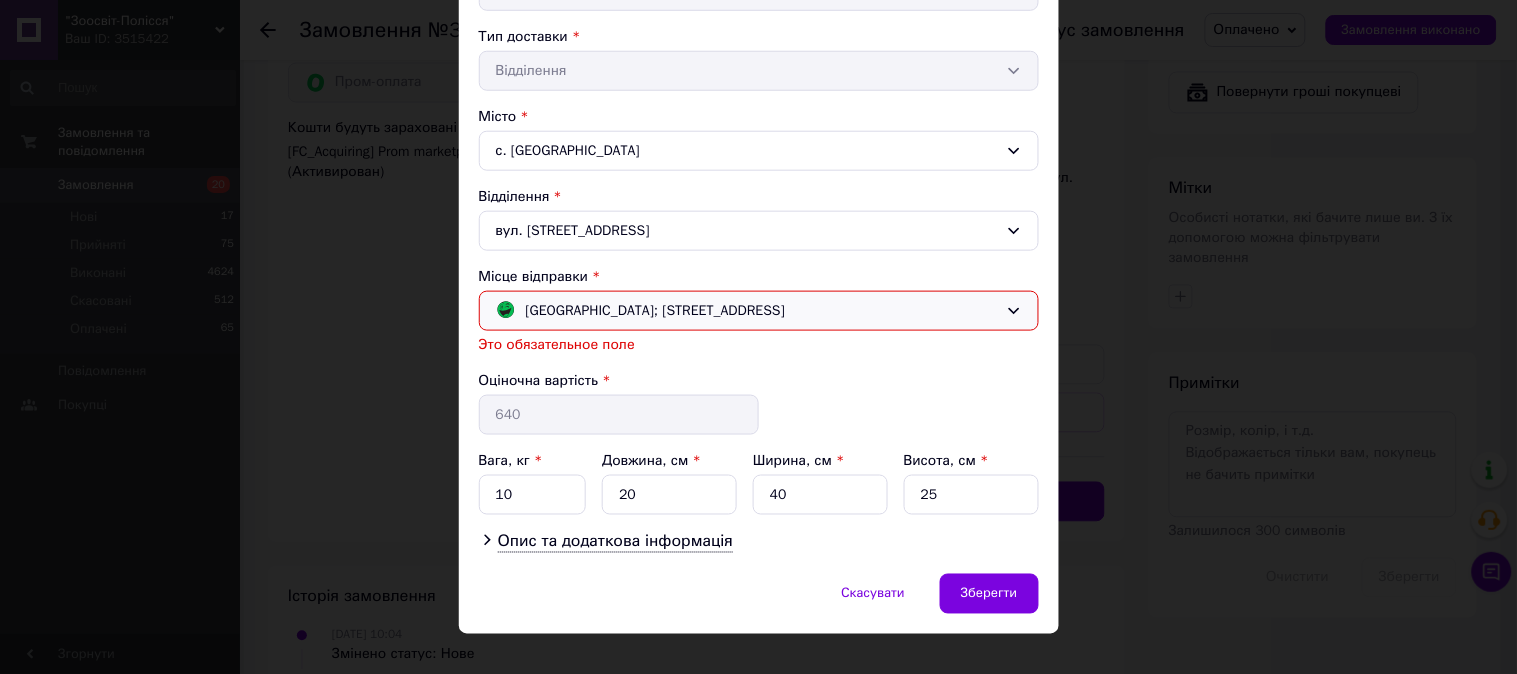 click on "[GEOGRAPHIC_DATA]; [STREET_ADDRESS]" at bounding box center [656, 311] 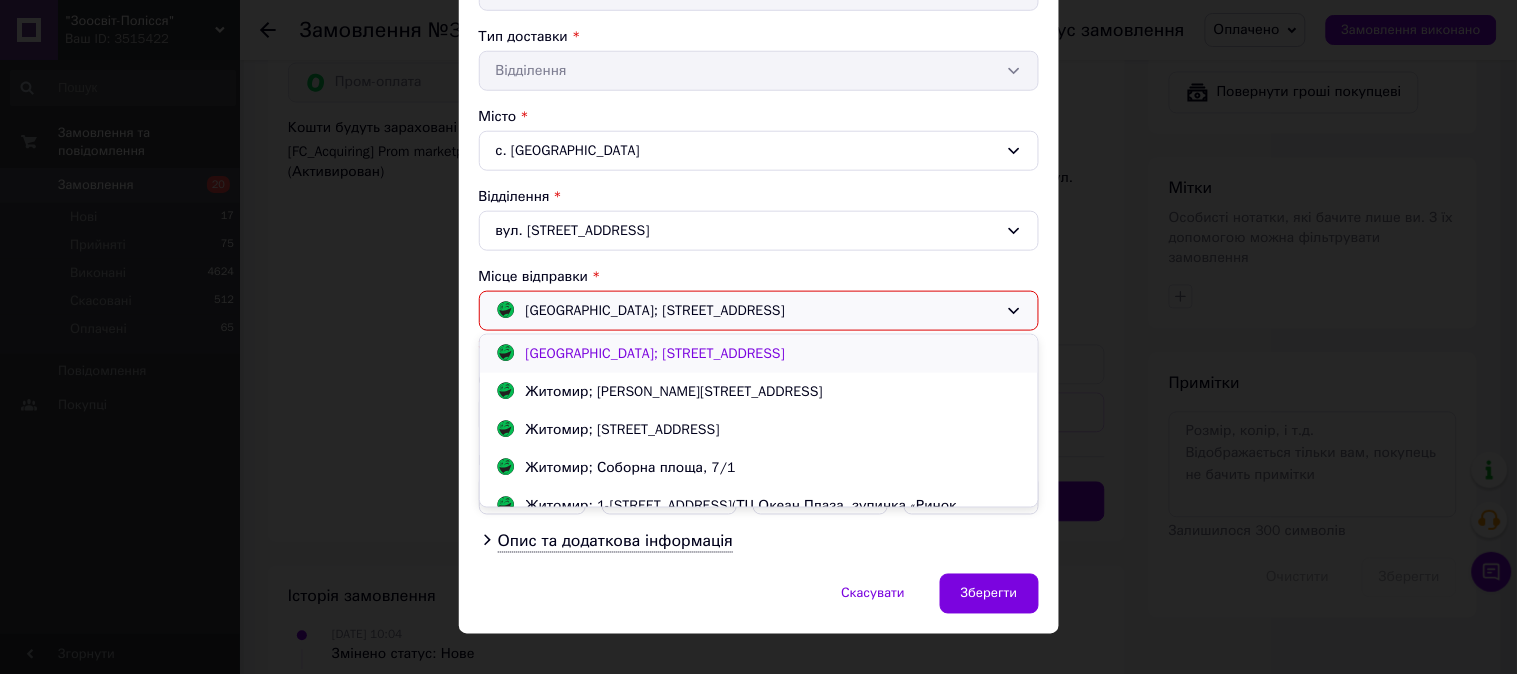 click on "[GEOGRAPHIC_DATA]; [STREET_ADDRESS]" at bounding box center [656, 353] 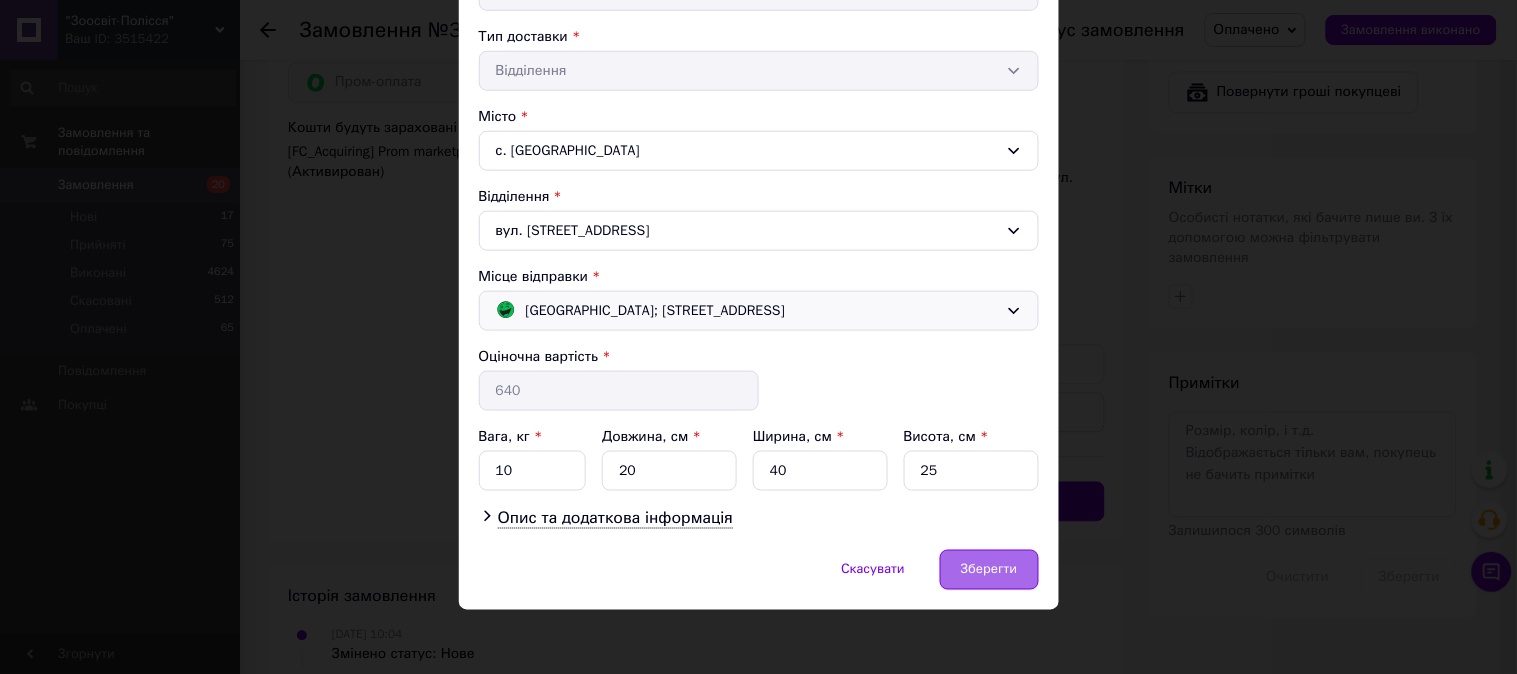 click on "Зберегти" at bounding box center [989, 570] 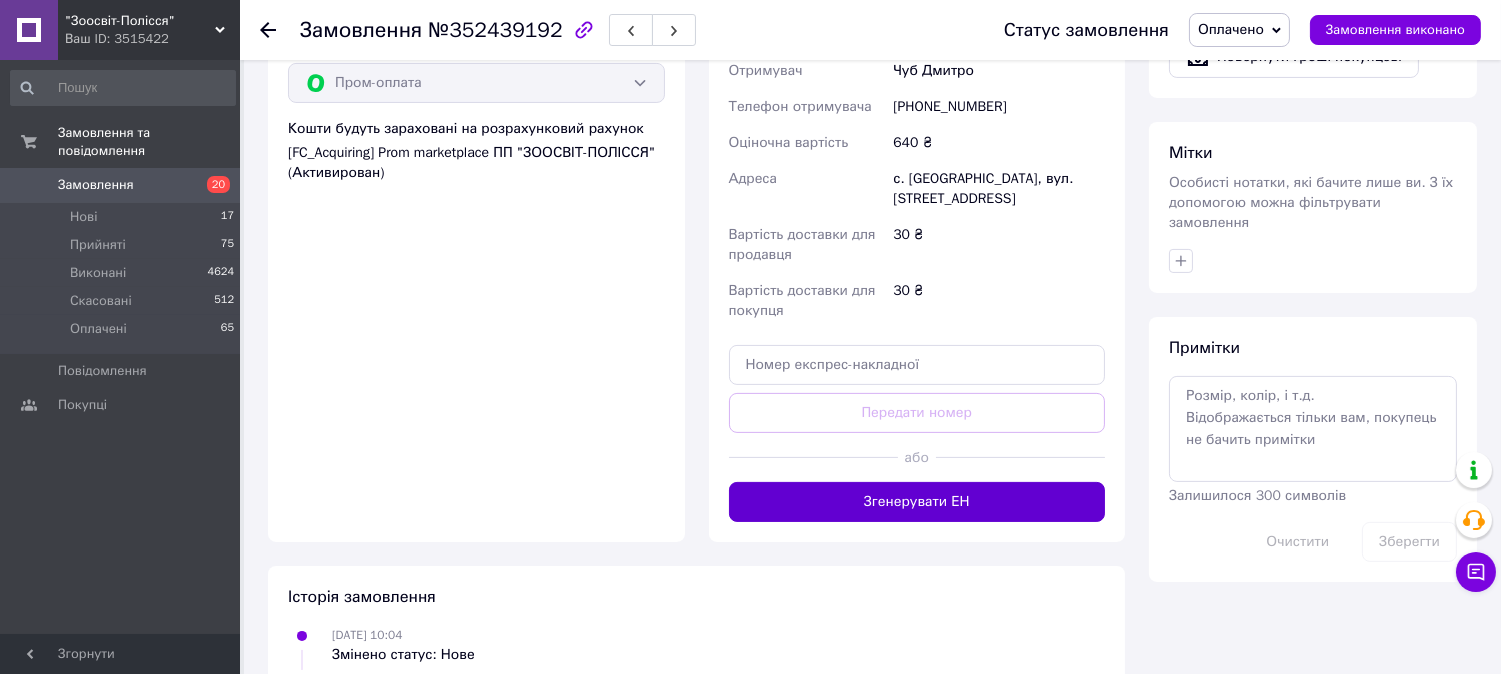click on "Згенерувати ЕН" at bounding box center [917, 502] 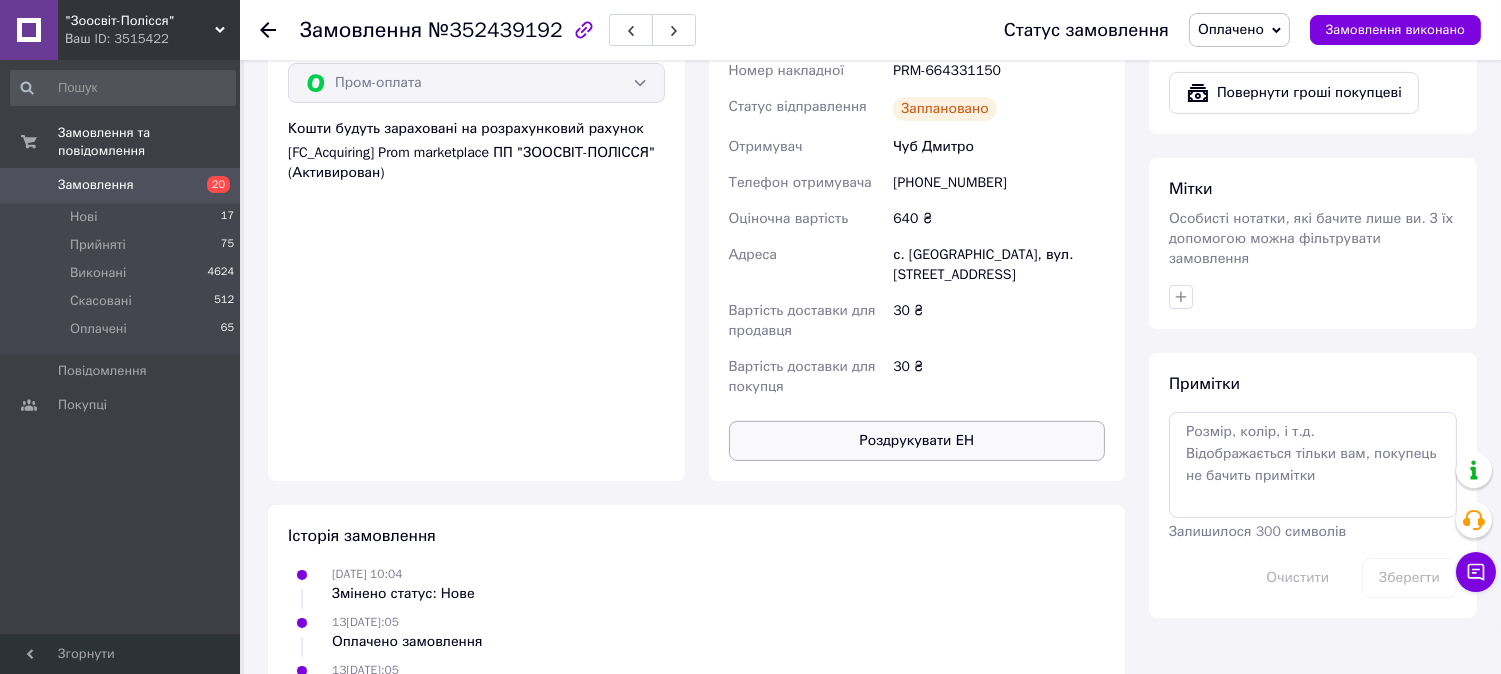 click on "Роздрукувати ЕН" at bounding box center (917, 441) 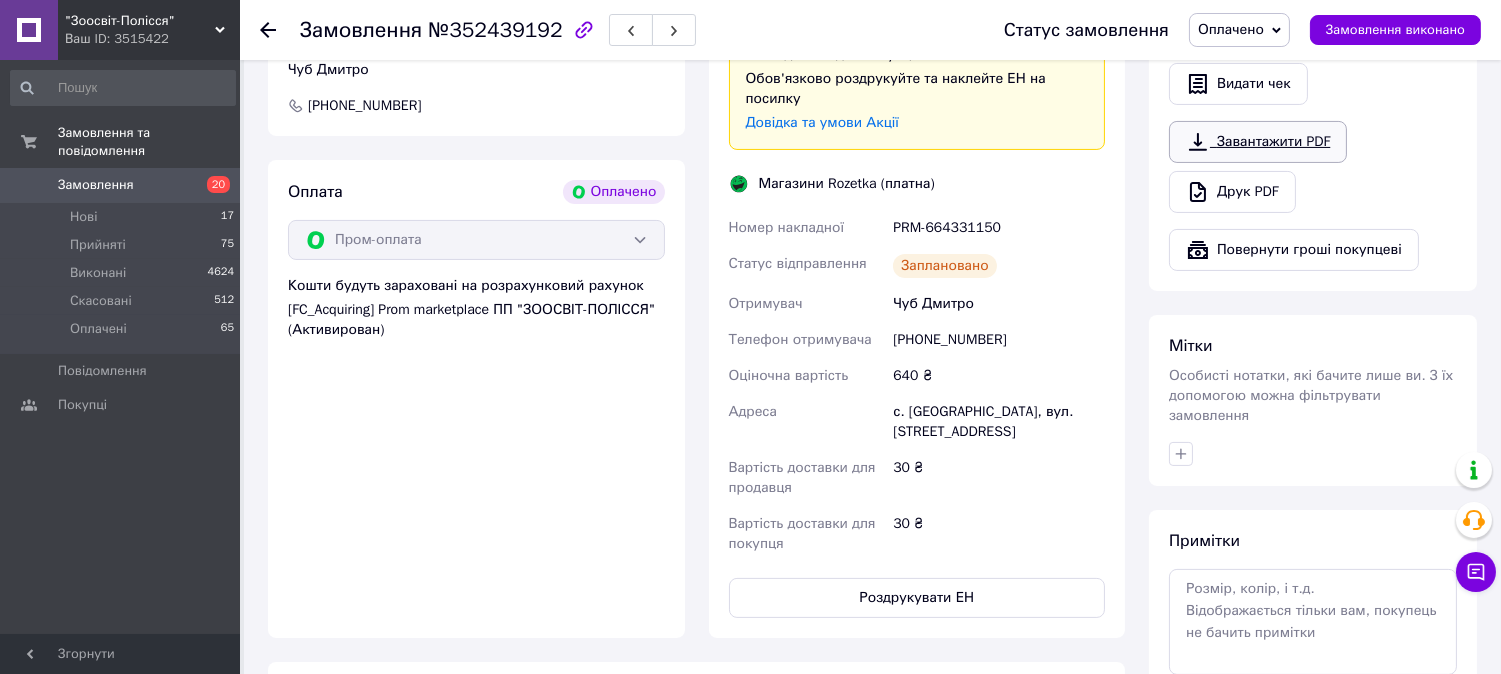 scroll, scrollTop: 675, scrollLeft: 0, axis: vertical 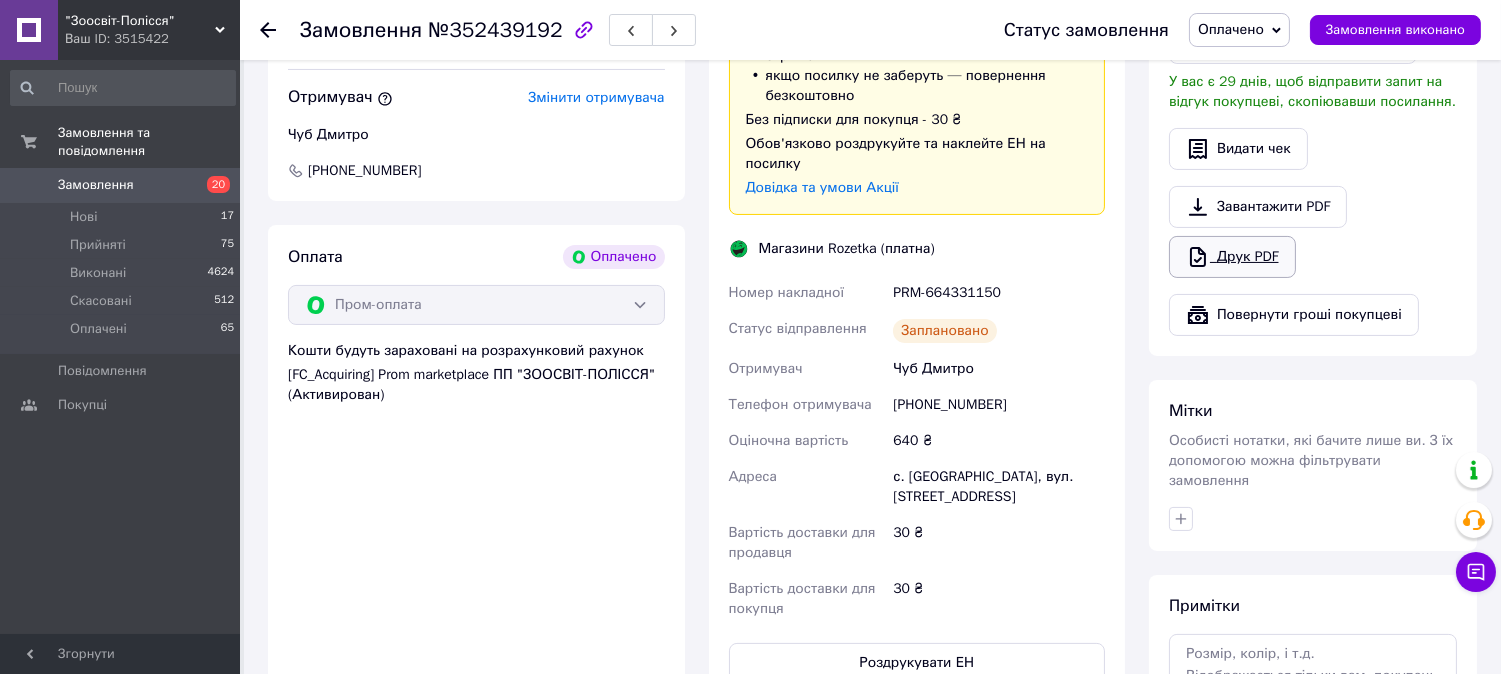 click on "Друк PDF" at bounding box center (1232, 257) 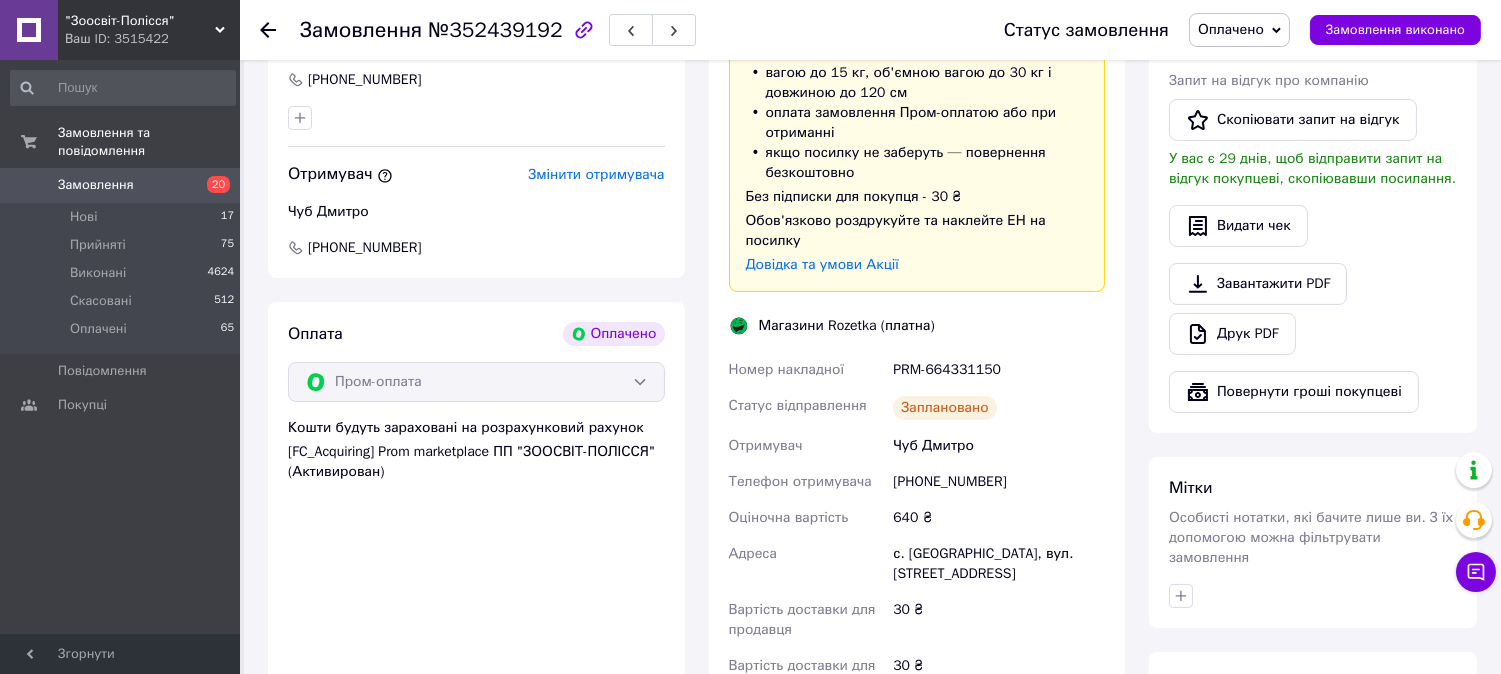 scroll, scrollTop: 564, scrollLeft: 0, axis: vertical 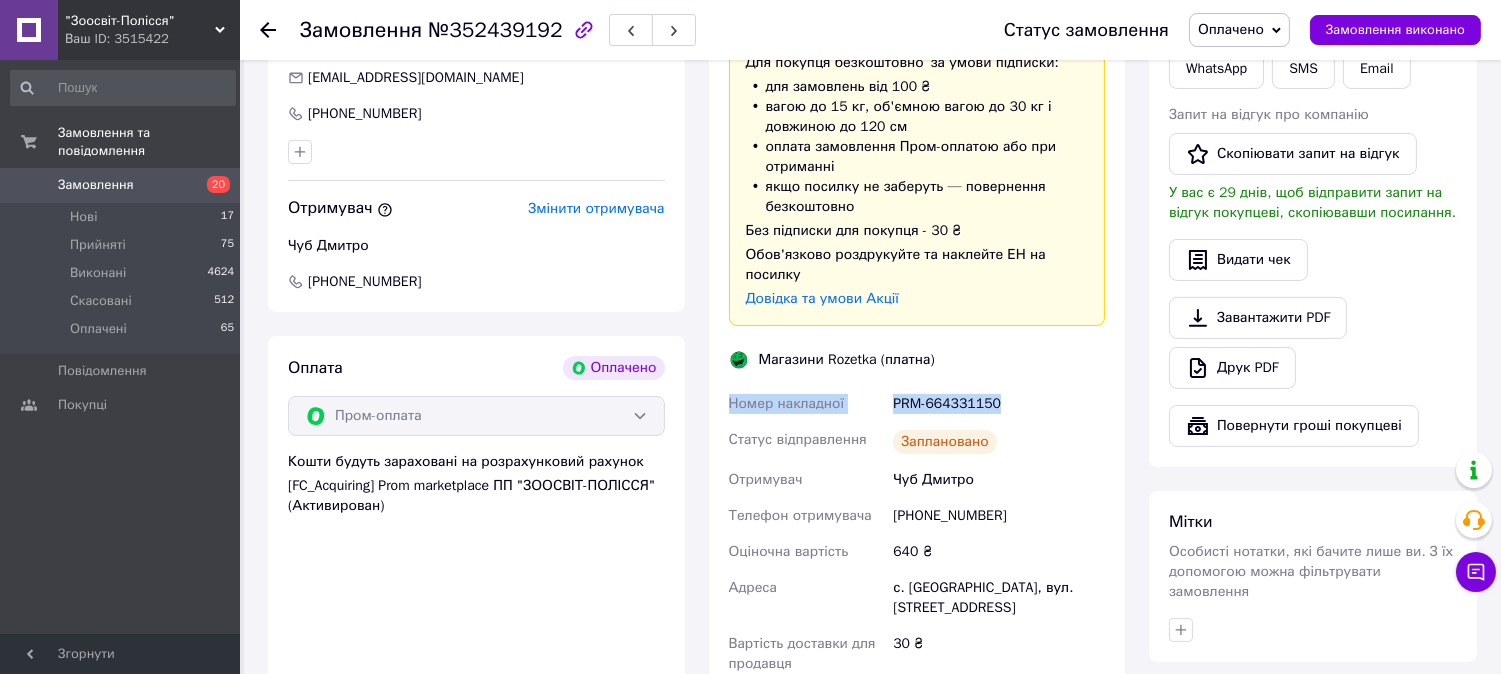 drag, startPoint x: 722, startPoint y: 386, endPoint x: 1076, endPoint y: 361, distance: 354.88168 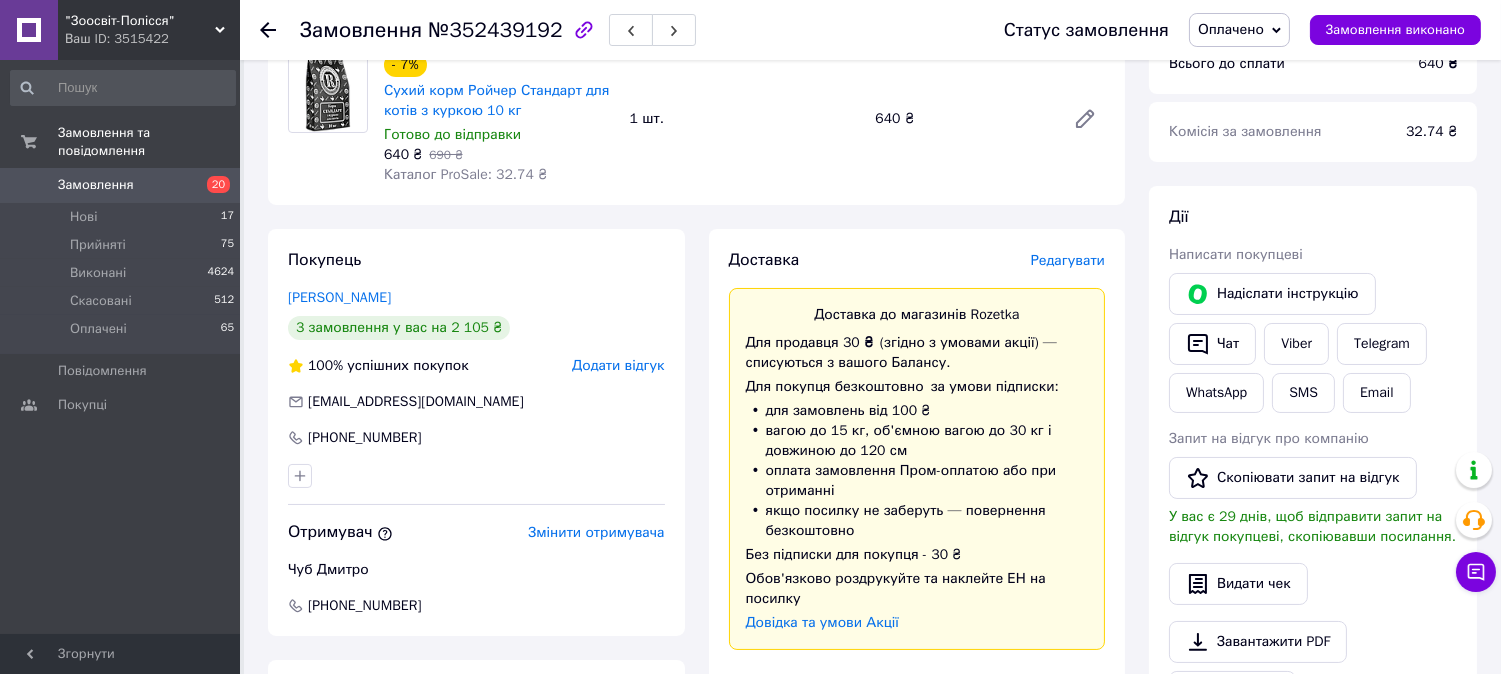 scroll, scrollTop: 231, scrollLeft: 0, axis: vertical 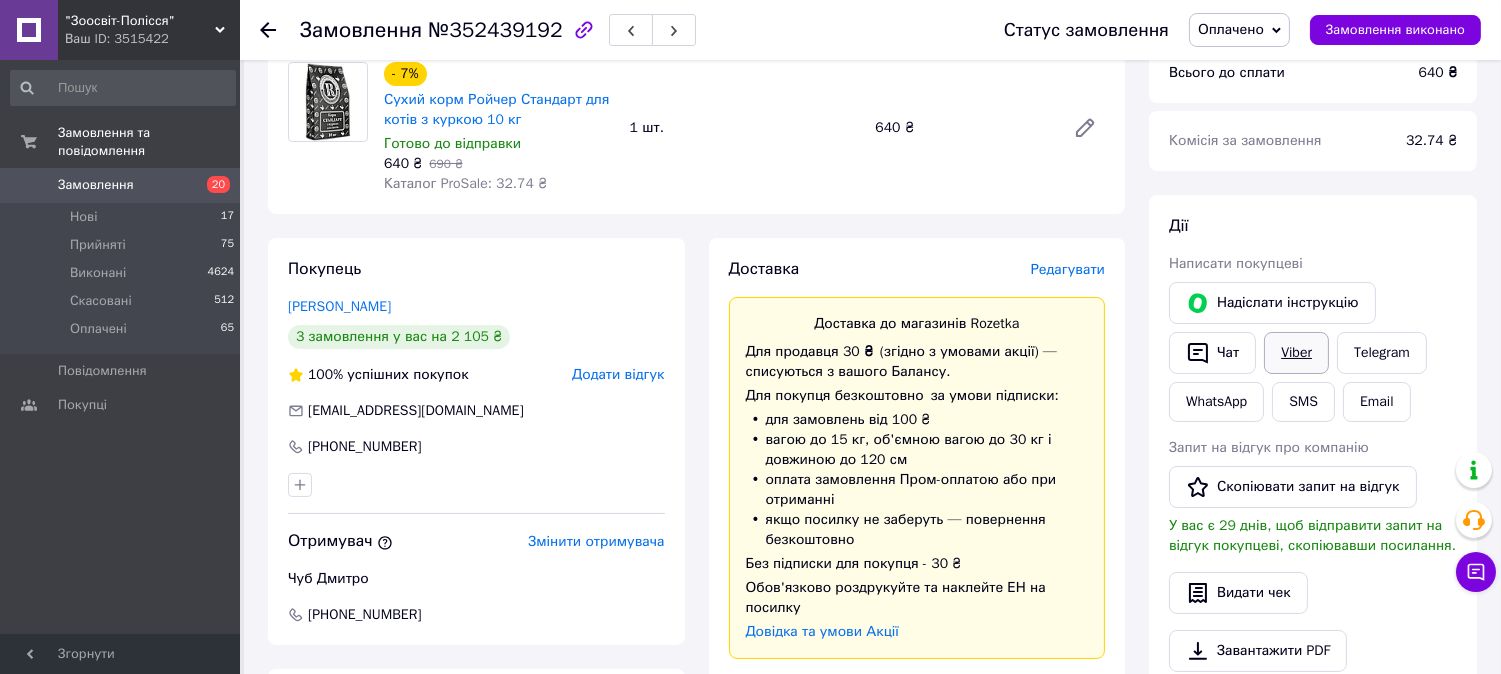 click on "Viber" at bounding box center (1296, 353) 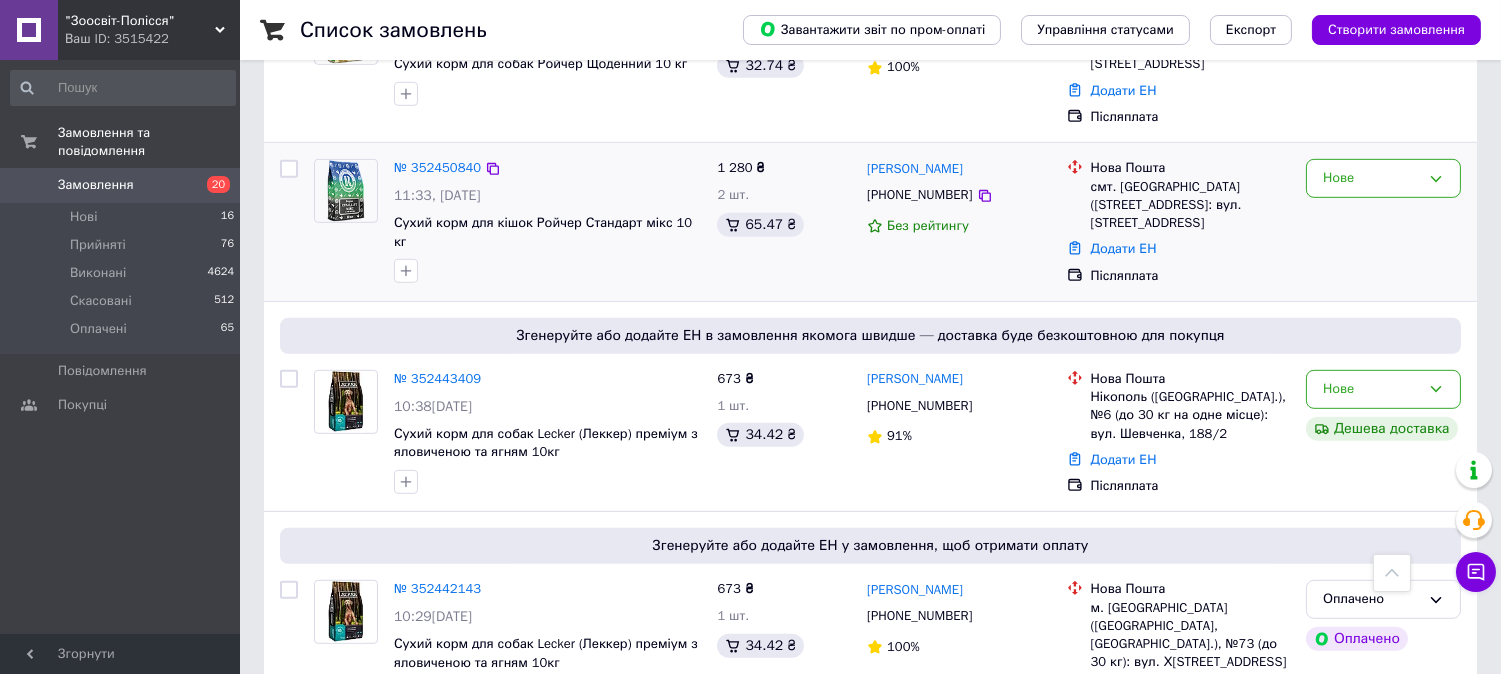 scroll, scrollTop: 2222, scrollLeft: 0, axis: vertical 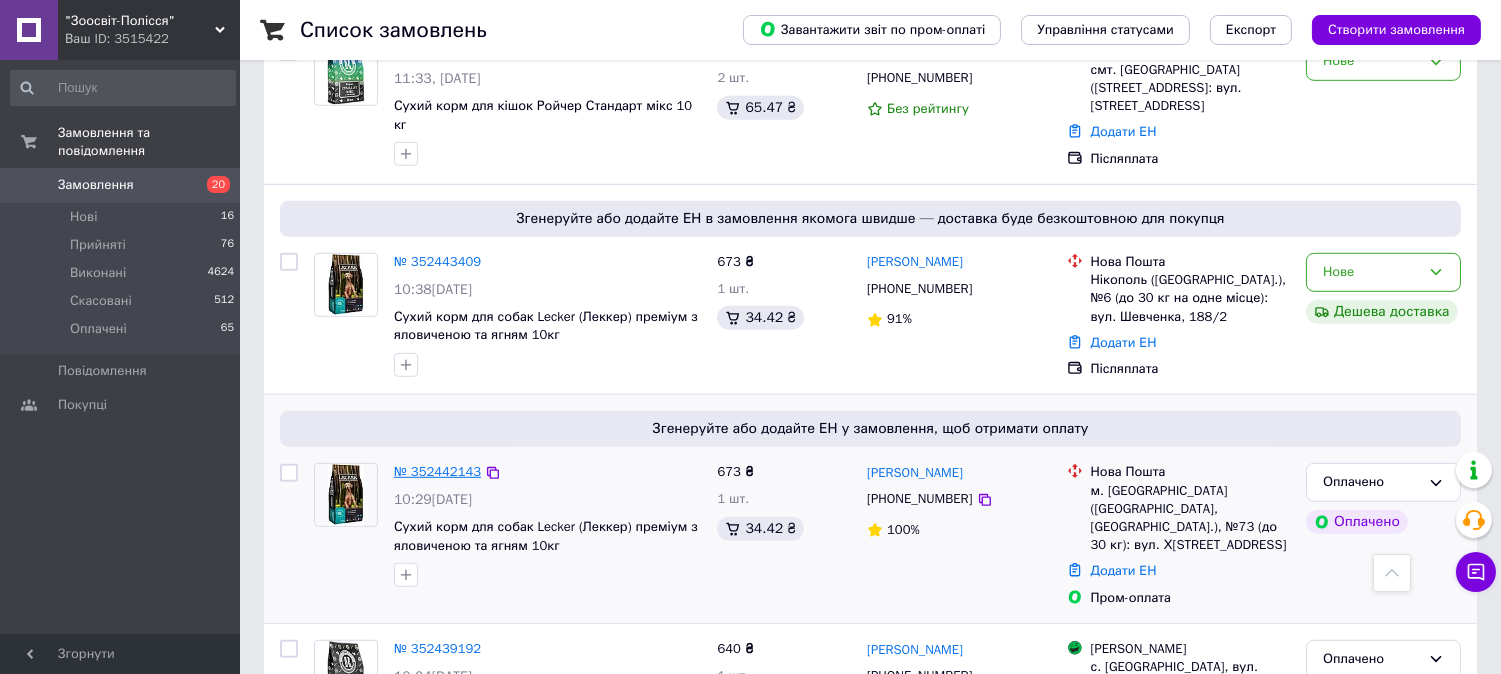 click on "№ 352442143" at bounding box center [437, 471] 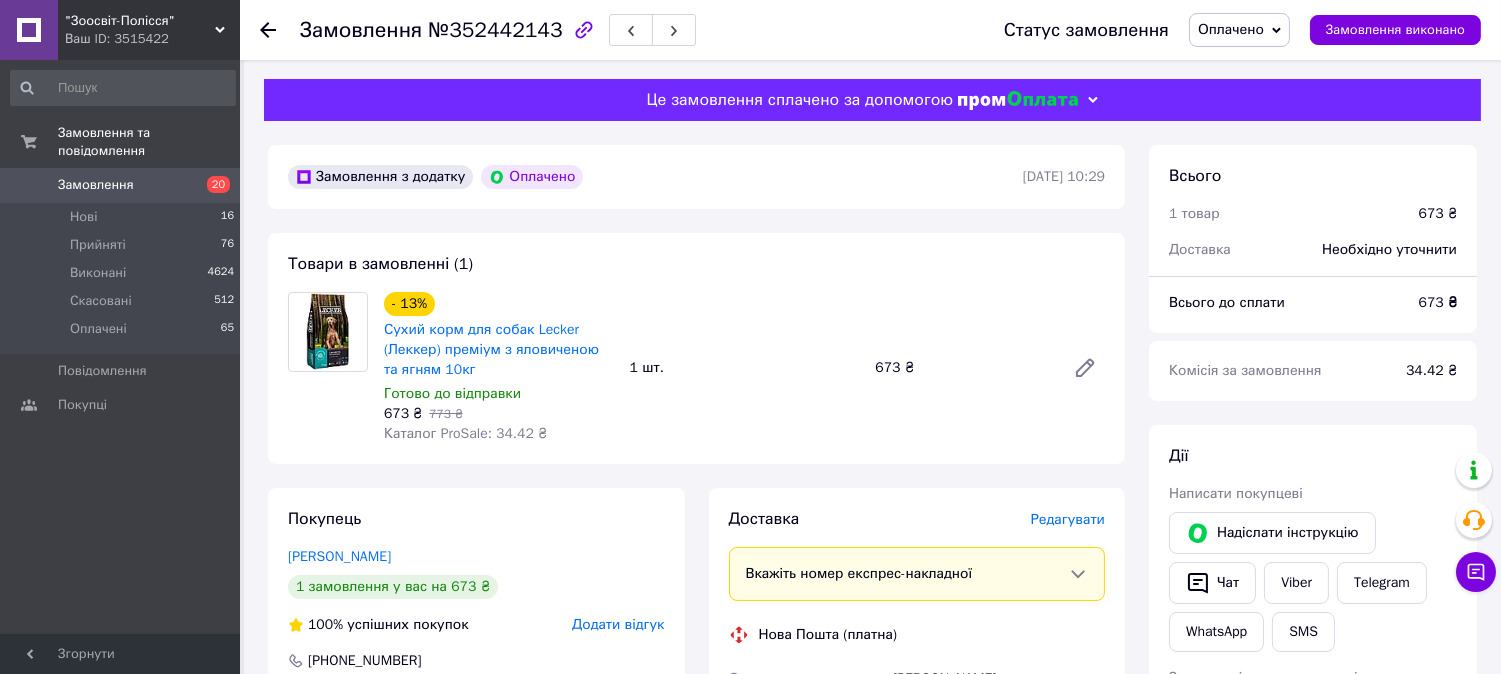 scroll, scrollTop: 0, scrollLeft: 0, axis: both 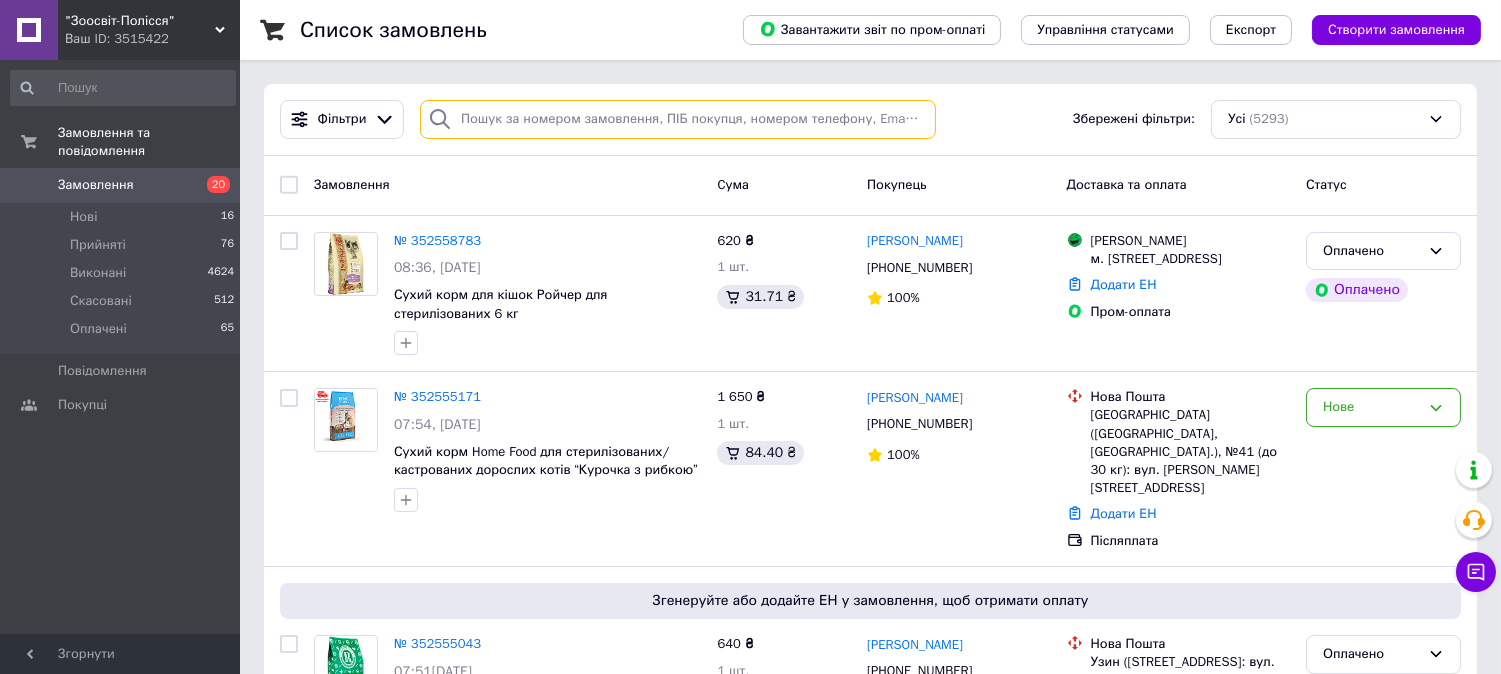 click at bounding box center (678, 119) 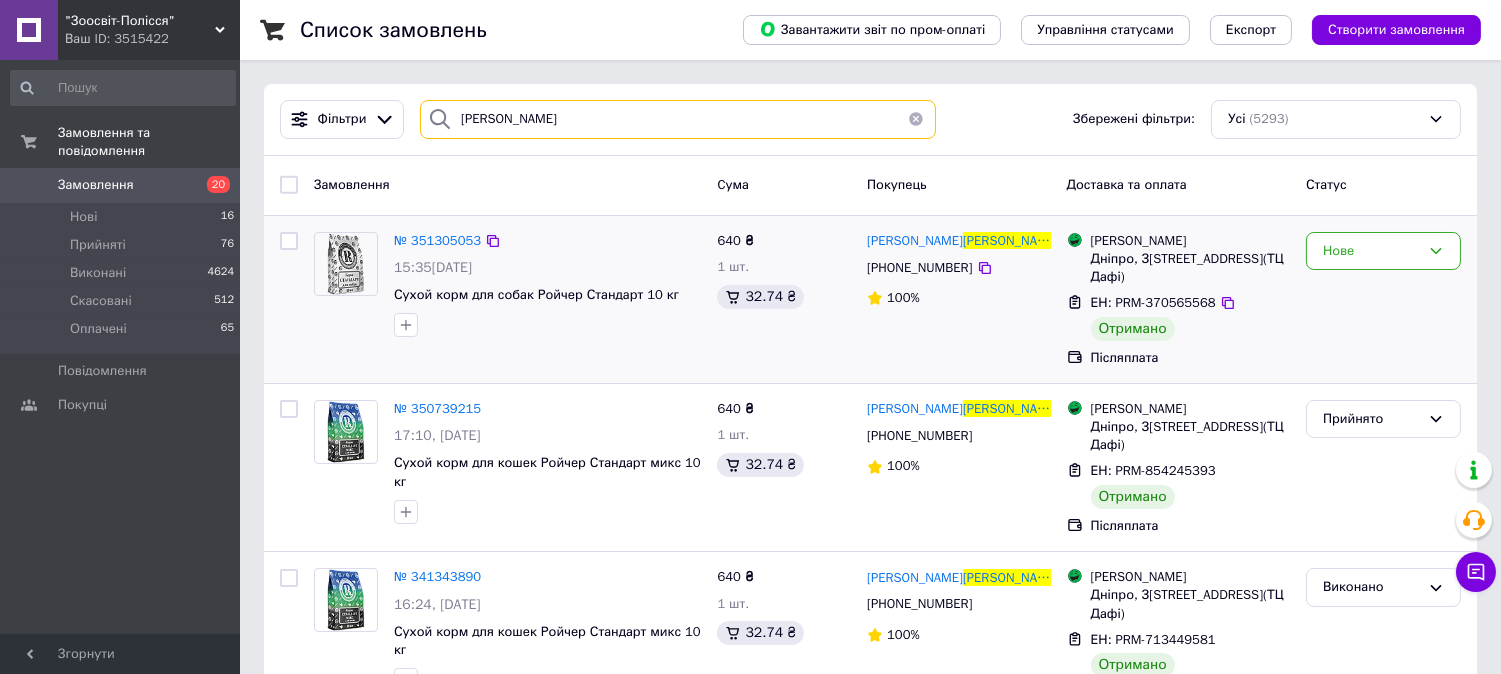 scroll, scrollTop: 111, scrollLeft: 0, axis: vertical 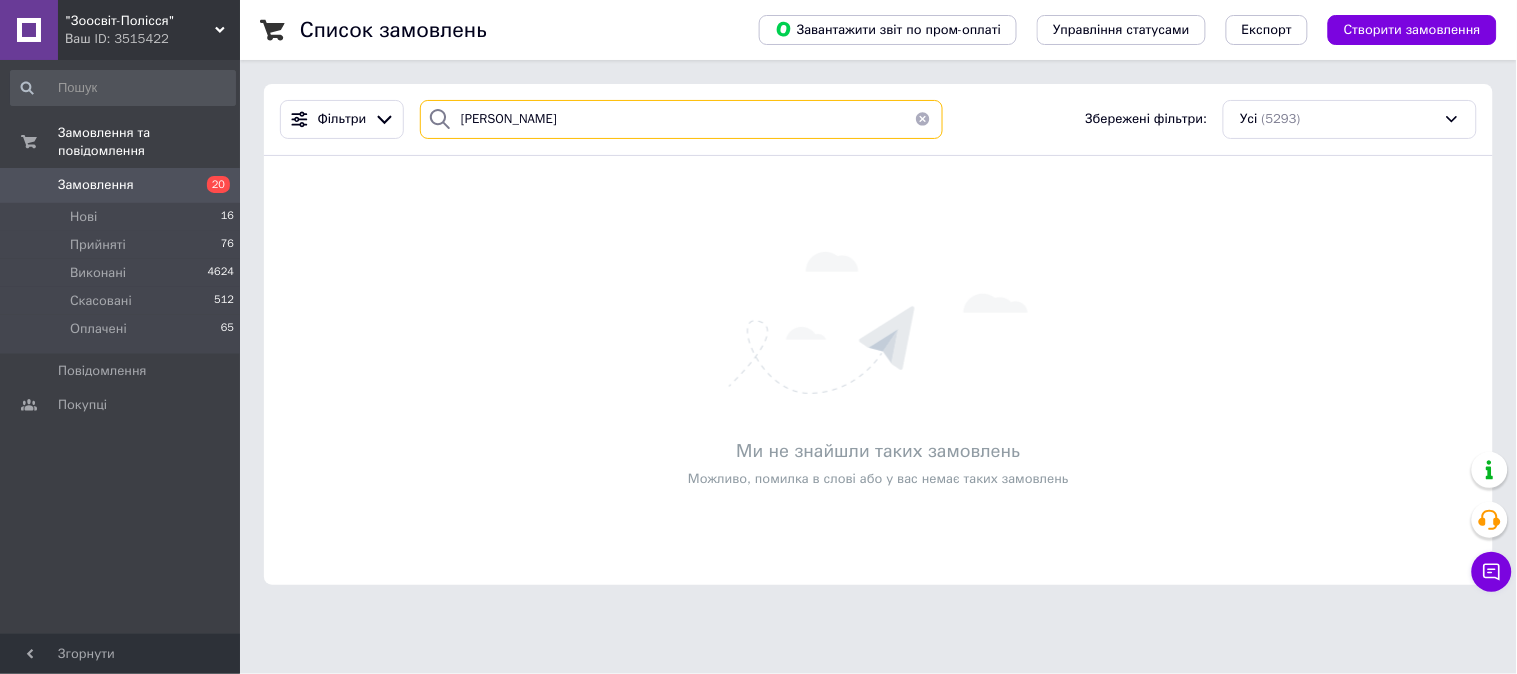 type on "троф" 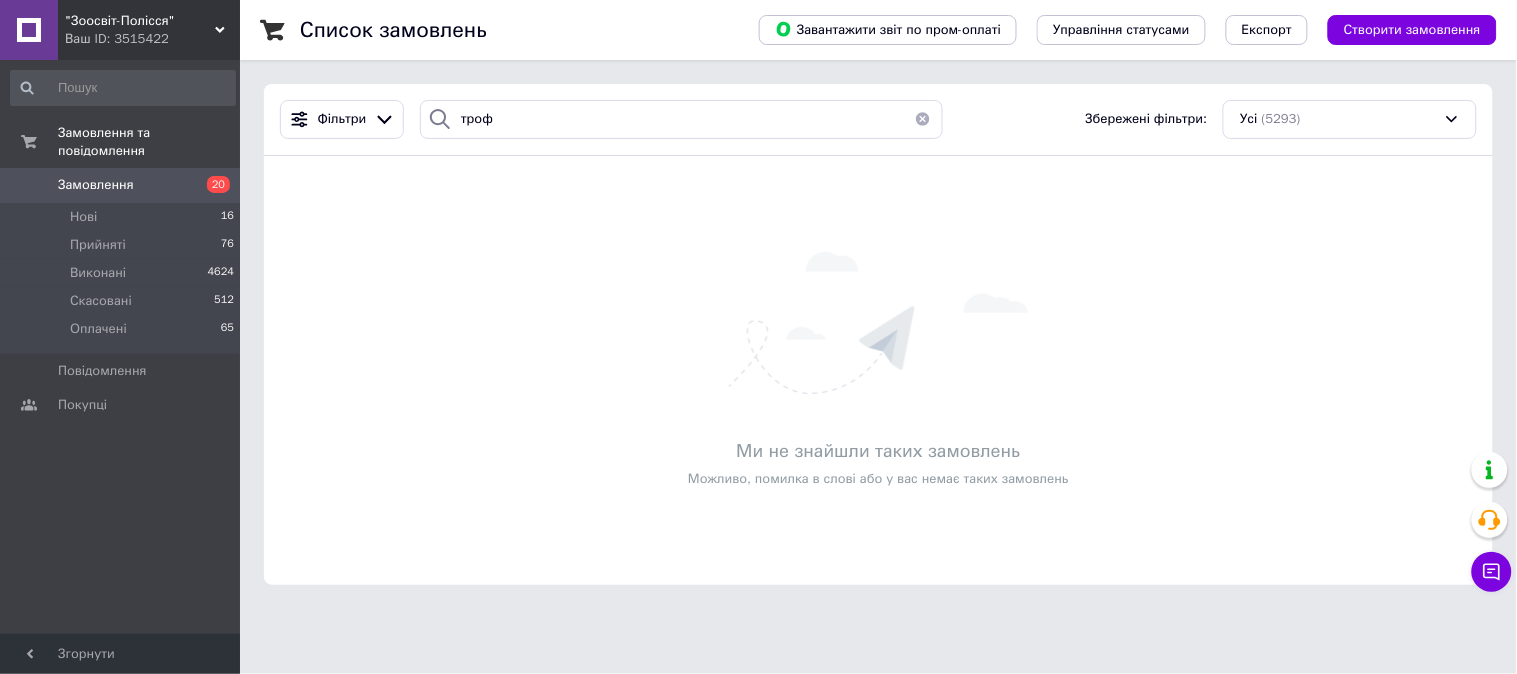 click at bounding box center (923, 119) 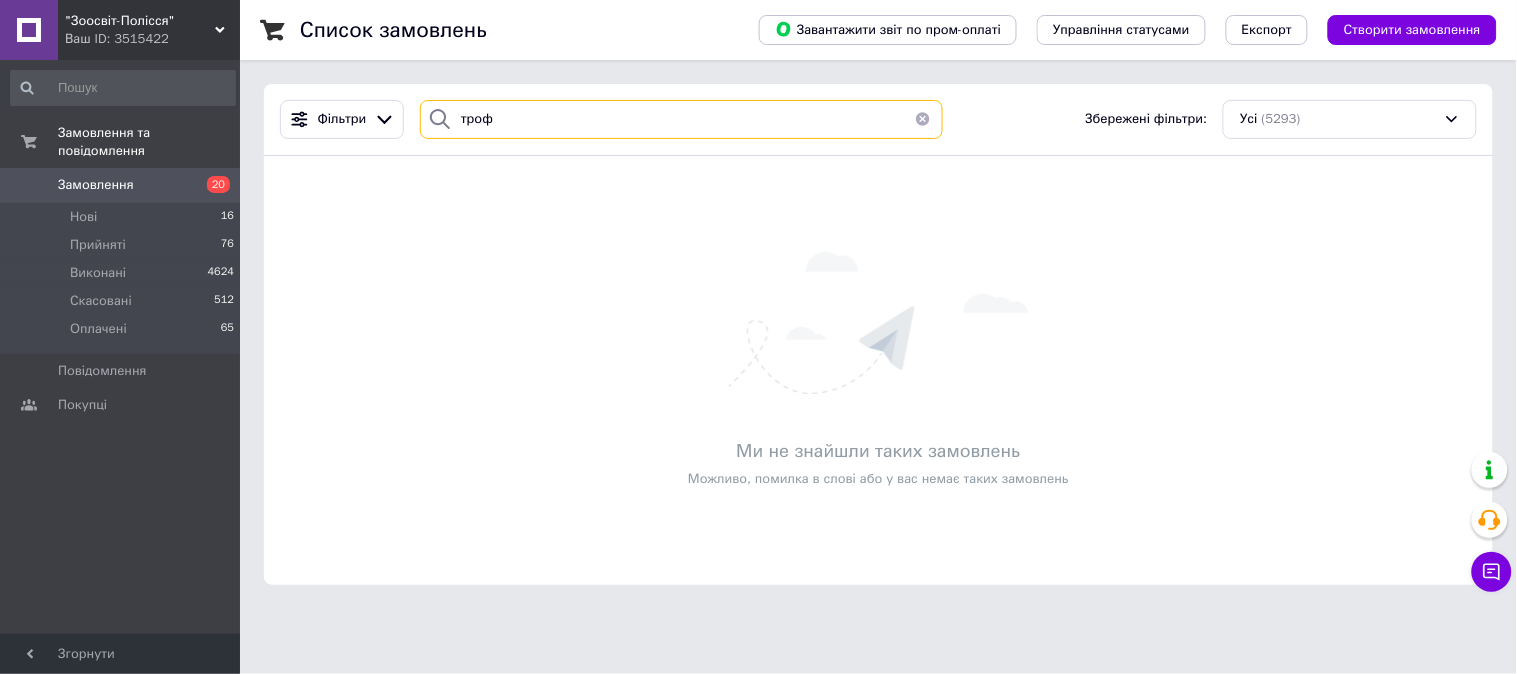 type 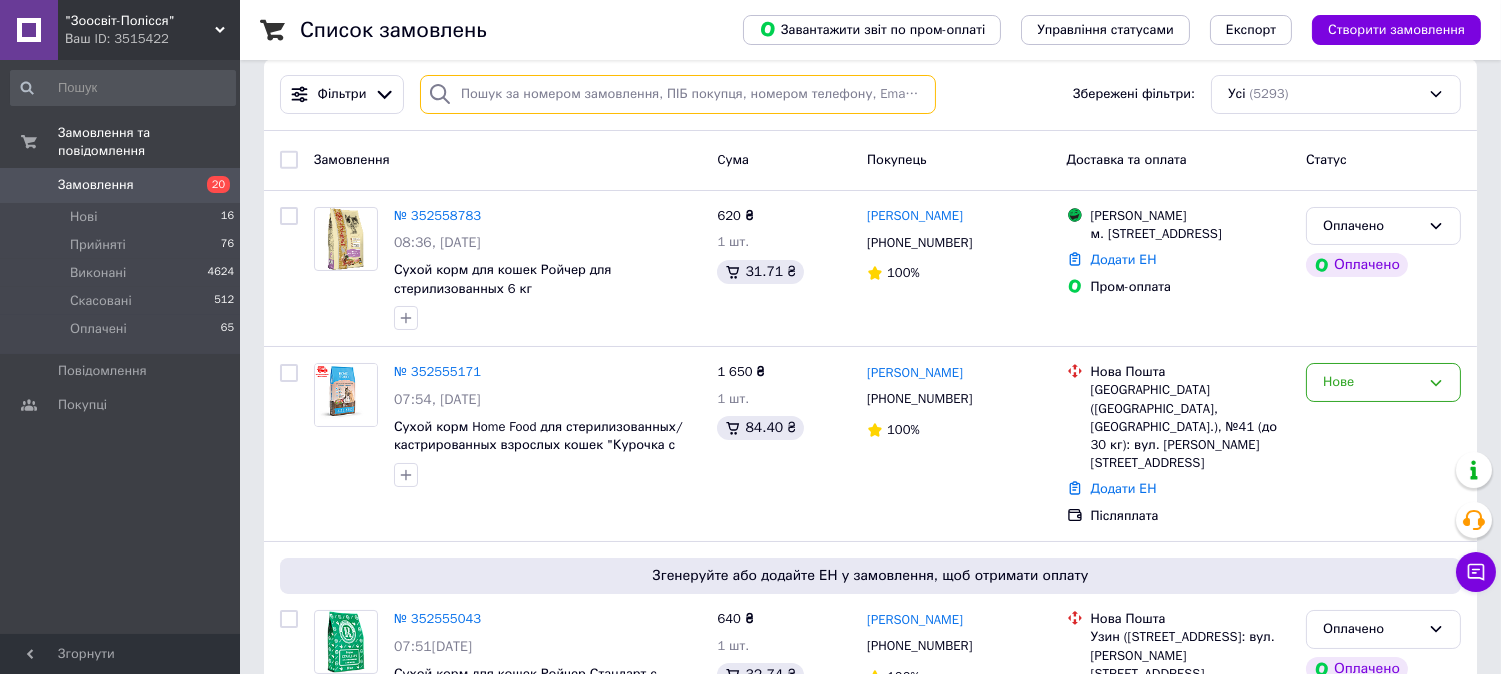 scroll, scrollTop: 0, scrollLeft: 0, axis: both 